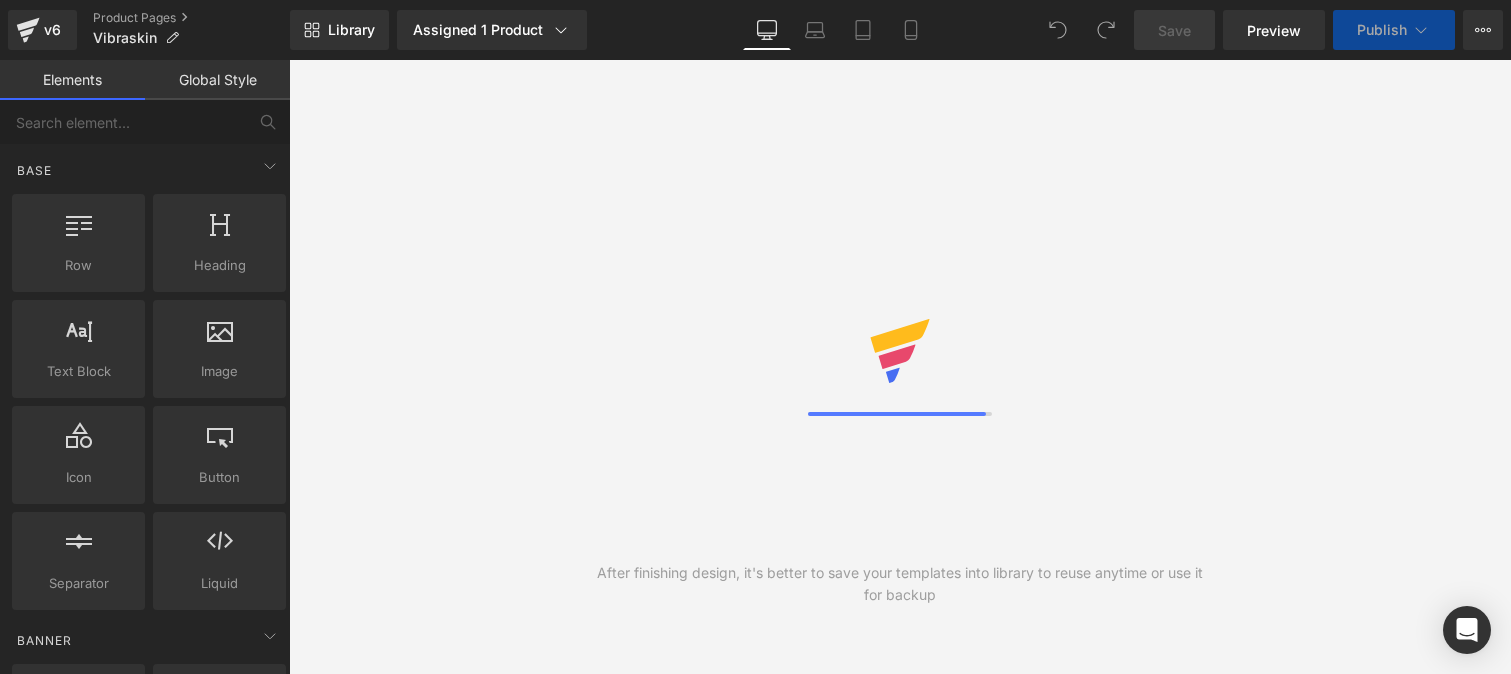 scroll, scrollTop: 0, scrollLeft: 0, axis: both 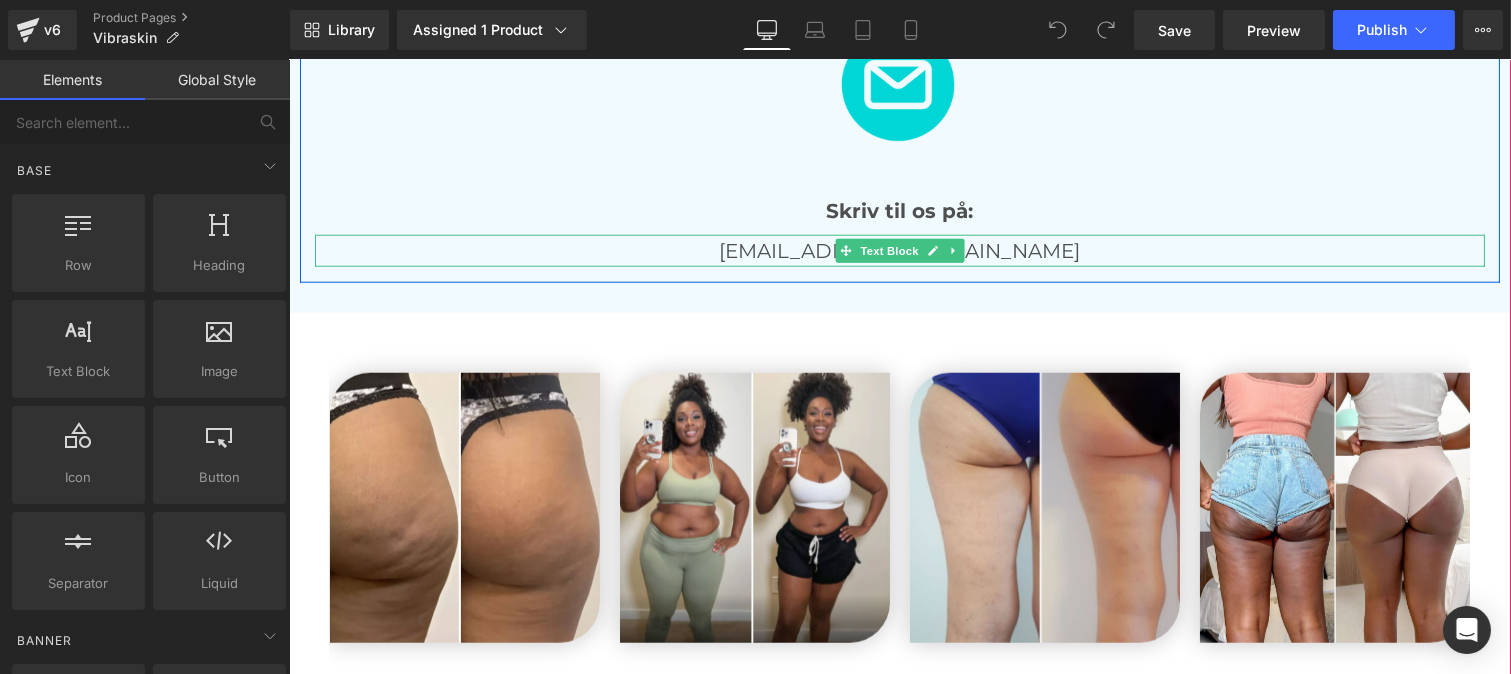 click on "[EMAIL_ADDRESS][DOMAIN_NAME]" at bounding box center [899, 251] 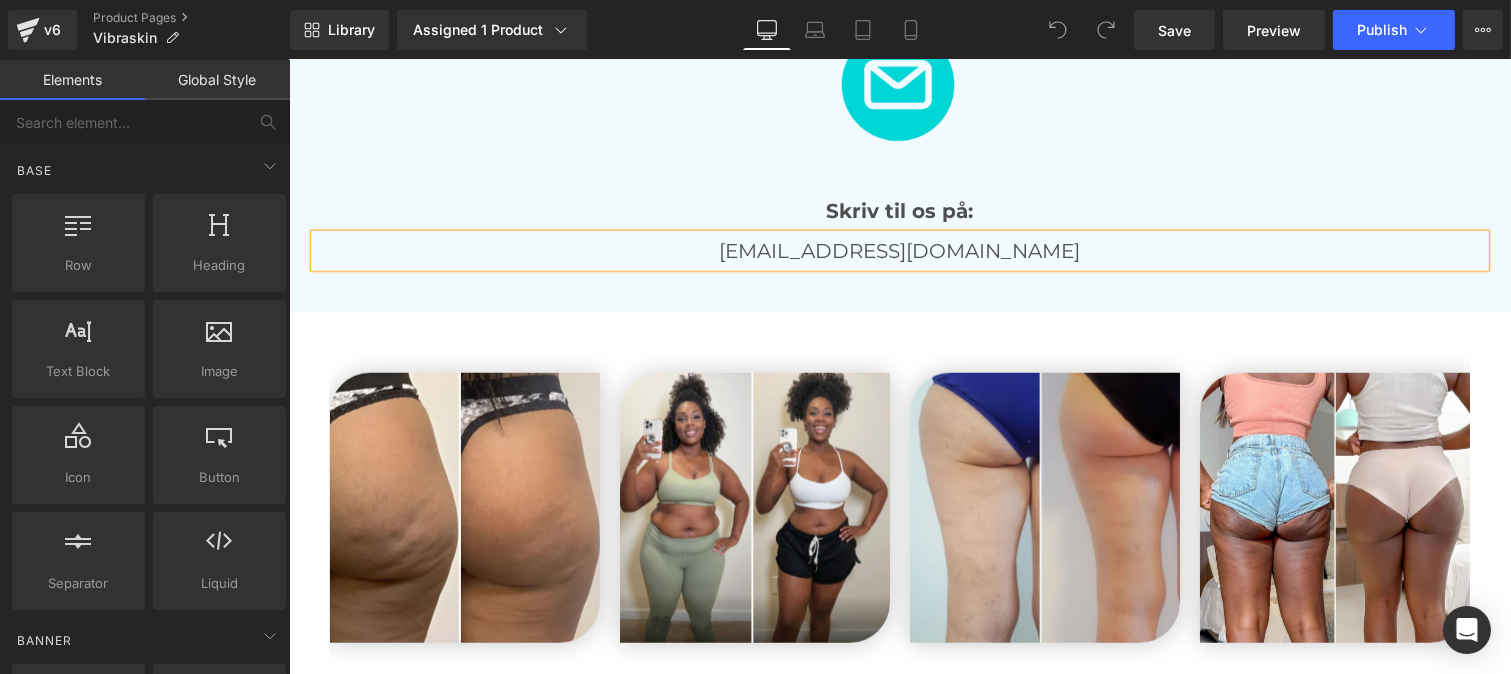 click on "[EMAIL_ADDRESS][DOMAIN_NAME]" at bounding box center (899, 251) 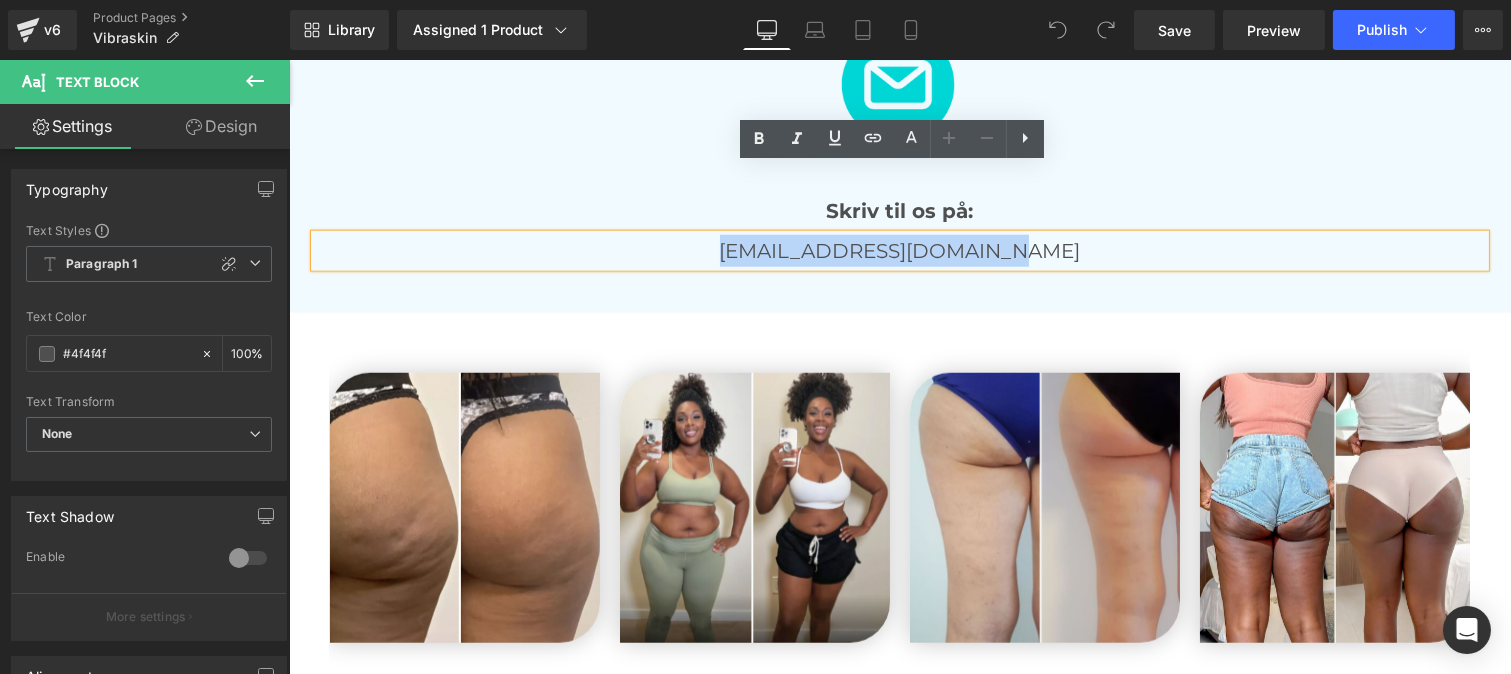 drag, startPoint x: 1022, startPoint y: 178, endPoint x: 756, endPoint y: 172, distance: 266.06766 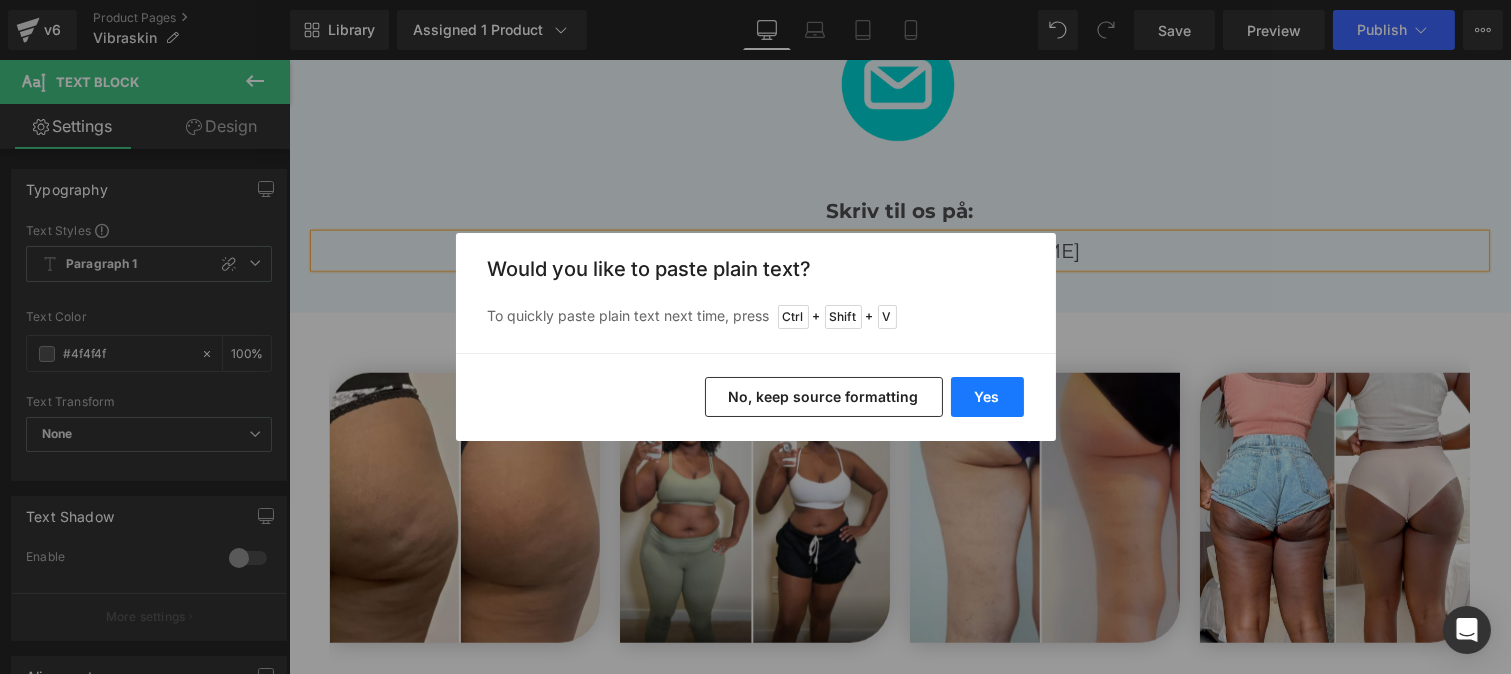 click on "Yes" at bounding box center [987, 397] 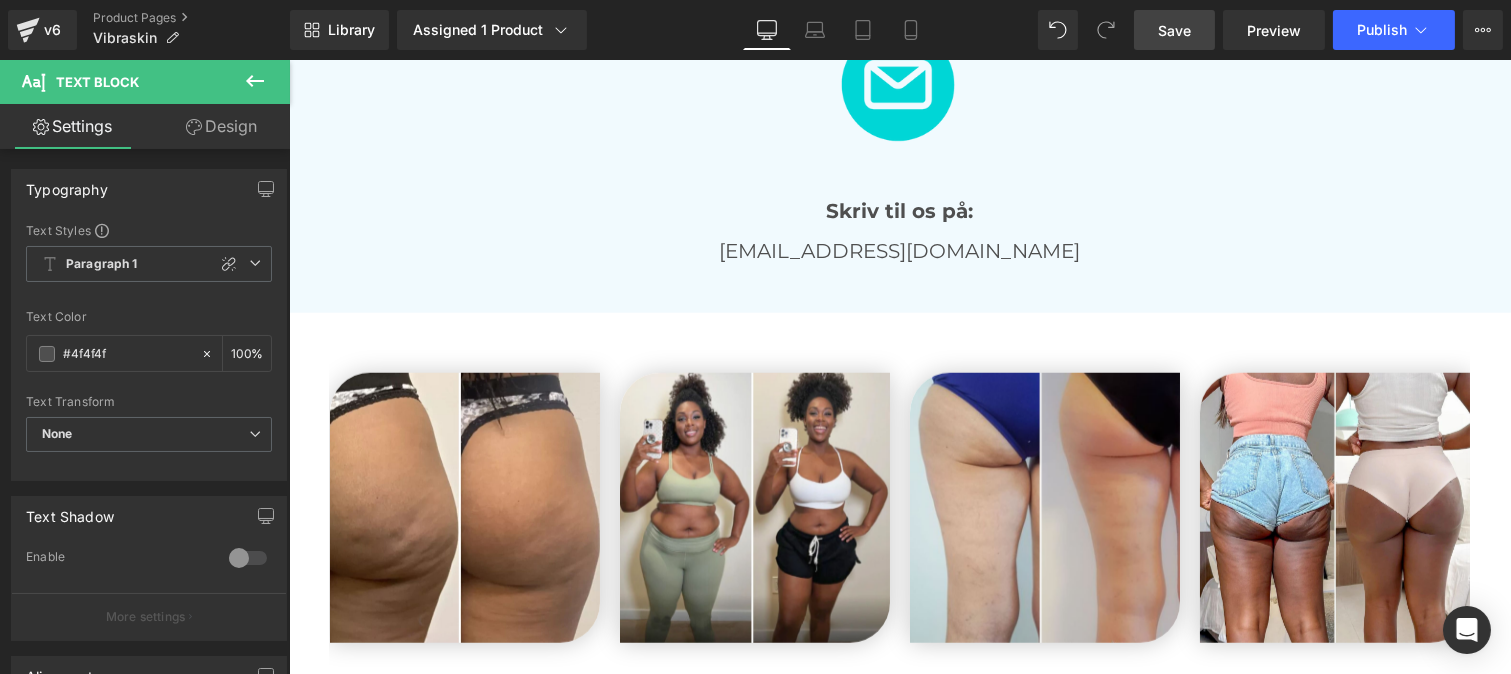 click on "Save" at bounding box center (1174, 30) 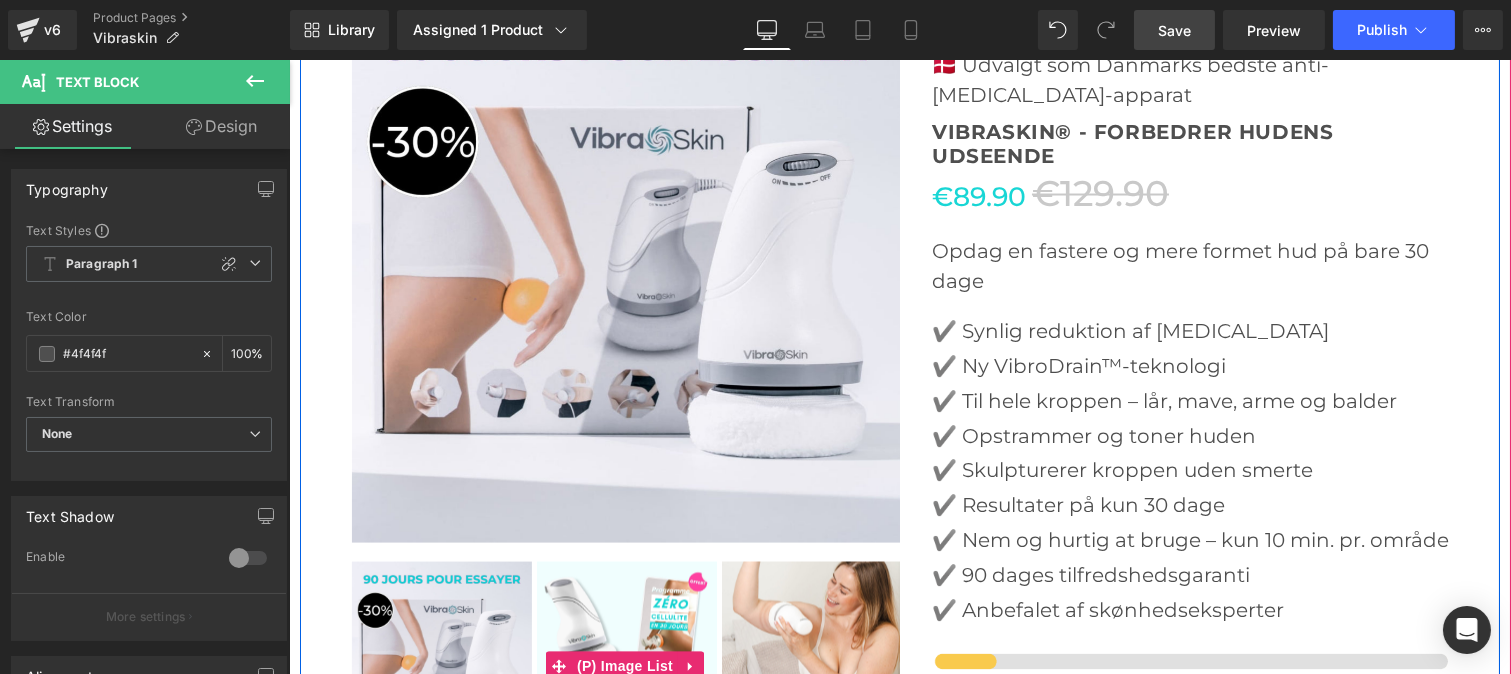 scroll, scrollTop: 6450, scrollLeft: 0, axis: vertical 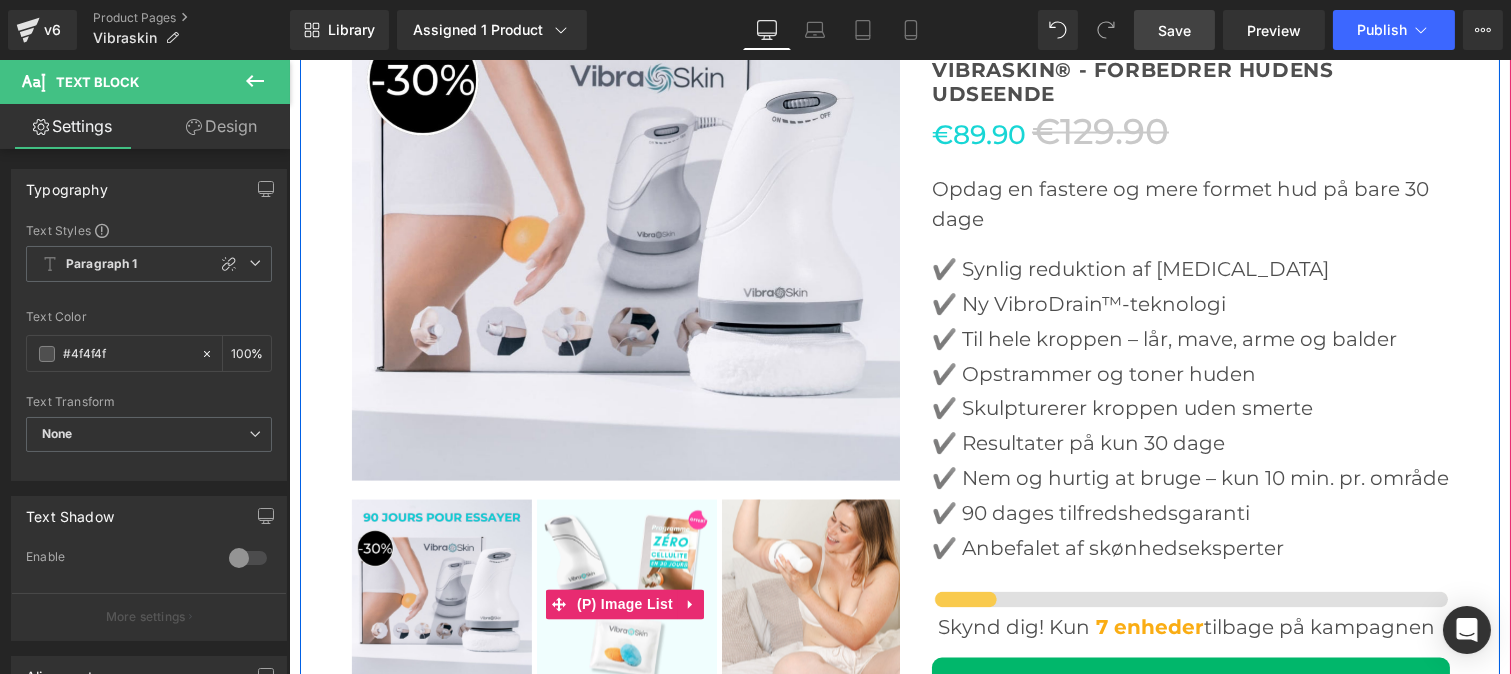 click at bounding box center [624, 702] 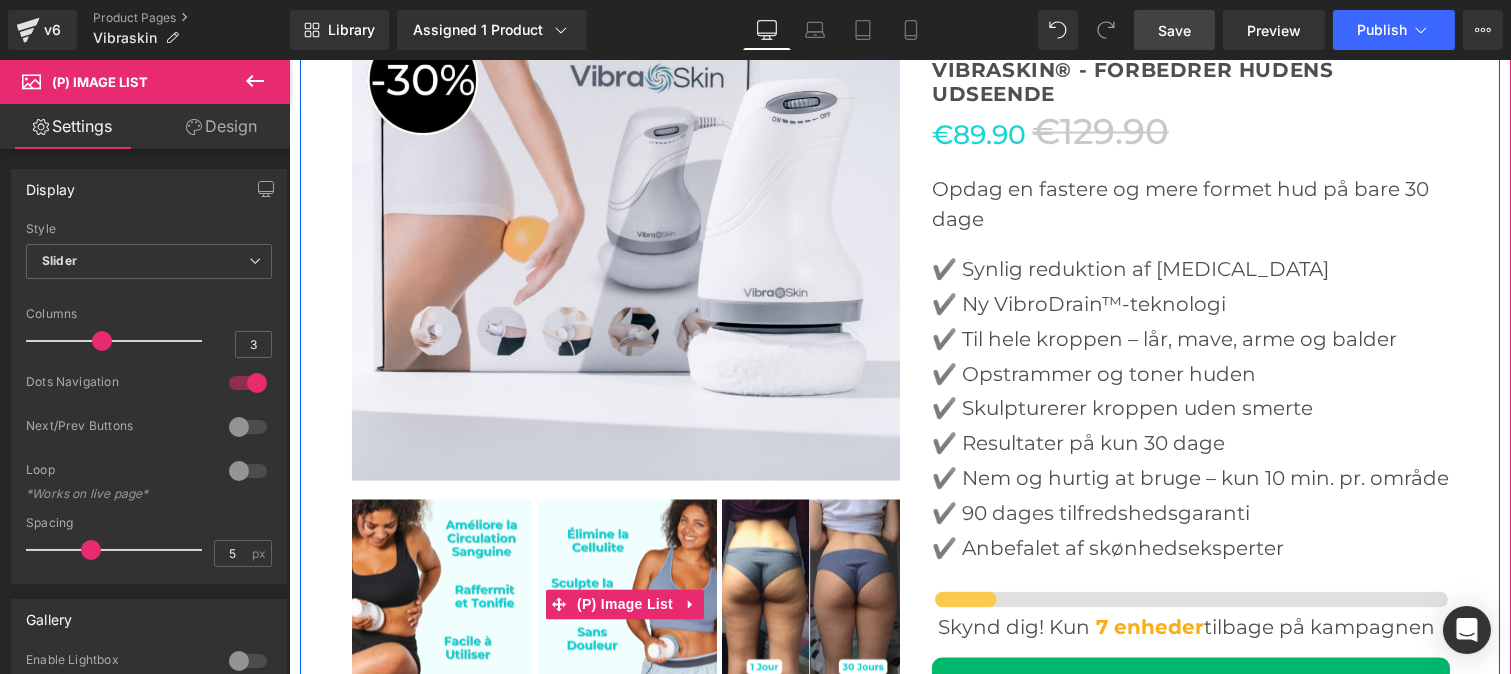 click at bounding box center (648, 702) 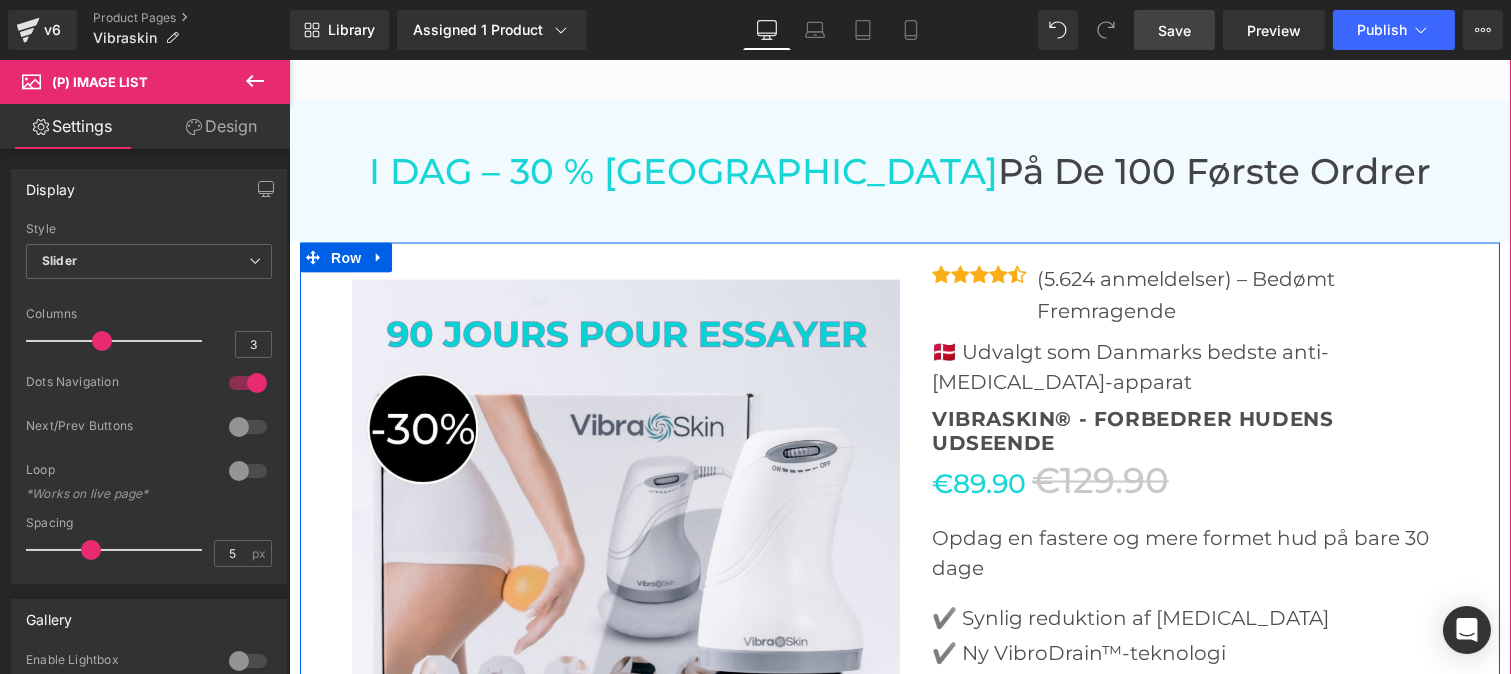 scroll, scrollTop: 6094, scrollLeft: 0, axis: vertical 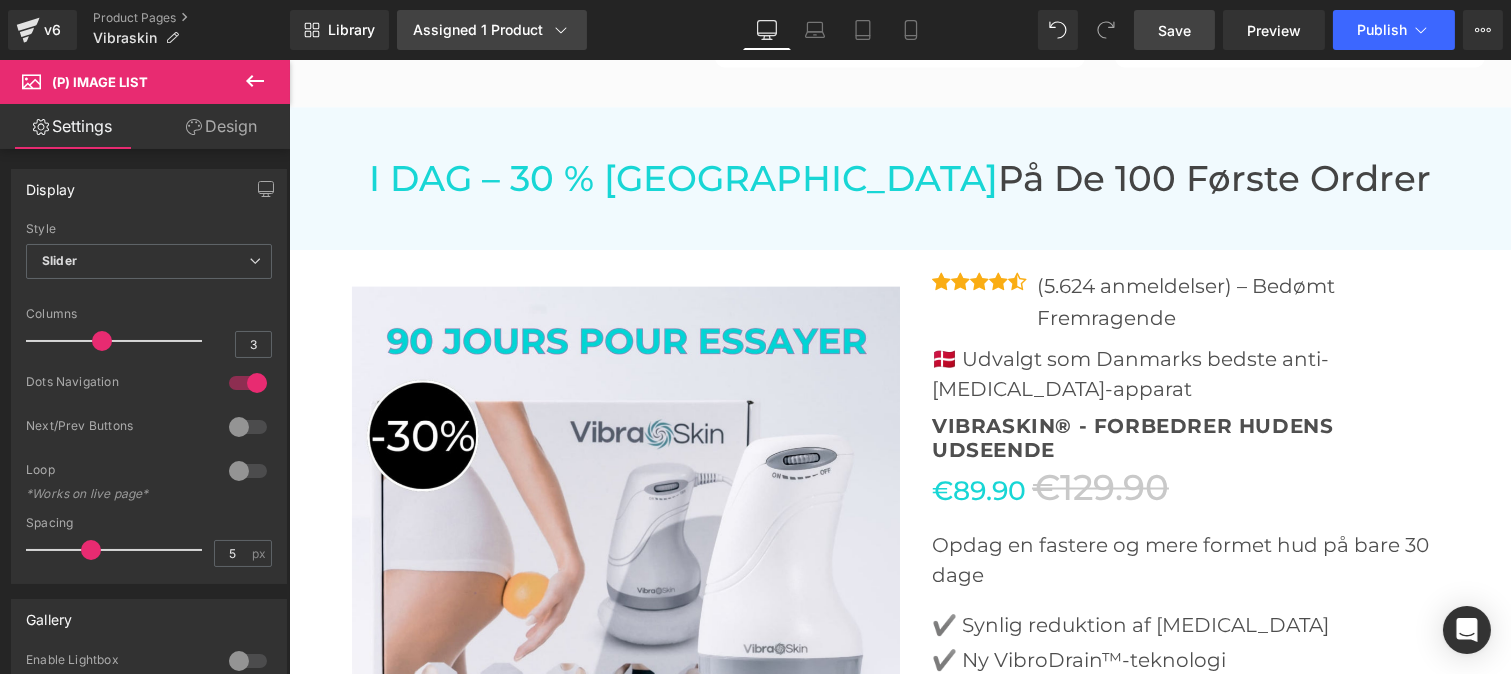 click on "Assigned 1 Product" at bounding box center (492, 30) 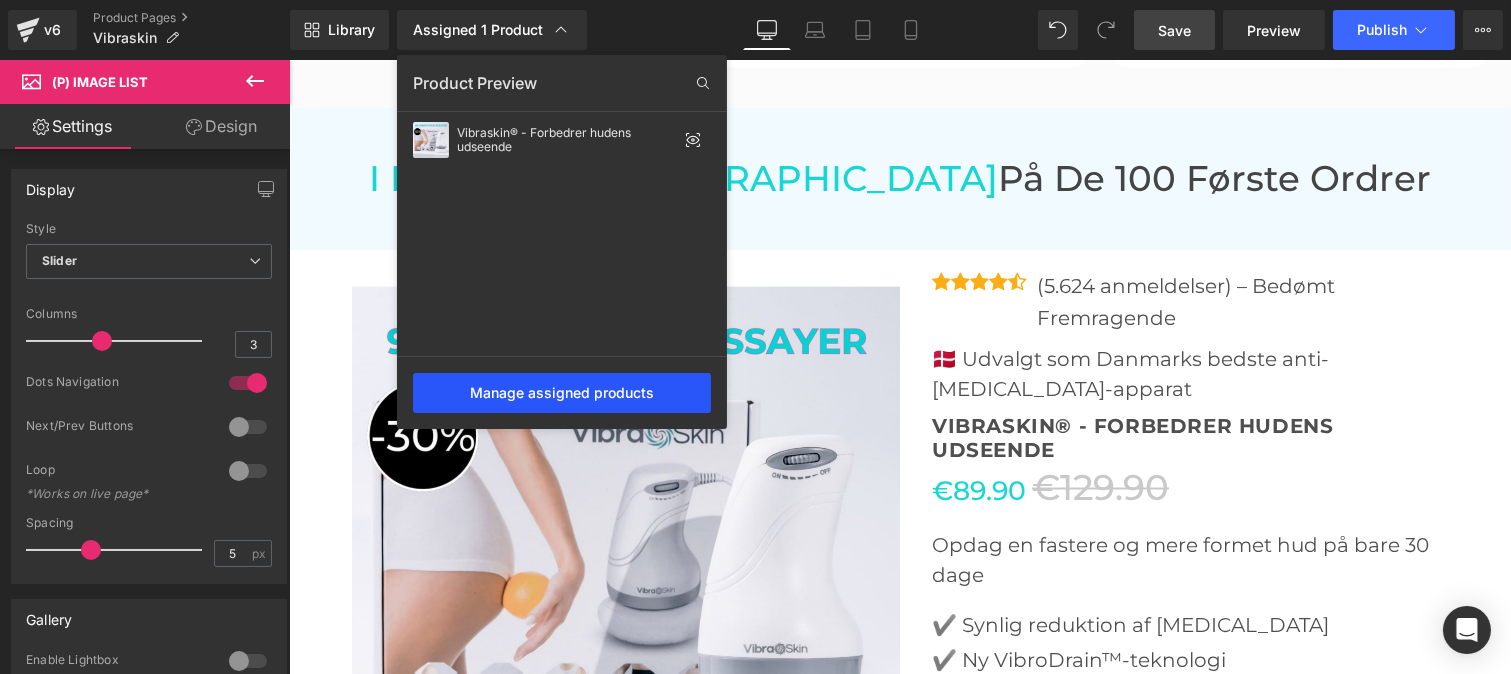click on "Manage assigned products" at bounding box center (562, 393) 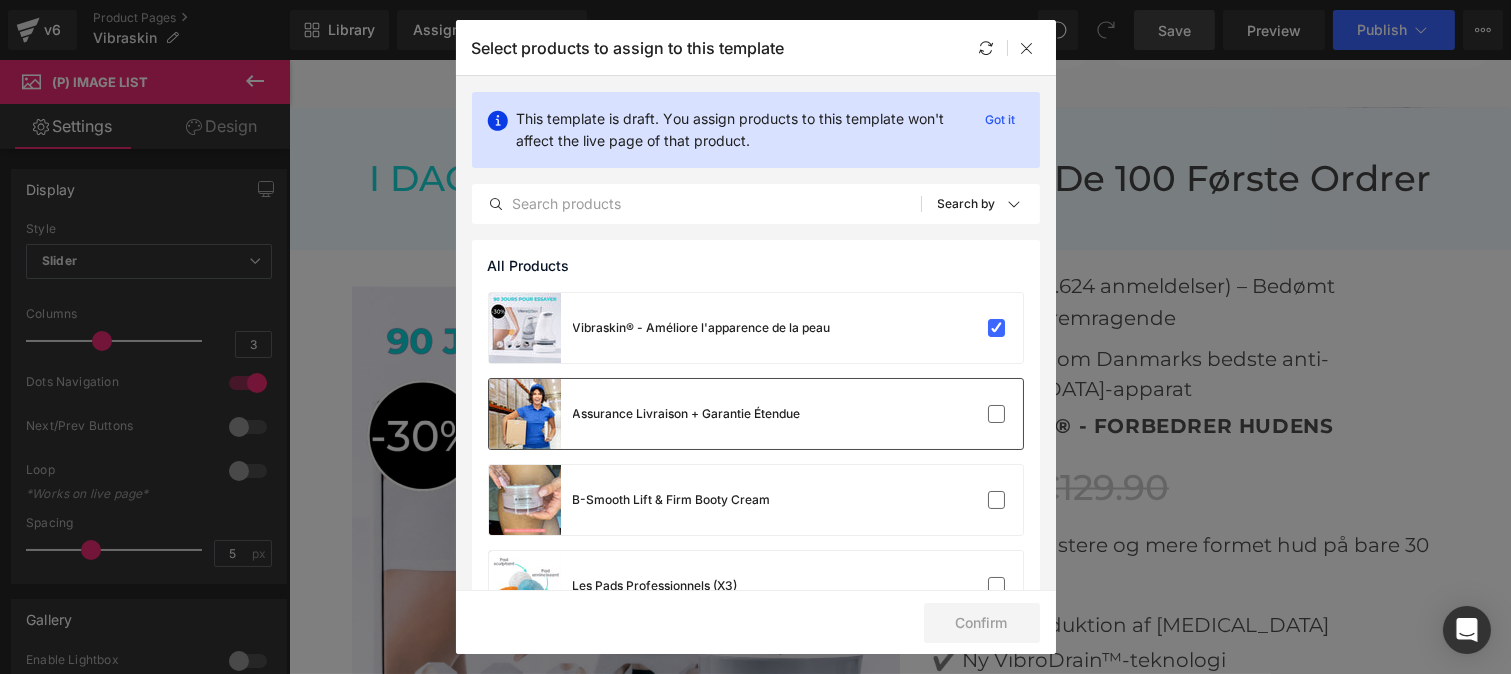 scroll, scrollTop: 488, scrollLeft: 0, axis: vertical 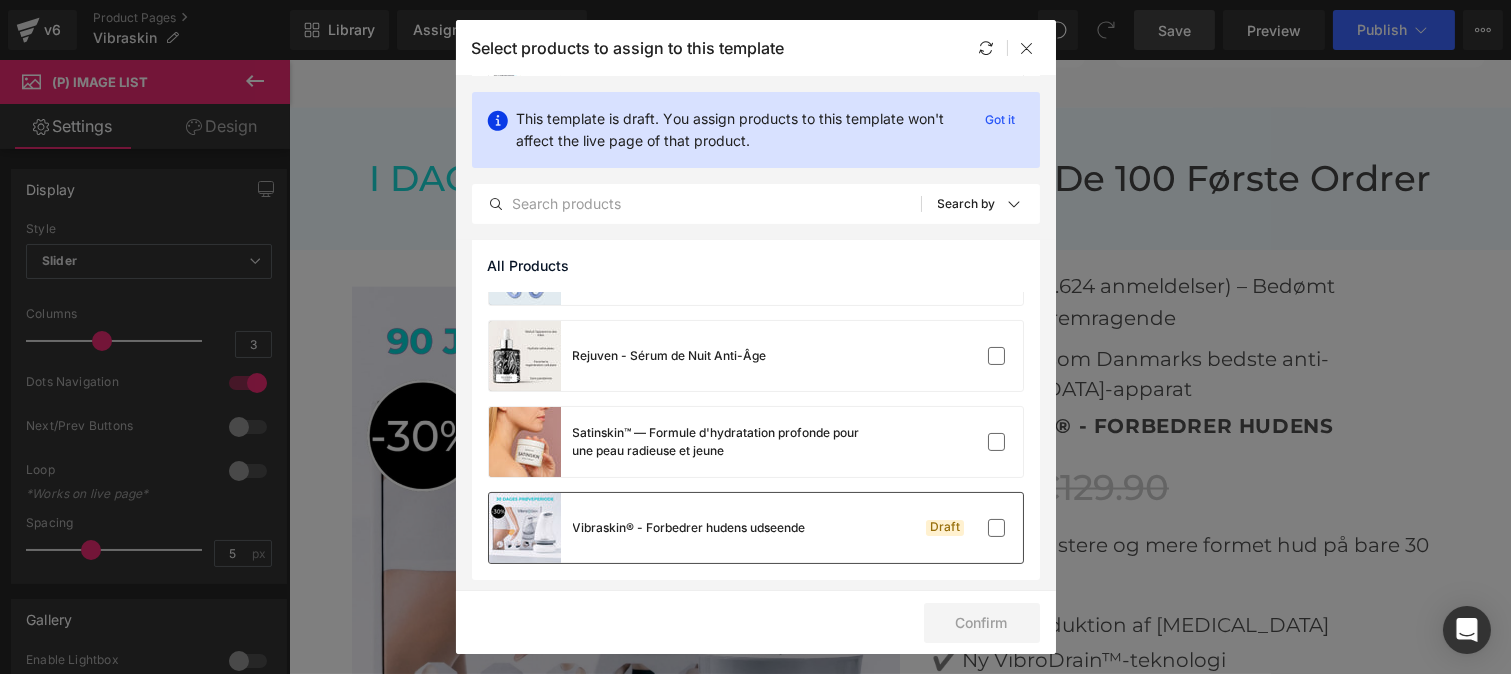 click on "Vibraskin® - Forbedrer hudens udseende" at bounding box center (689, 528) 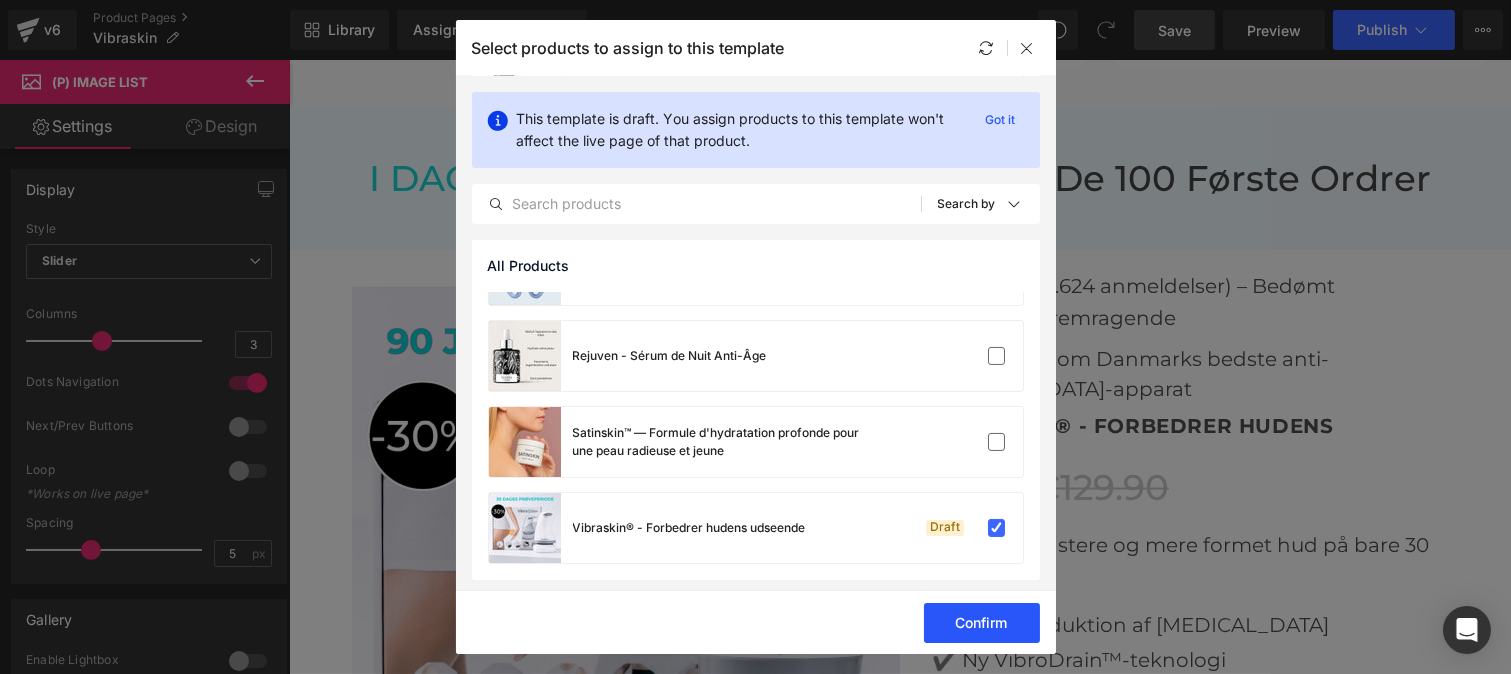 click on "Confirm" at bounding box center (982, 623) 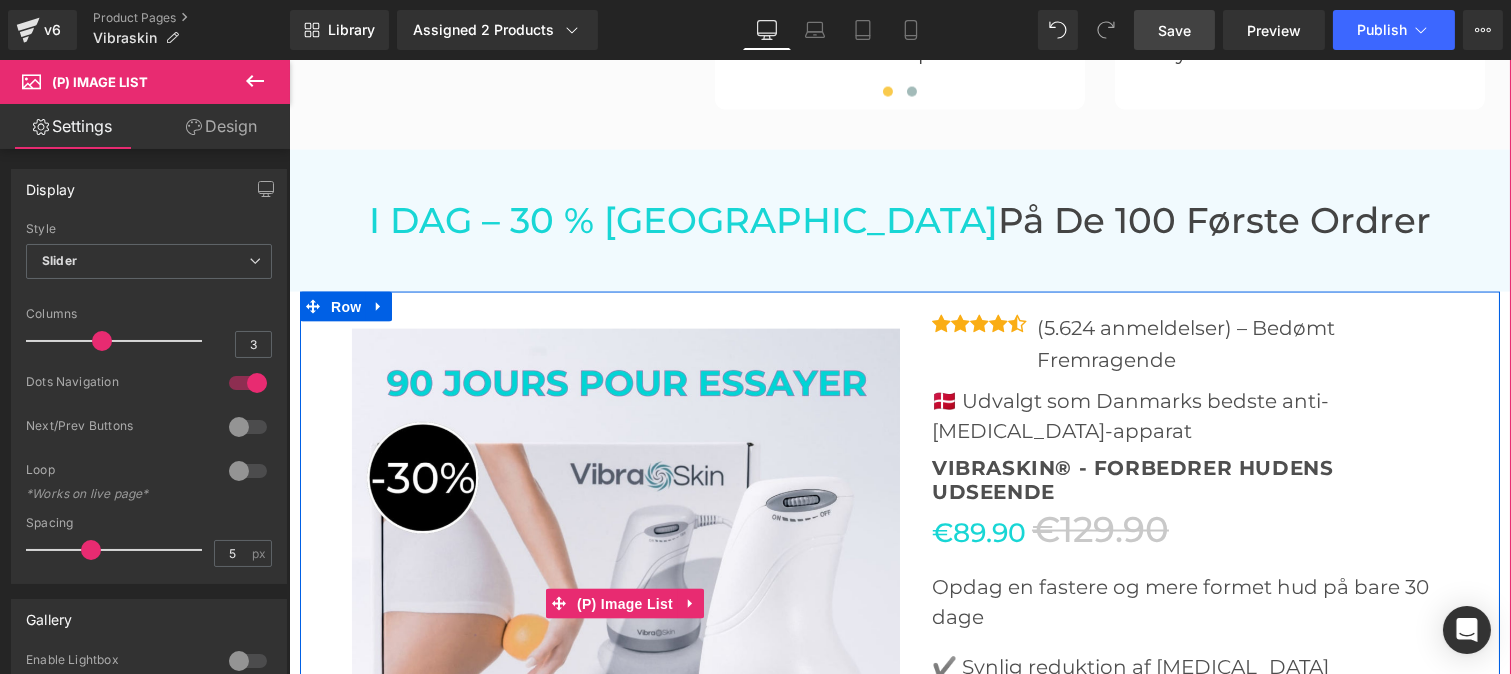 scroll, scrollTop: 6051, scrollLeft: 0, axis: vertical 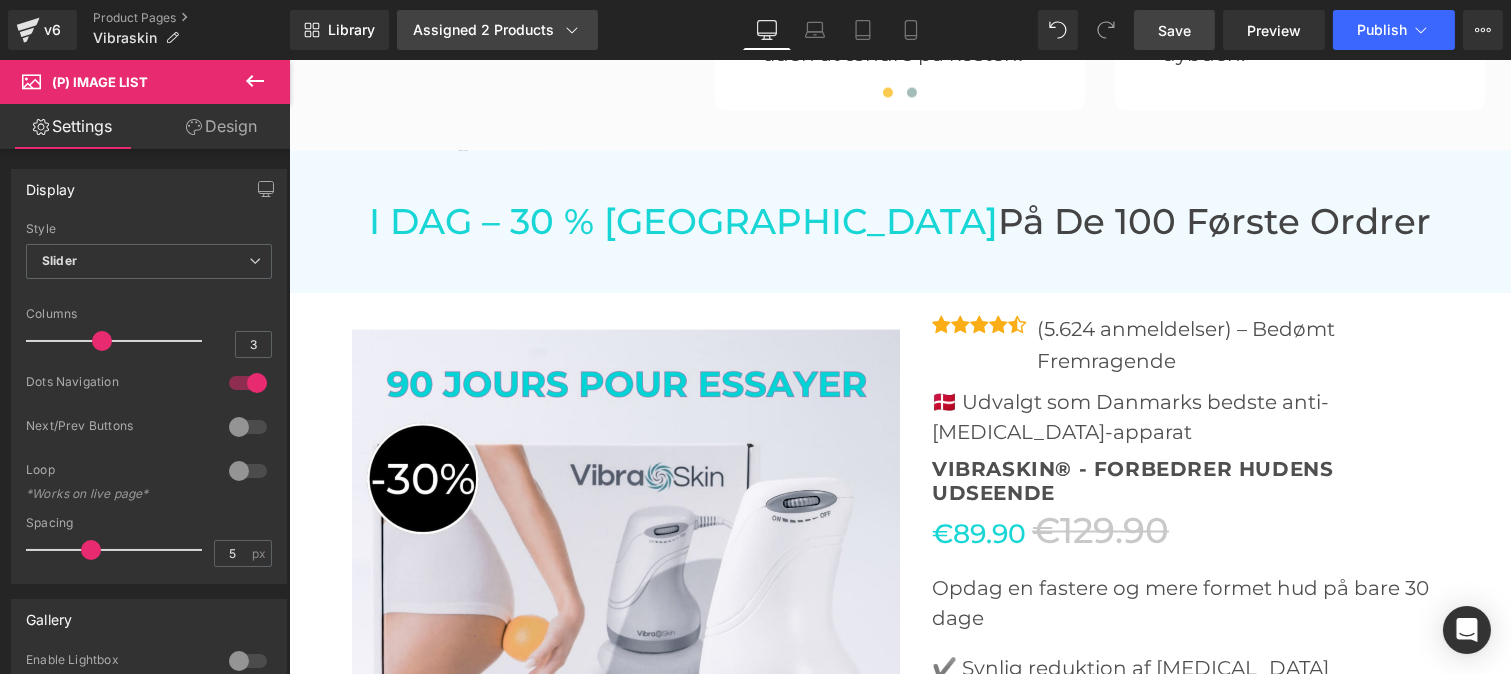 click on "Assigned 2 Products" at bounding box center [497, 30] 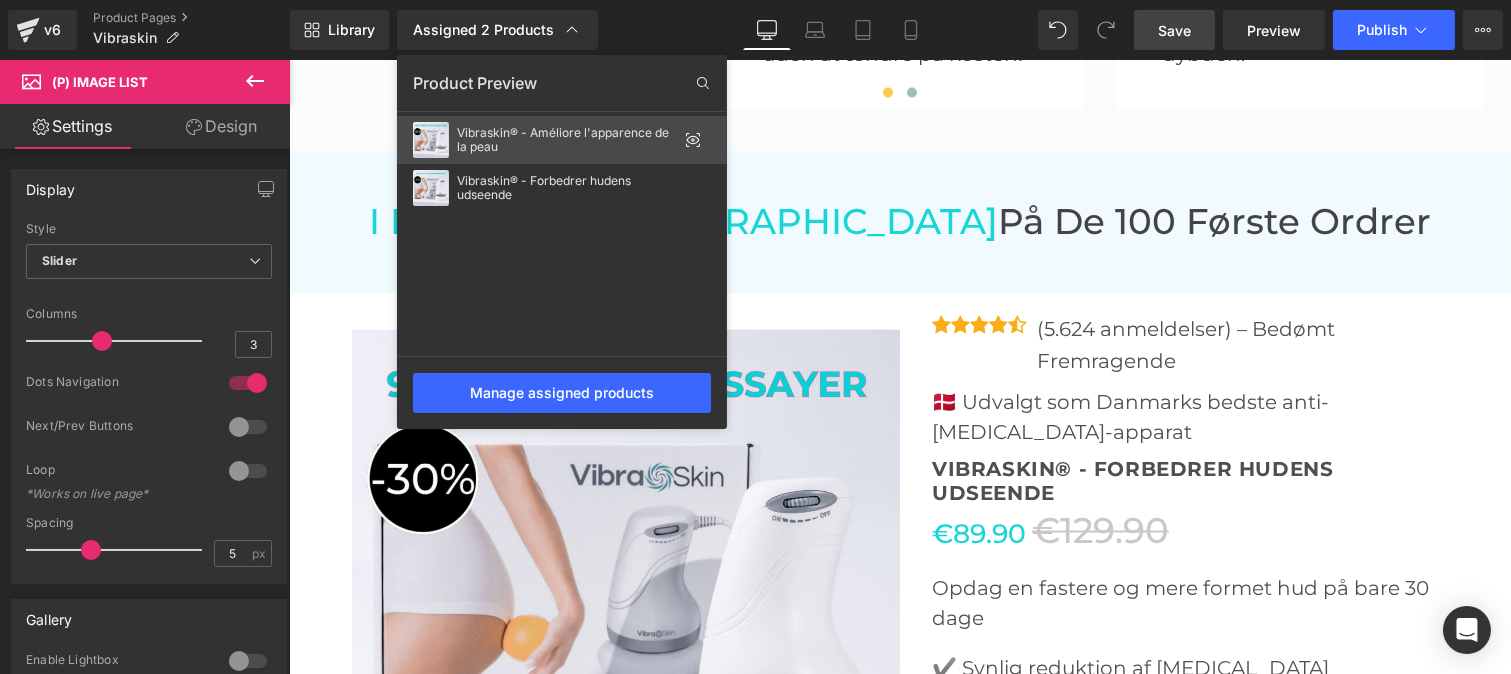 click on "Vibraskin® -  Améliore l'apparence de la peau" at bounding box center [567, 140] 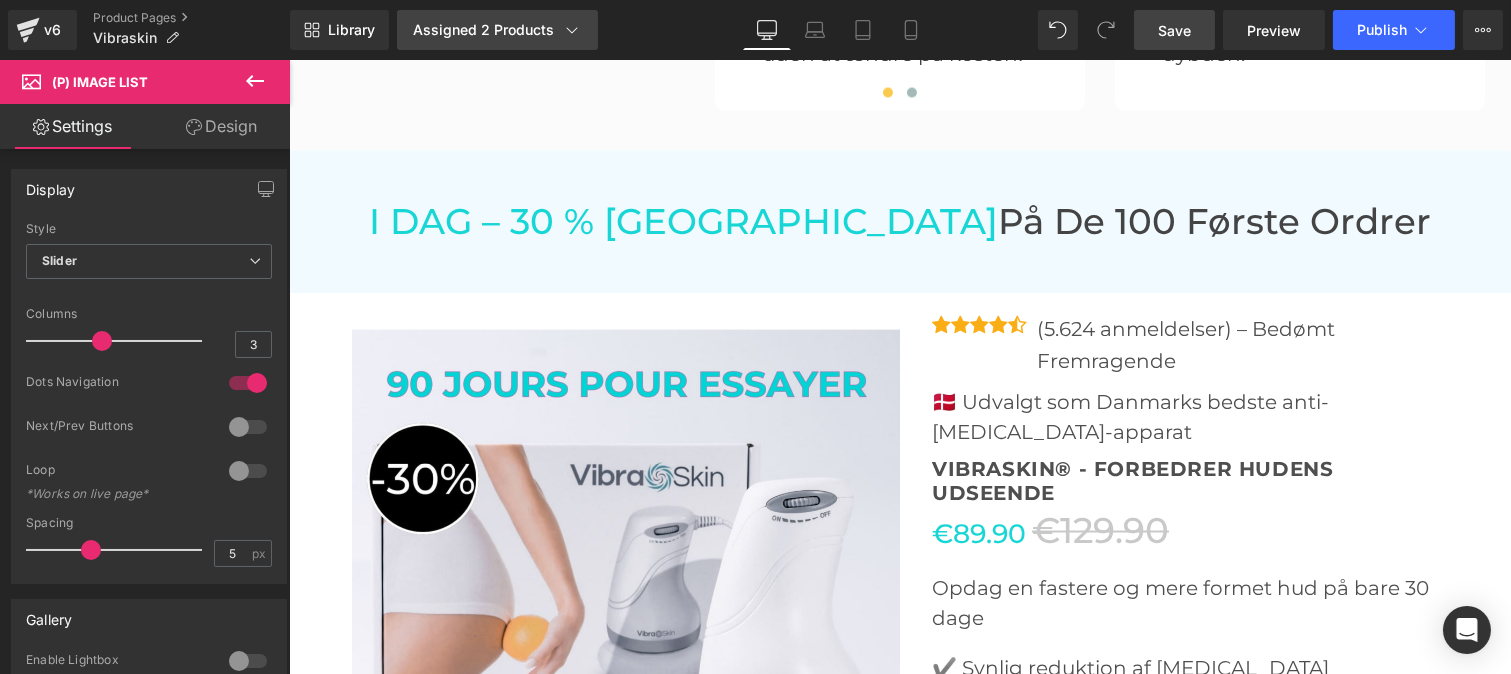 click on "Assigned 2 Products" at bounding box center (497, 30) 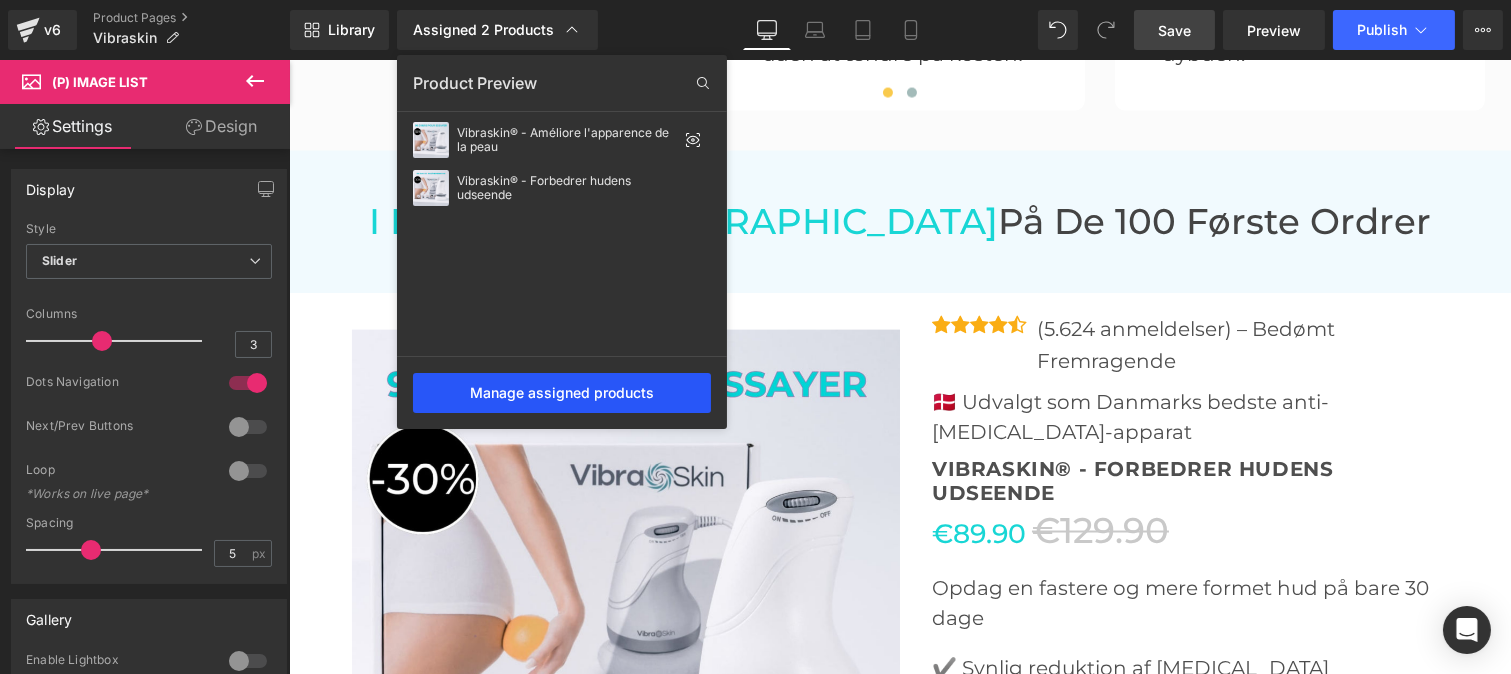 click on "Manage assigned products" at bounding box center [562, 393] 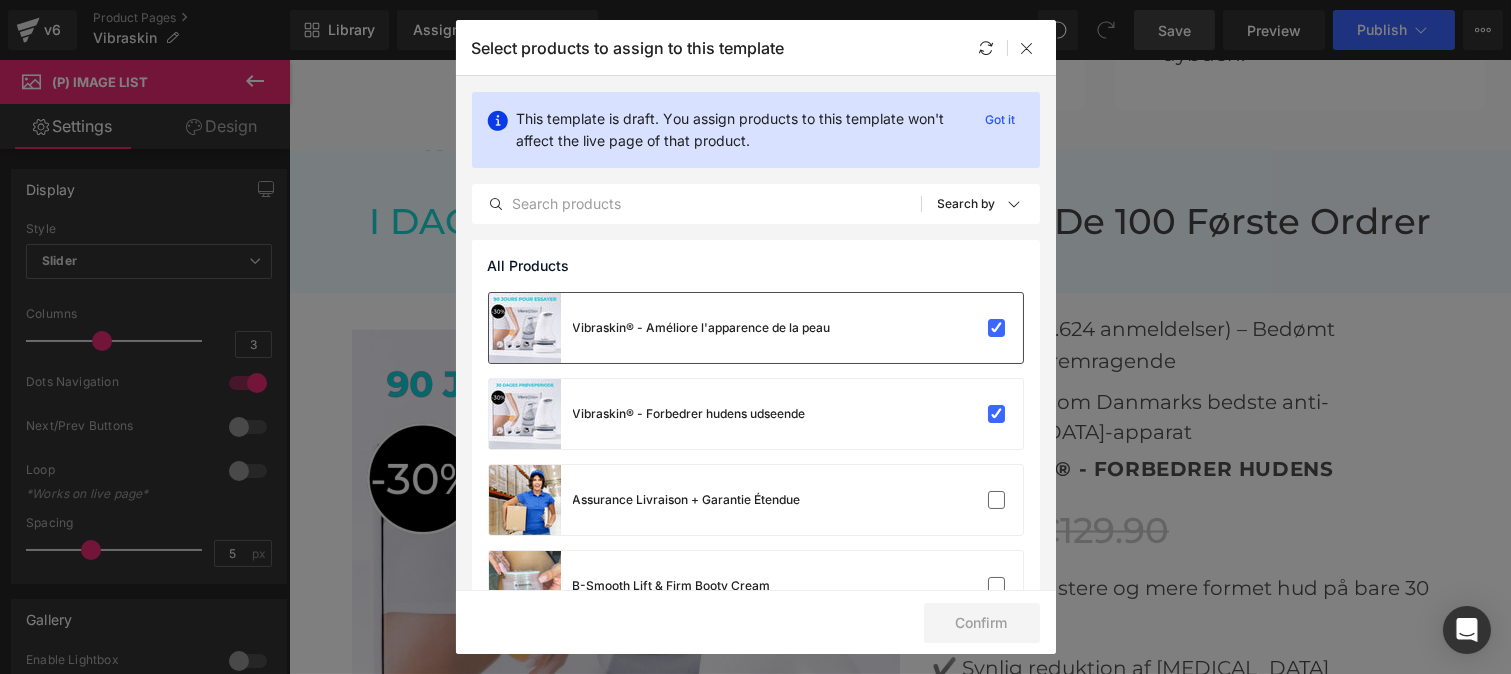 click at bounding box center (962, 328) 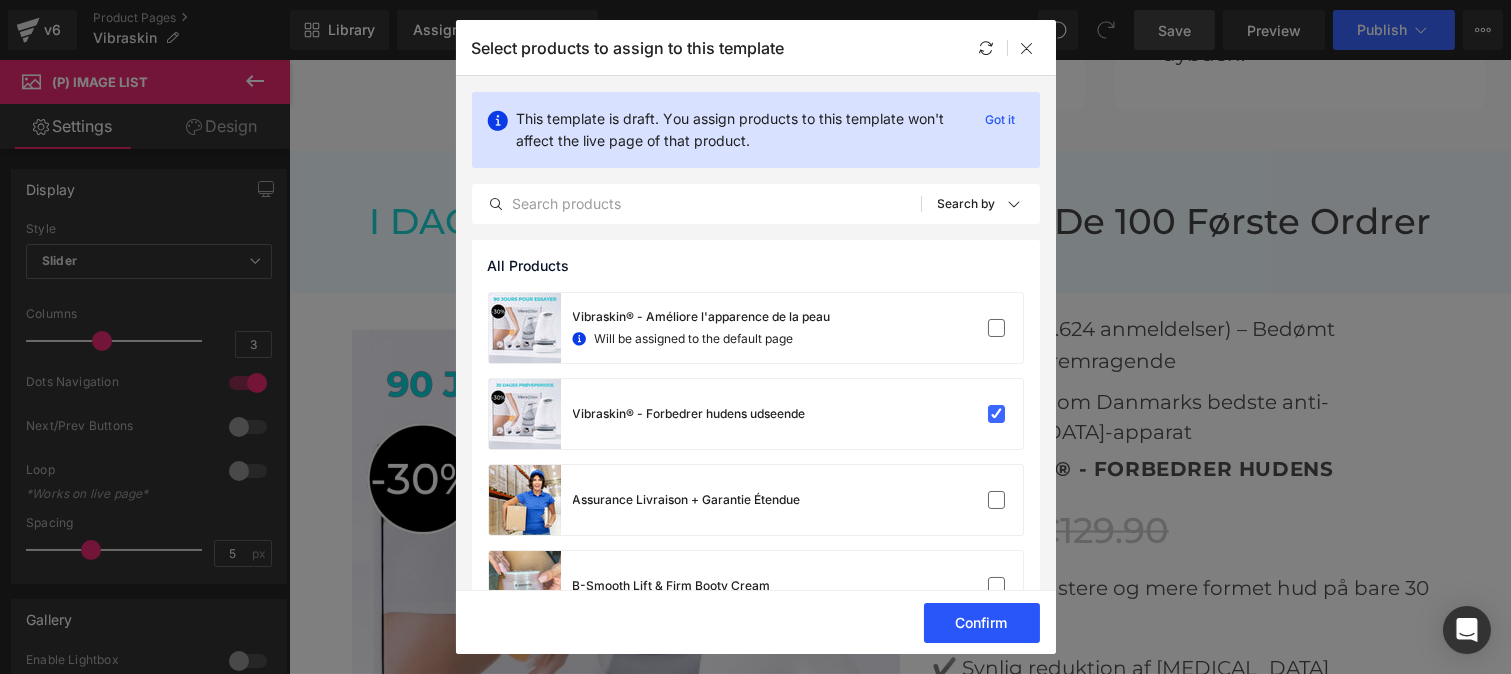 click on "Confirm" at bounding box center [982, 623] 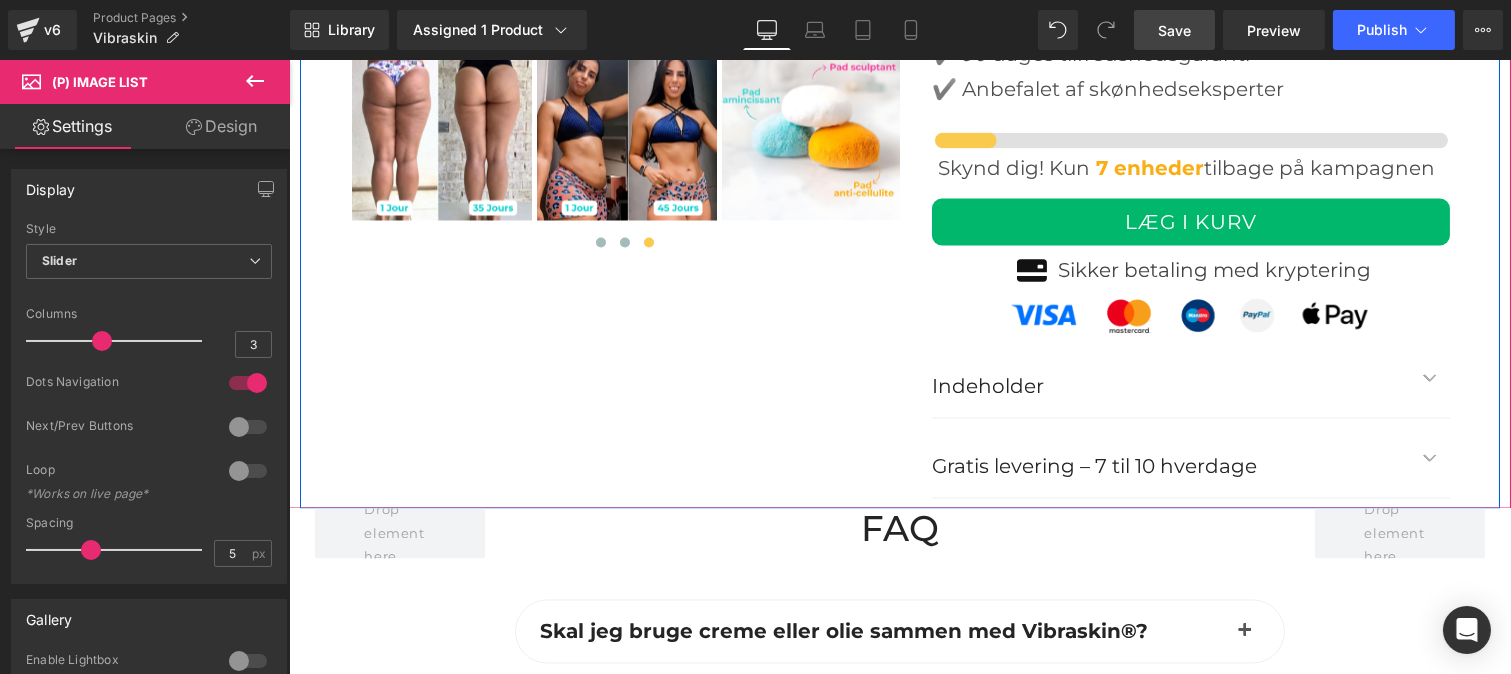 scroll, scrollTop: 6906, scrollLeft: 0, axis: vertical 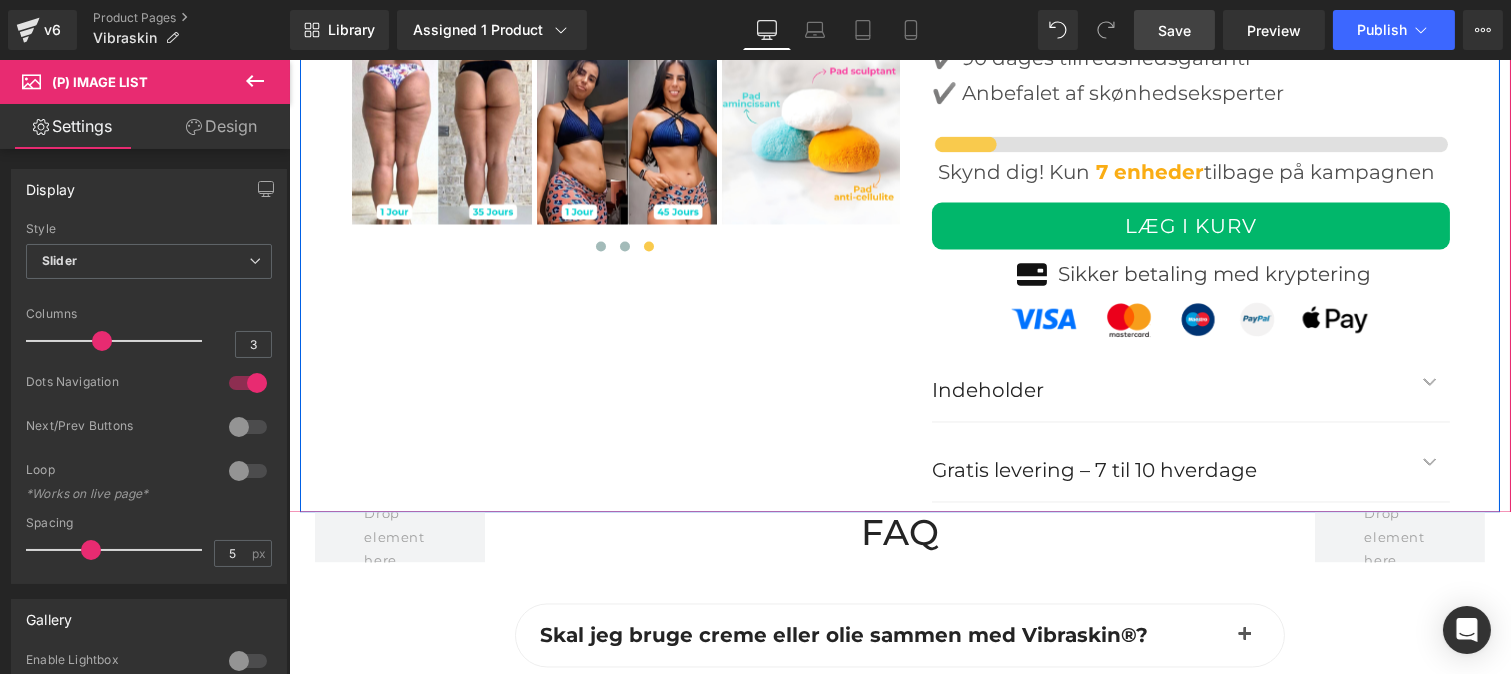 click at bounding box center (899, -25) 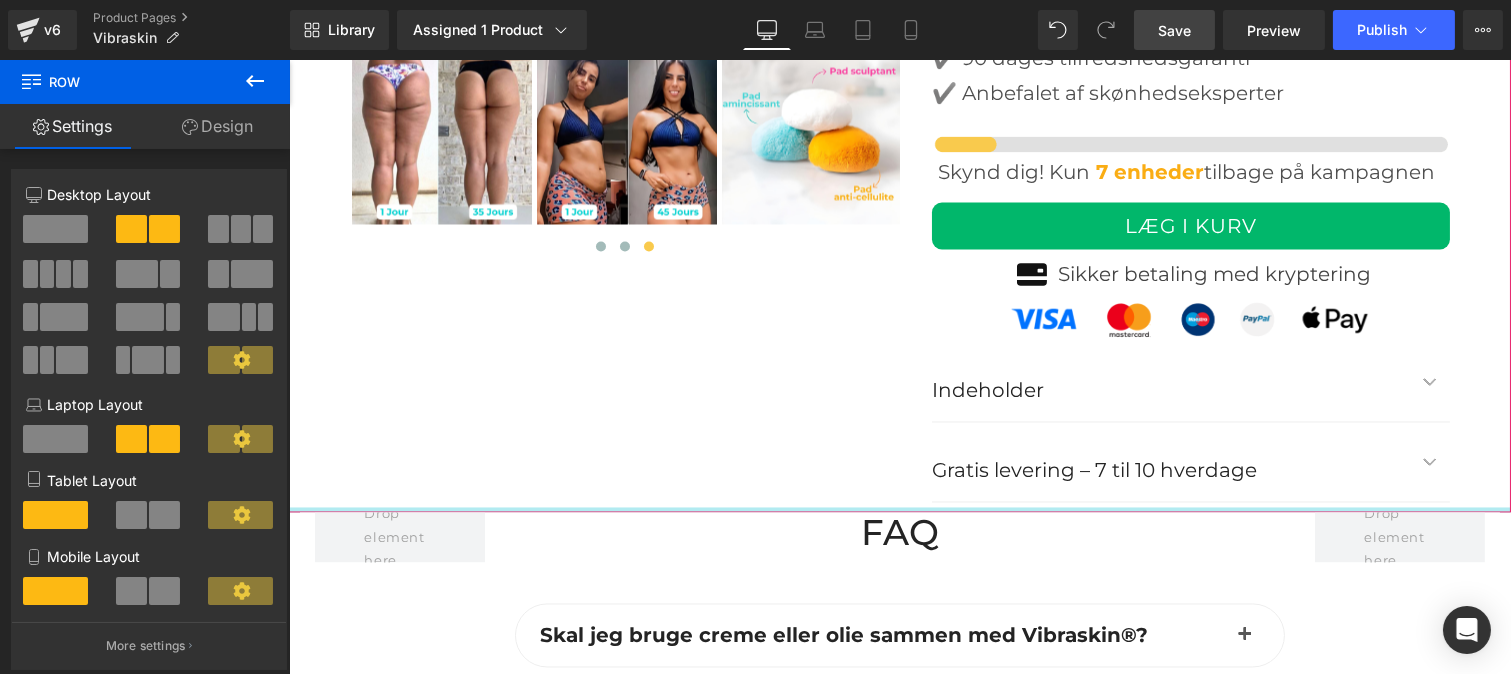 click at bounding box center (899, 509) 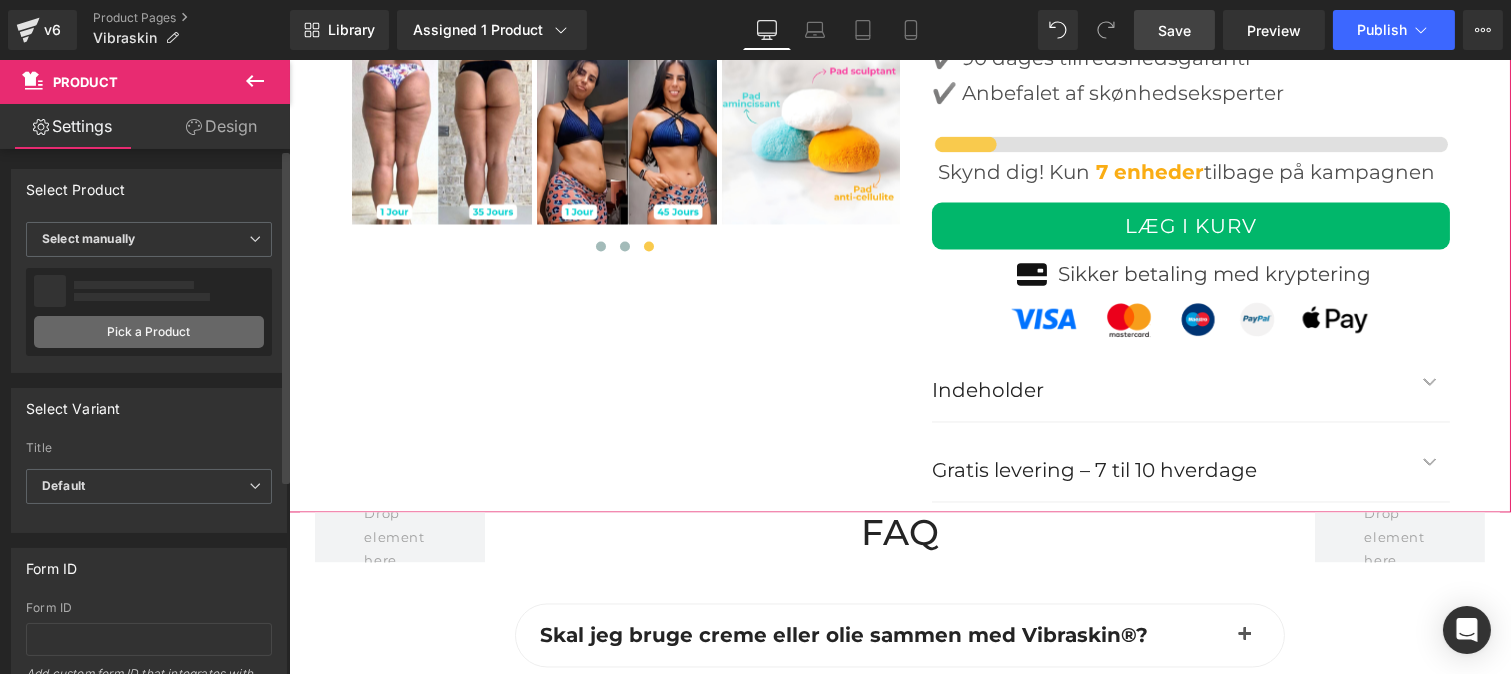 click on "Pick a Product" at bounding box center (149, 332) 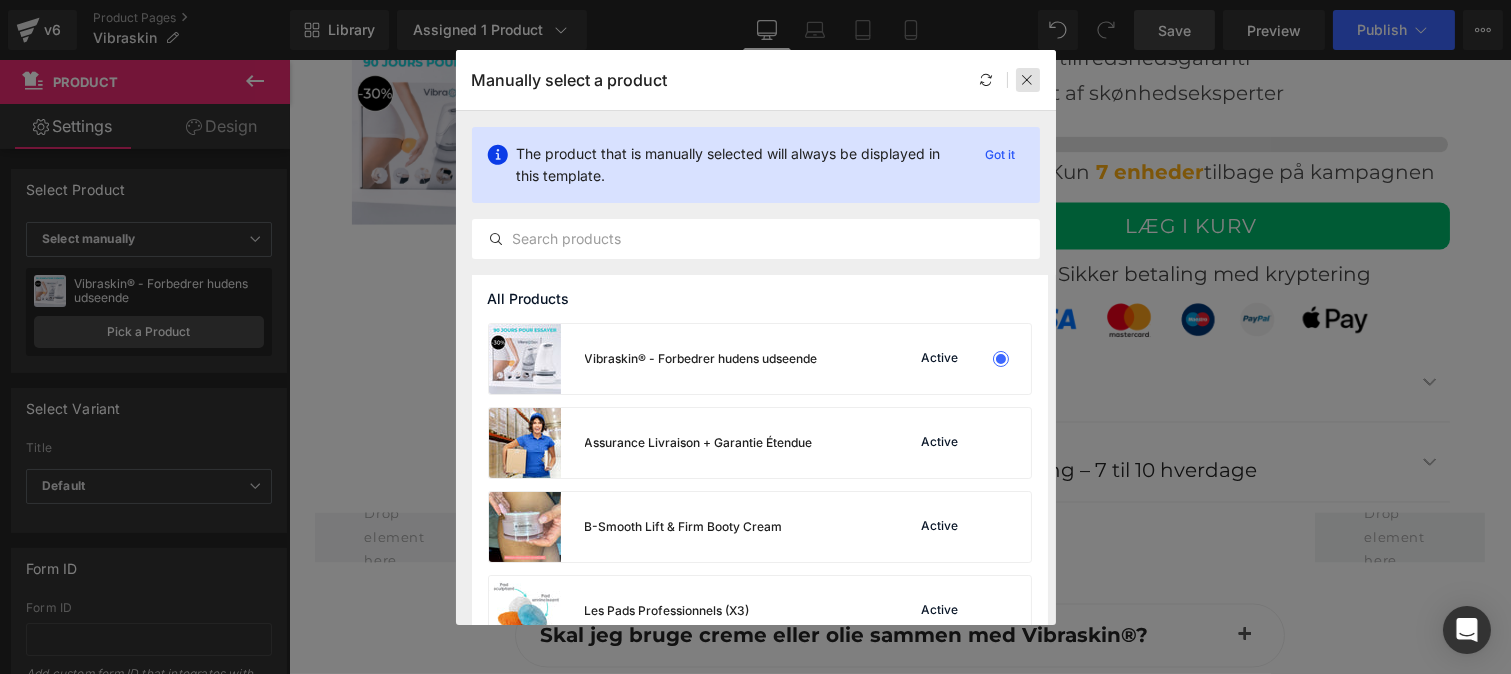 click at bounding box center [1028, 80] 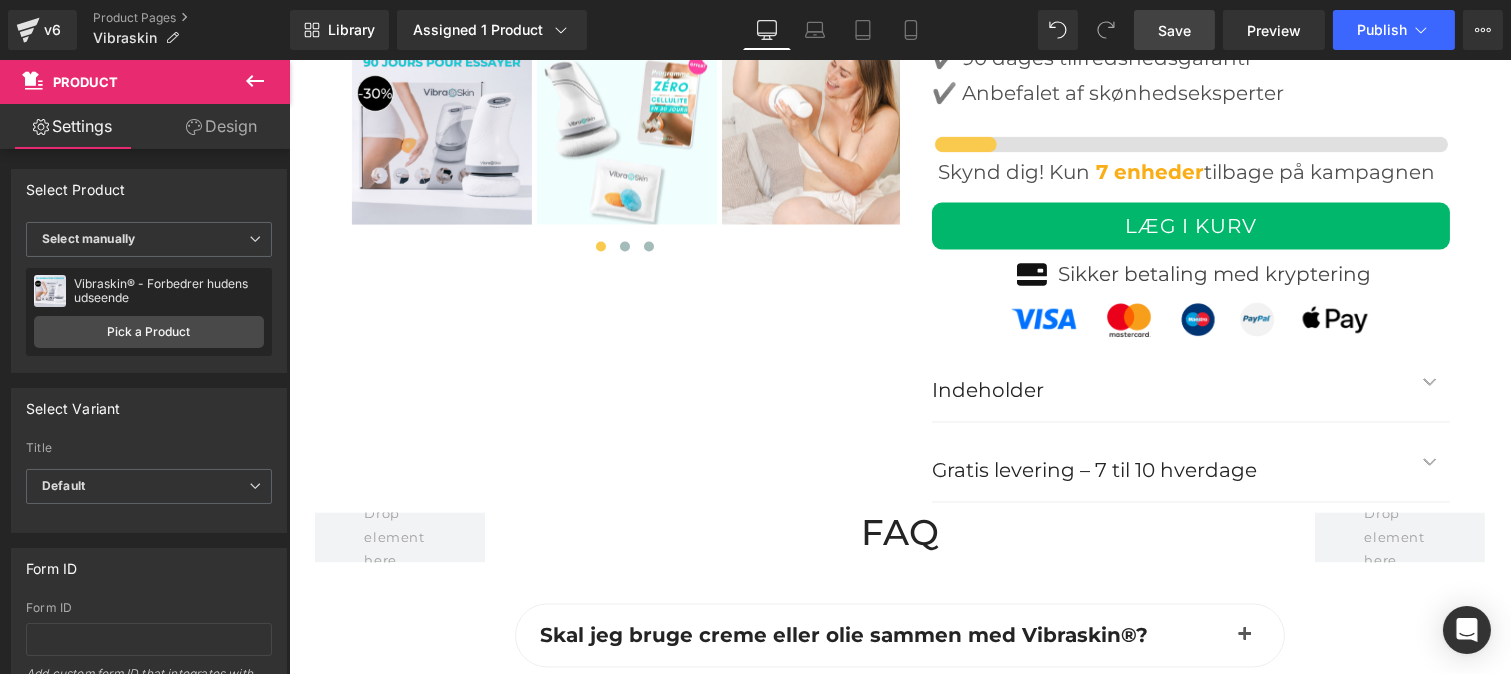 click on "Save" at bounding box center (1174, 30) 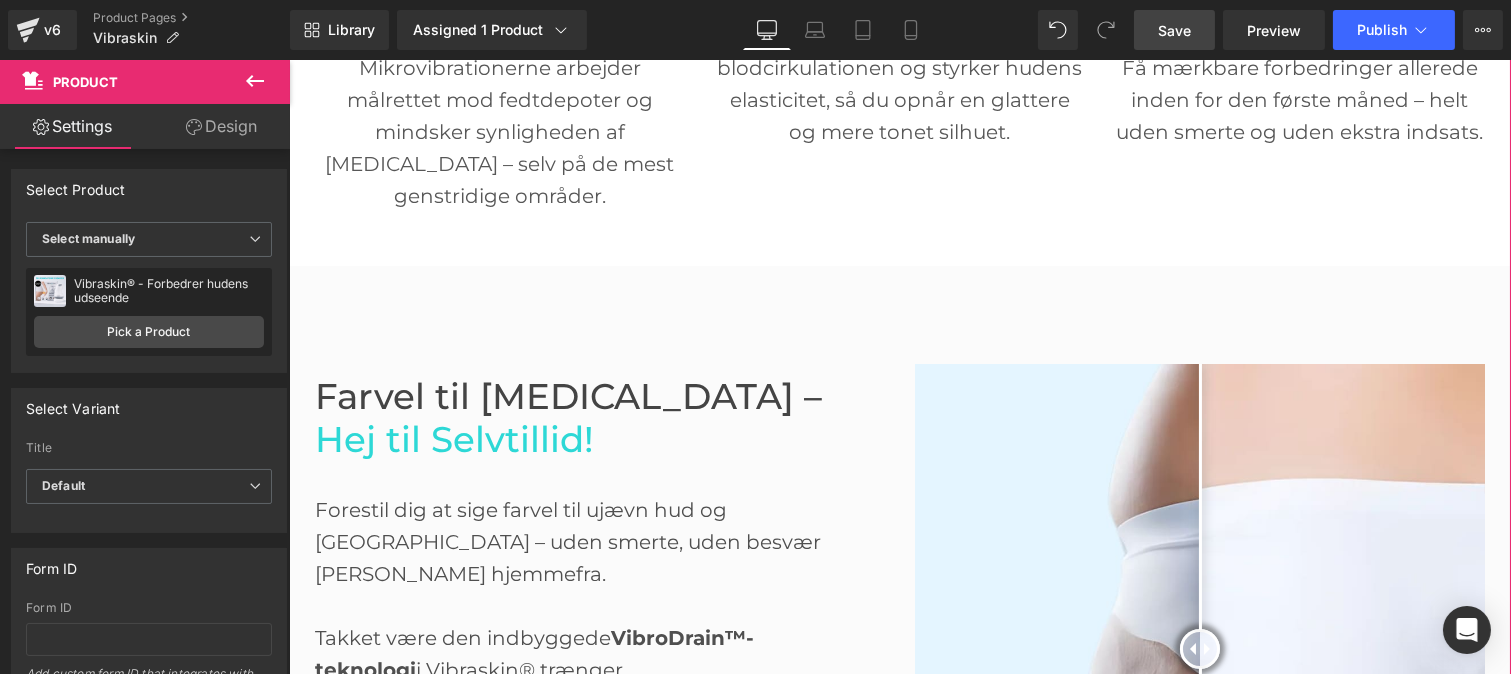 scroll, scrollTop: 0, scrollLeft: 0, axis: both 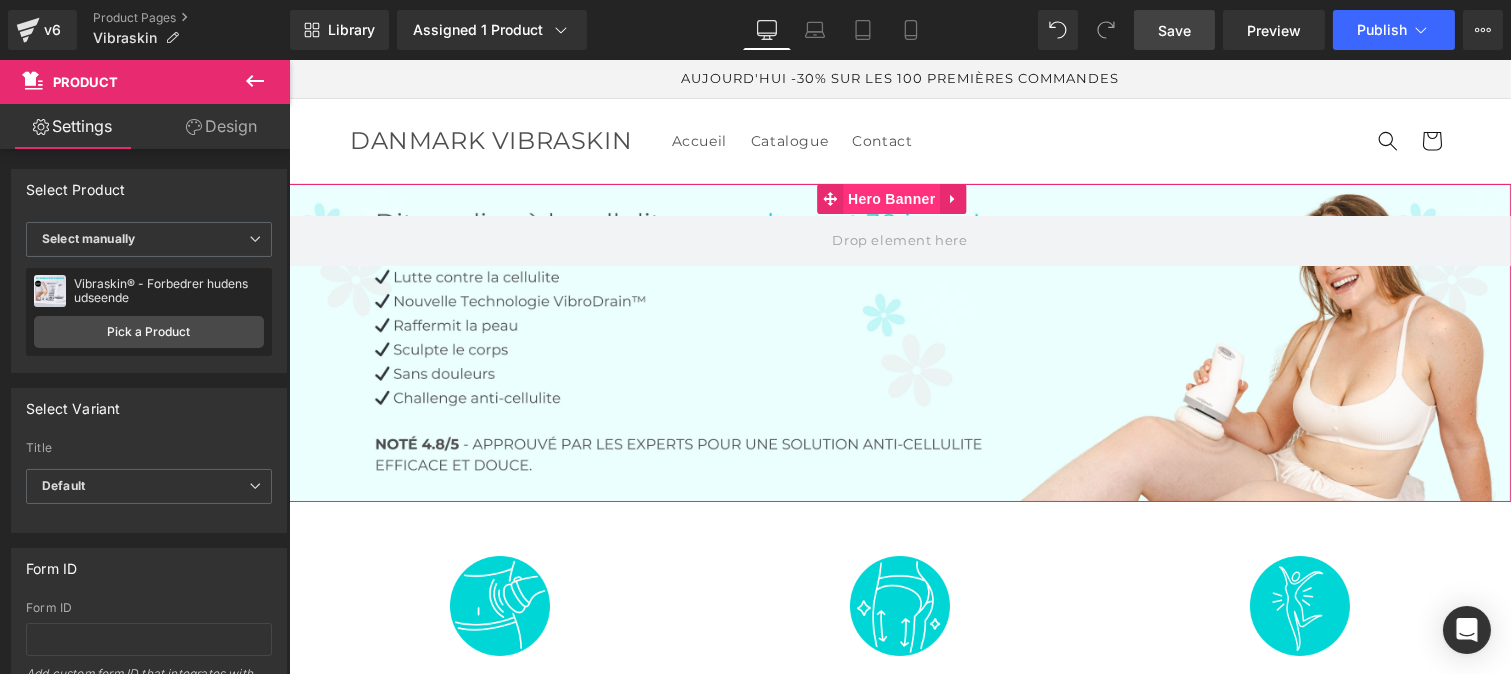 click on "Hero Banner" at bounding box center [890, 199] 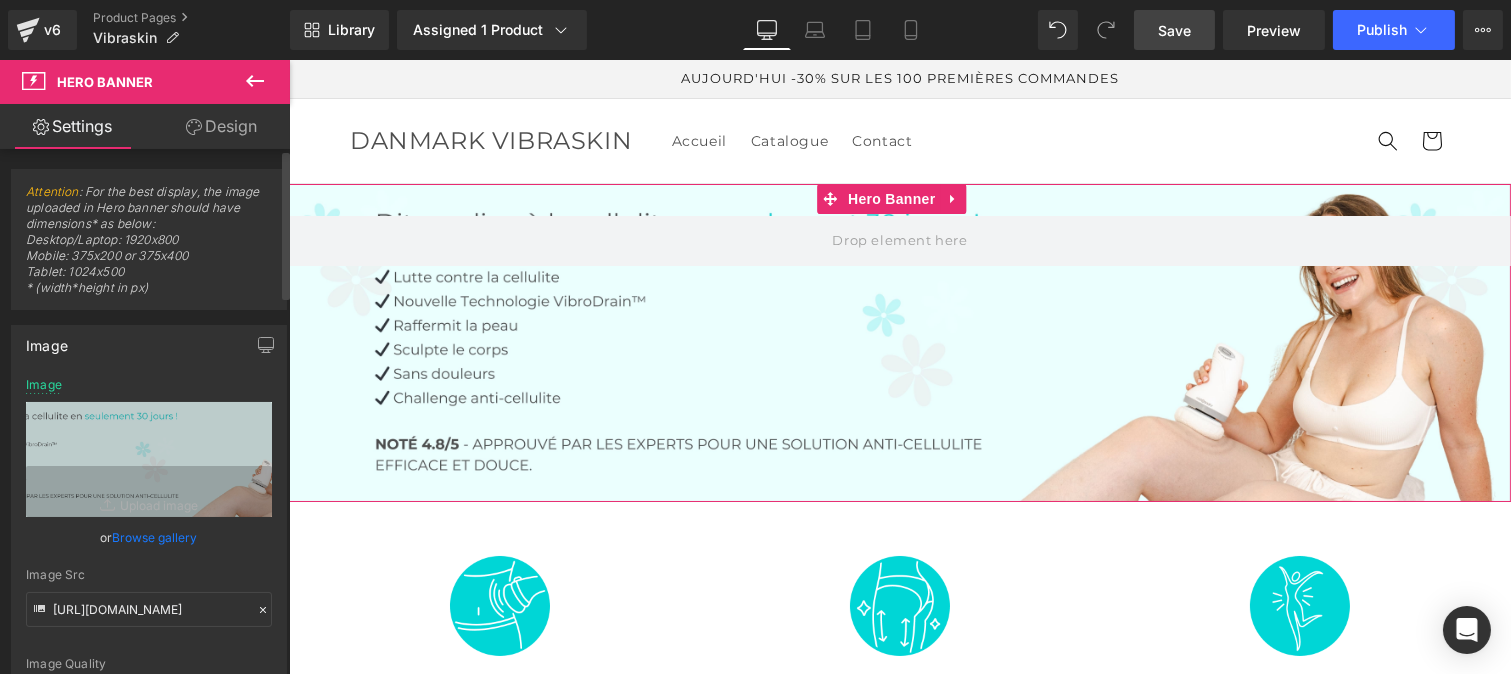 click 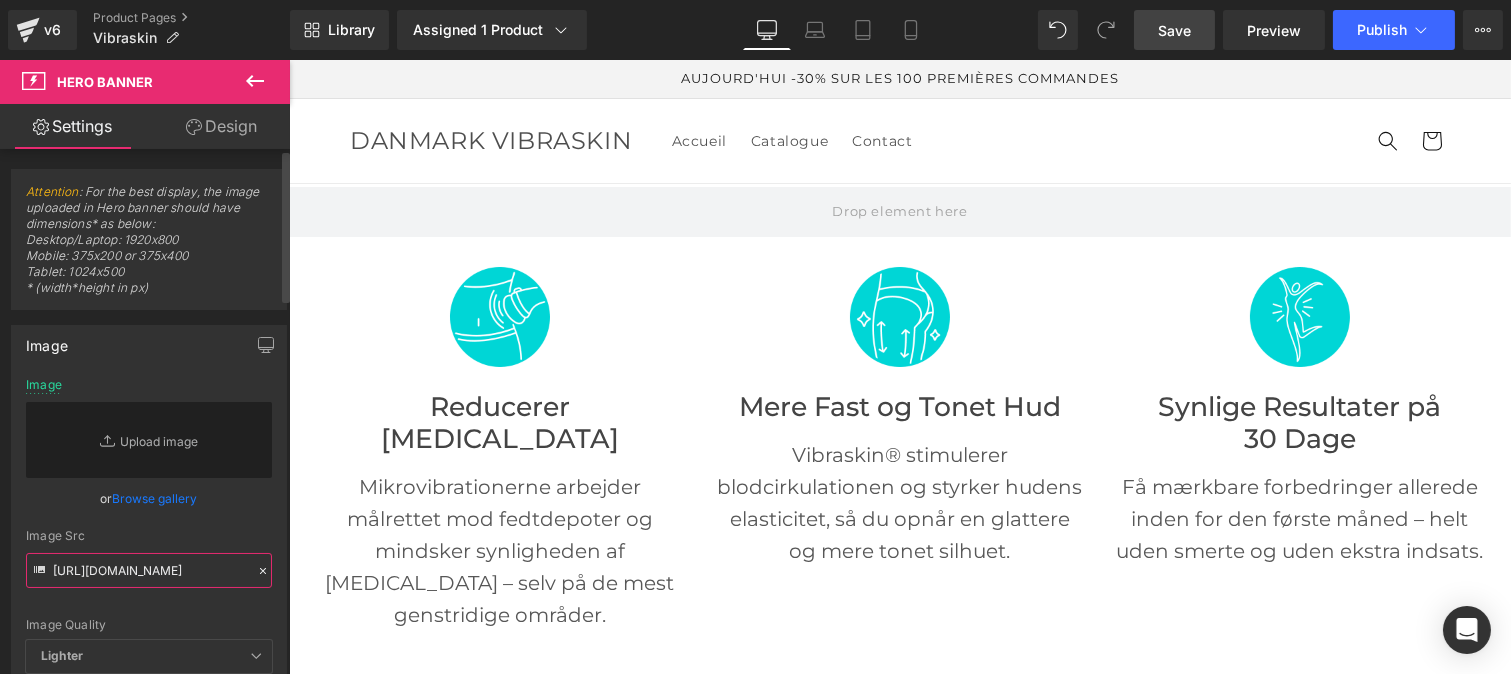 click on "[URL][DOMAIN_NAME]" at bounding box center (149, 570) 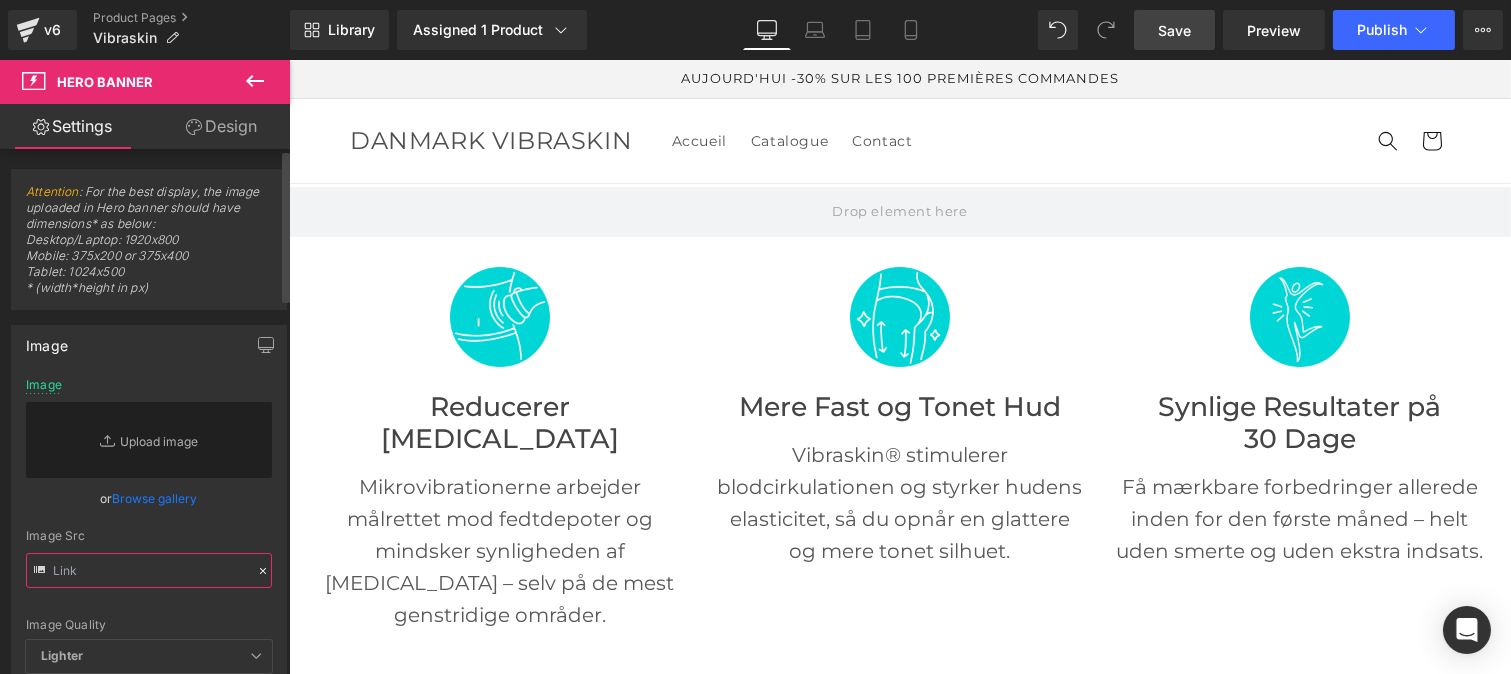 paste on "[URL][DOMAIN_NAME]" 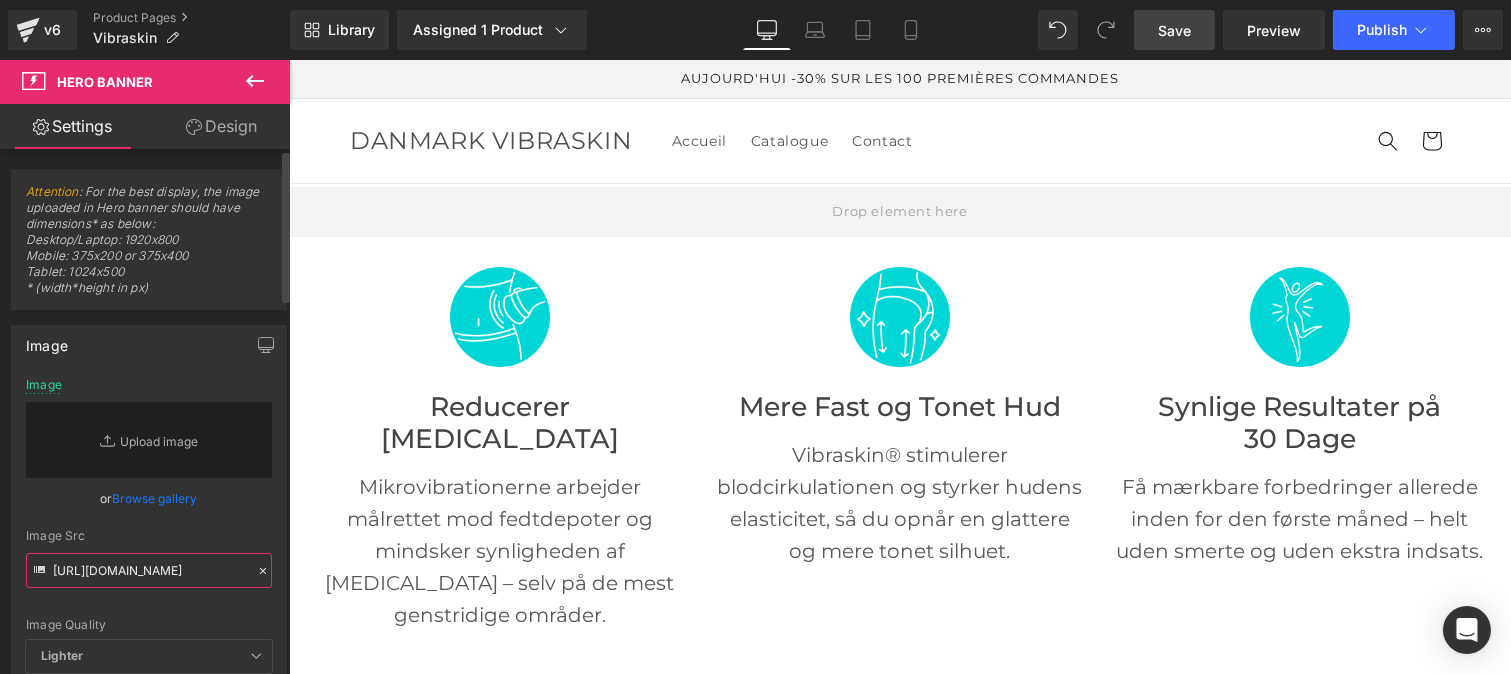 scroll, scrollTop: 0, scrollLeft: 375, axis: horizontal 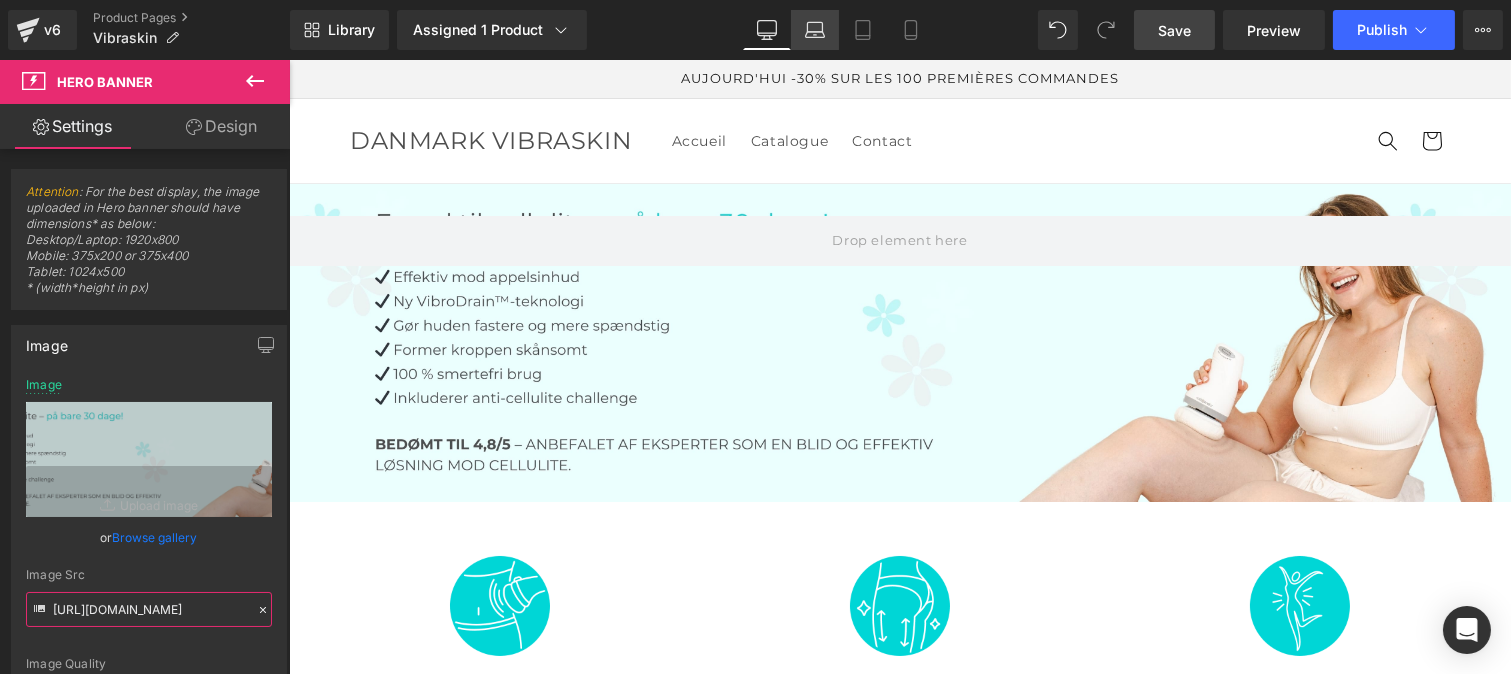 type on "[URL][DOMAIN_NAME]" 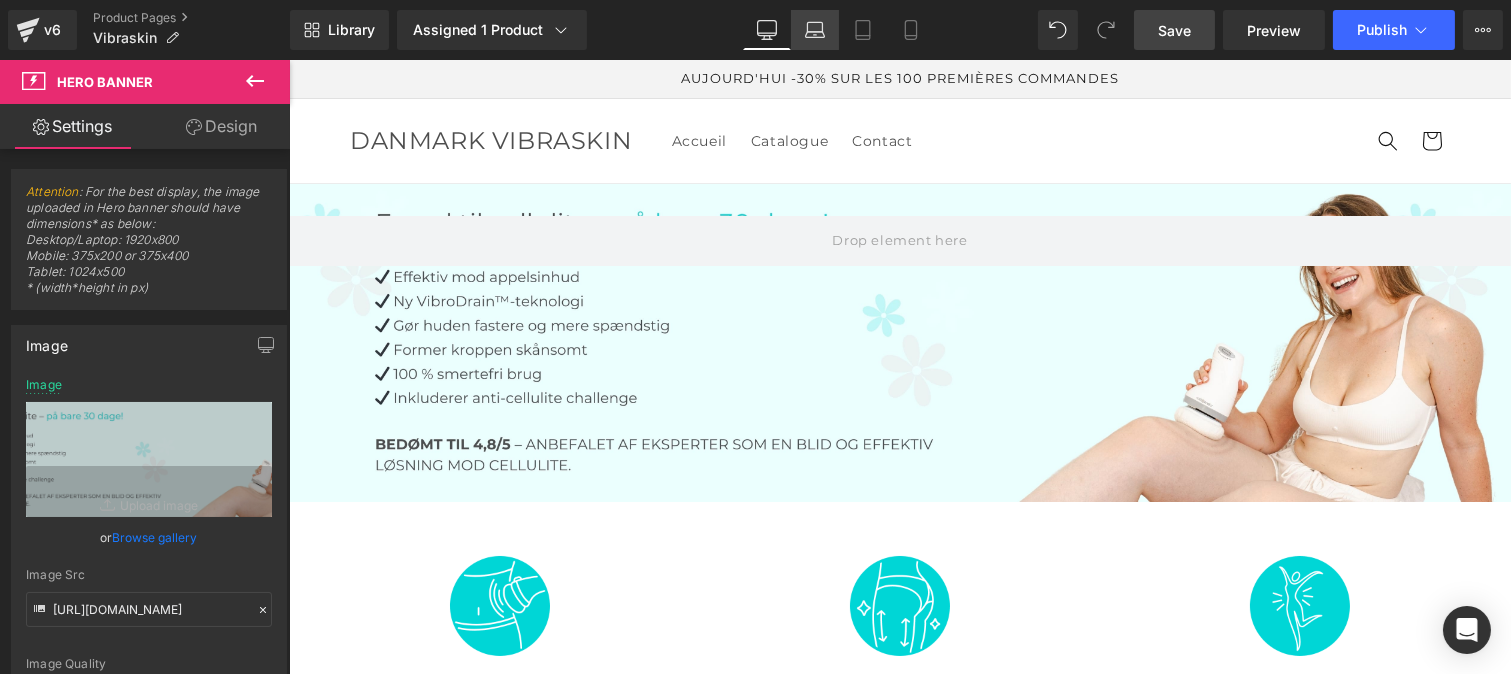 click 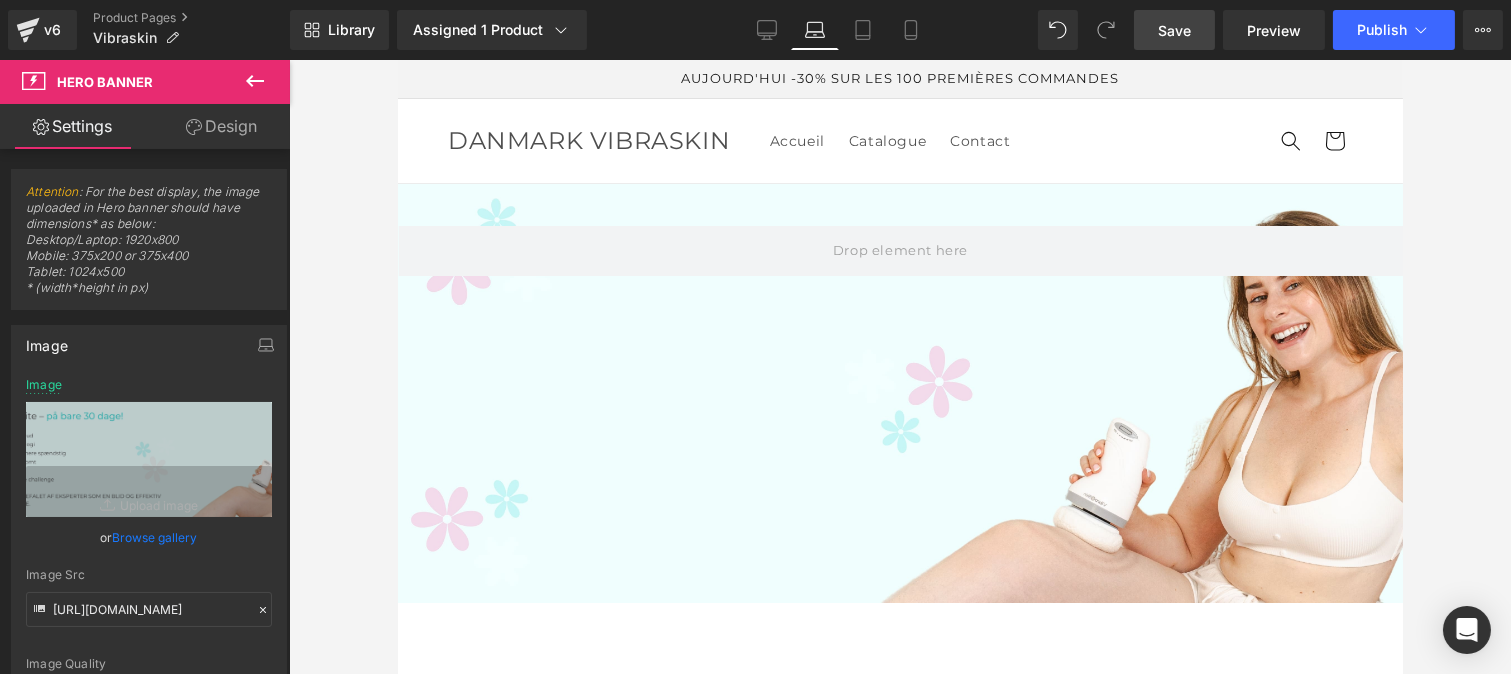 scroll, scrollTop: 0, scrollLeft: 0, axis: both 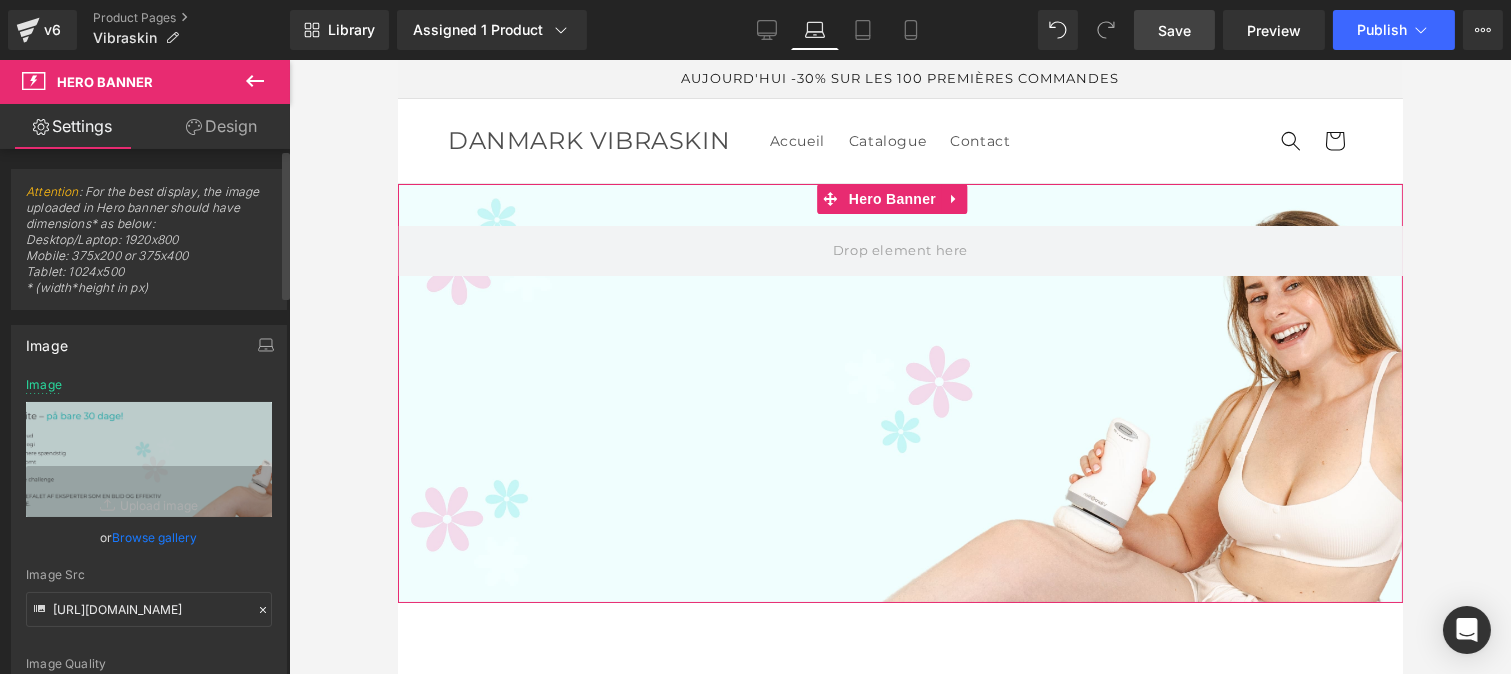 click 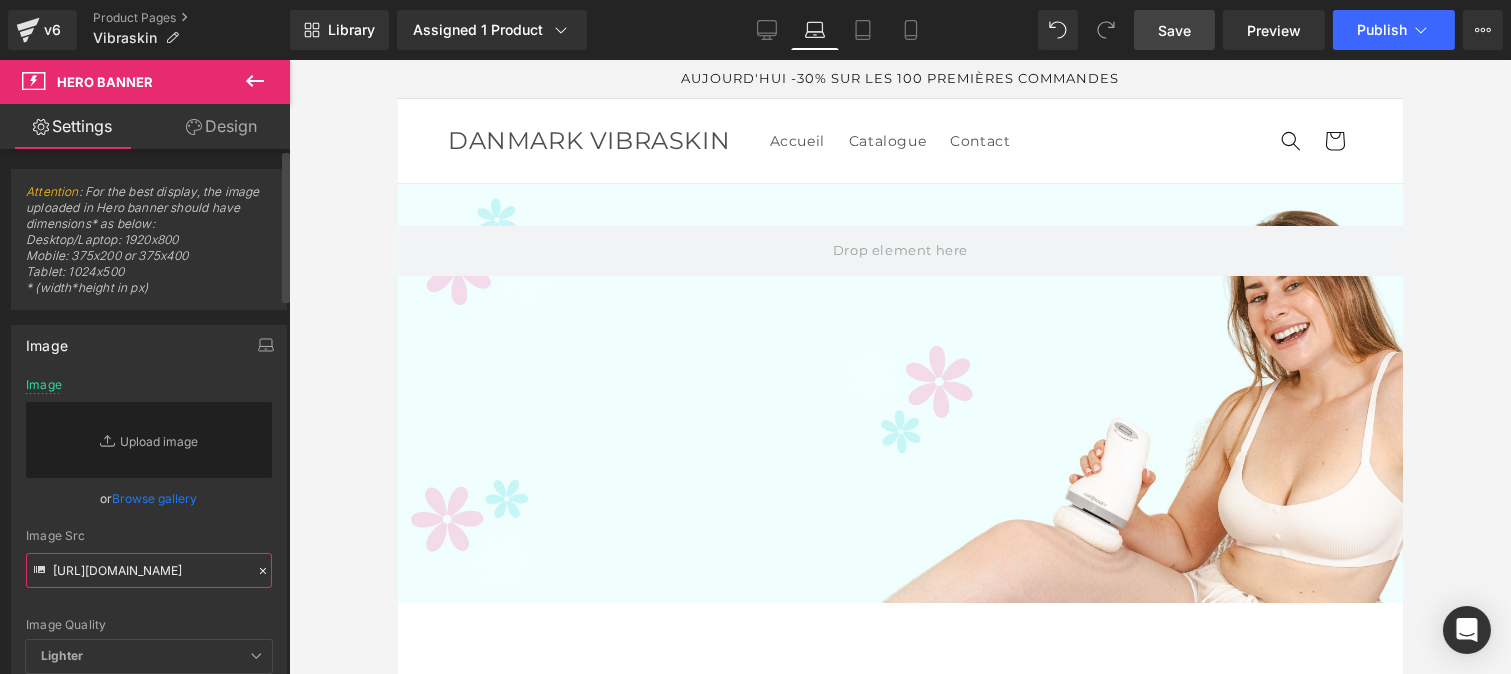 click on "[URL][DOMAIN_NAME]" at bounding box center (149, 570) 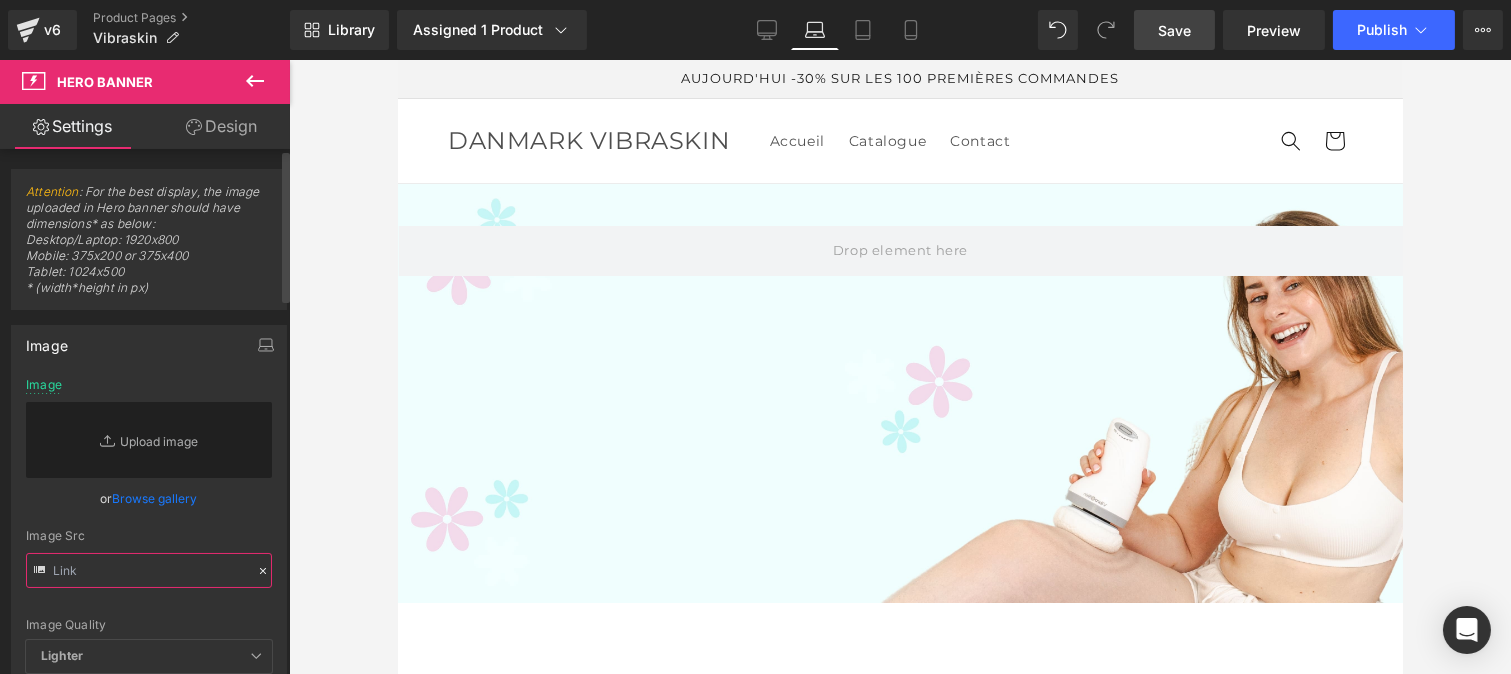 paste on "[URL][DOMAIN_NAME]" 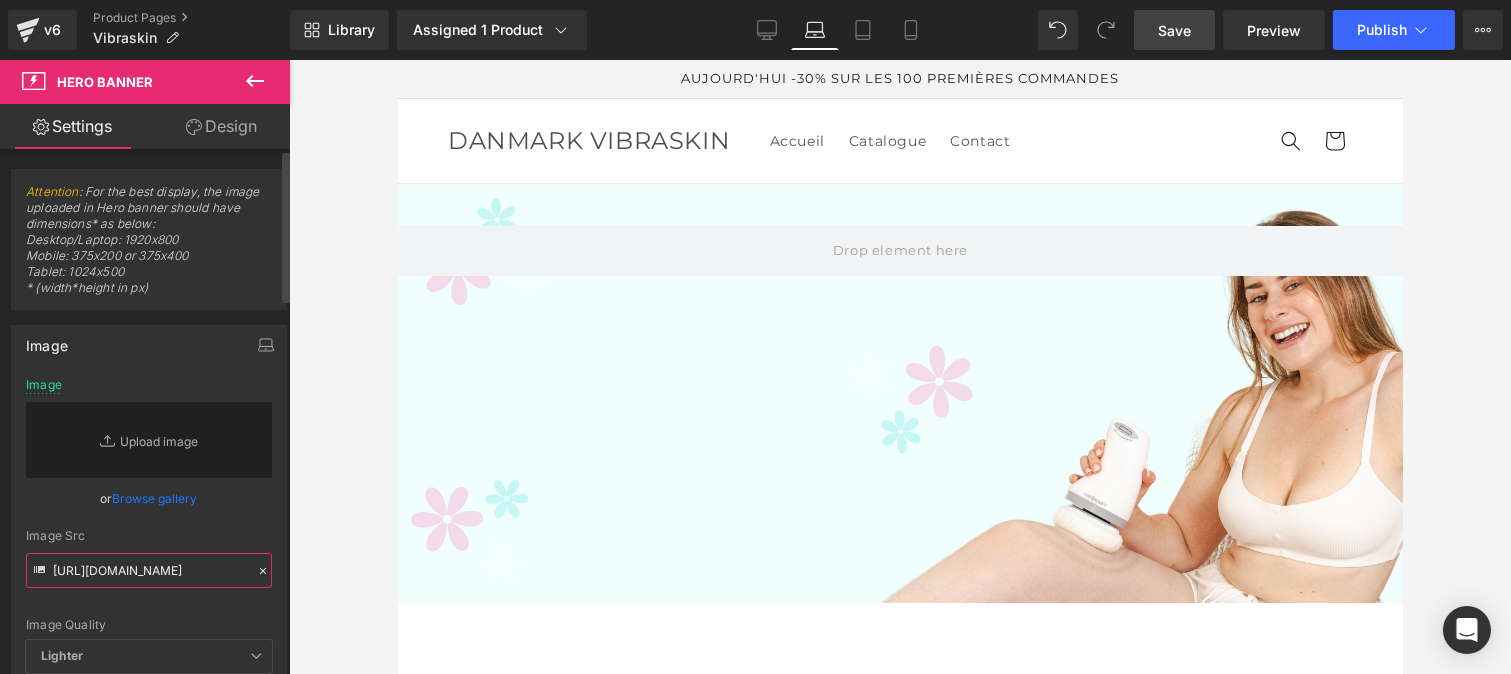 scroll, scrollTop: 0, scrollLeft: 375, axis: horizontal 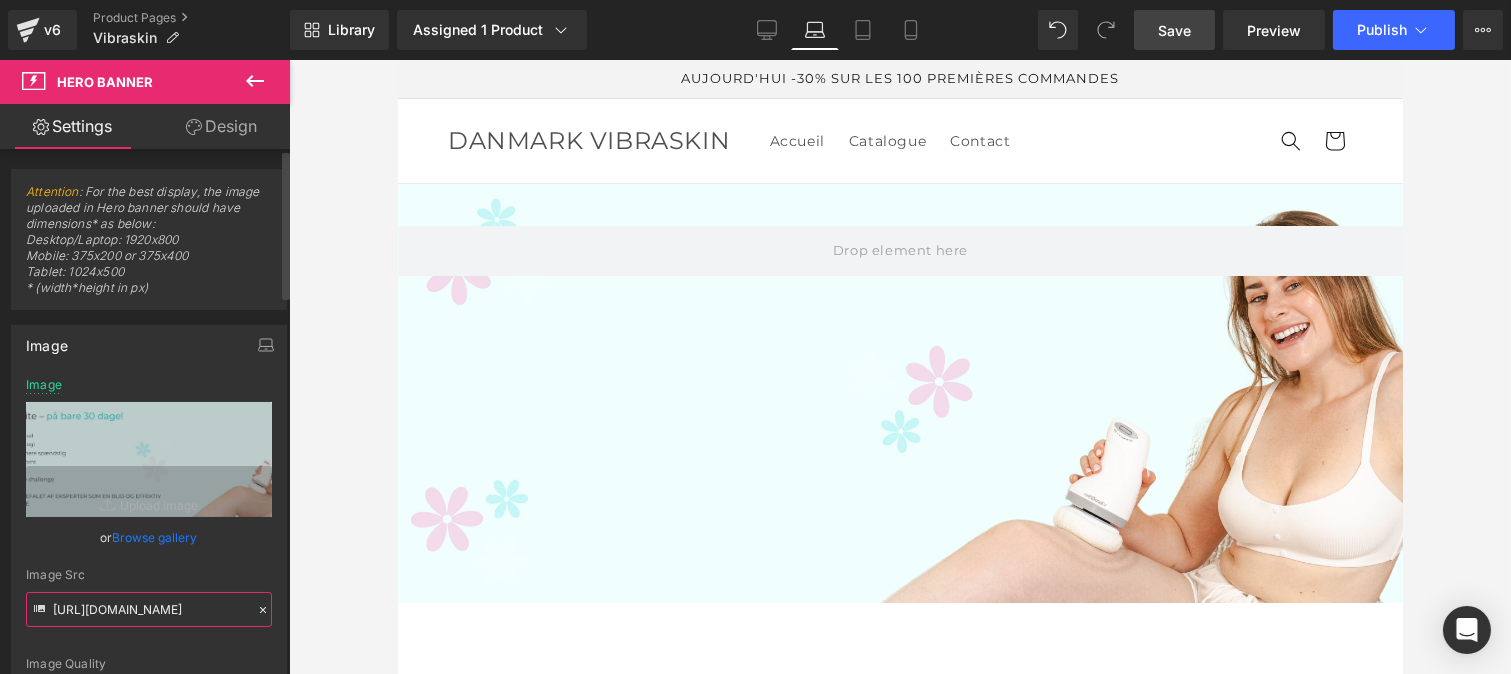 type on "[URL][DOMAIN_NAME]" 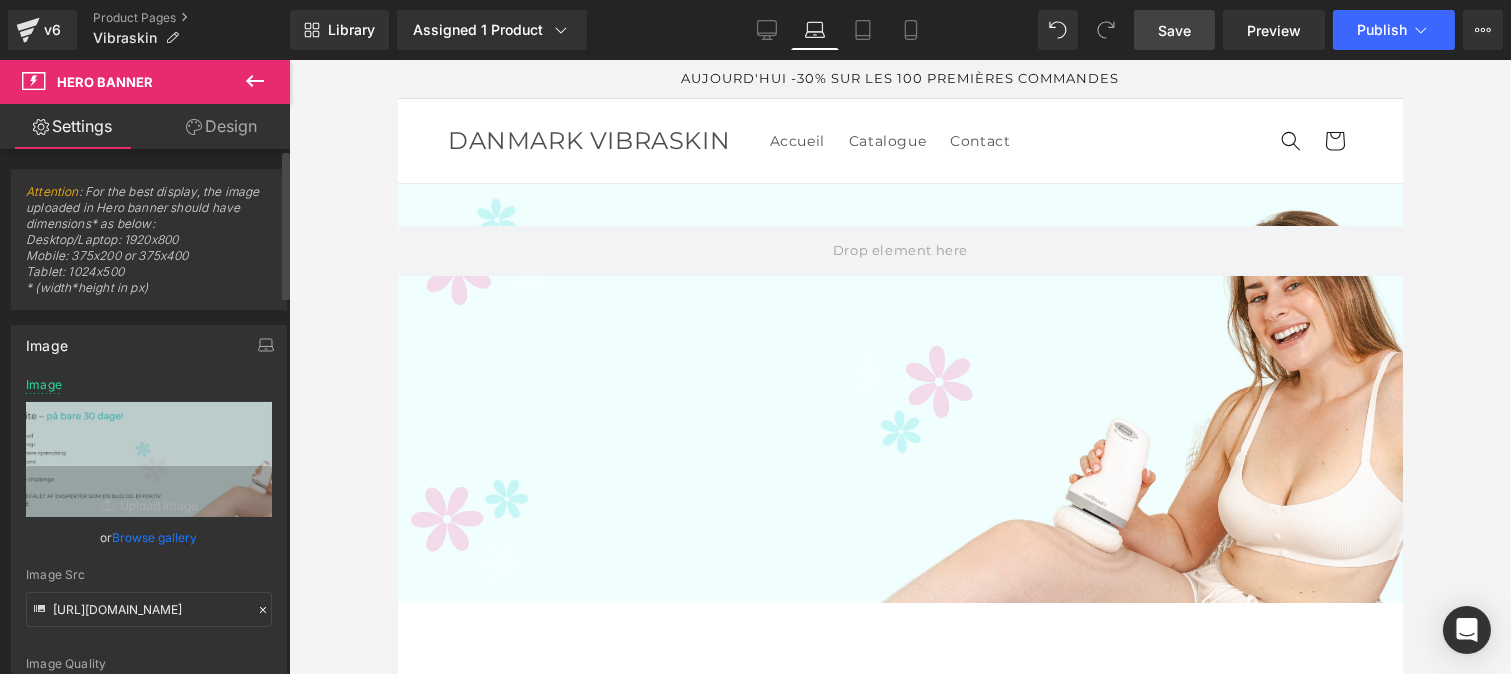 click on "or  Browse gallery" at bounding box center (149, 537) 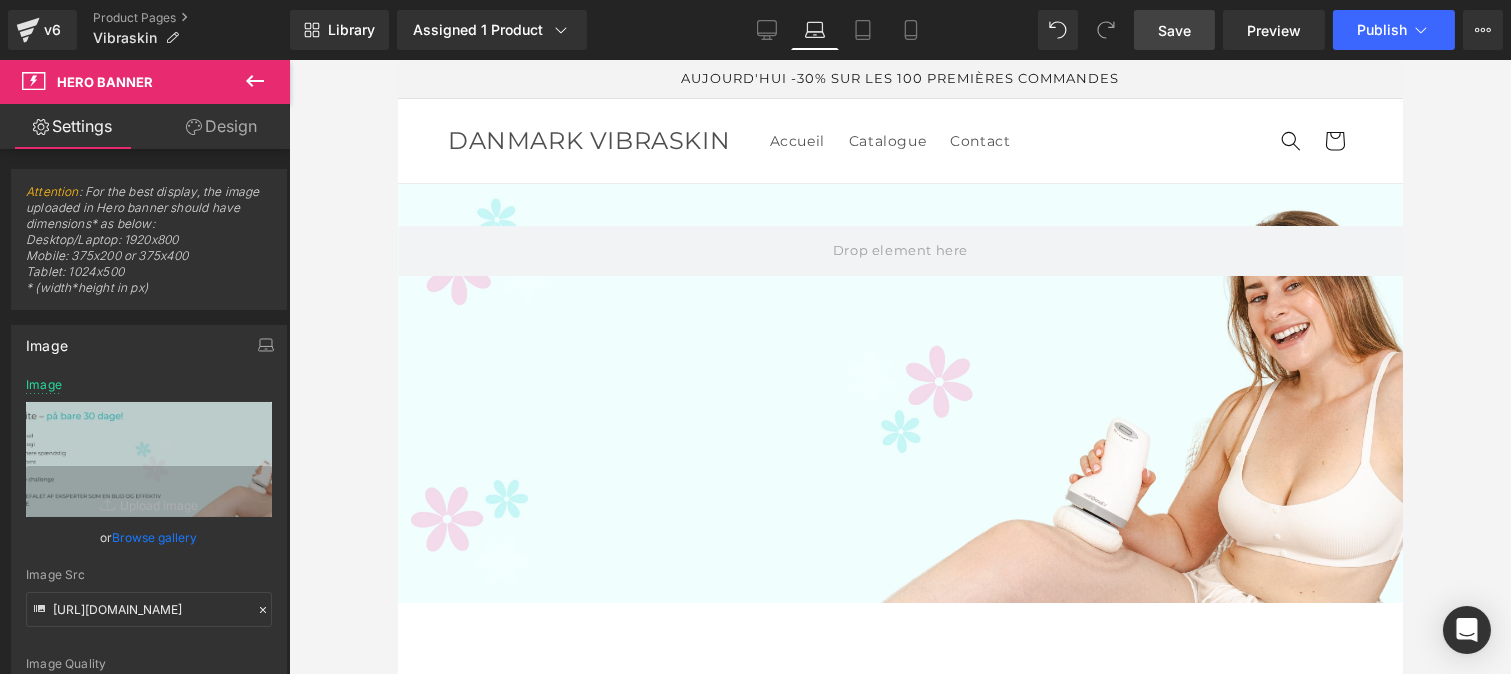scroll, scrollTop: 0, scrollLeft: 0, axis: both 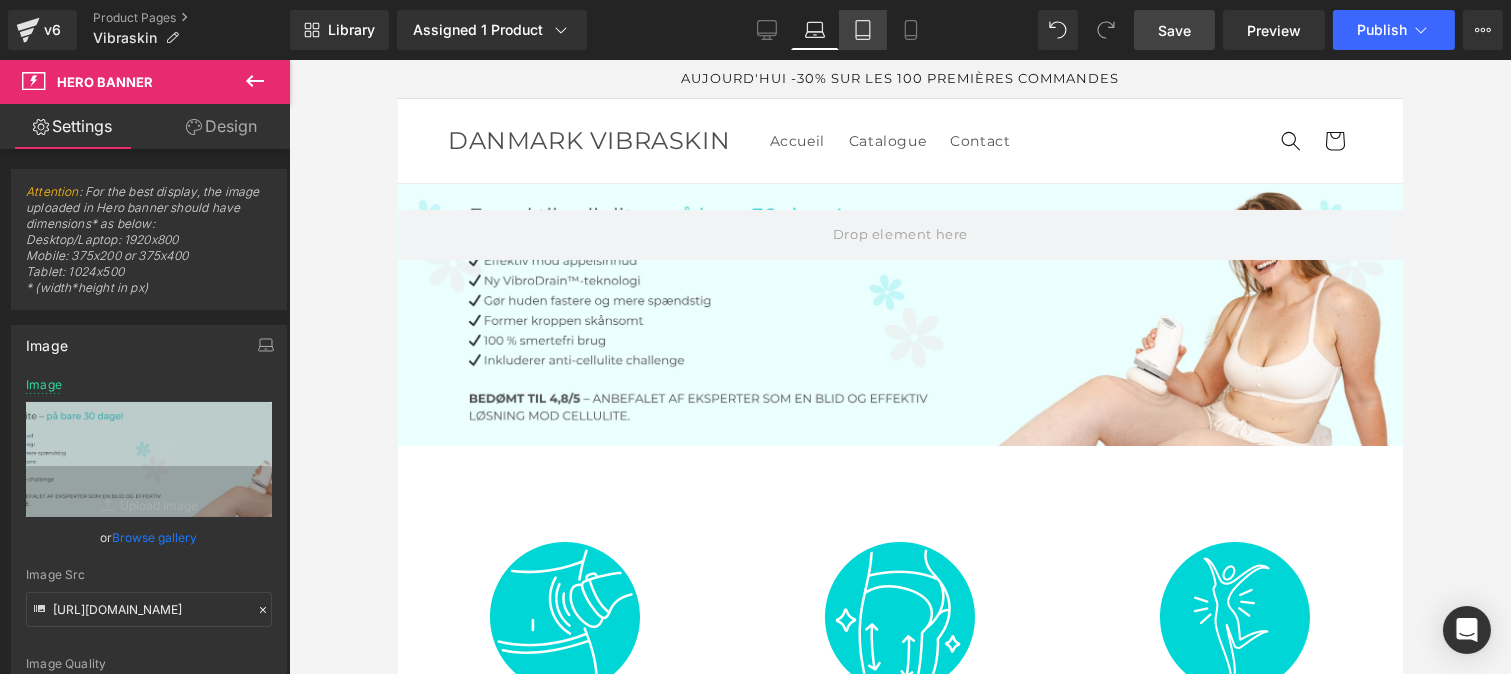 click 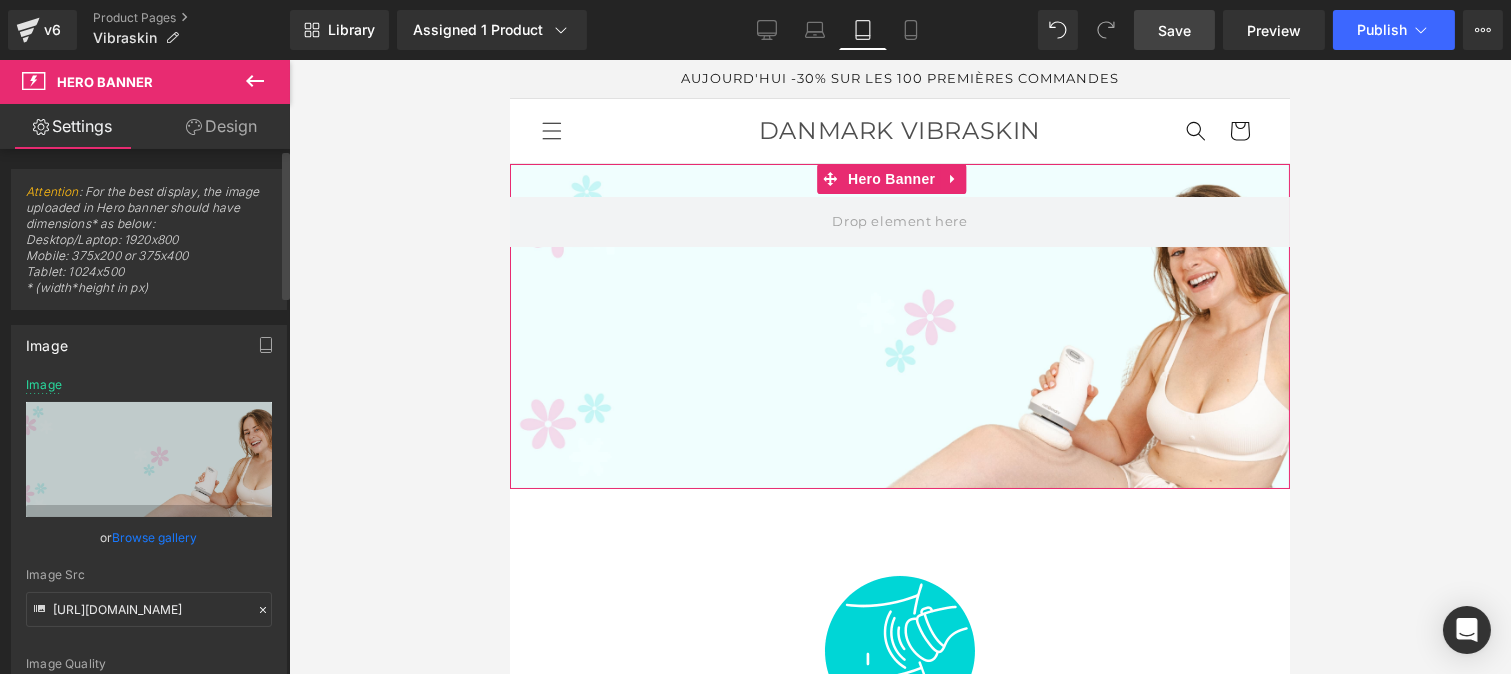 click 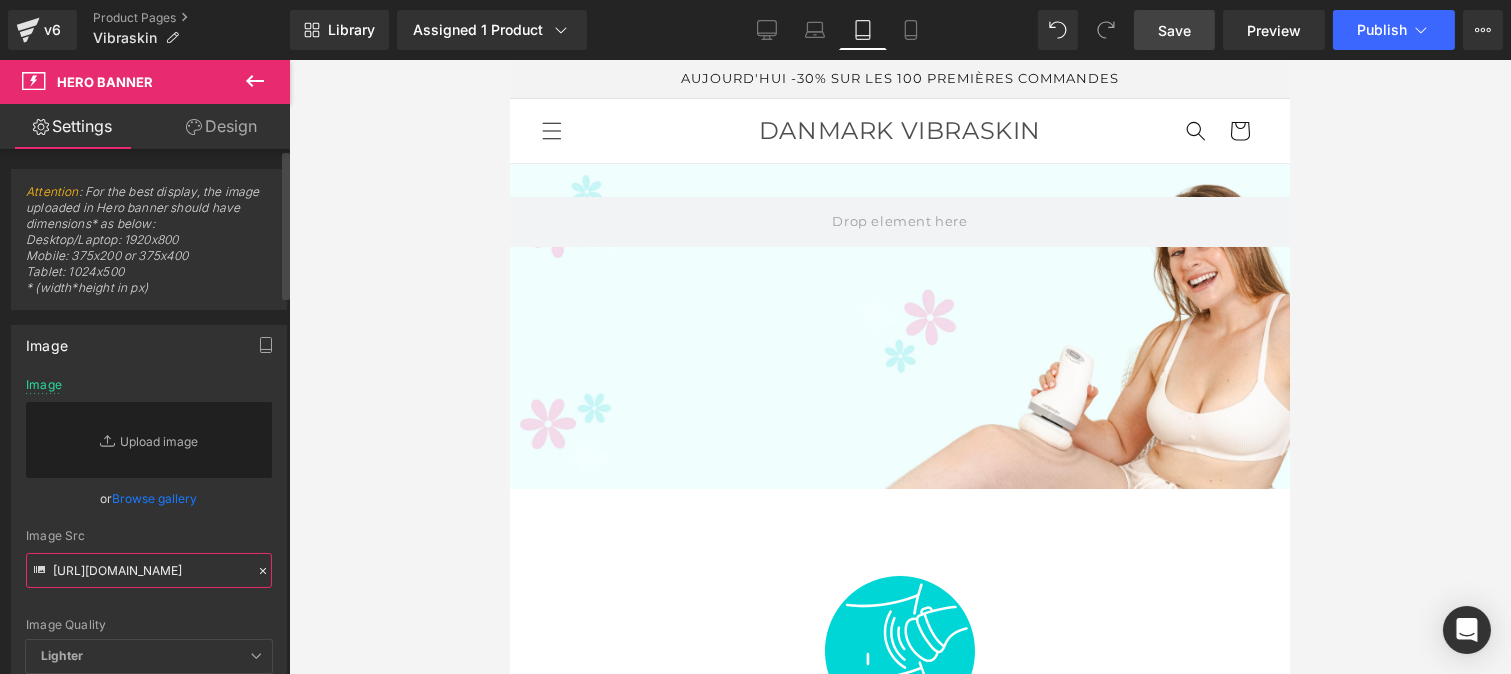 click on "[URL][DOMAIN_NAME]" at bounding box center [149, 570] 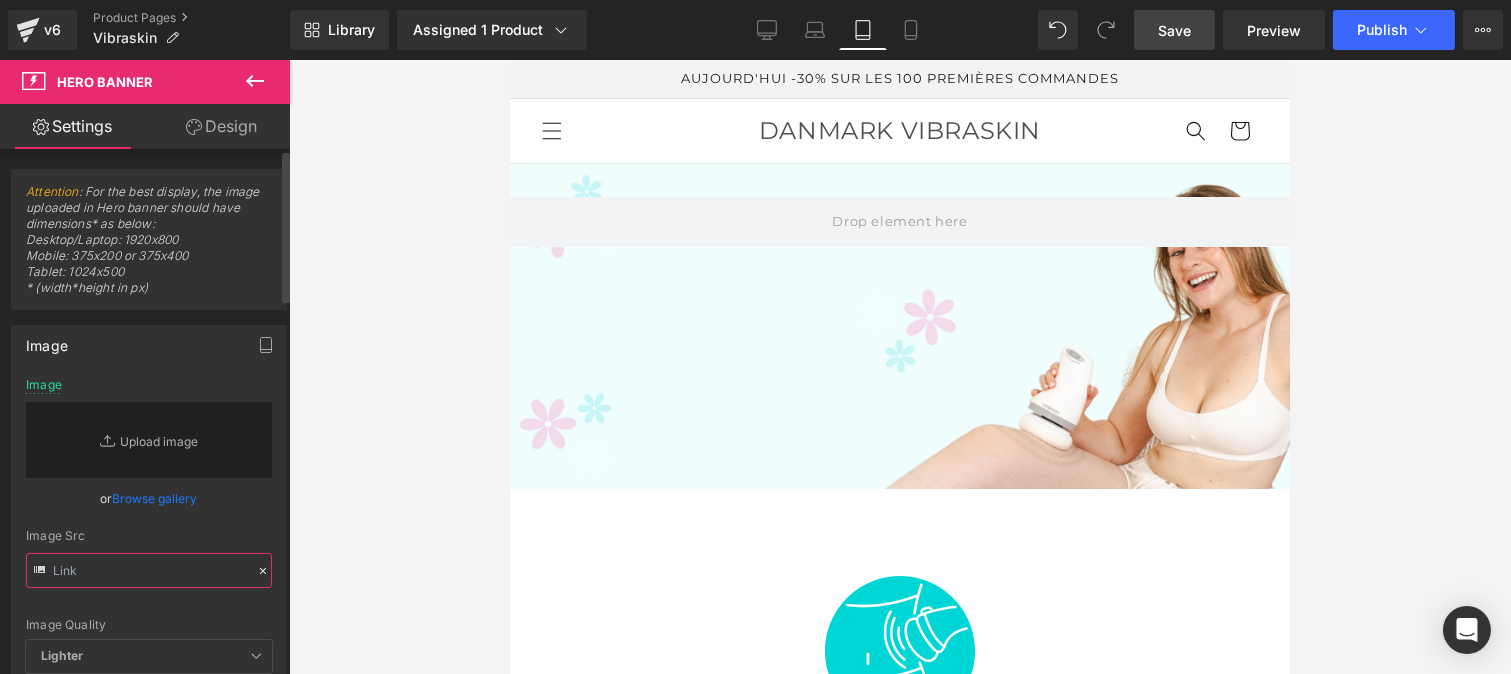 paste on "[URL][DOMAIN_NAME]" 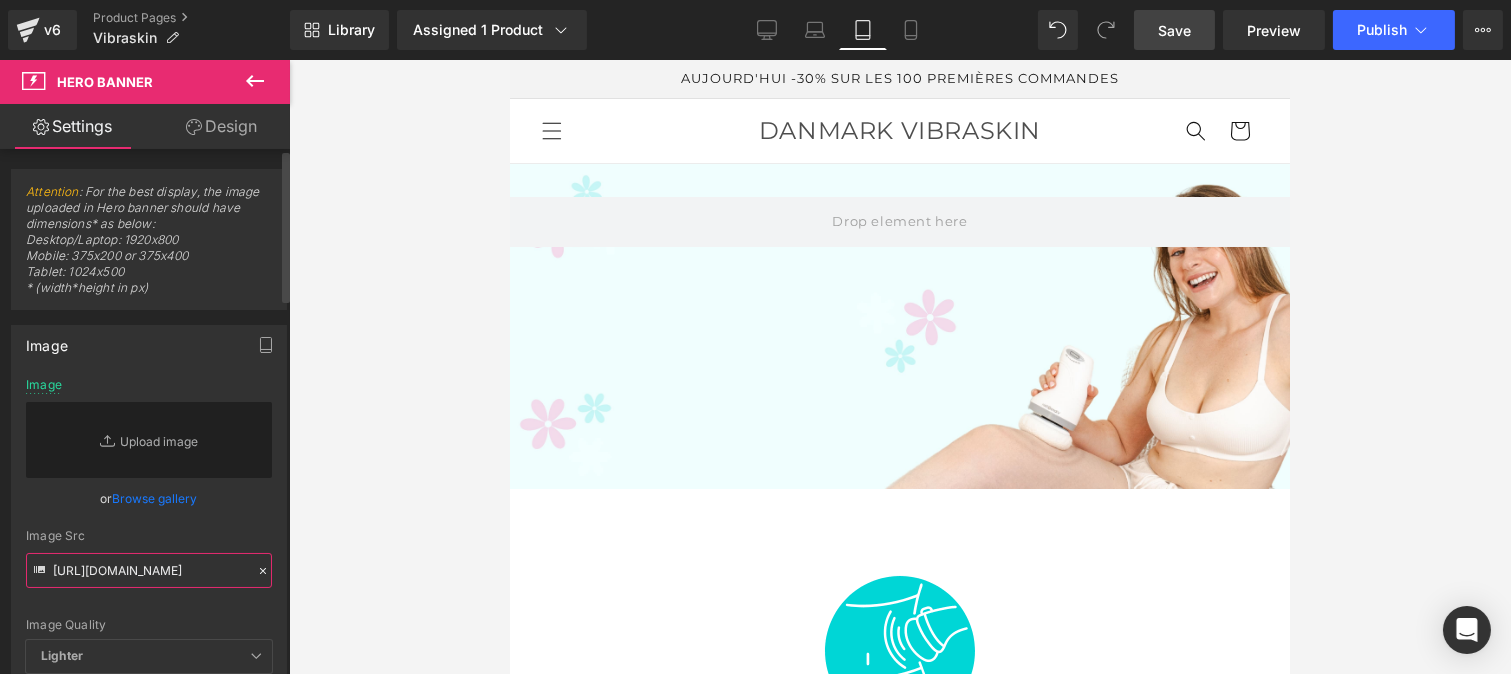 scroll, scrollTop: 0, scrollLeft: 375, axis: horizontal 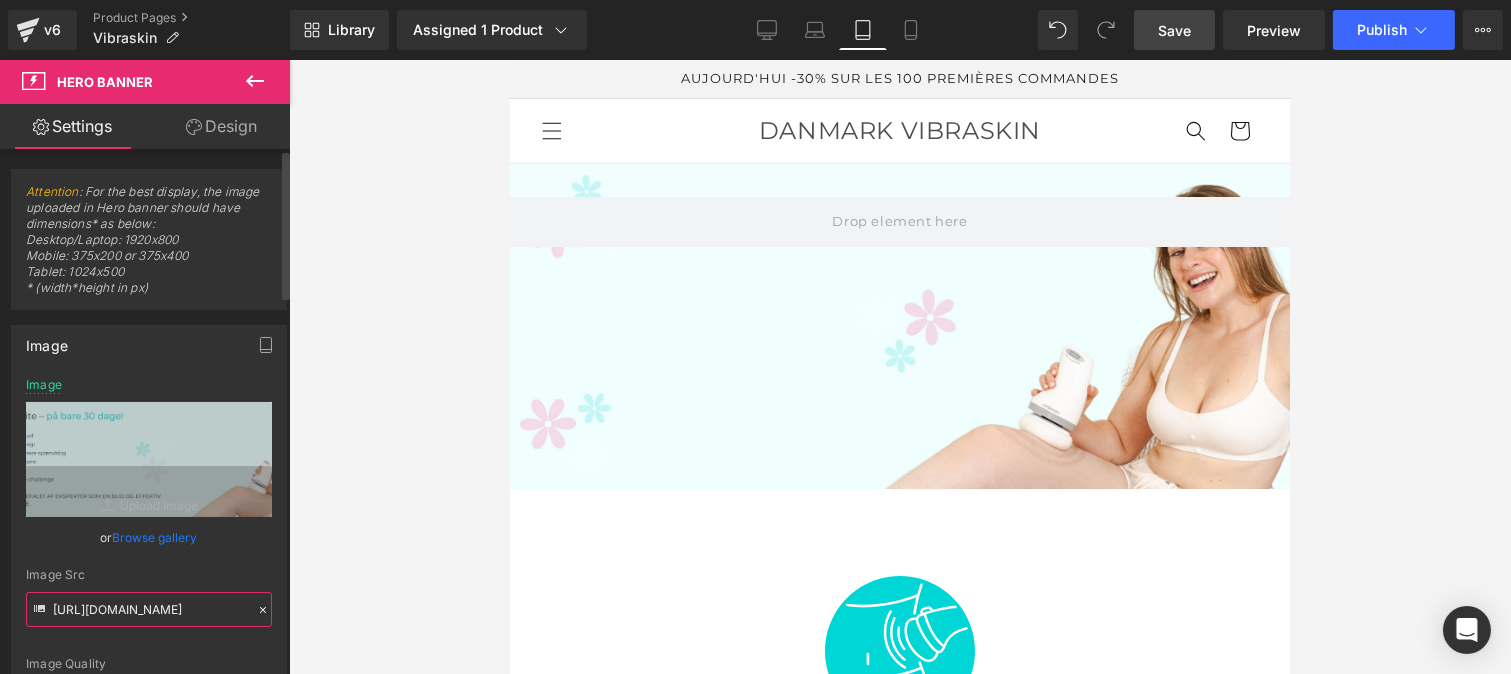 type on "[URL][DOMAIN_NAME]" 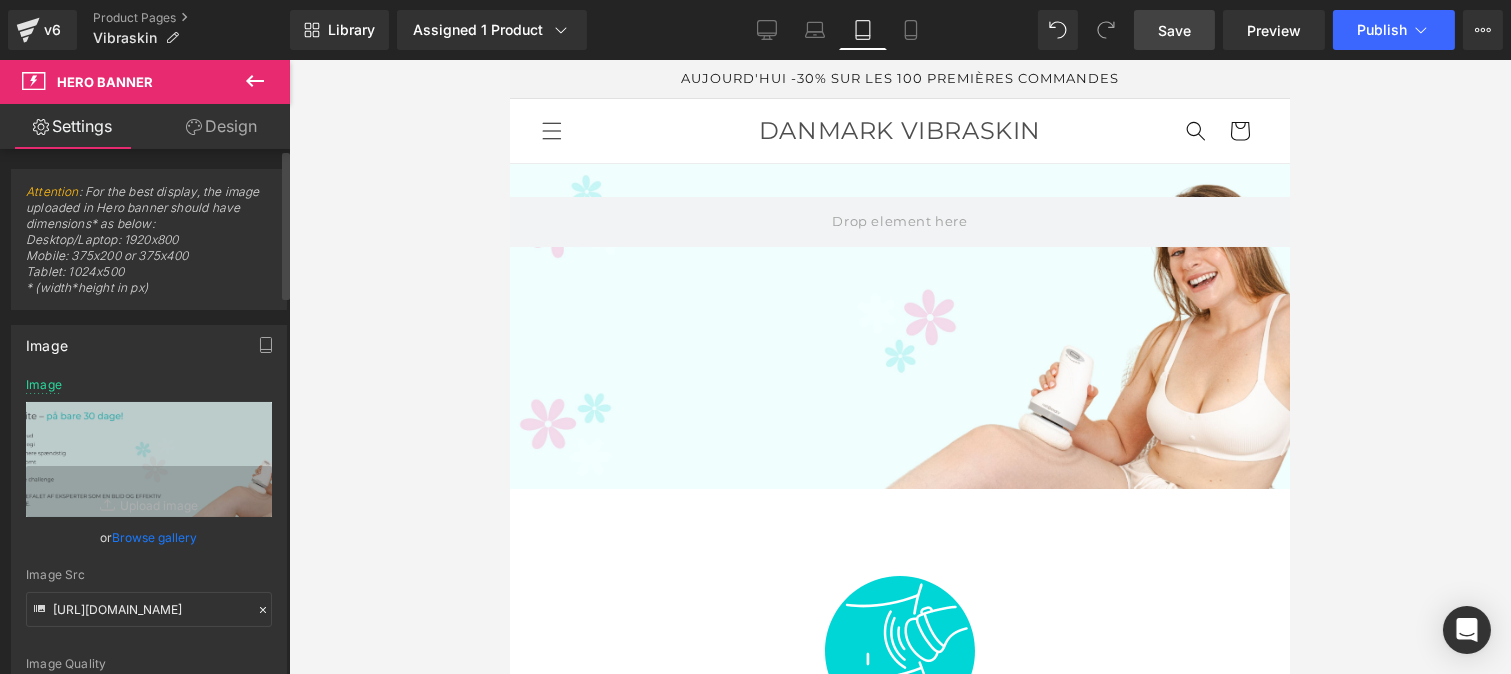 click on "[URL][DOMAIN_NAME] Image  Replace Image  Upload image or  Browse gallery Image Src [URL][DOMAIN_NAME] Image Quality Lighter Lightest
Lighter
Lighter Lightest Only support for UCare CDN" at bounding box center (149, 567) 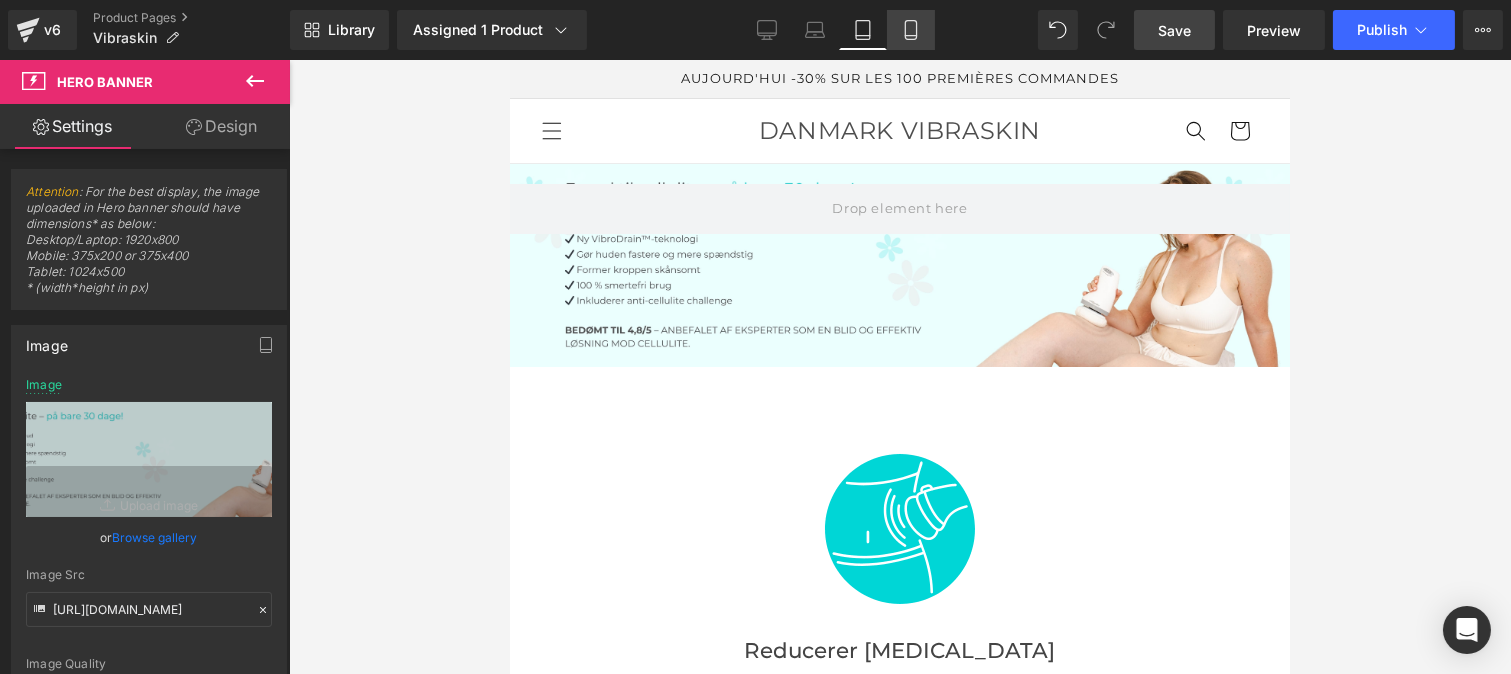 click 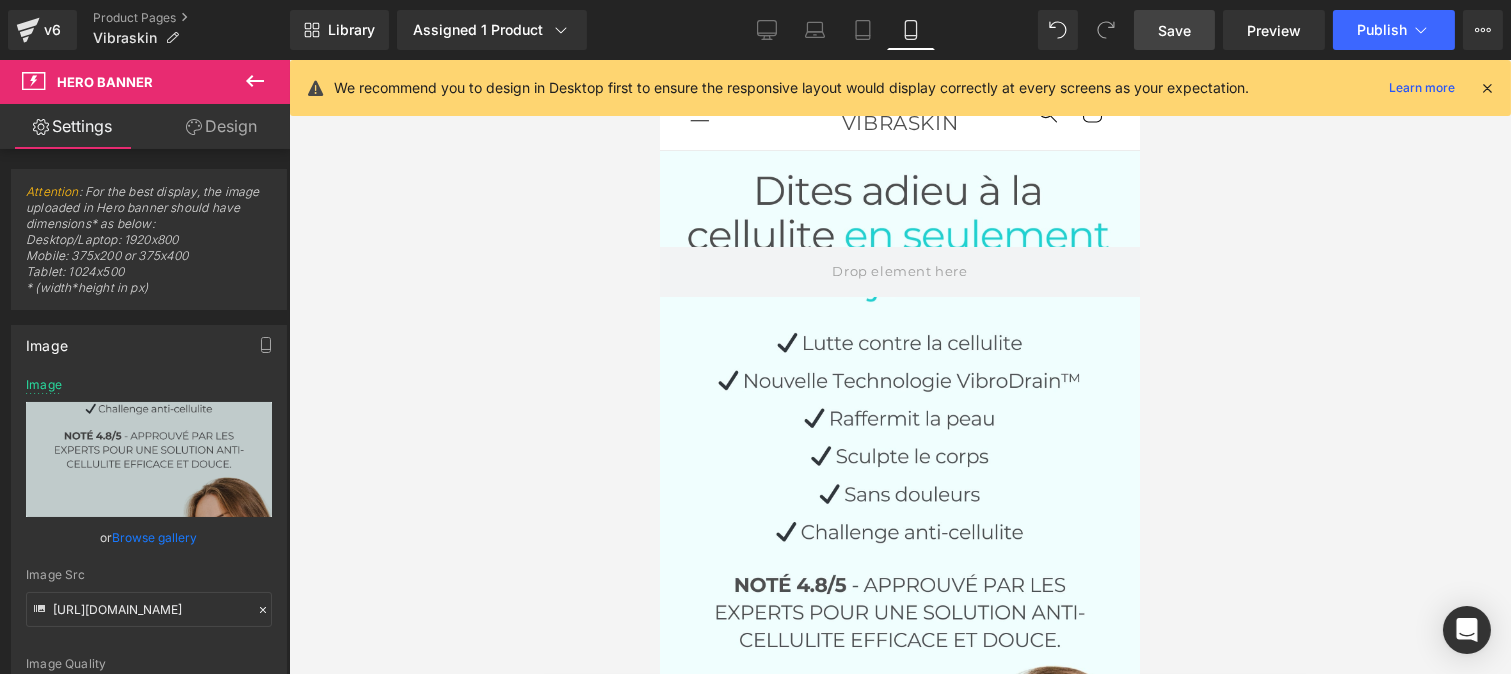 click on "Accueil
Catalogue
Contact
DANMARK VIBRASKIN
Accueil
Catalogue
Contact
Søg
Indkøbskurv" at bounding box center (899, 112) 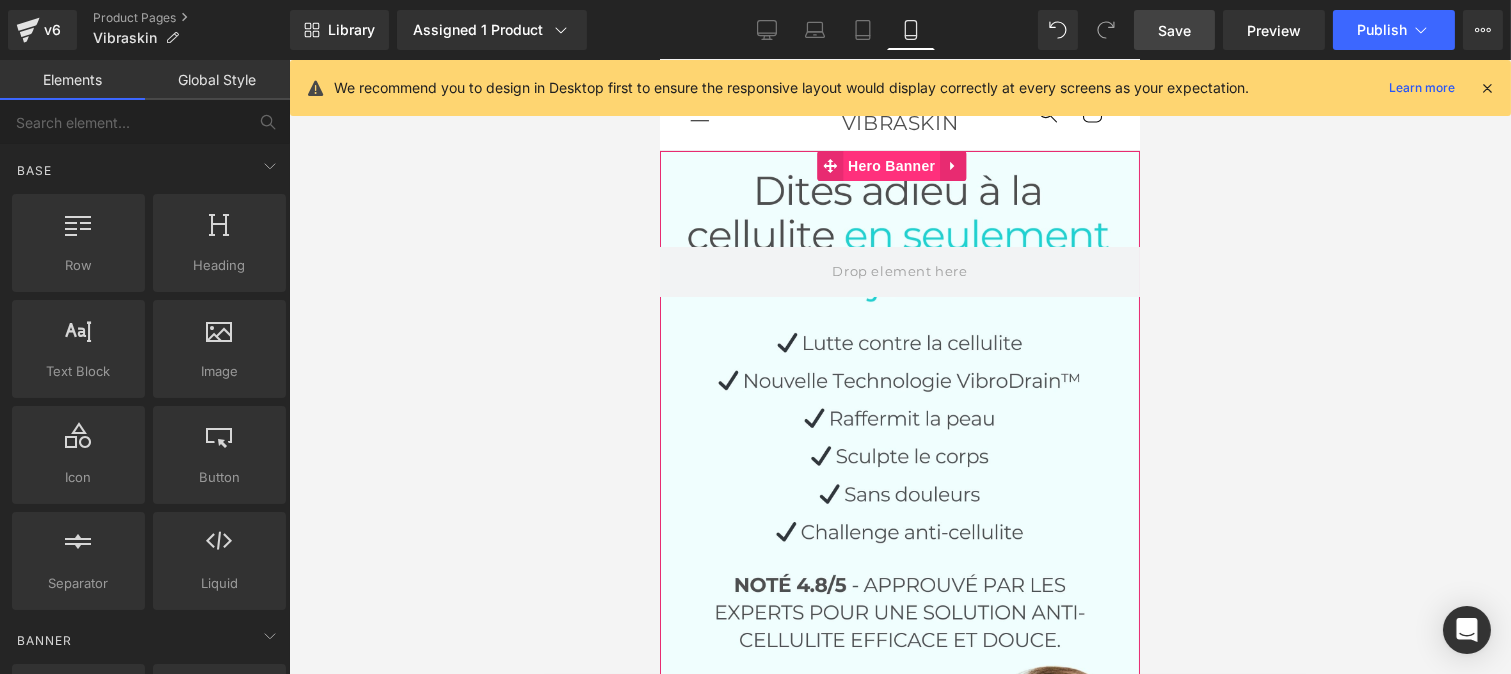 click on "Hero Banner" at bounding box center (890, 166) 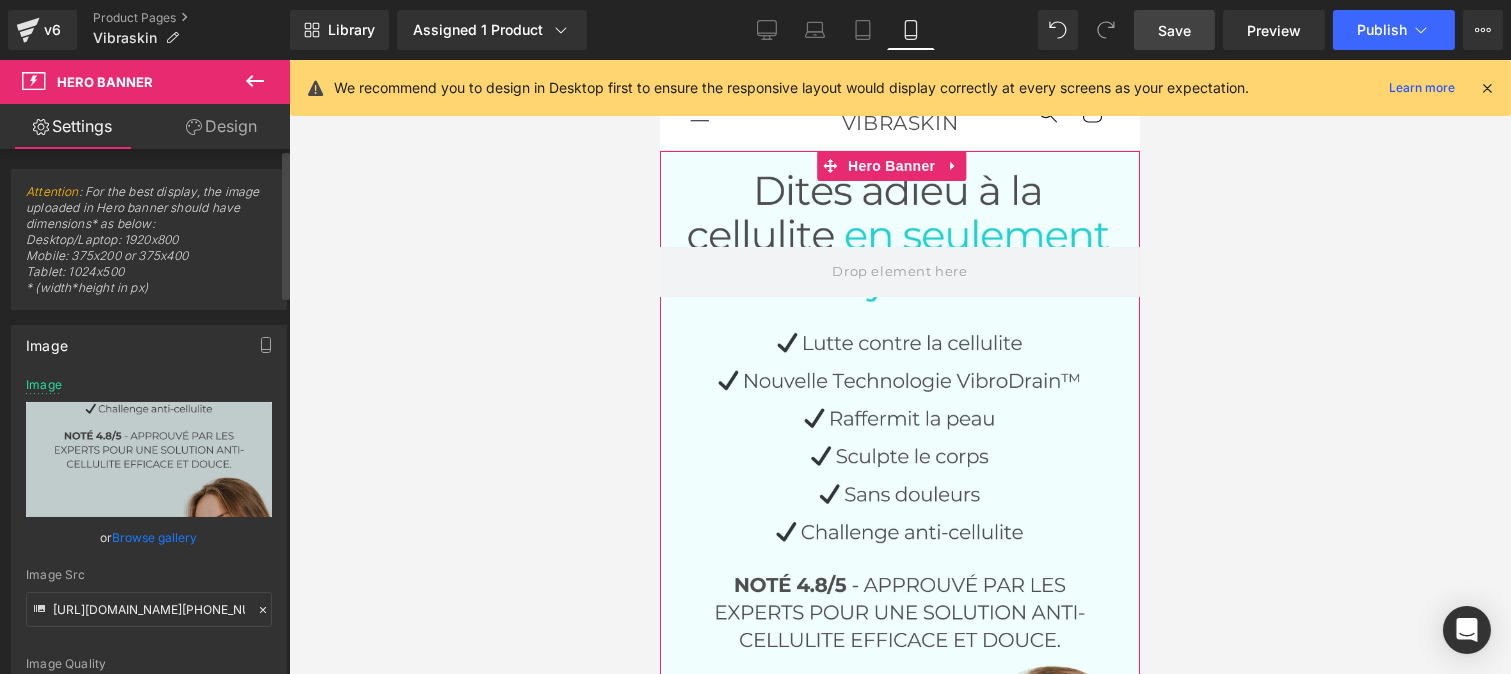 click 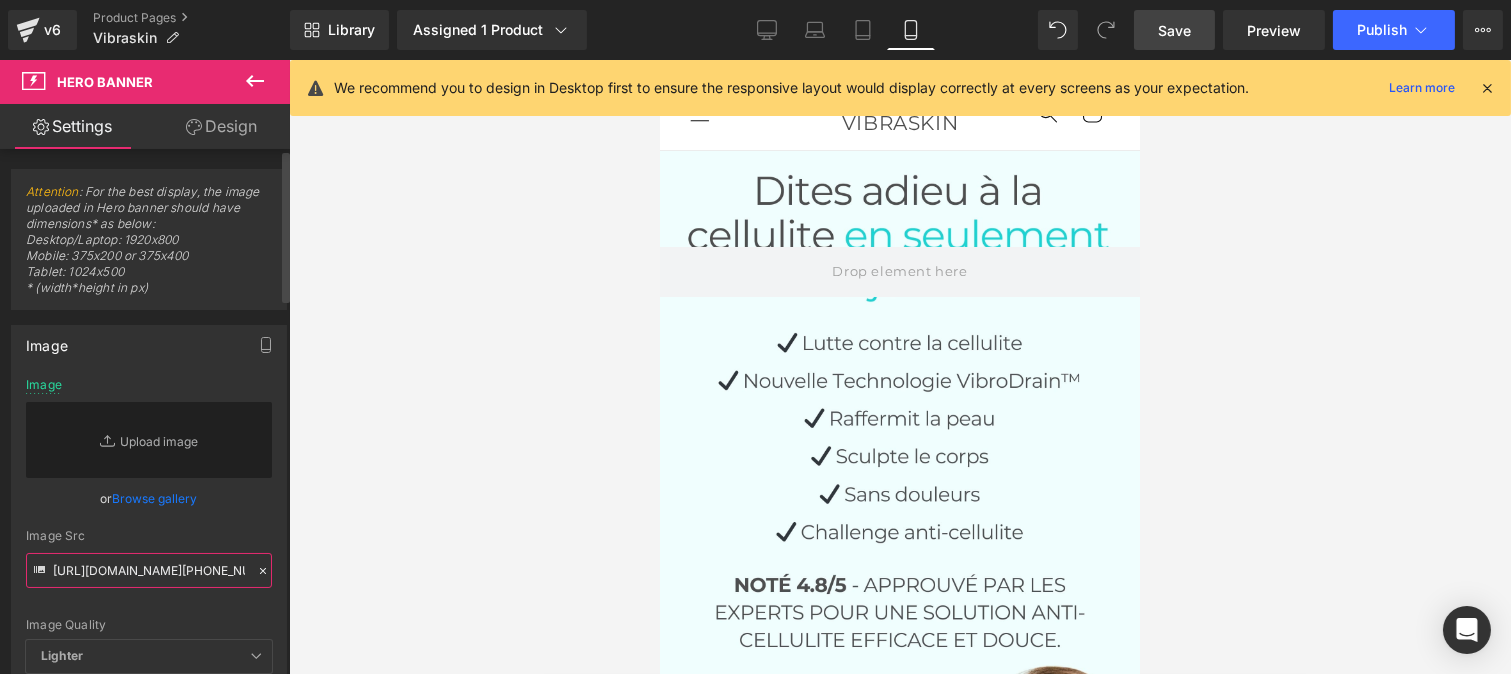 click on "[URL][DOMAIN_NAME][PHONE_NUMBER]" at bounding box center (149, 570) 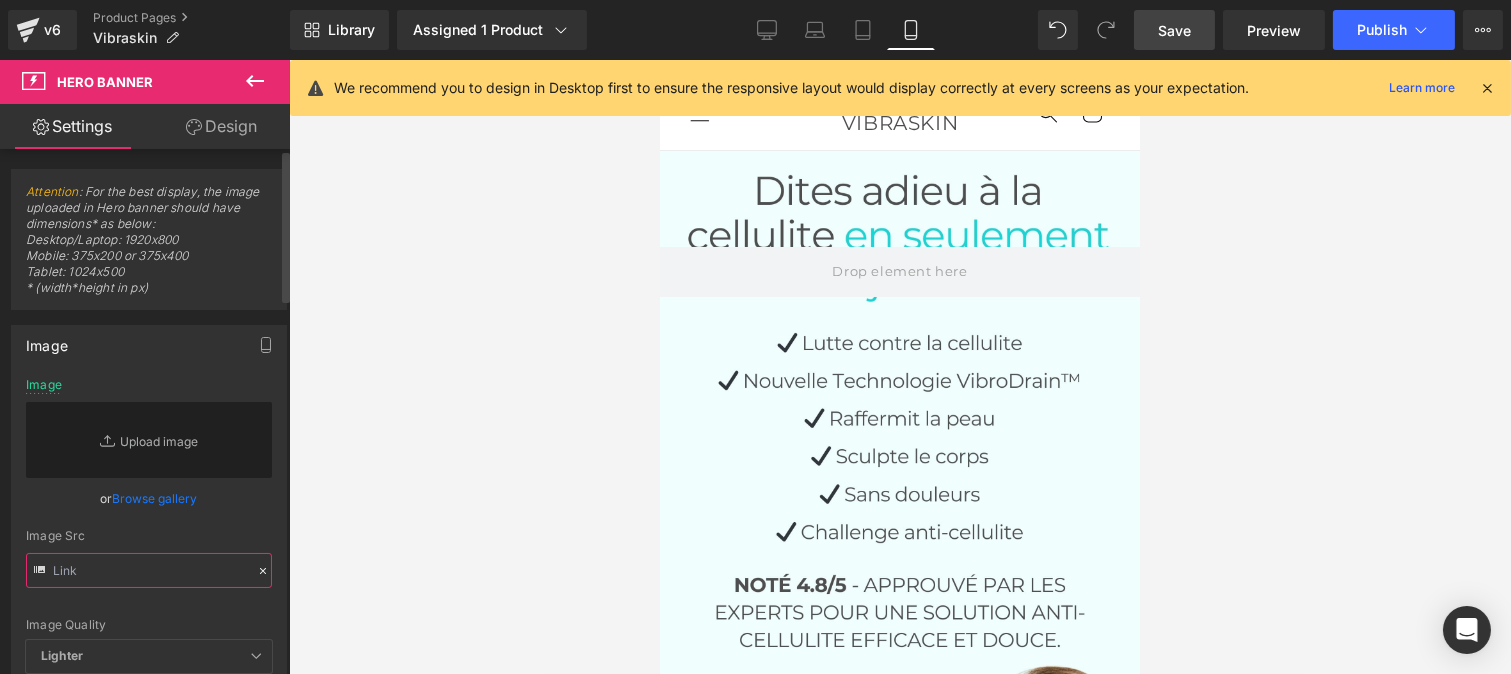 paste on "[URL][DOMAIN_NAME]" 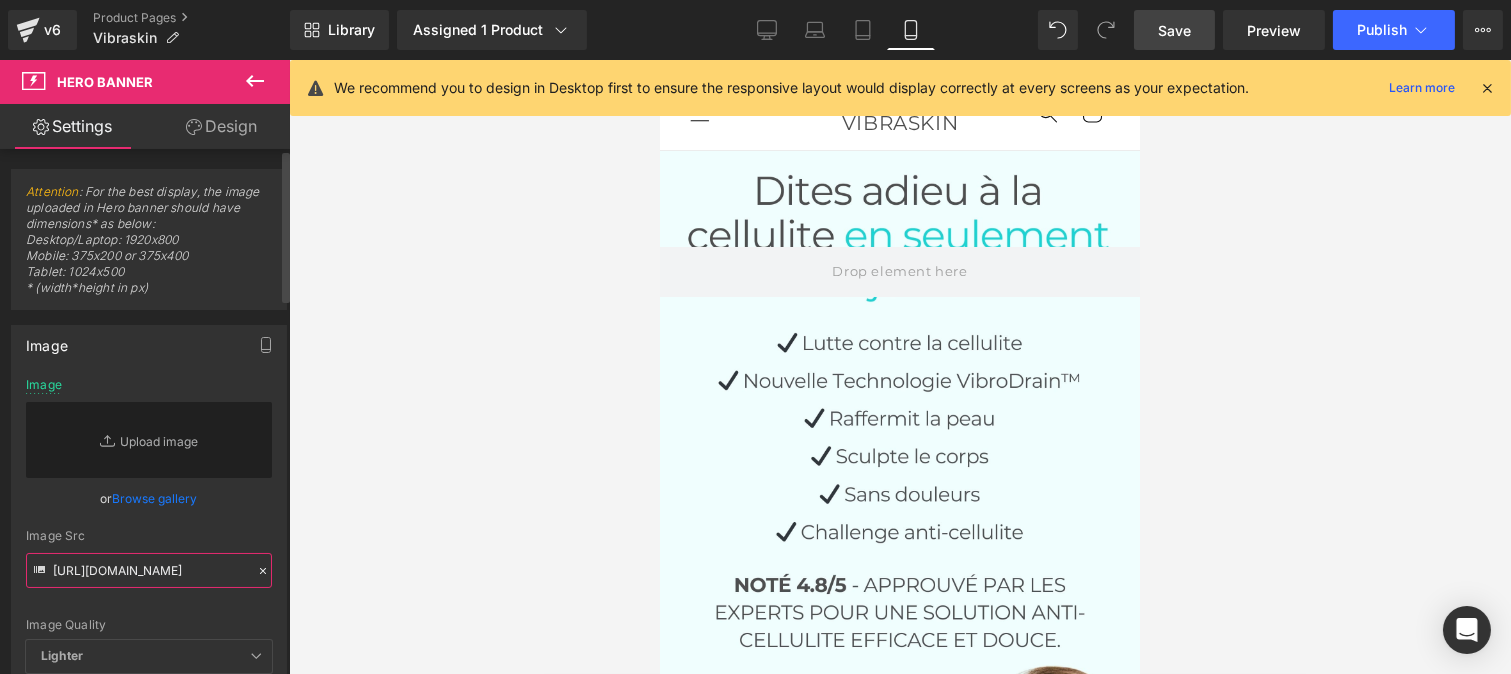 scroll, scrollTop: 0, scrollLeft: 261, axis: horizontal 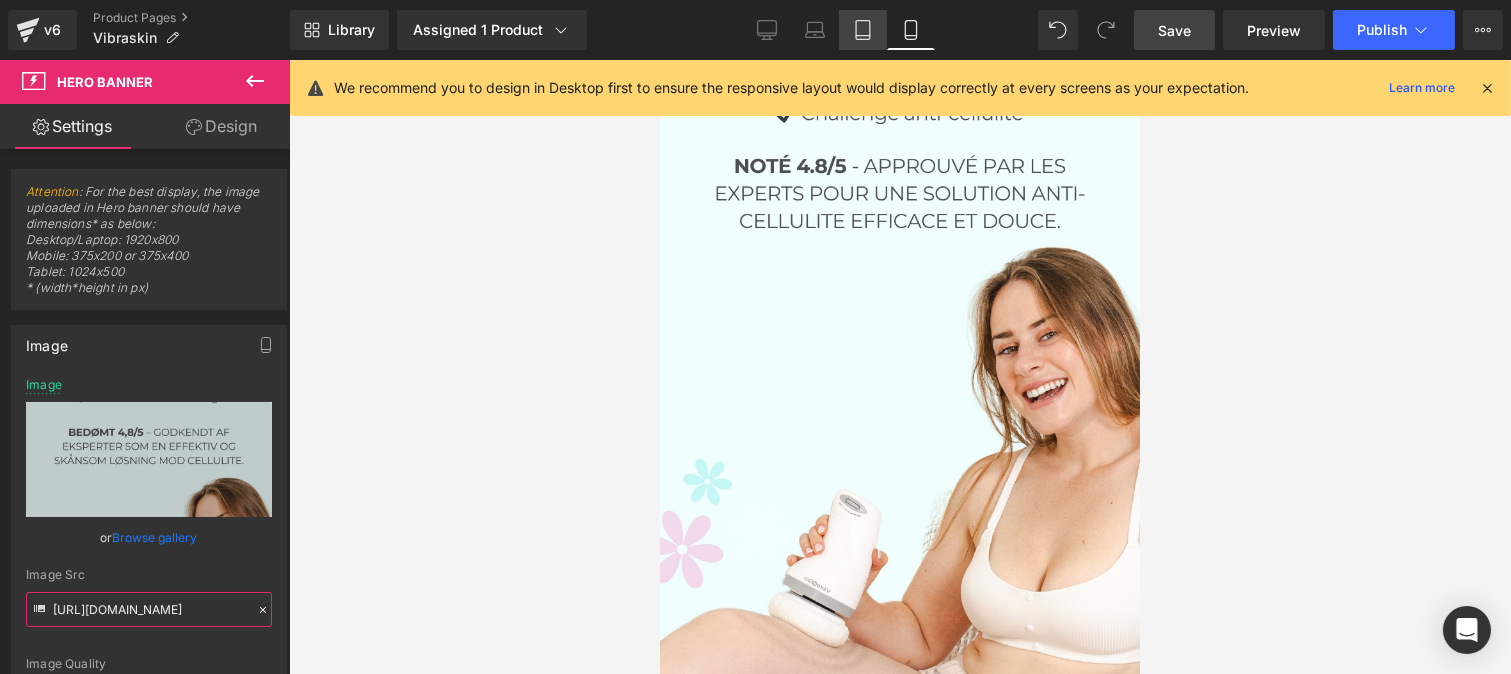 type on "[URL][DOMAIN_NAME]" 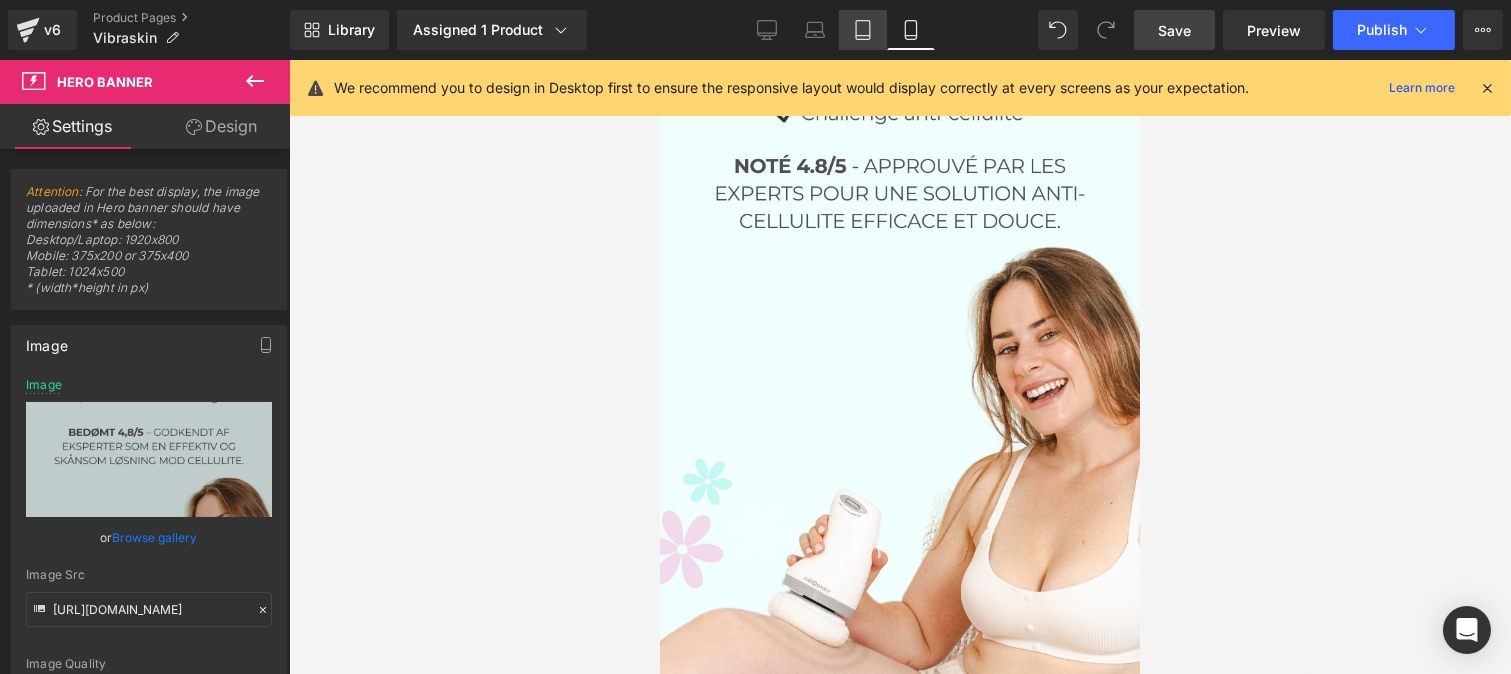 scroll, scrollTop: 0, scrollLeft: 0, axis: both 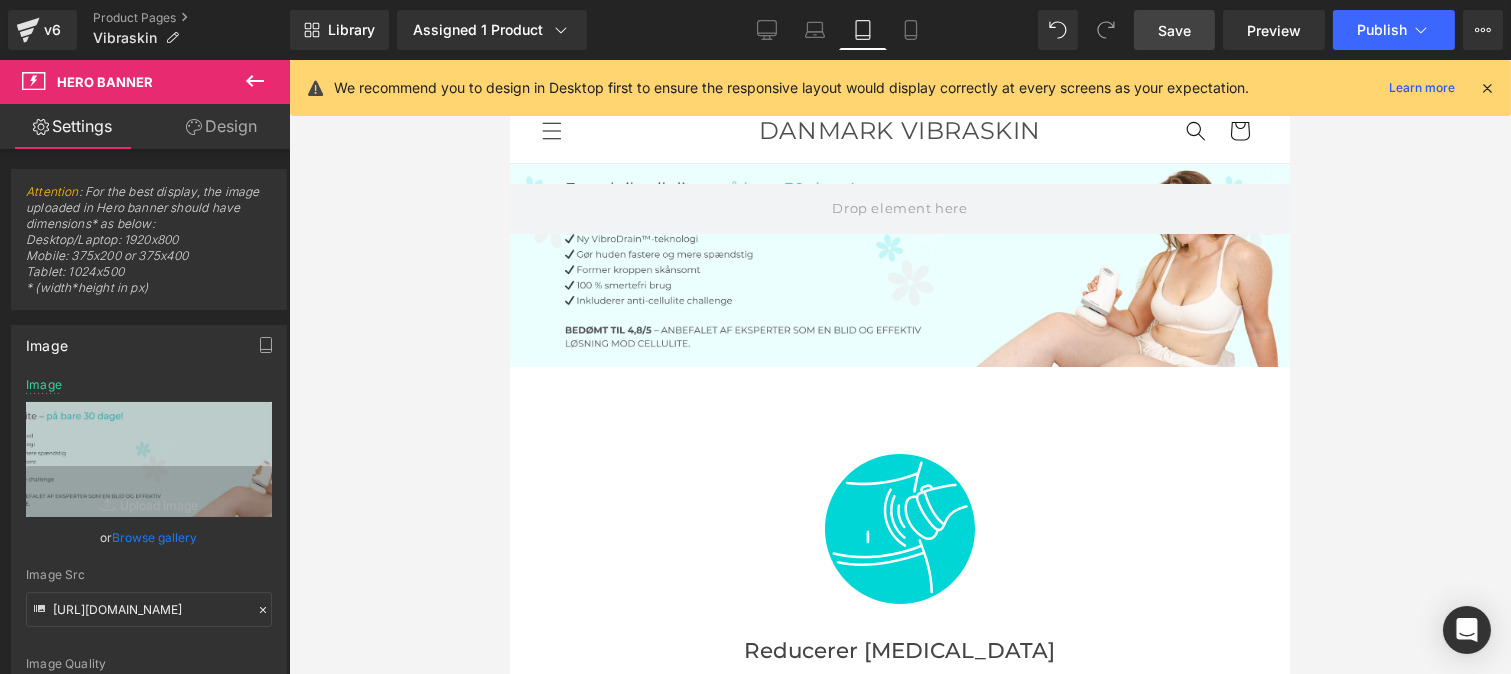 click 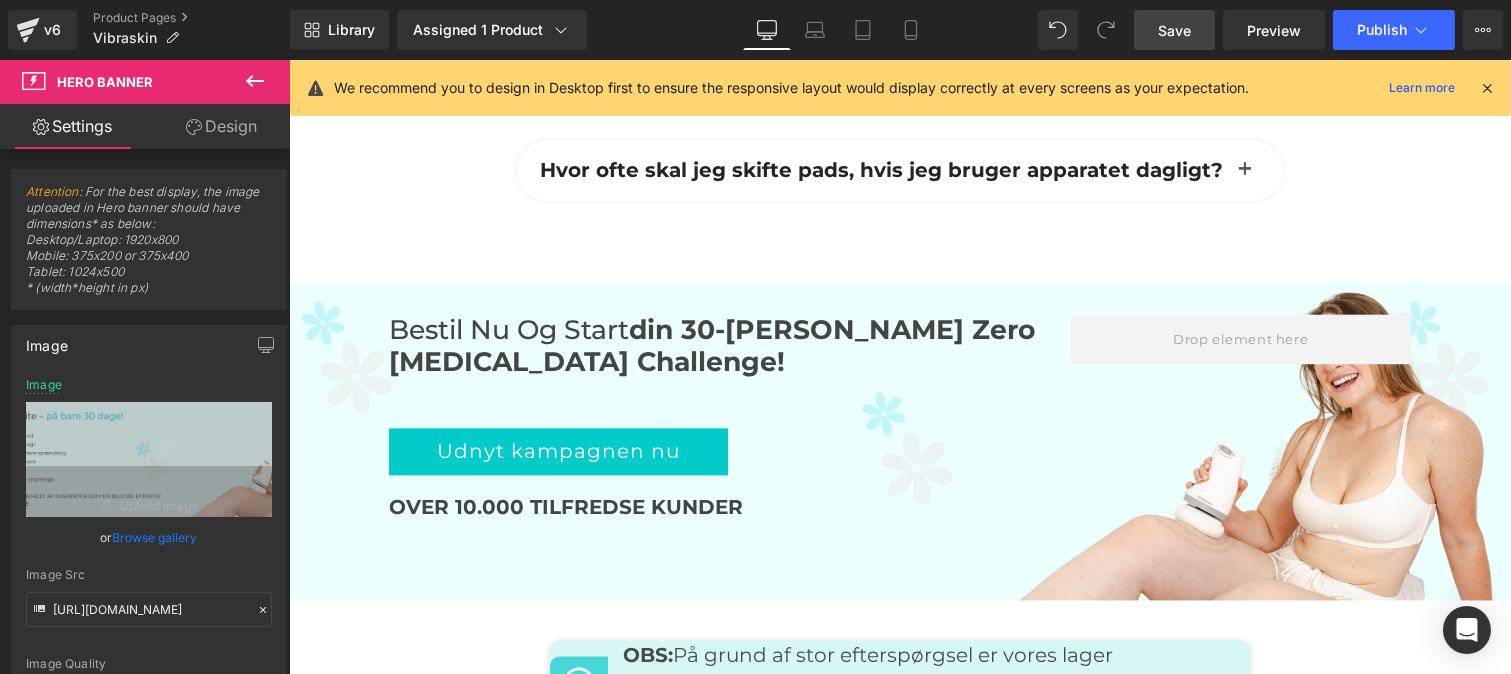 scroll, scrollTop: 8052, scrollLeft: 0, axis: vertical 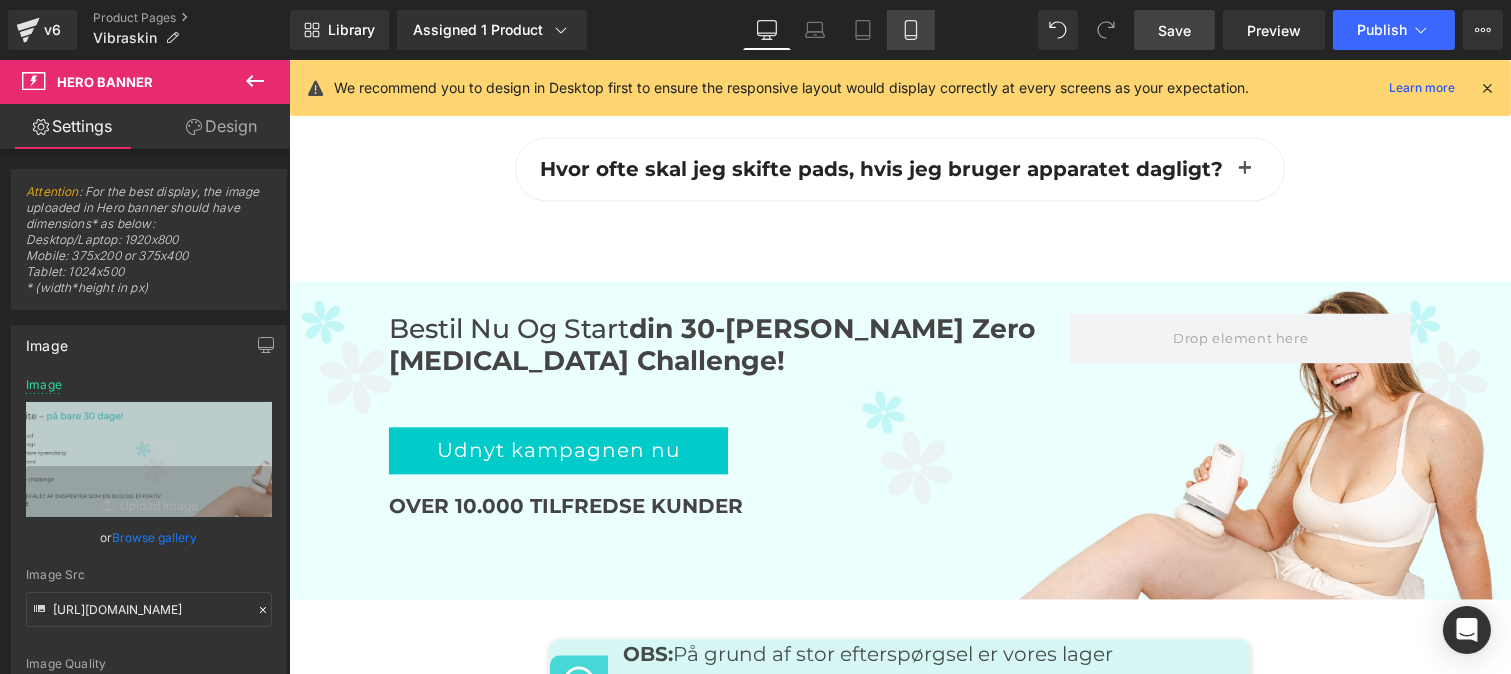 drag, startPoint x: 907, startPoint y: 35, endPoint x: 329, endPoint y: 340, distance: 653.53577 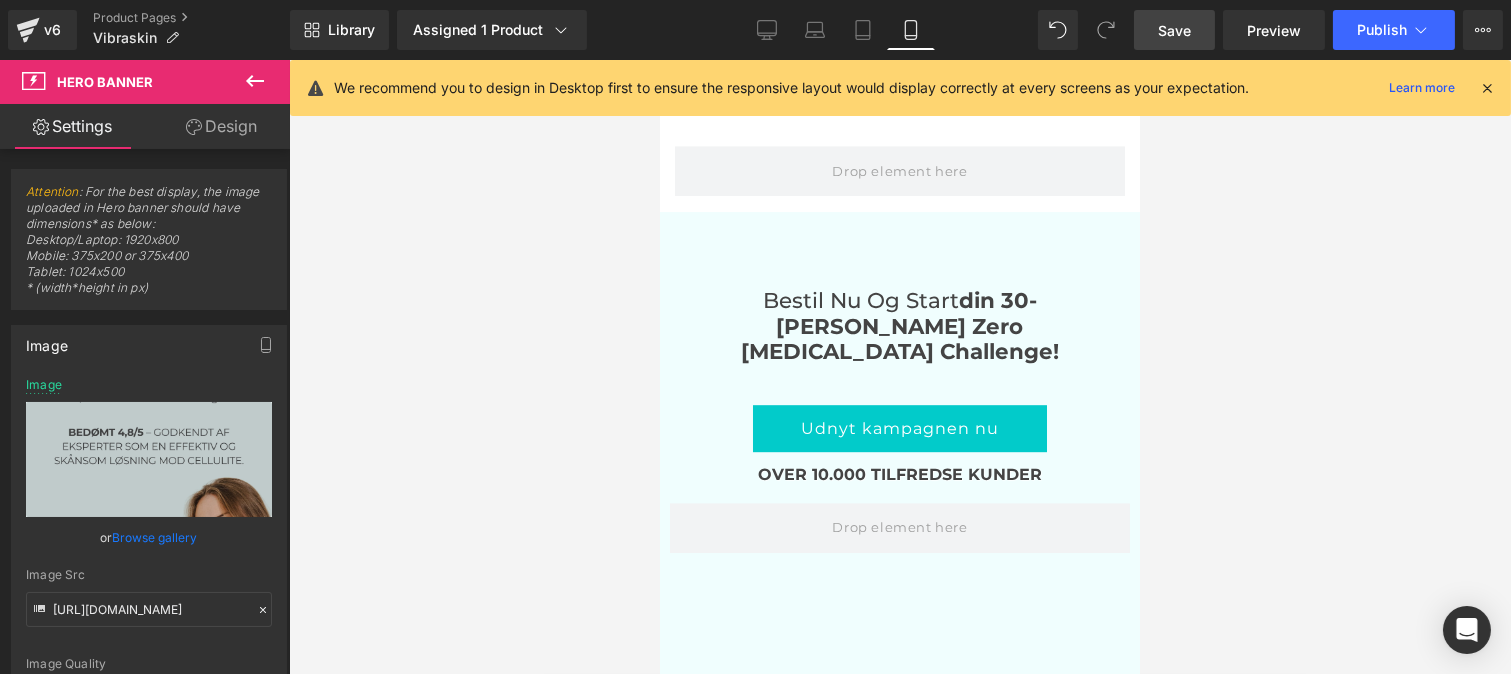 scroll, scrollTop: 10641, scrollLeft: 0, axis: vertical 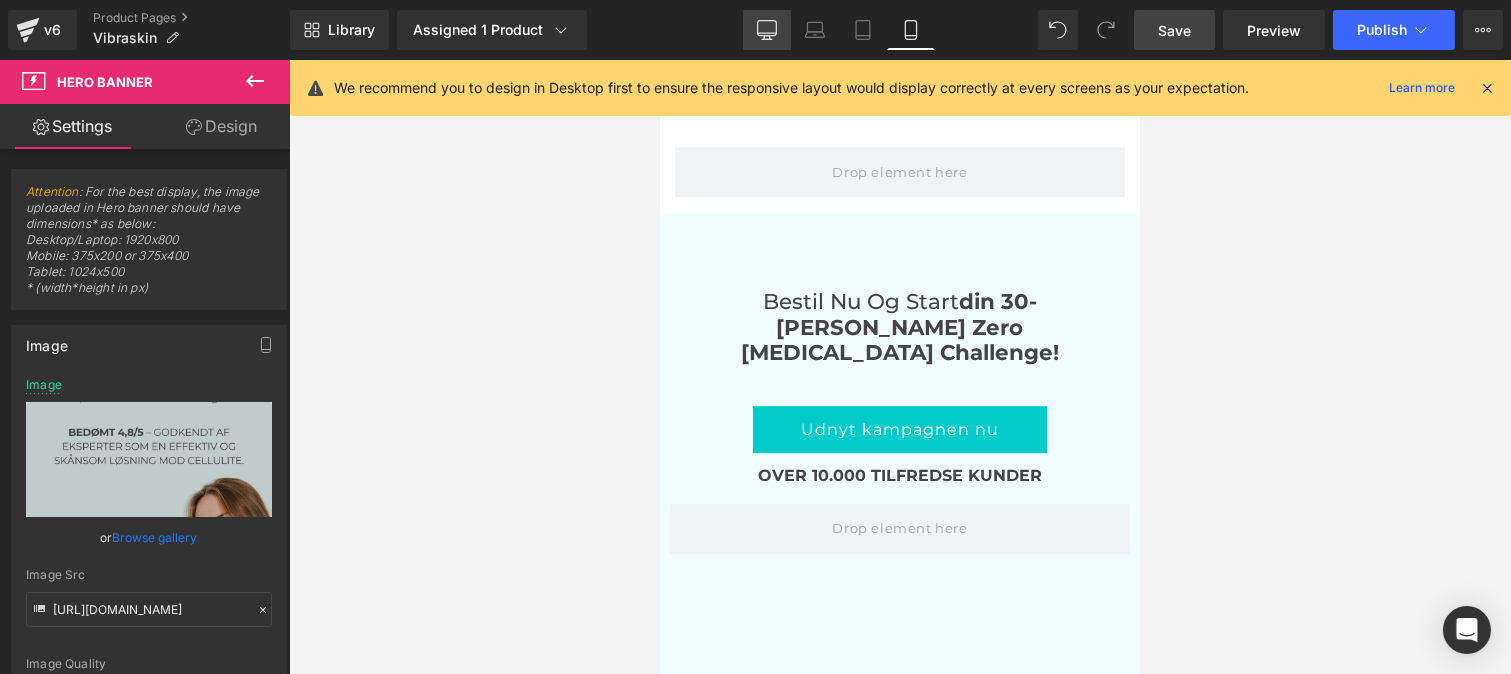 click 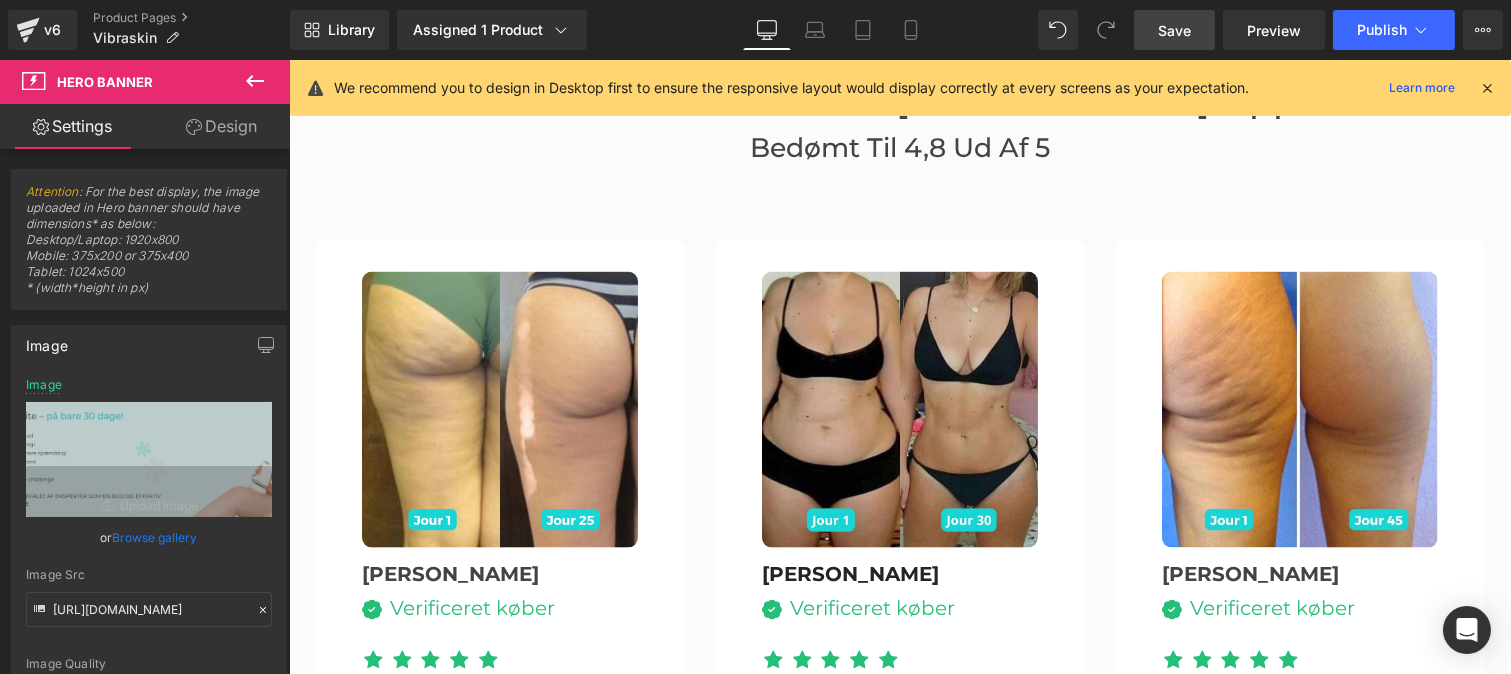 scroll, scrollTop: 5033, scrollLeft: 0, axis: vertical 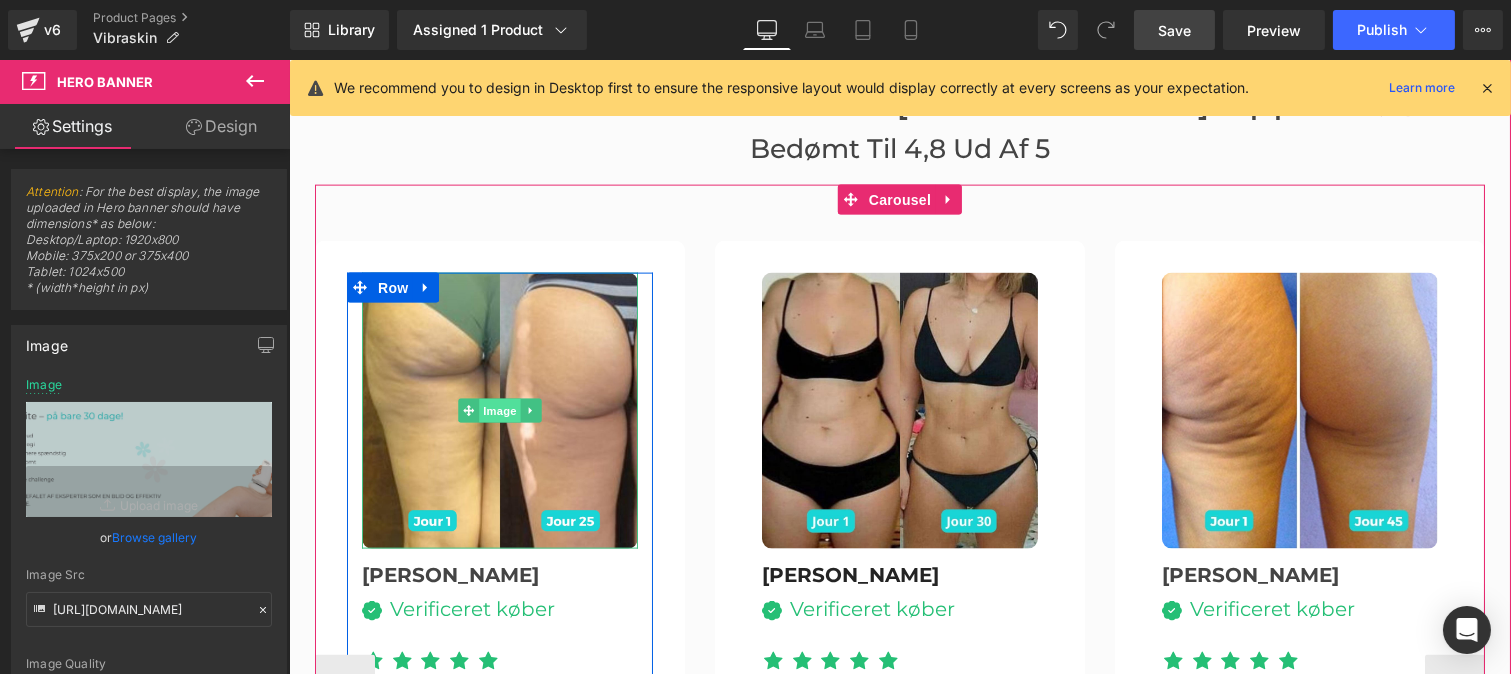 click on "Image" at bounding box center (499, 411) 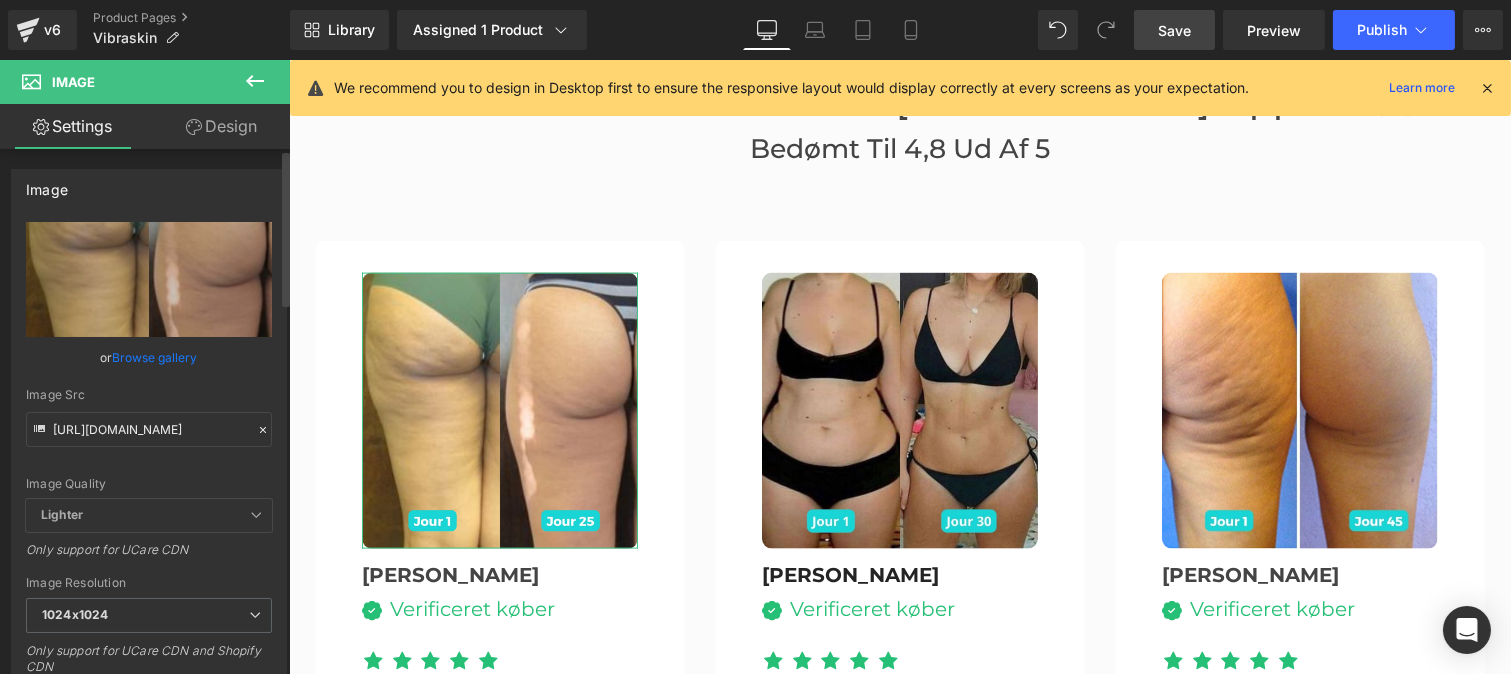 click 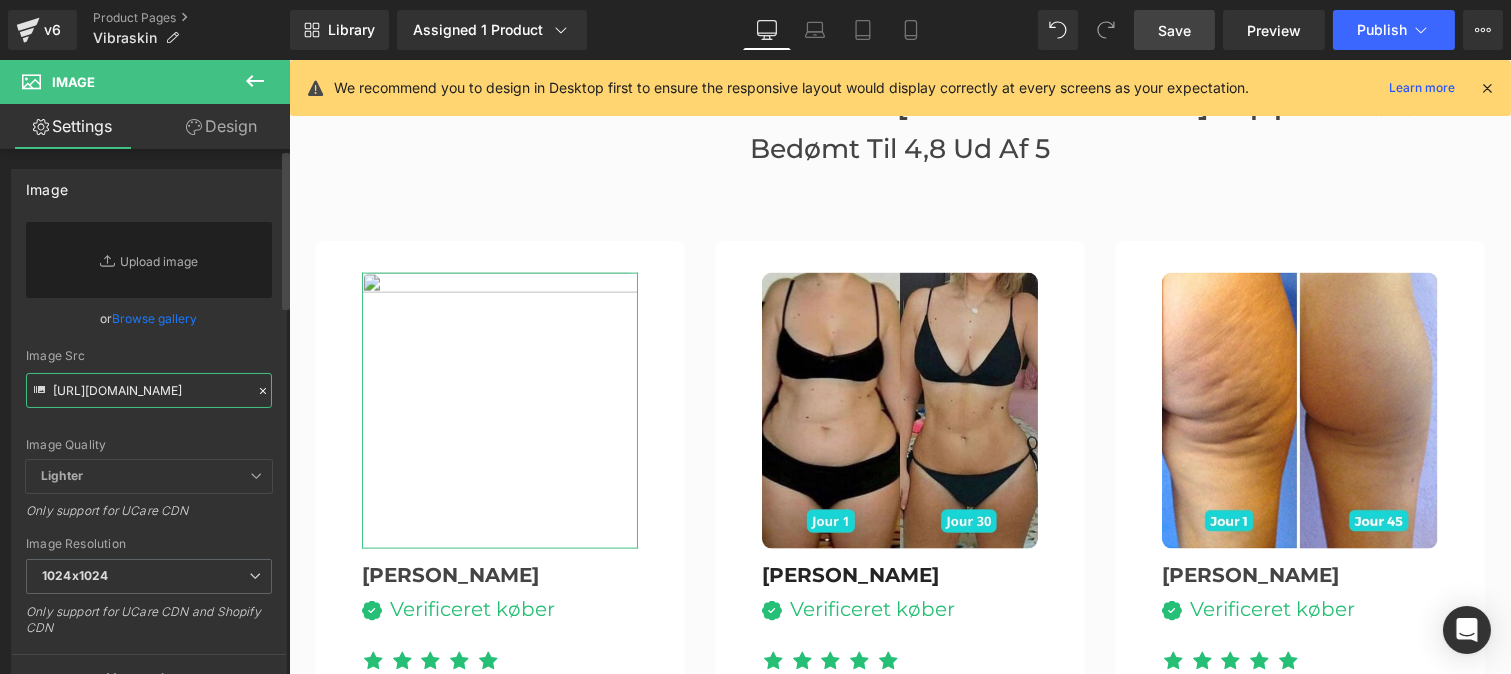 click on "[URL][DOMAIN_NAME]" at bounding box center (149, 390) 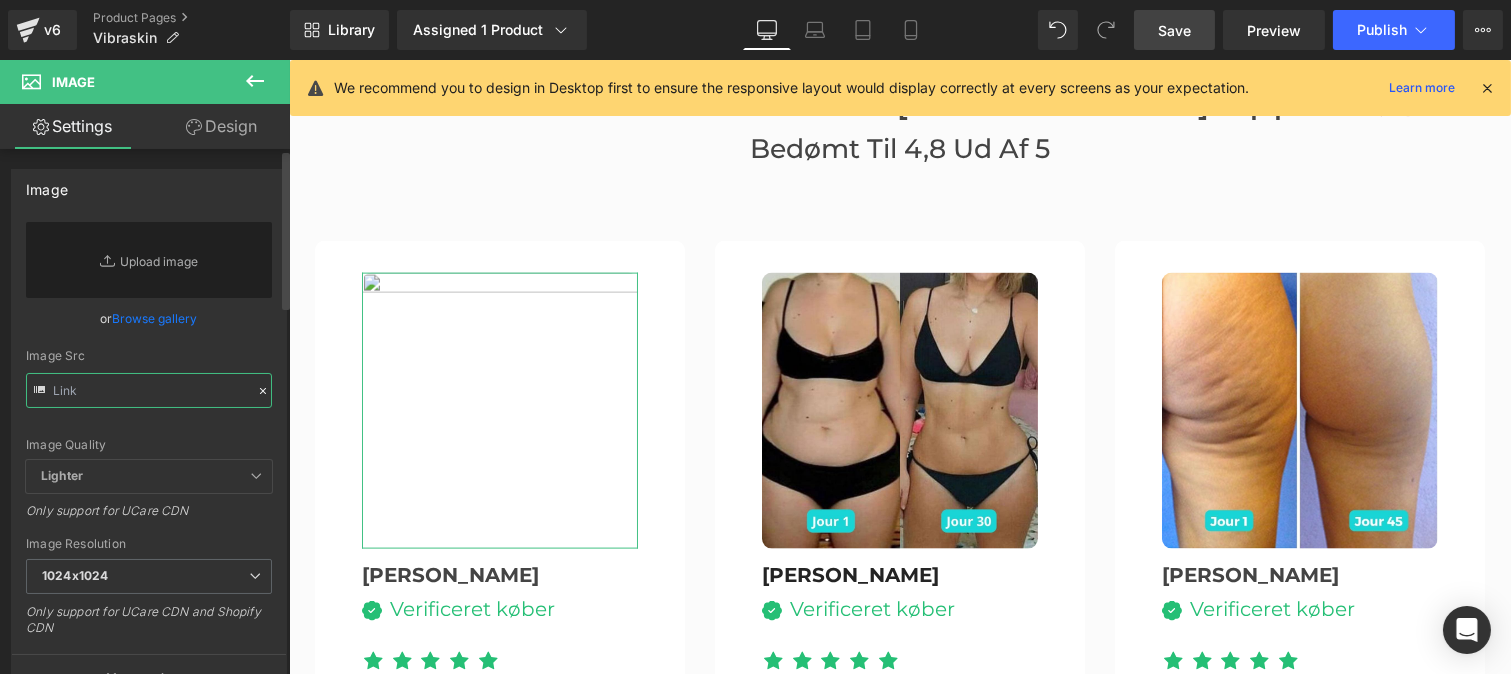 paste on "[URL][DOMAIN_NAME]" 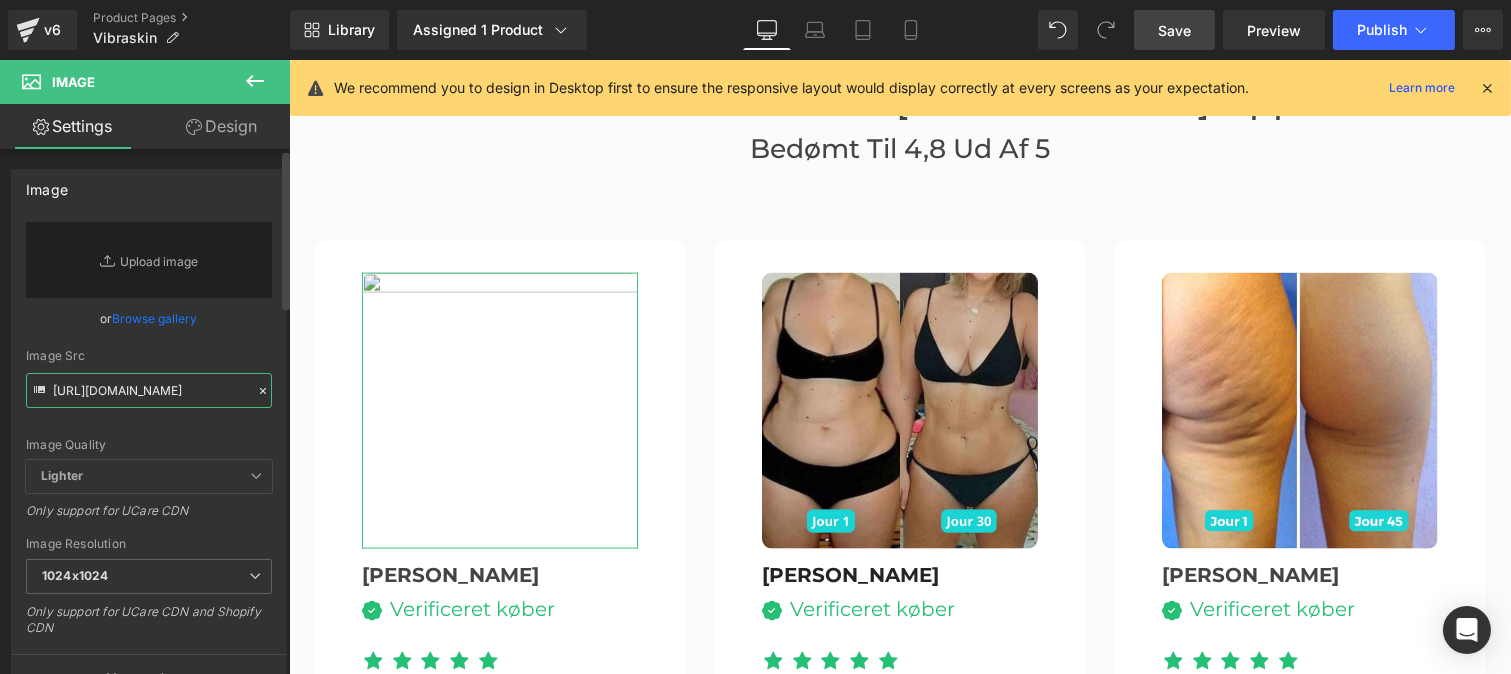 scroll, scrollTop: 0, scrollLeft: 297, axis: horizontal 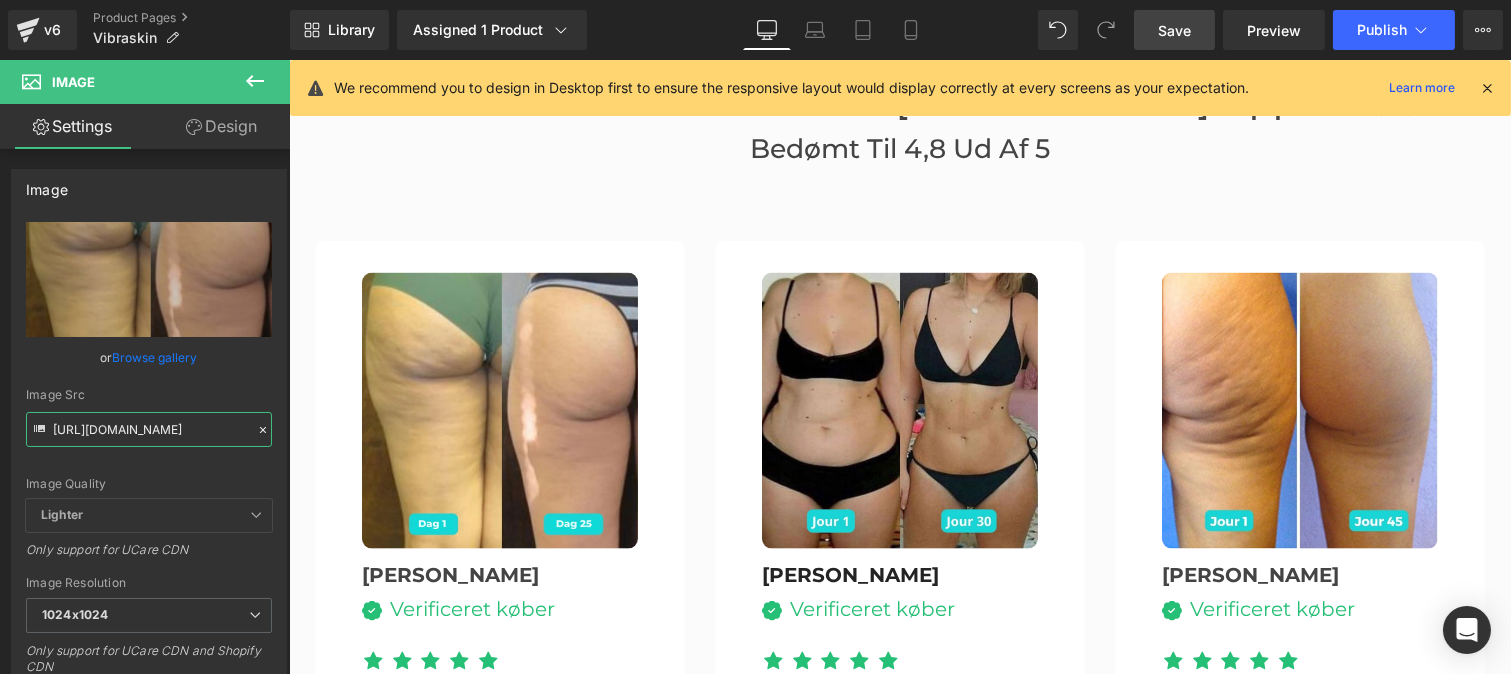 type on "[URL][DOMAIN_NAME]" 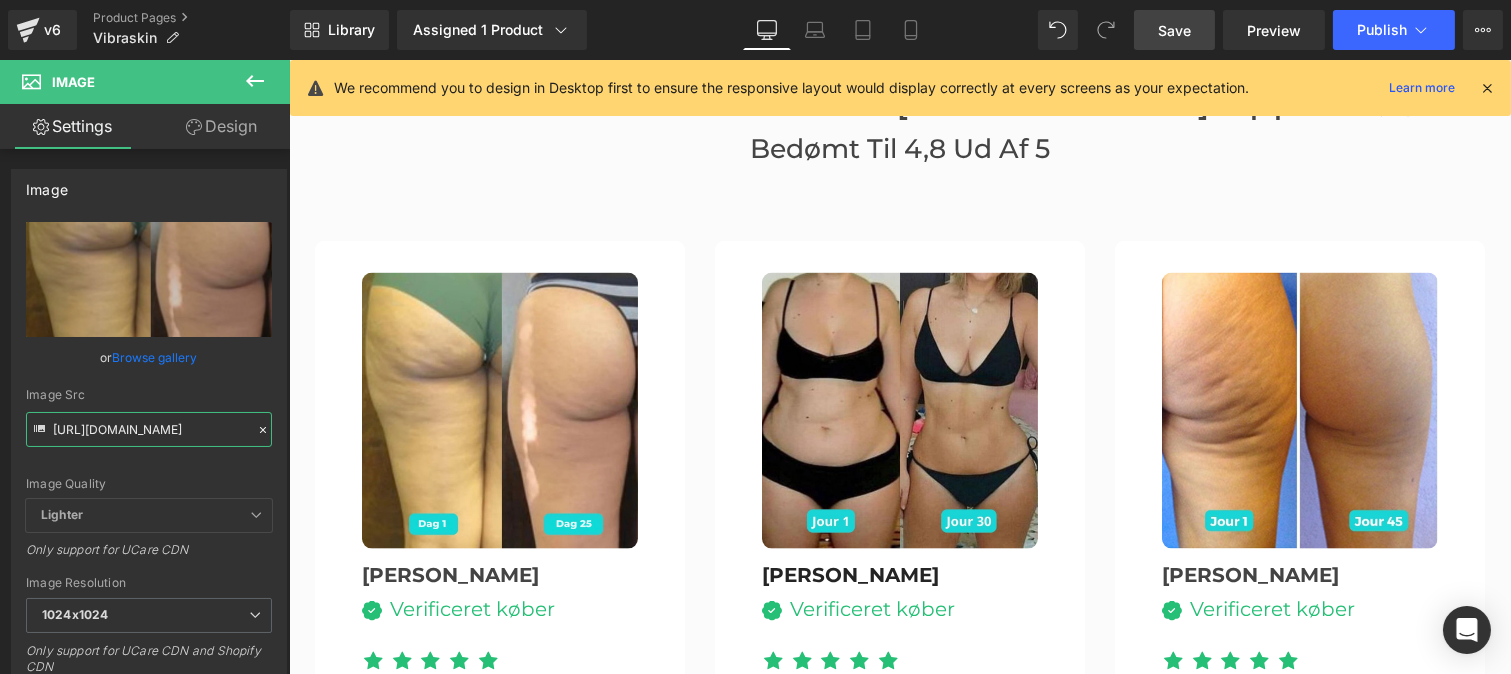 scroll, scrollTop: 0, scrollLeft: 0, axis: both 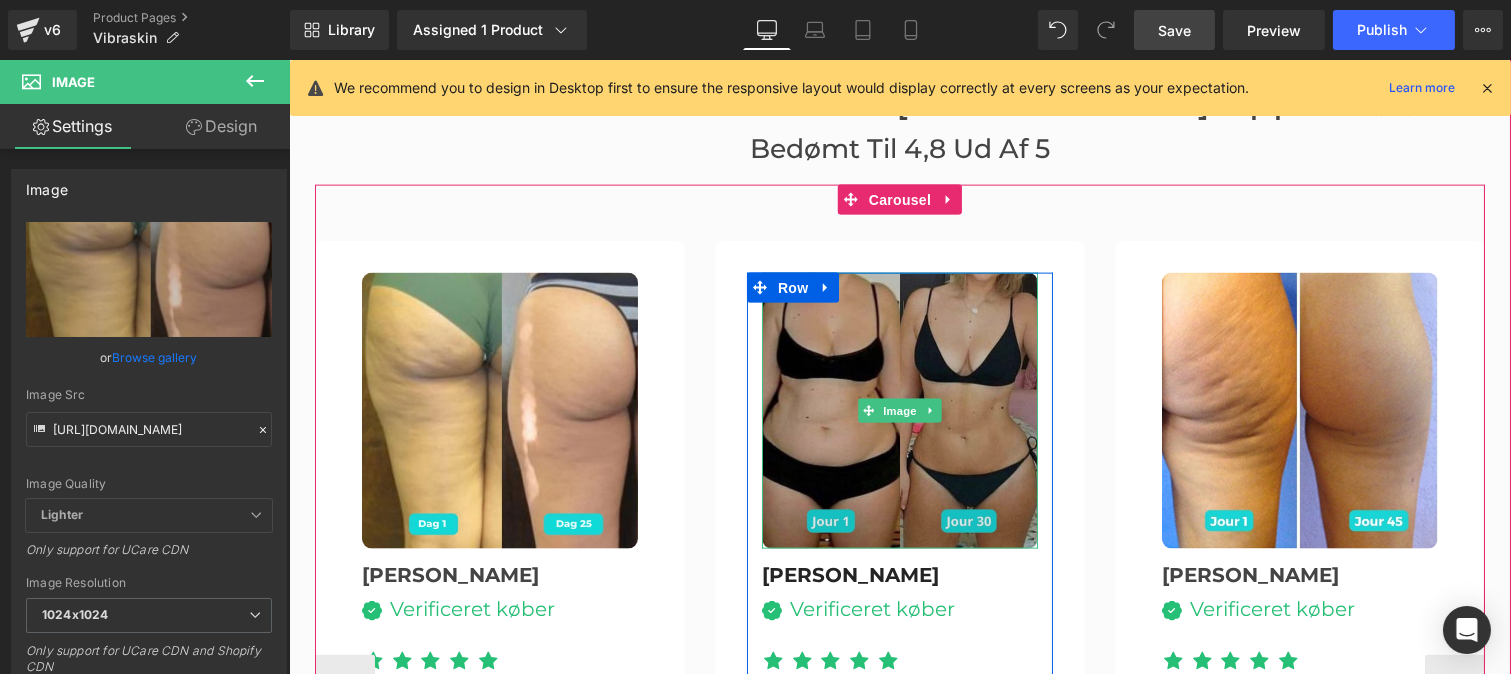 click on "Image" at bounding box center (899, 411) 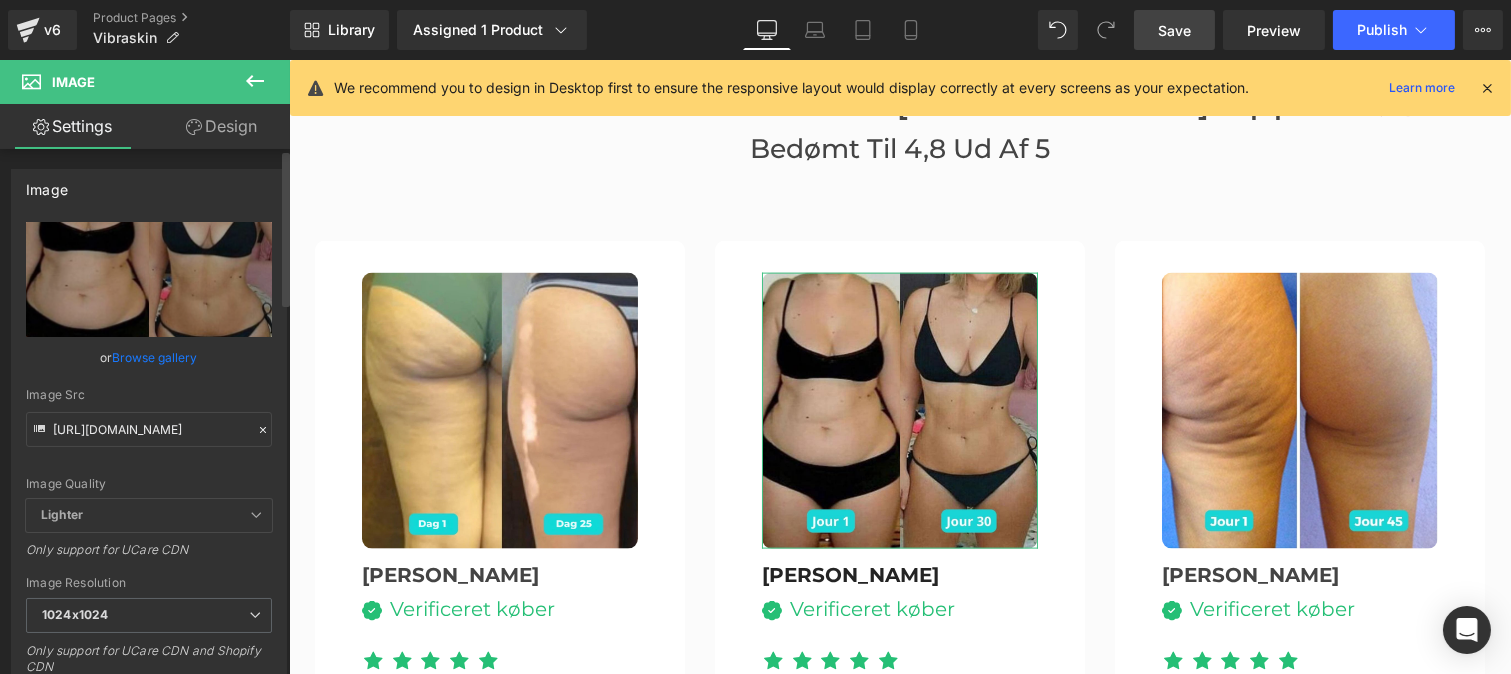click 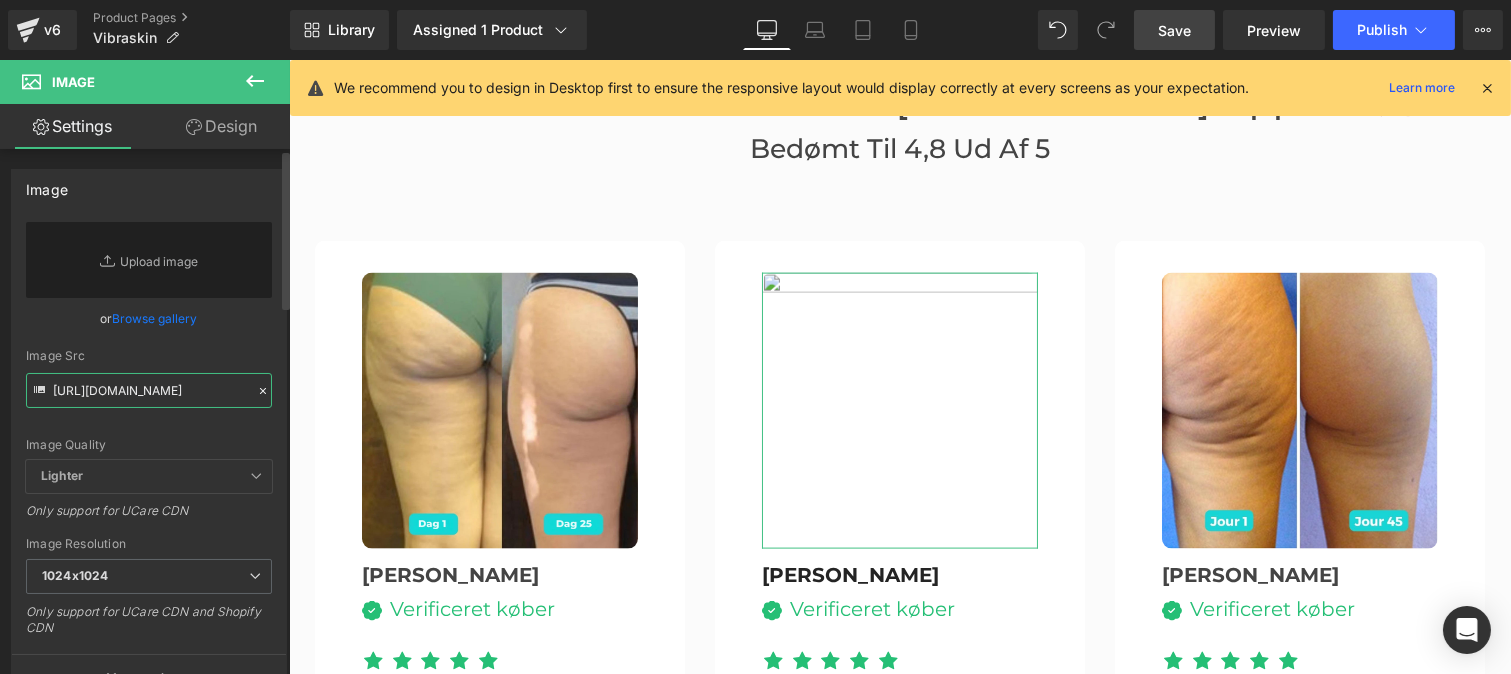 click on "[URL][DOMAIN_NAME]" at bounding box center [149, 390] 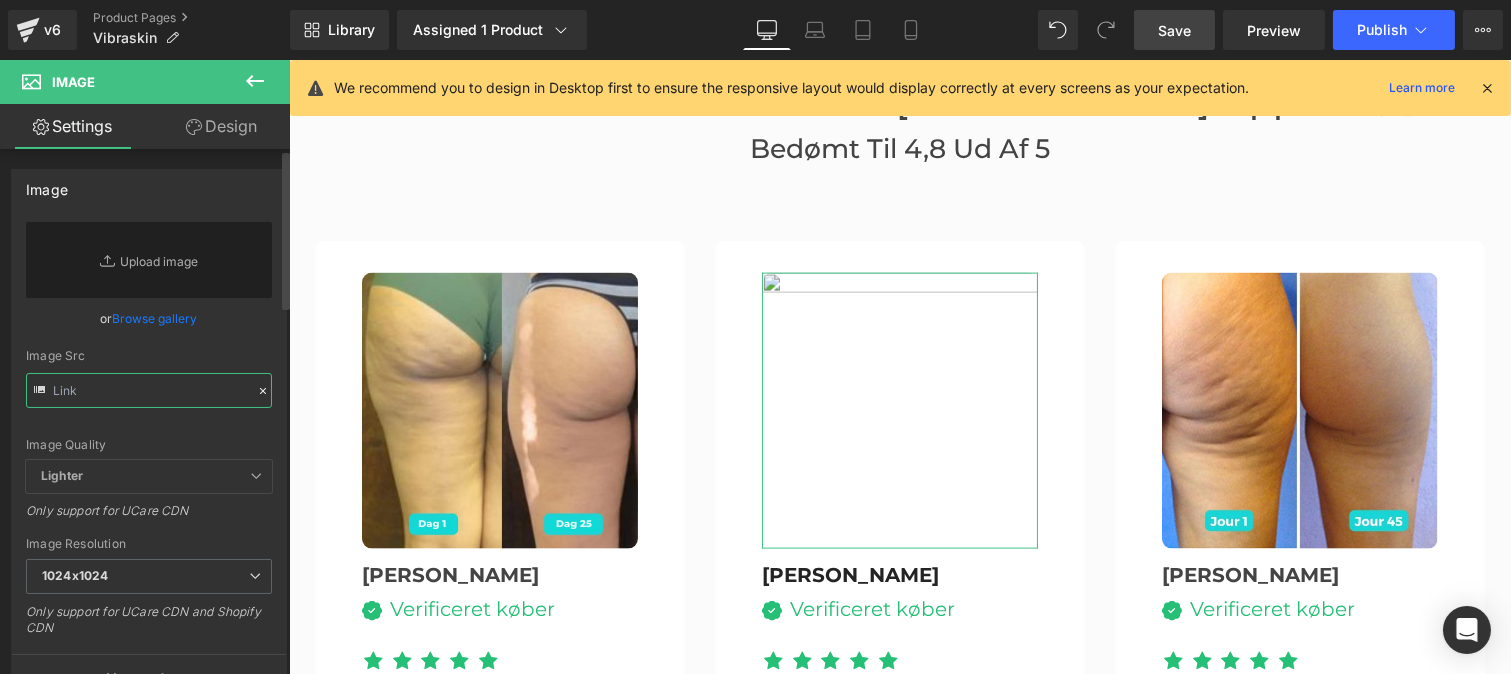 paste on "[URL][DOMAIN_NAME]" 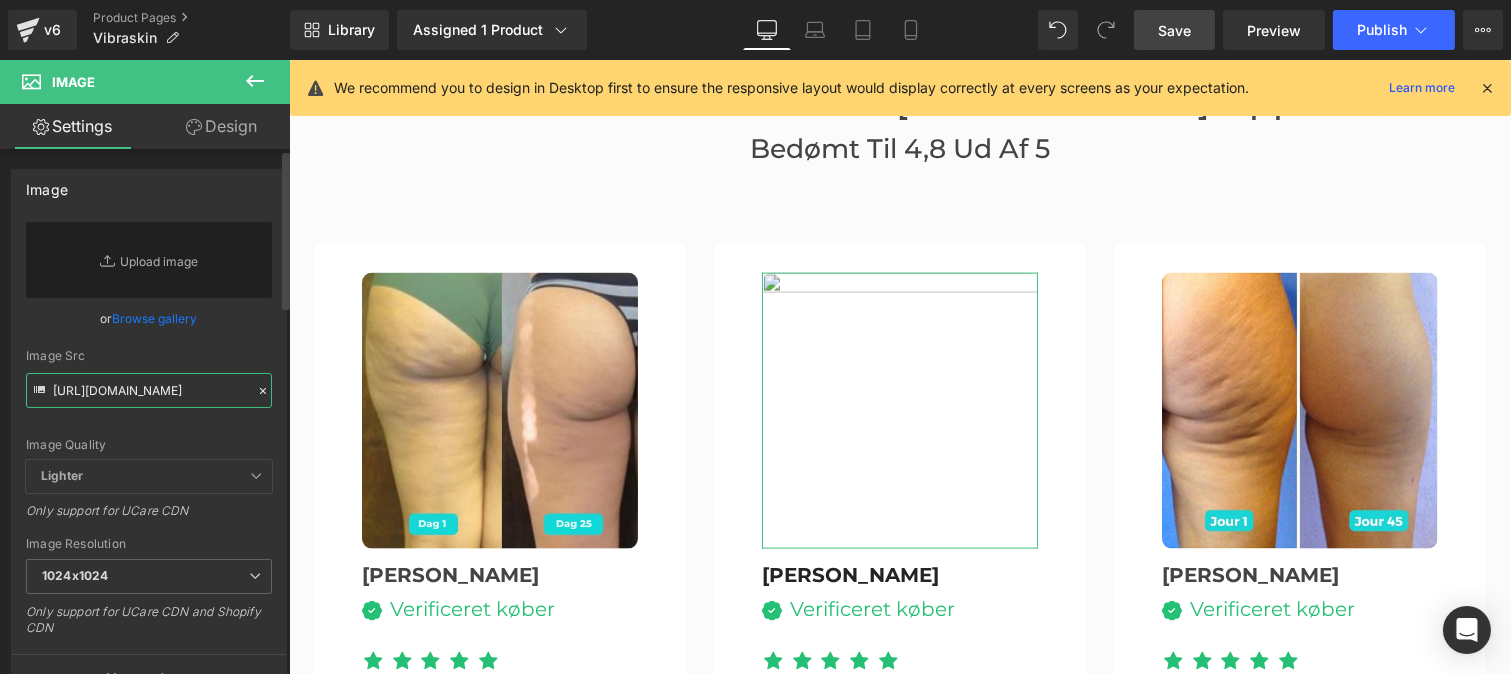 scroll, scrollTop: 0, scrollLeft: 300, axis: horizontal 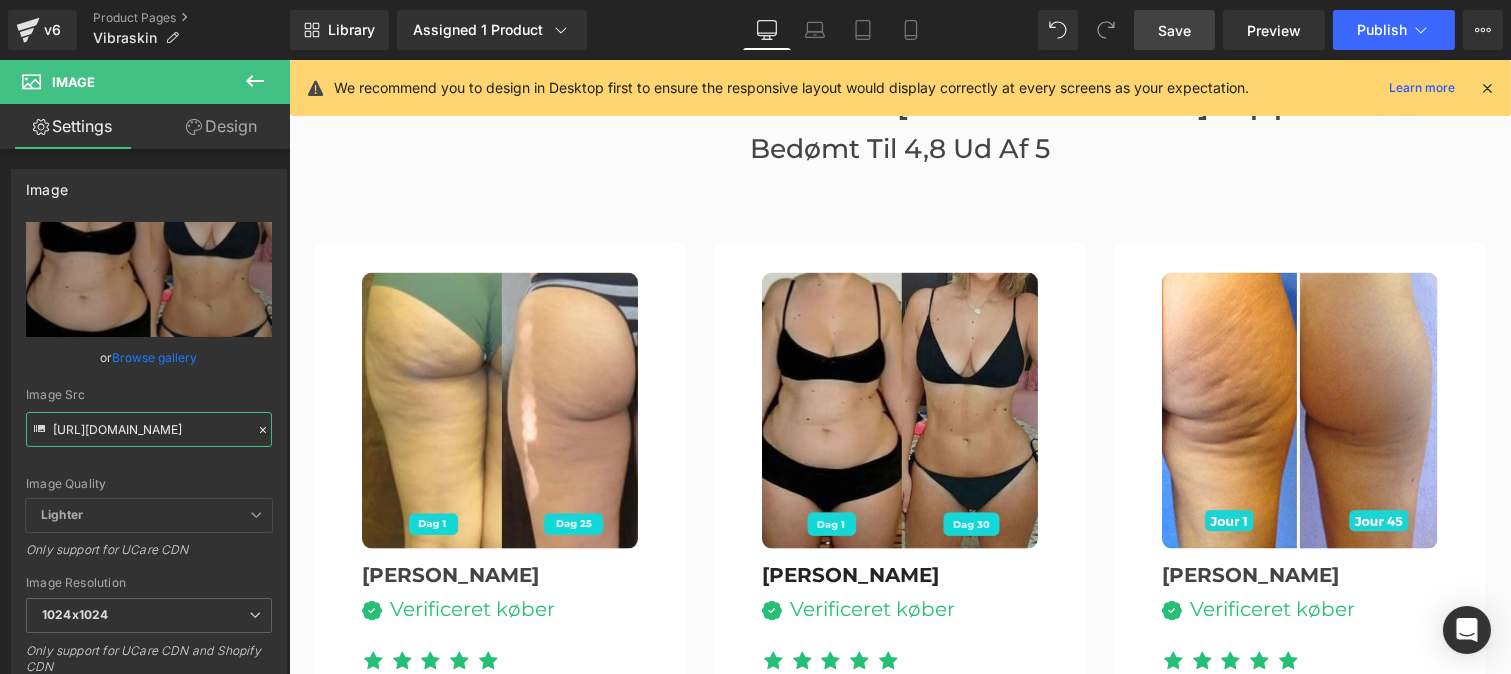 type on "[URL][DOMAIN_NAME]" 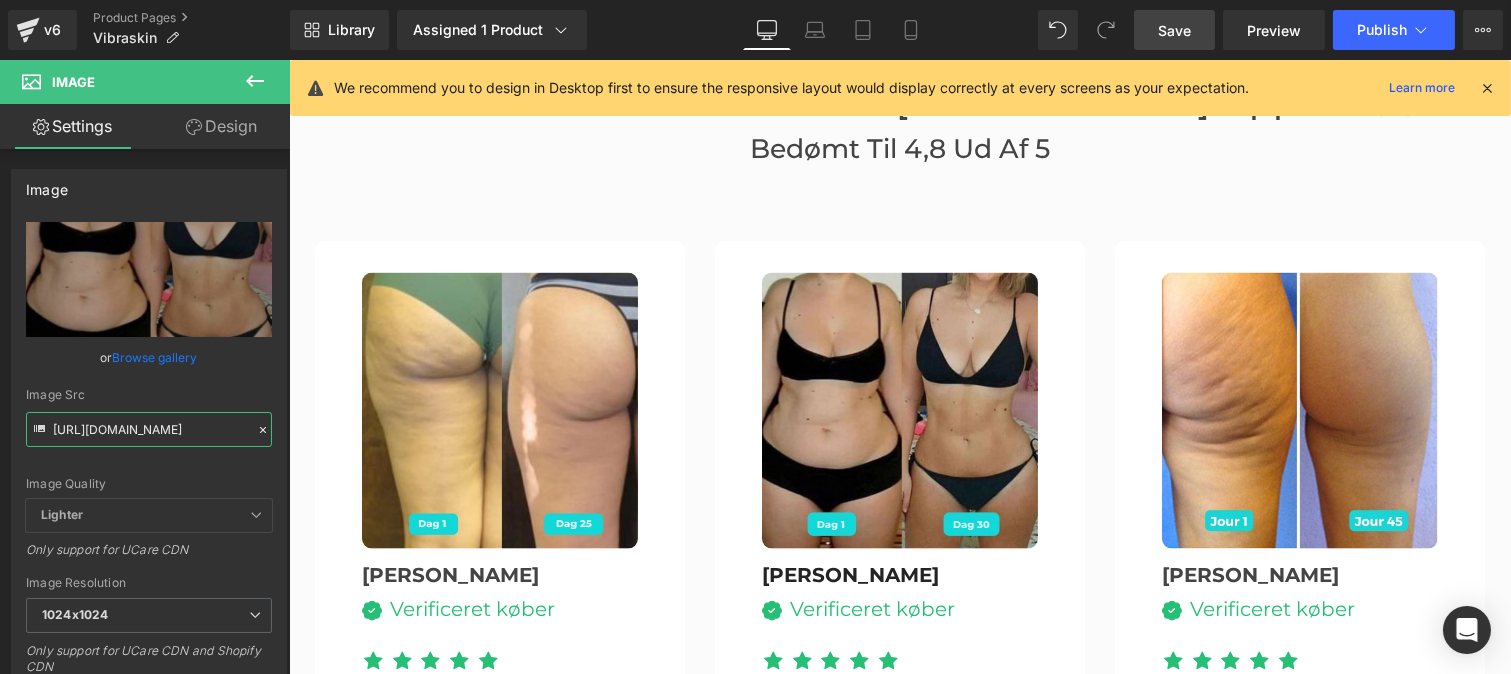 scroll, scrollTop: 0, scrollLeft: 0, axis: both 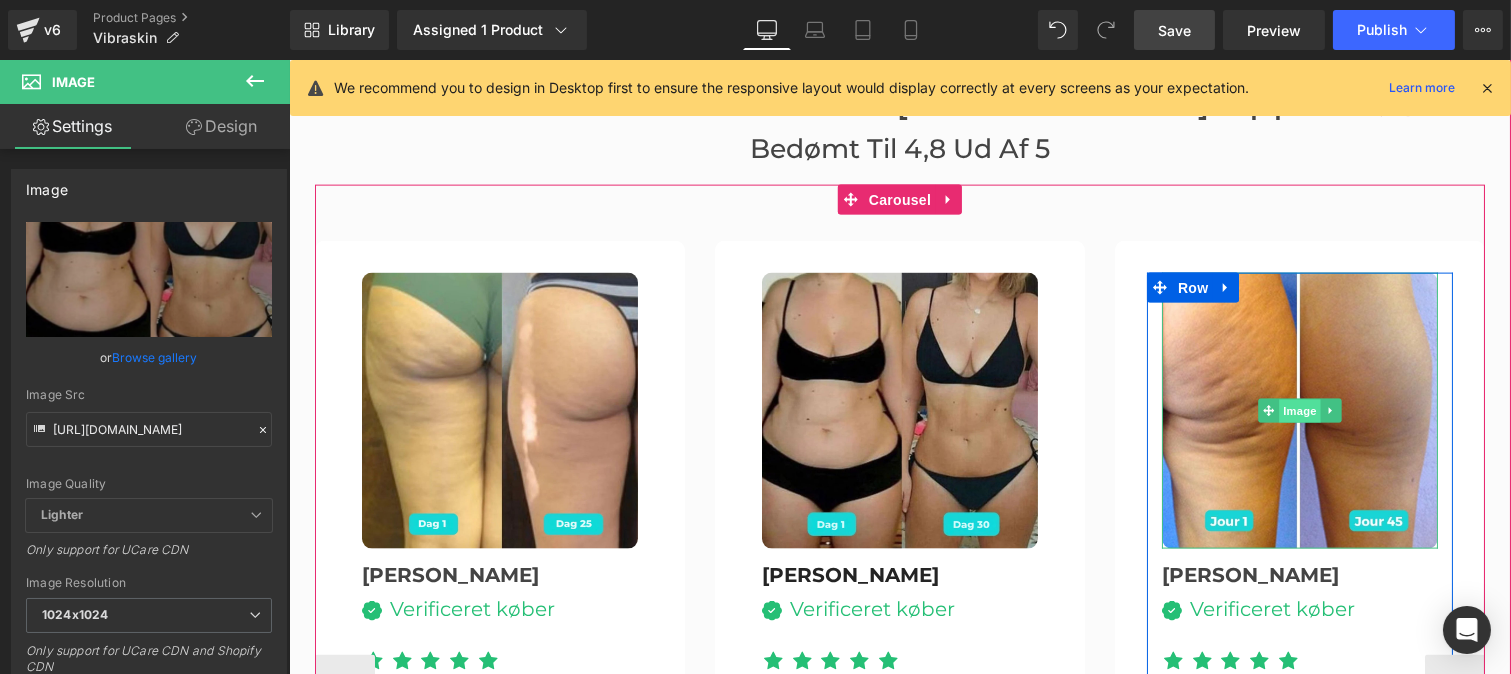 click on "Image" at bounding box center (1299, 412) 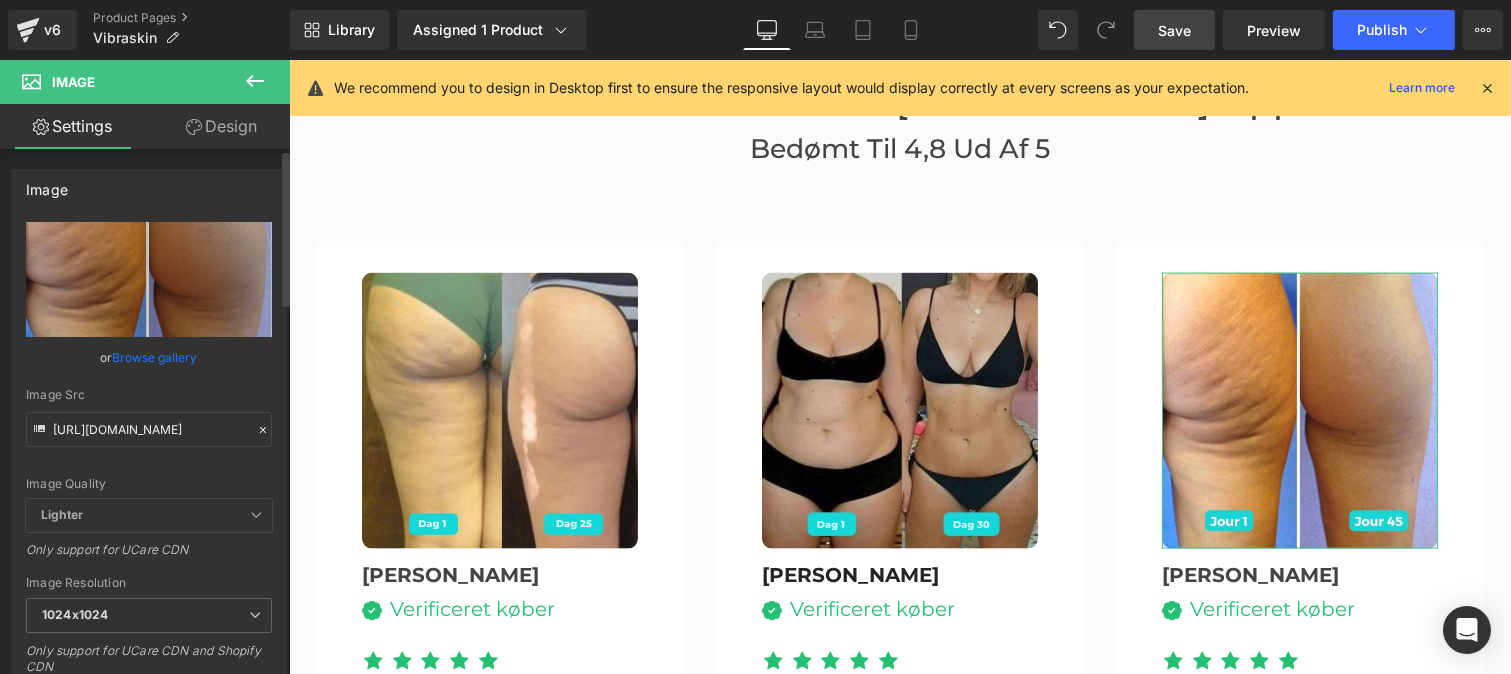 click 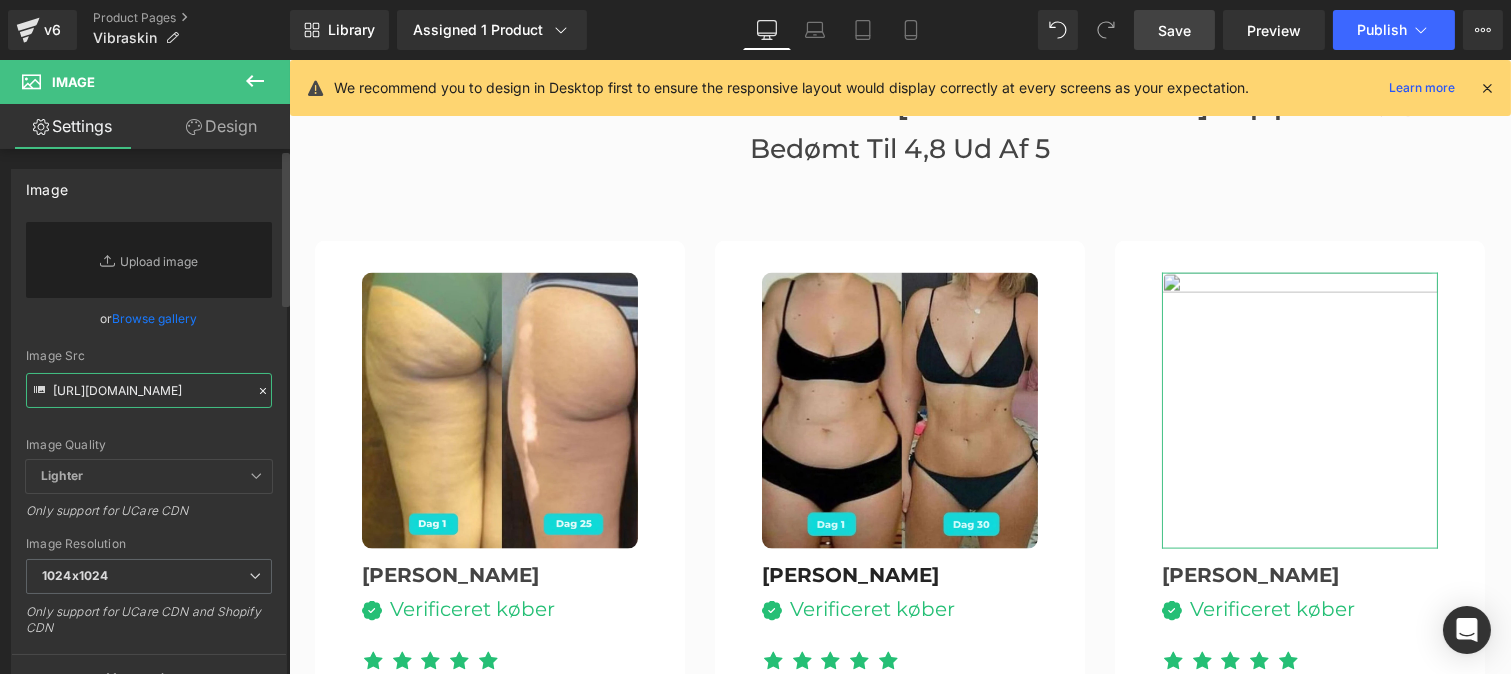 click on "[URL][DOMAIN_NAME]" at bounding box center (149, 390) 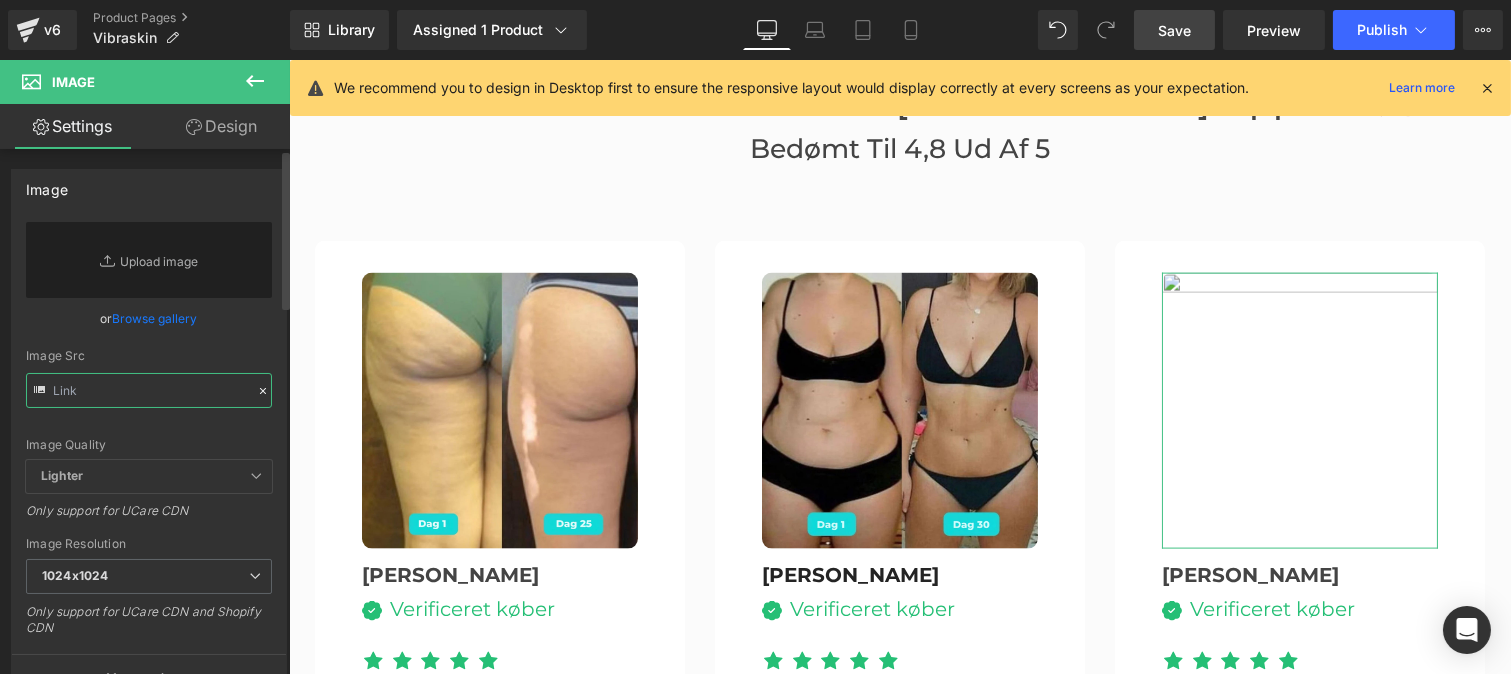 paste on "[URL][DOMAIN_NAME]" 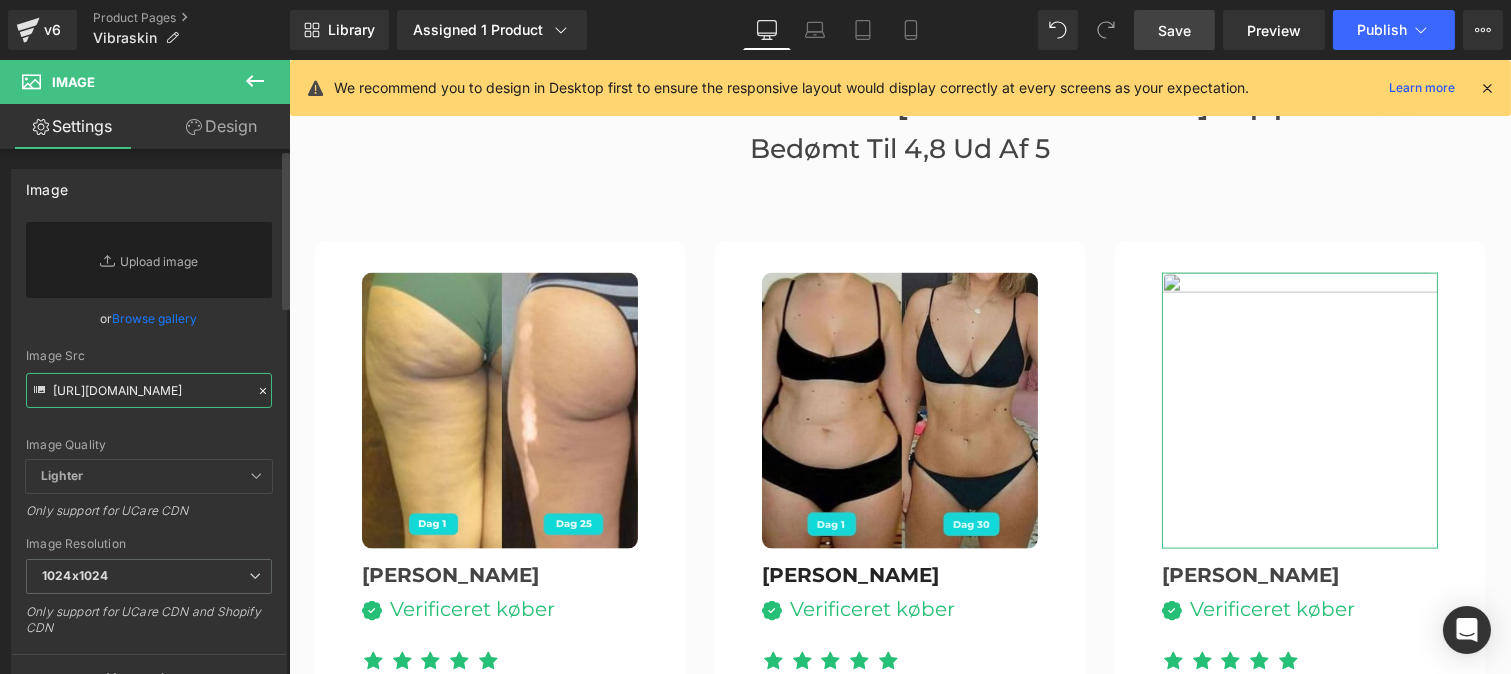 scroll, scrollTop: 0, scrollLeft: 293, axis: horizontal 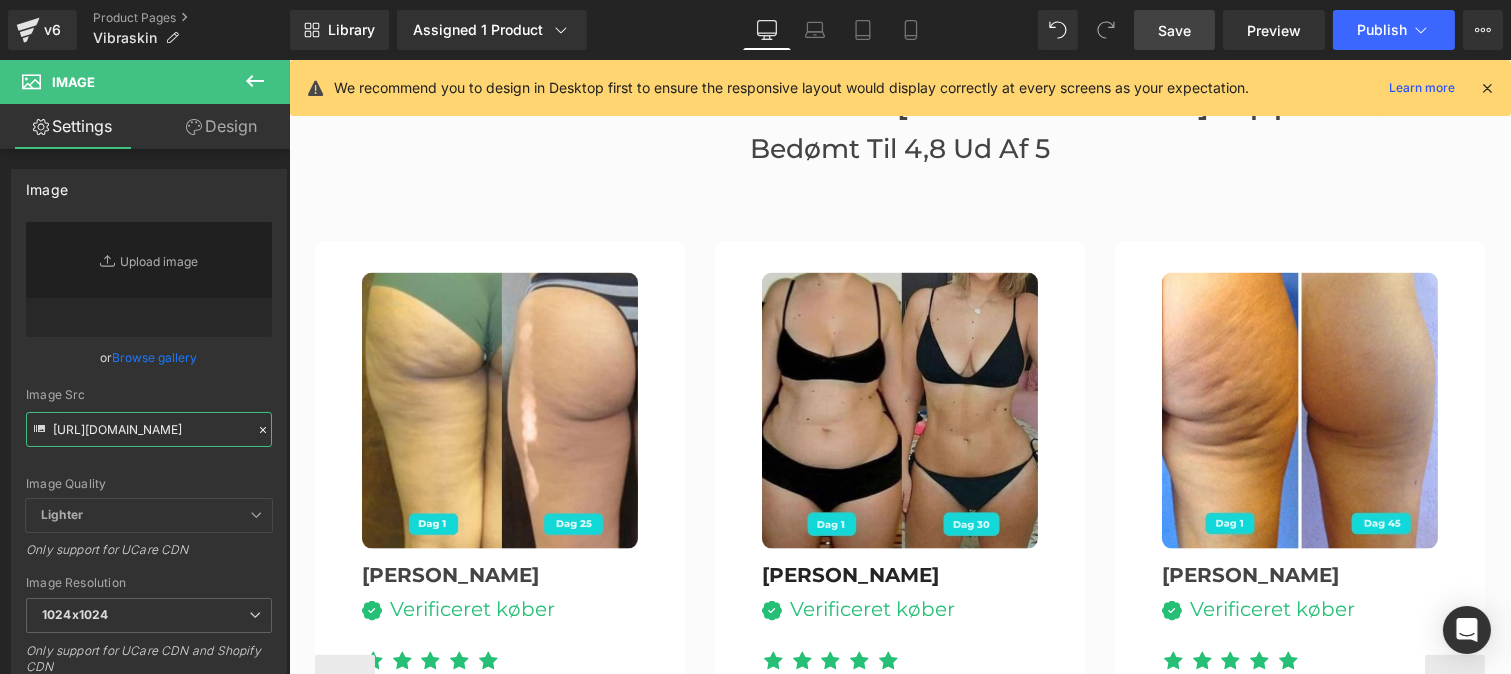 type on "[URL][DOMAIN_NAME]" 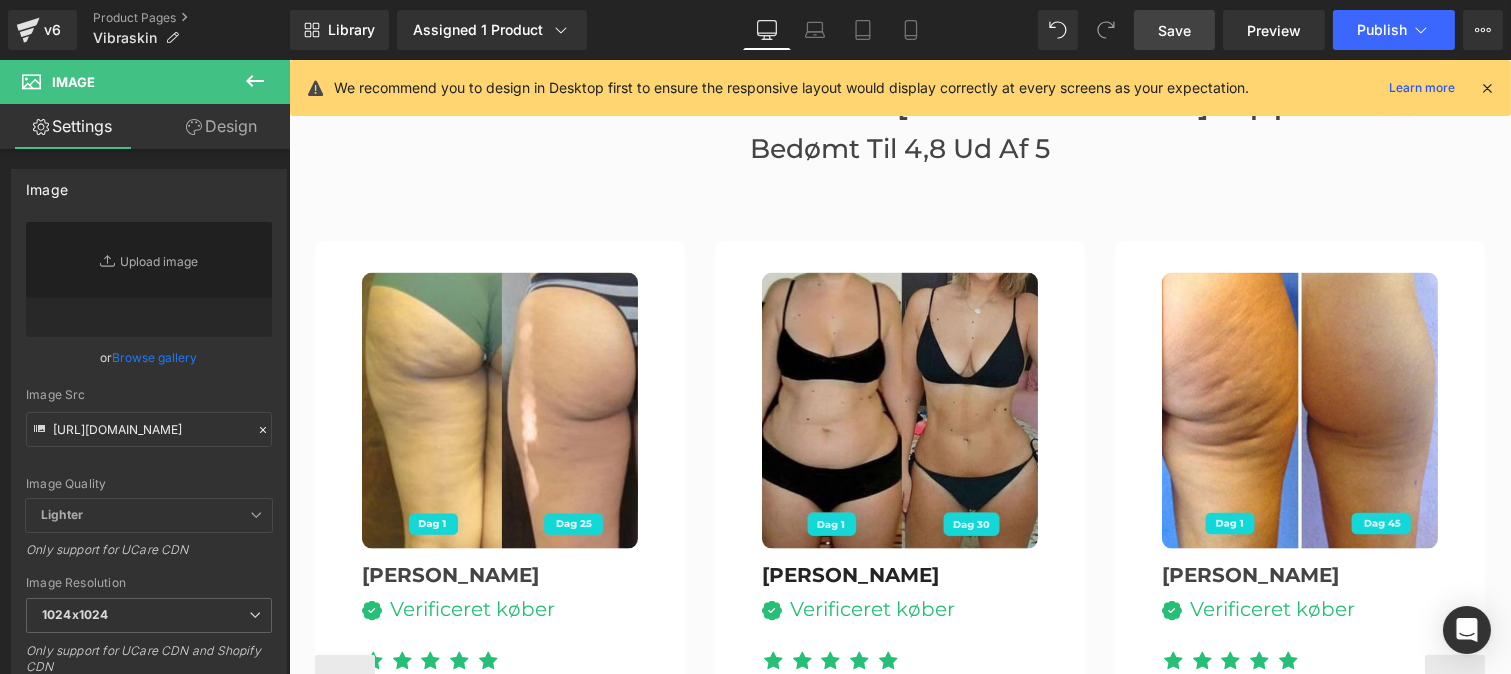 scroll, scrollTop: 0, scrollLeft: 0, axis: both 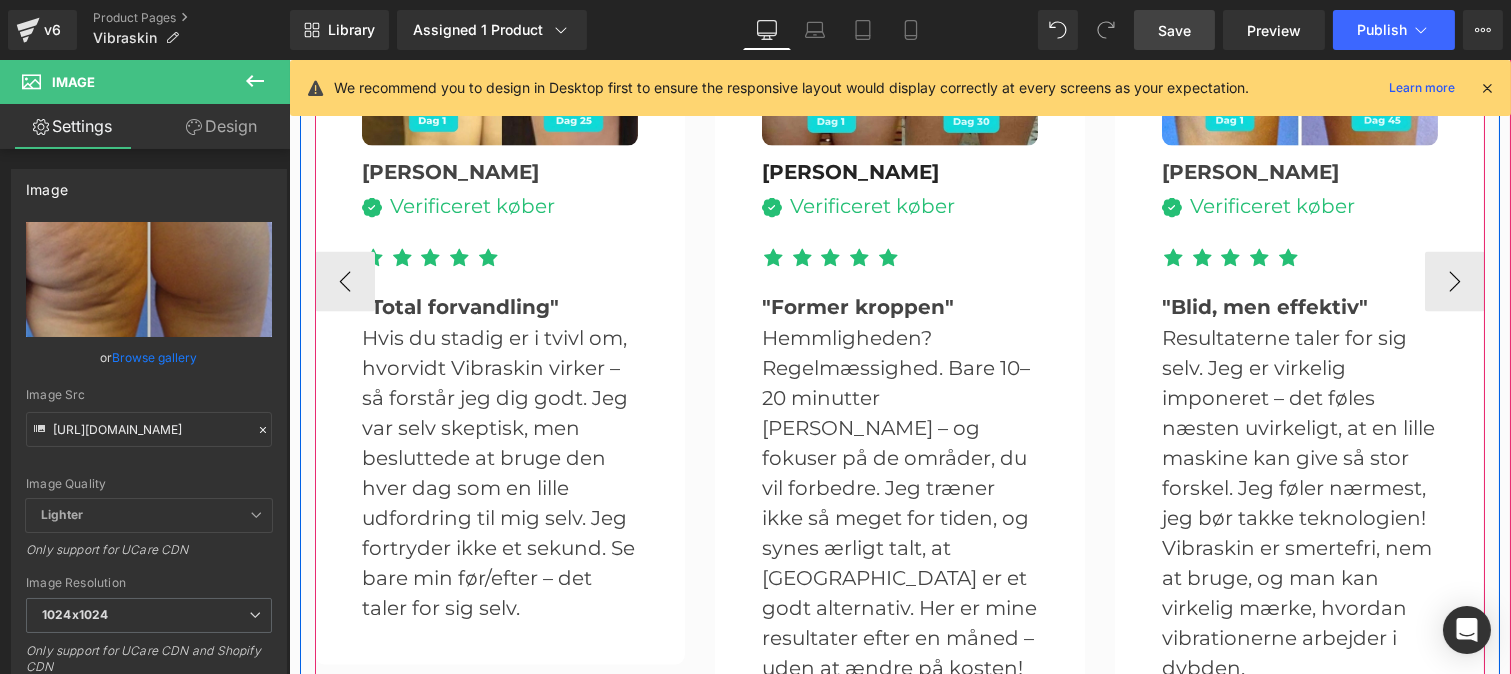 click at bounding box center (911, 708) 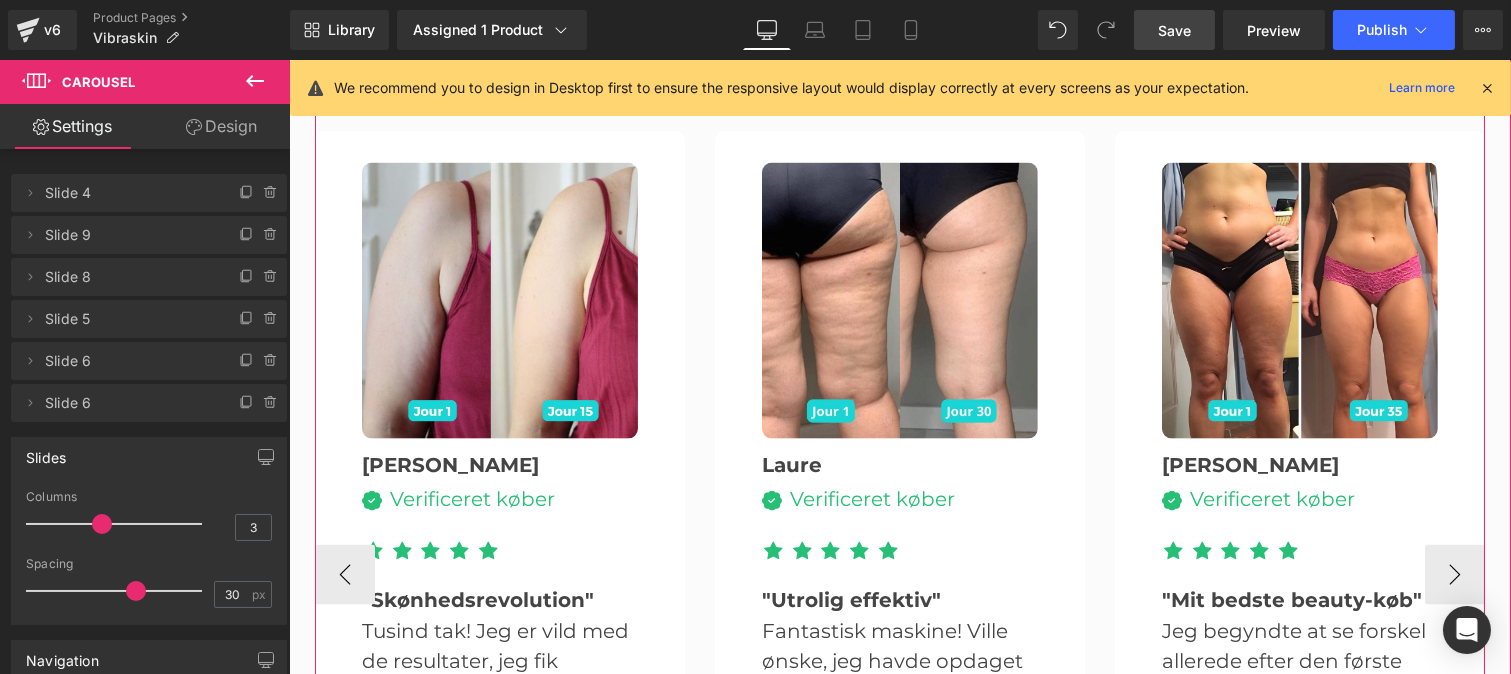 scroll, scrollTop: 5054, scrollLeft: 0, axis: vertical 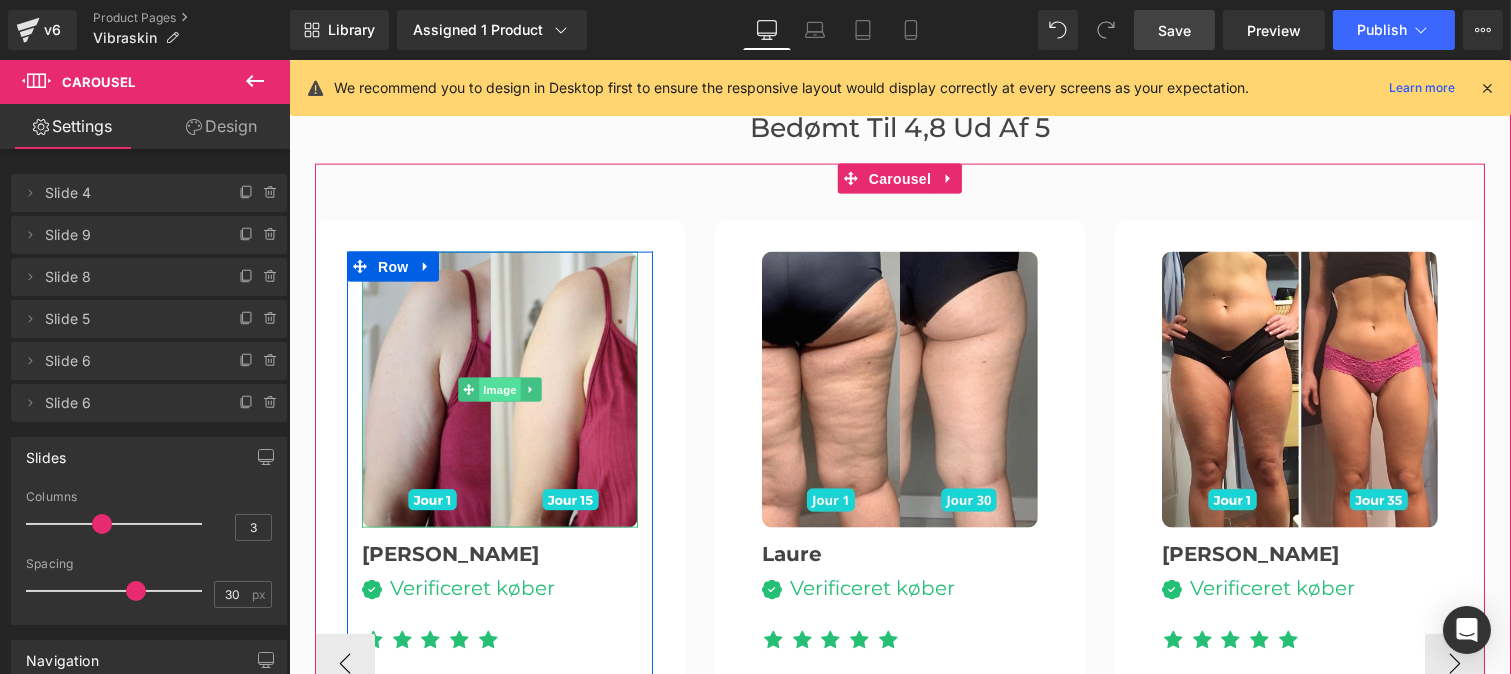 click on "Image" at bounding box center [499, 390] 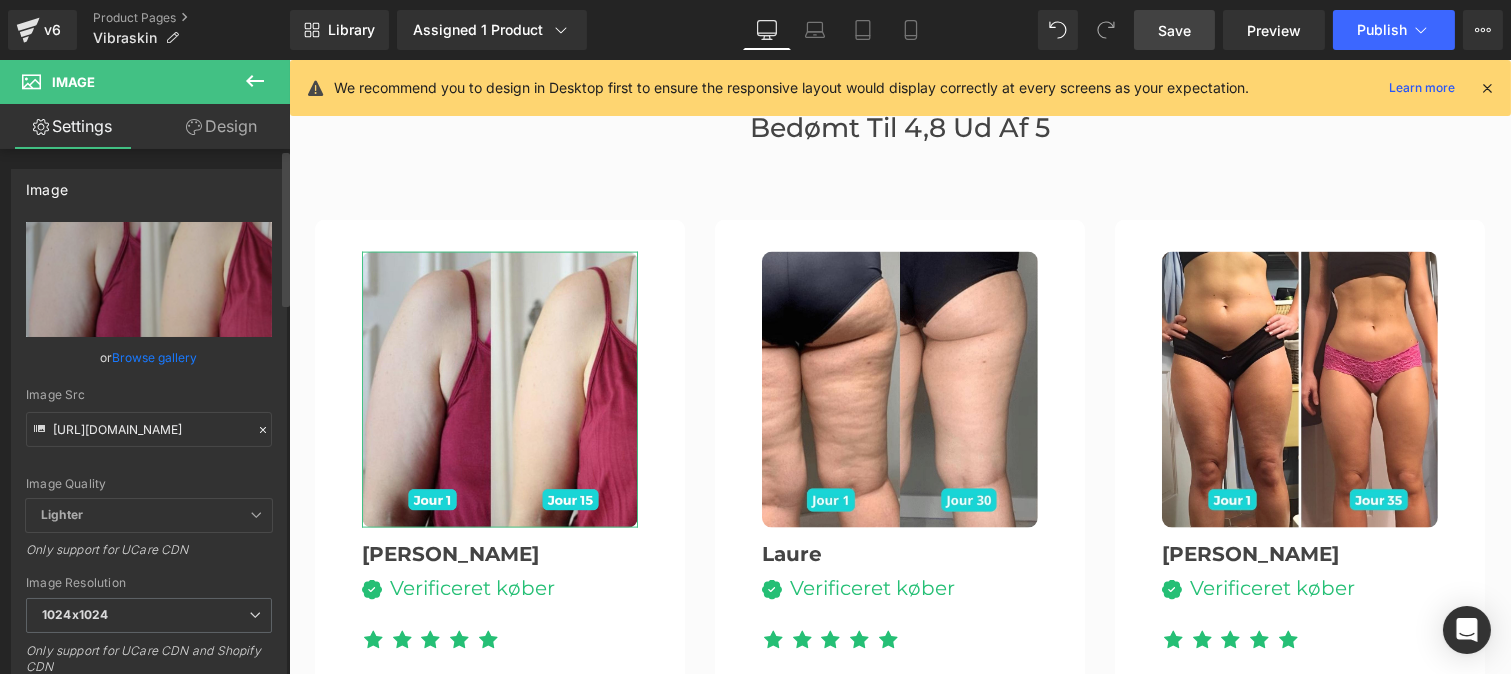 click 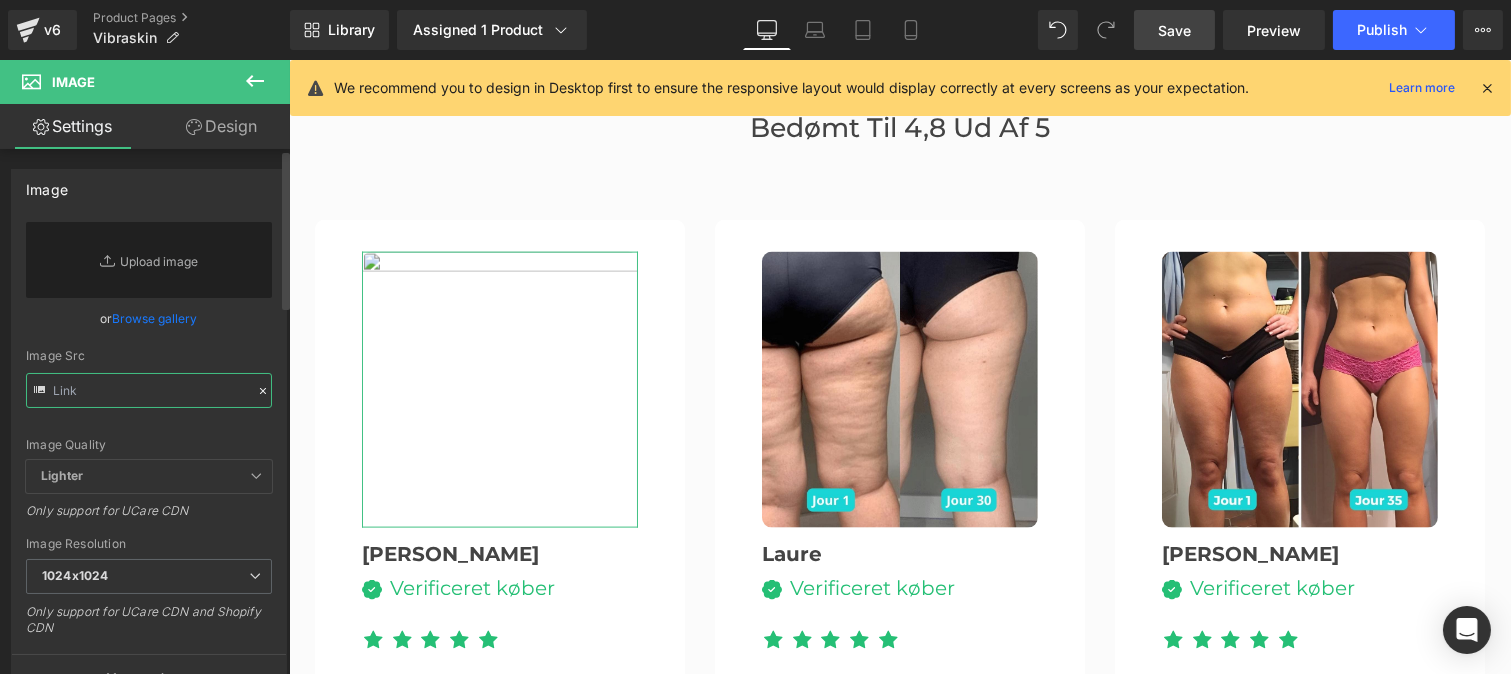 click at bounding box center [149, 390] 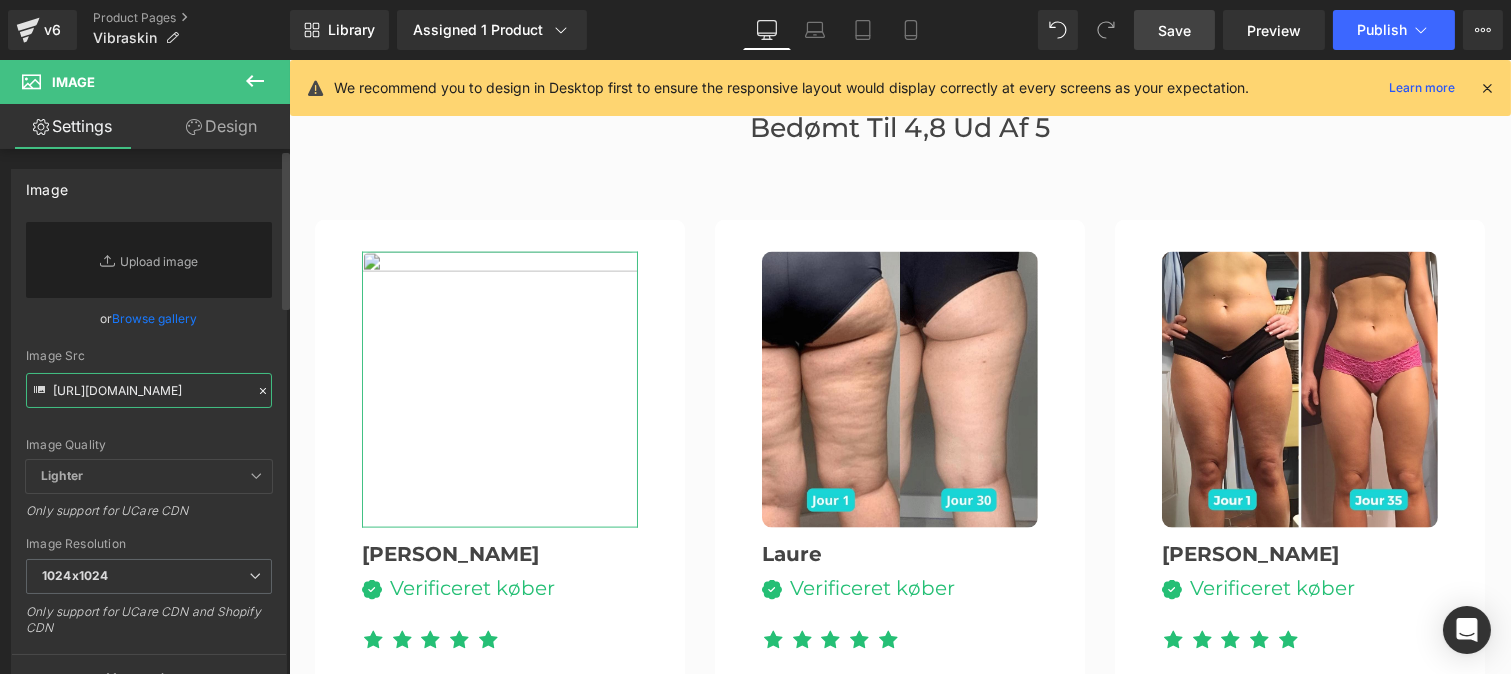 scroll, scrollTop: 0, scrollLeft: 294, axis: horizontal 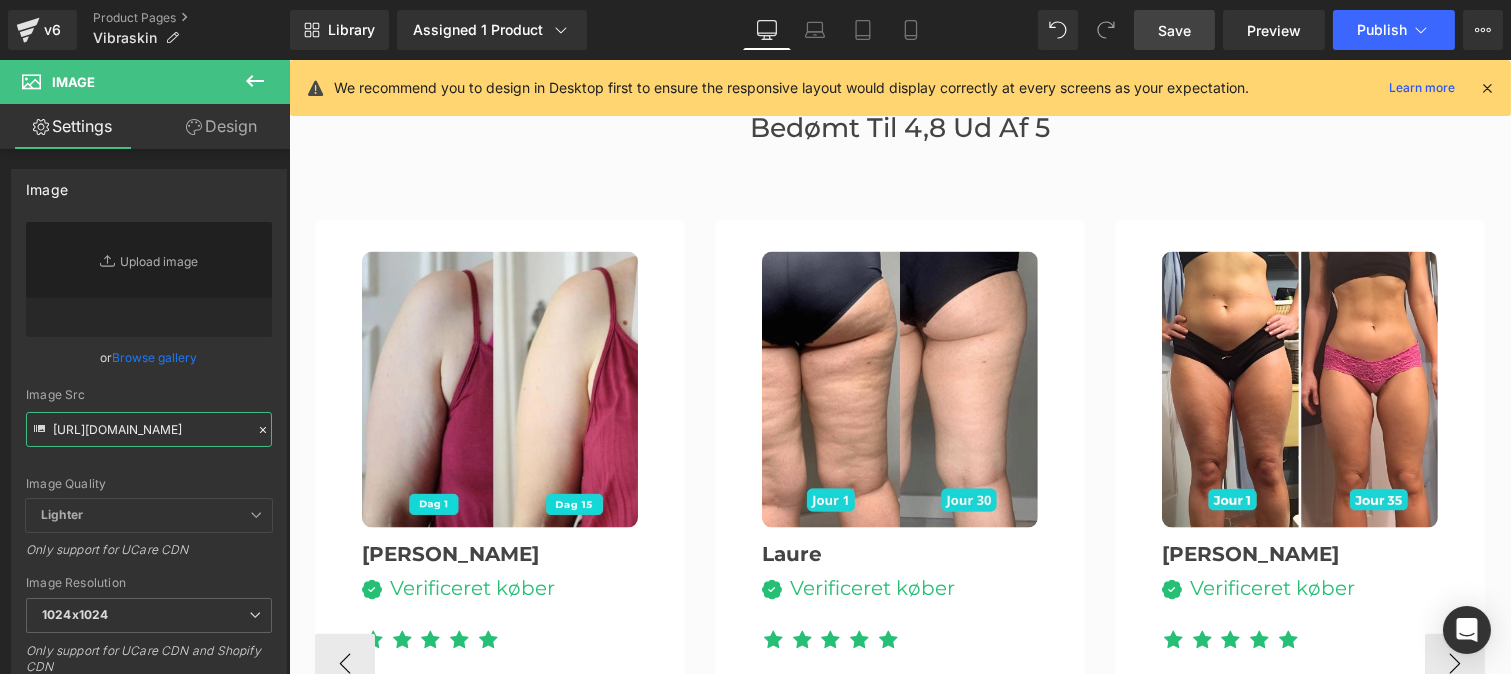 type on "[URL][DOMAIN_NAME]" 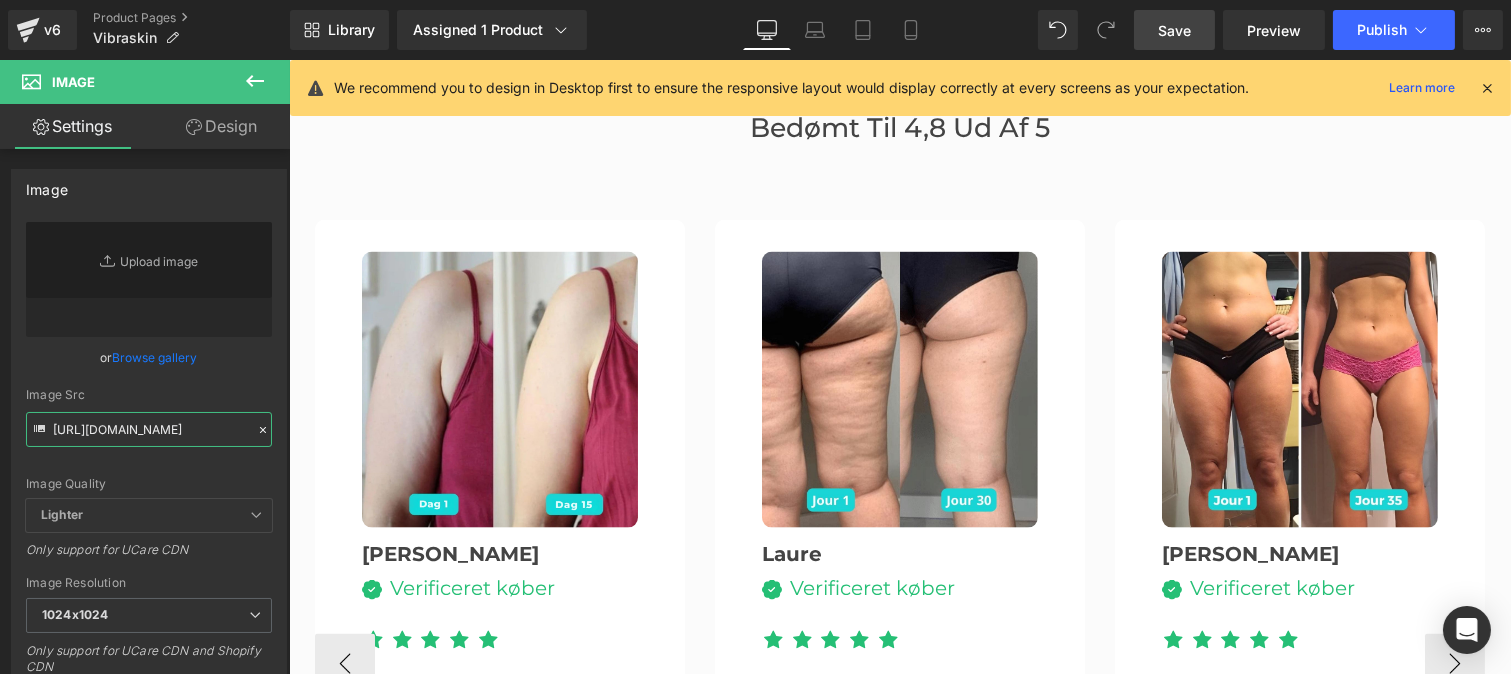scroll, scrollTop: 0, scrollLeft: 0, axis: both 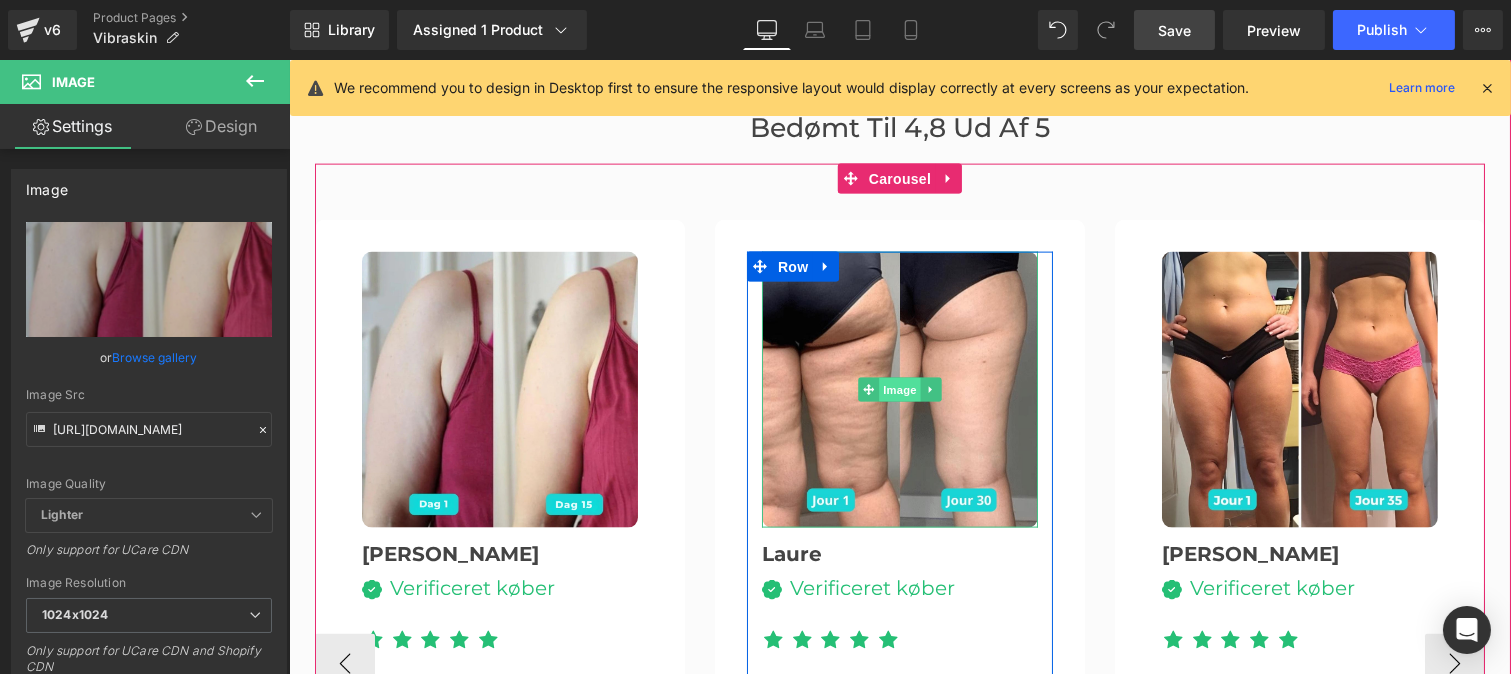 click on "Image" at bounding box center [899, 390] 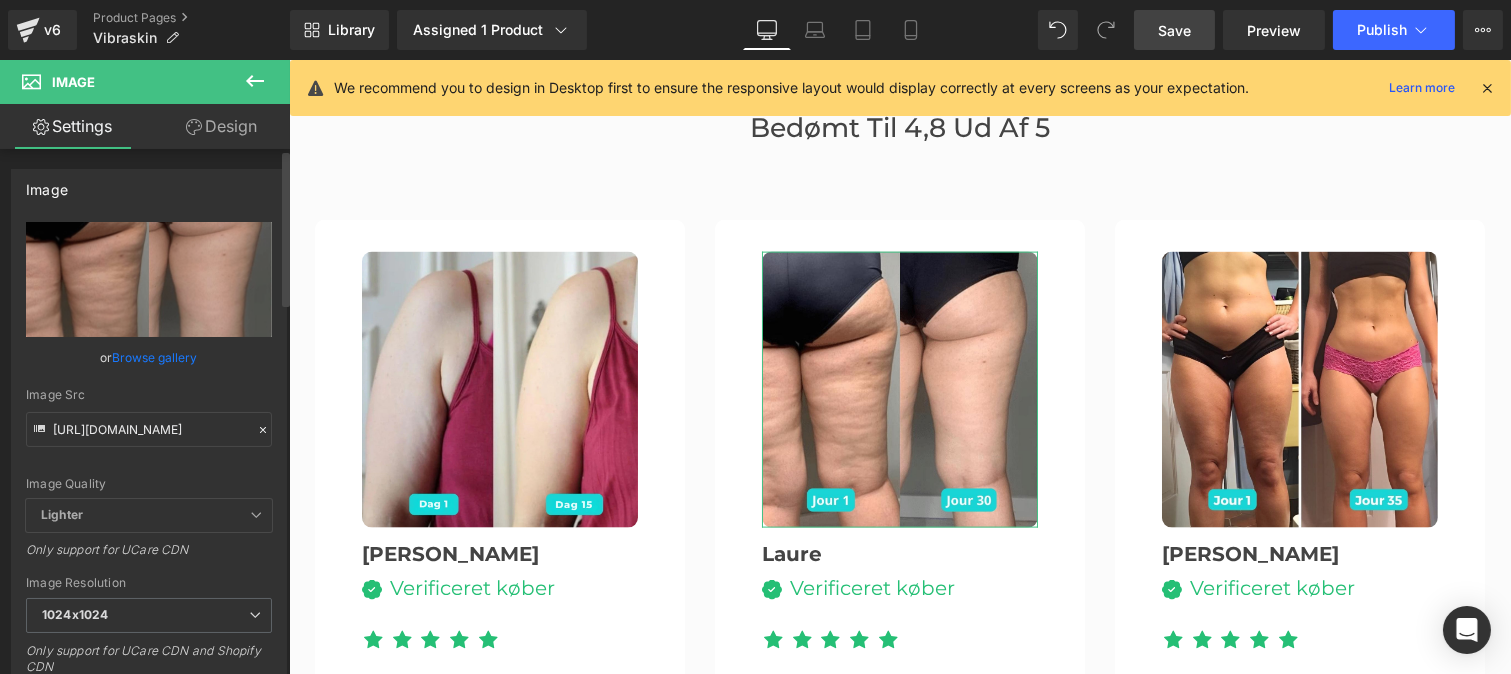 click 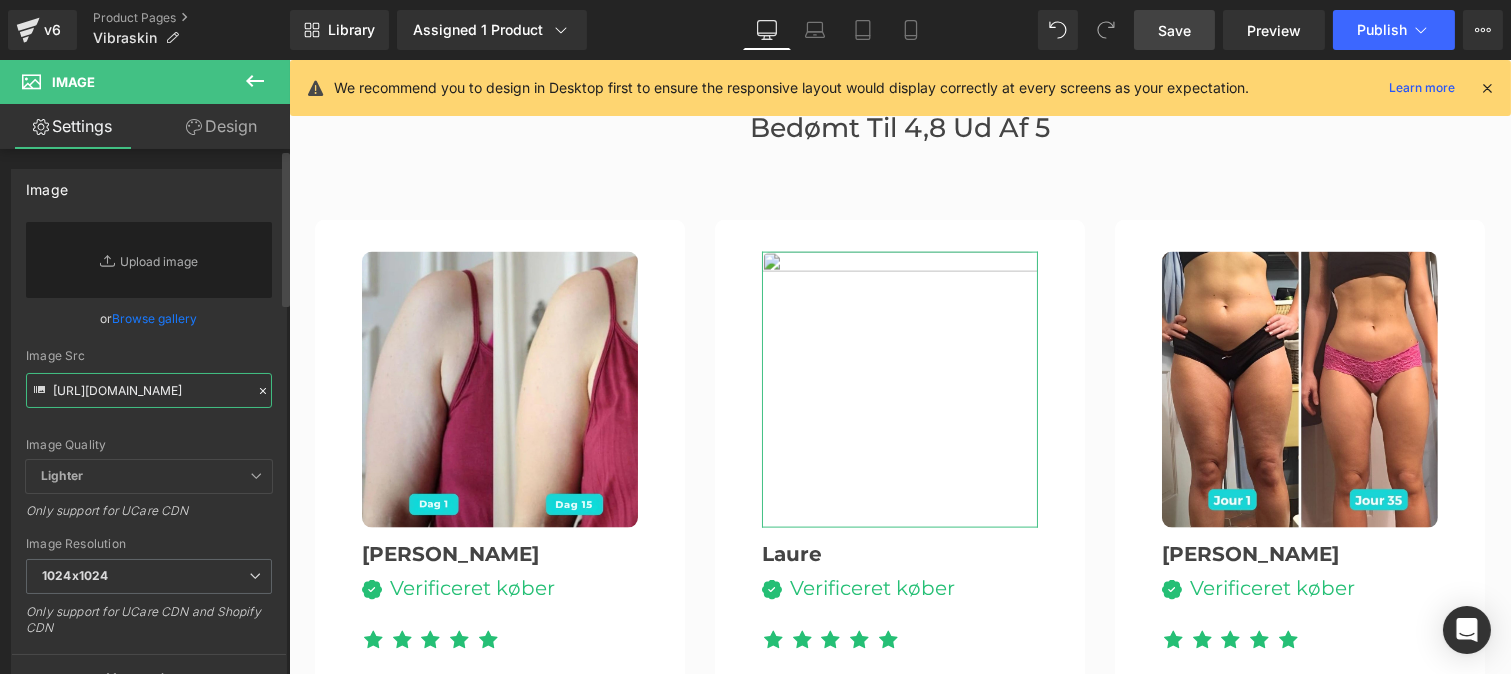 click on "[URL][DOMAIN_NAME]" at bounding box center (149, 390) 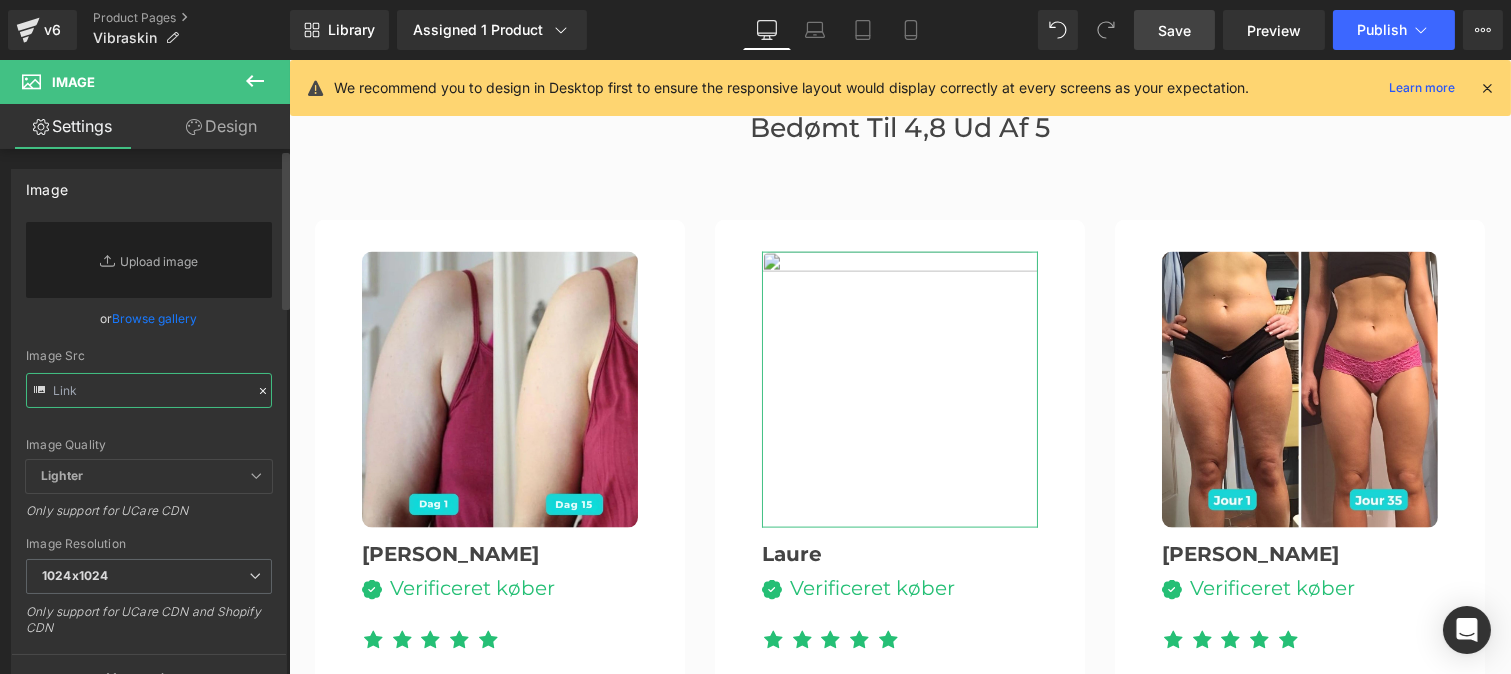 paste on "[URL][DOMAIN_NAME]" 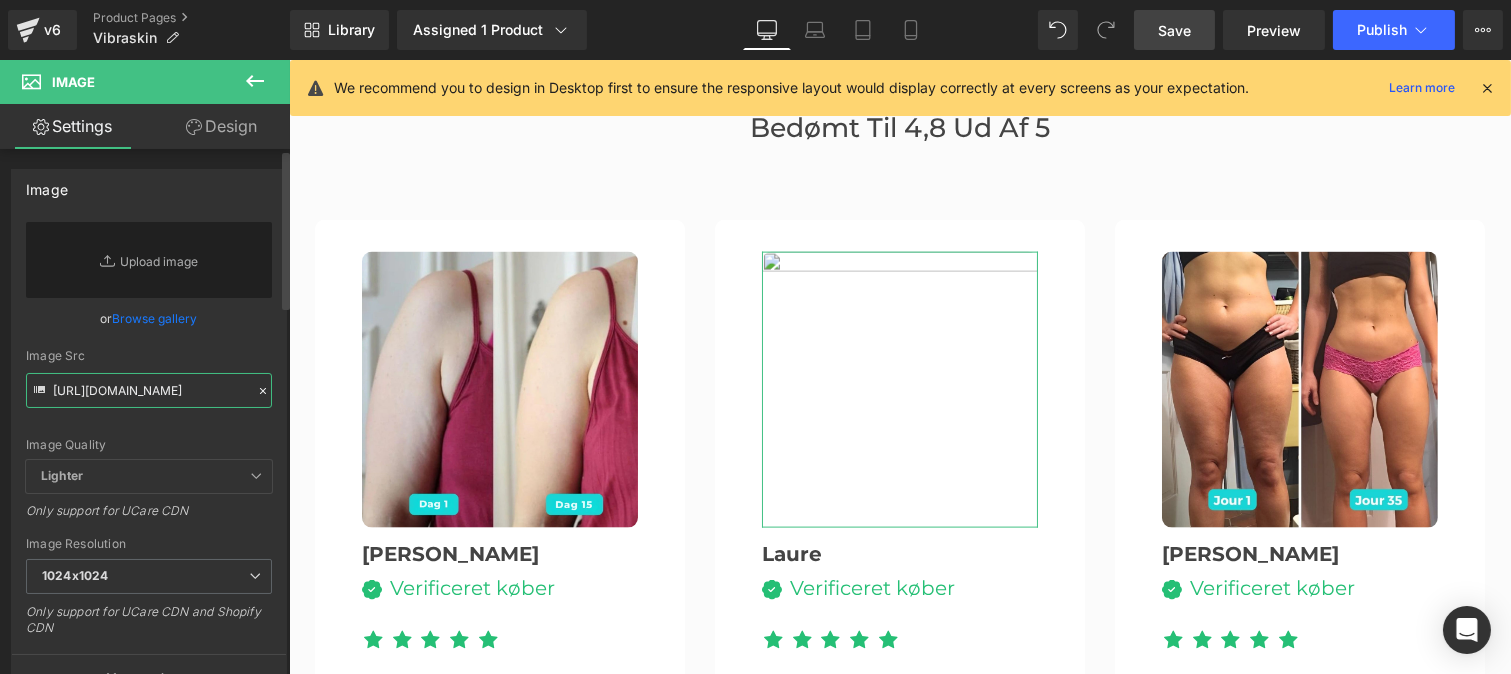 scroll, scrollTop: 0, scrollLeft: 295, axis: horizontal 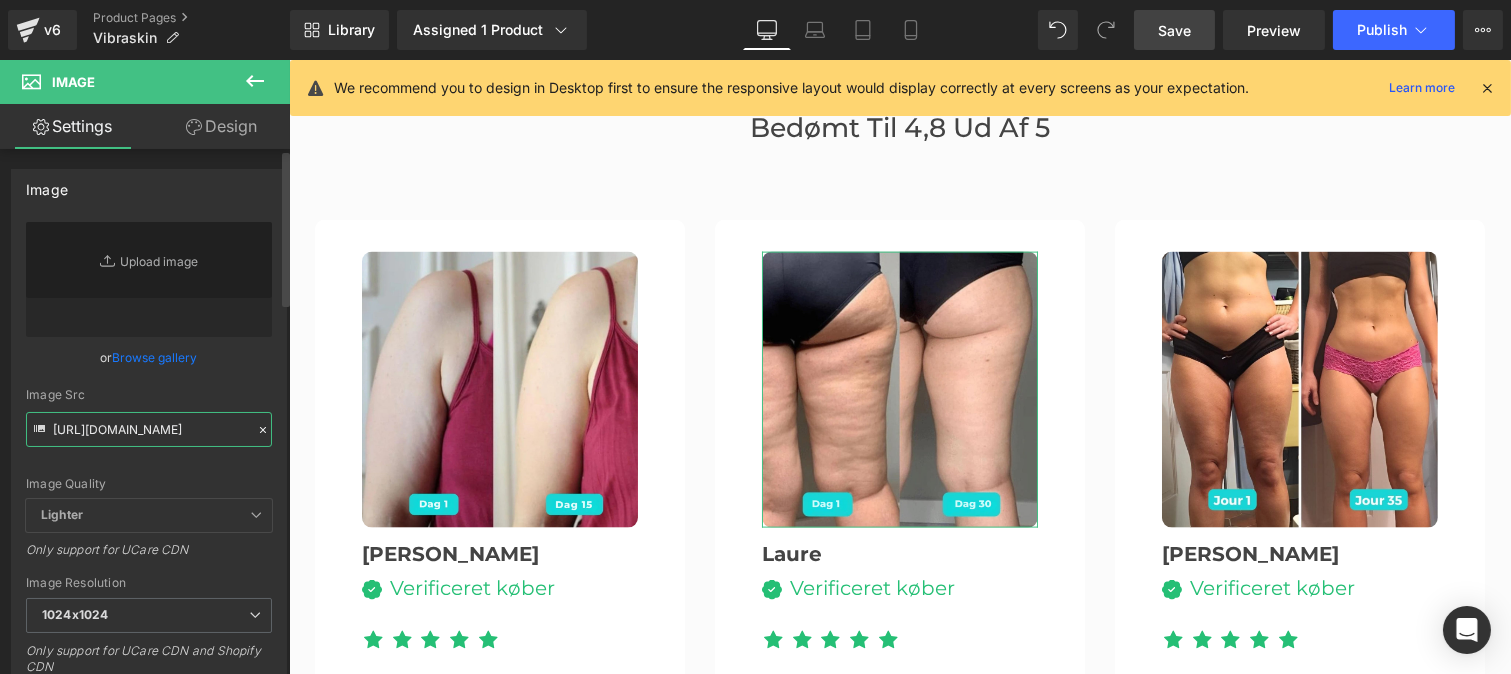 type on "[URL][DOMAIN_NAME]" 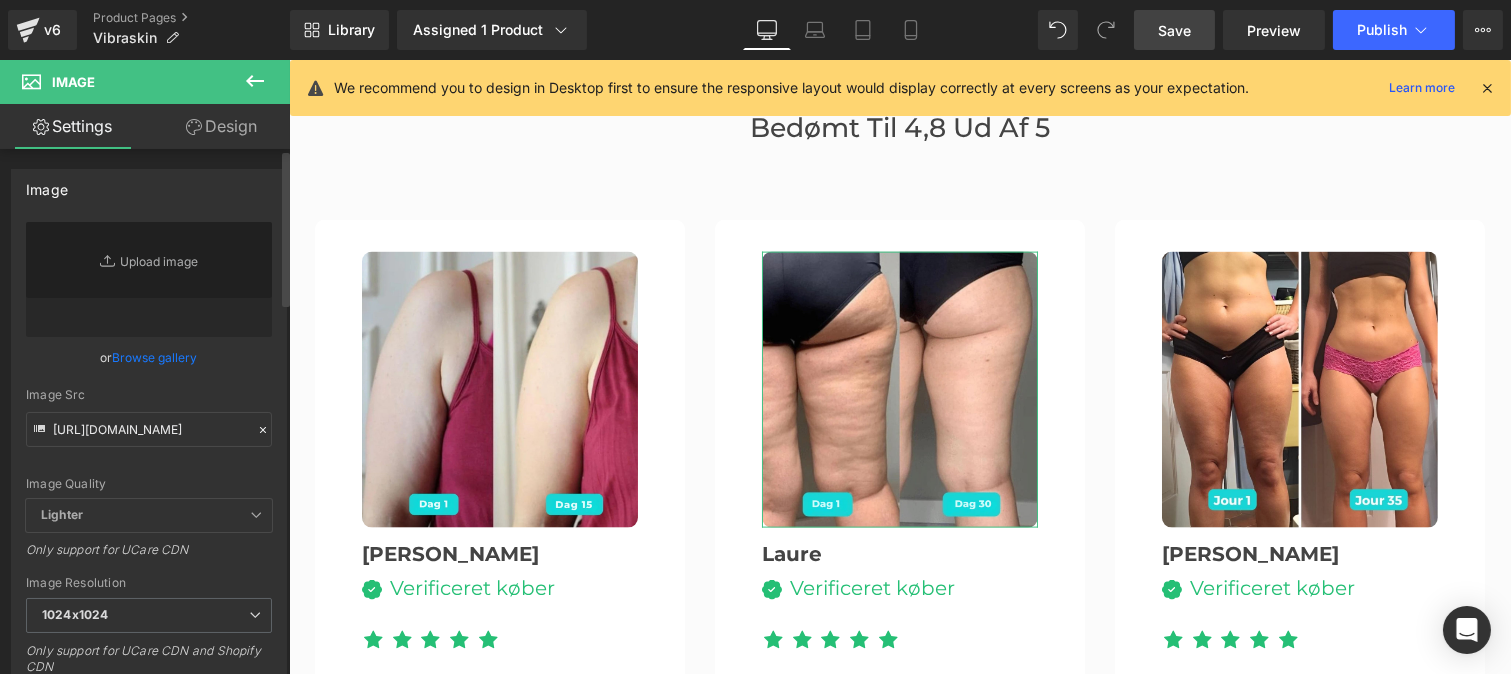 click on "Image Quality Lighter Lightest
Lighter
Lighter Lightest Only support for UCare CDN" at bounding box center (149, 360) 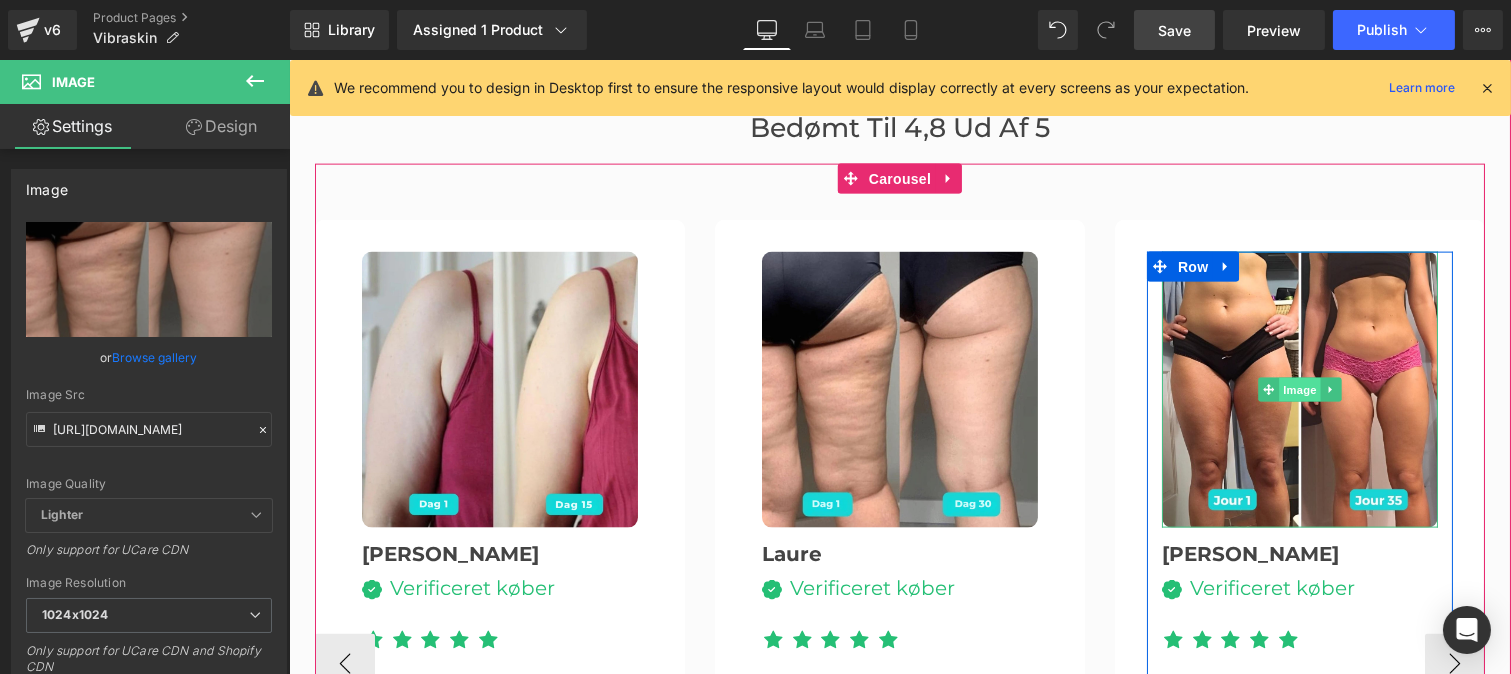 click on "Image" at bounding box center [1299, 390] 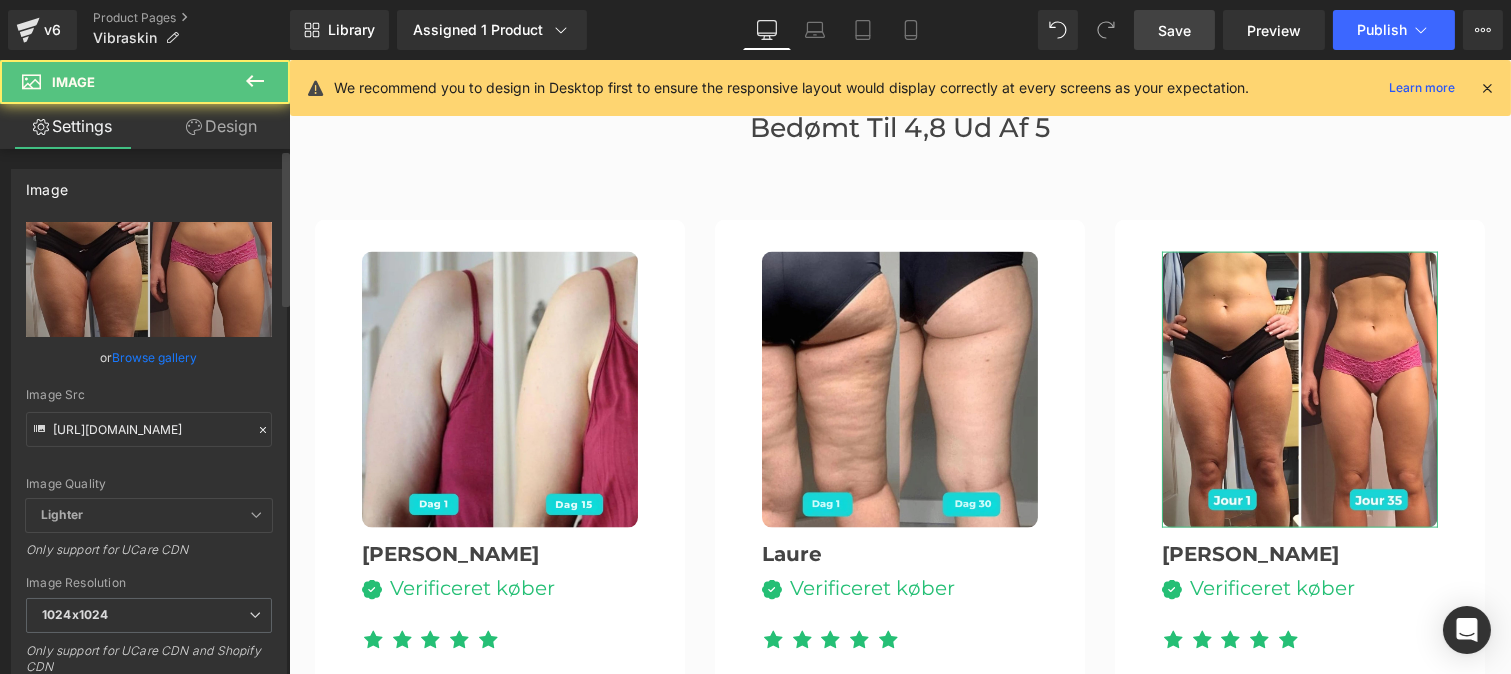 click 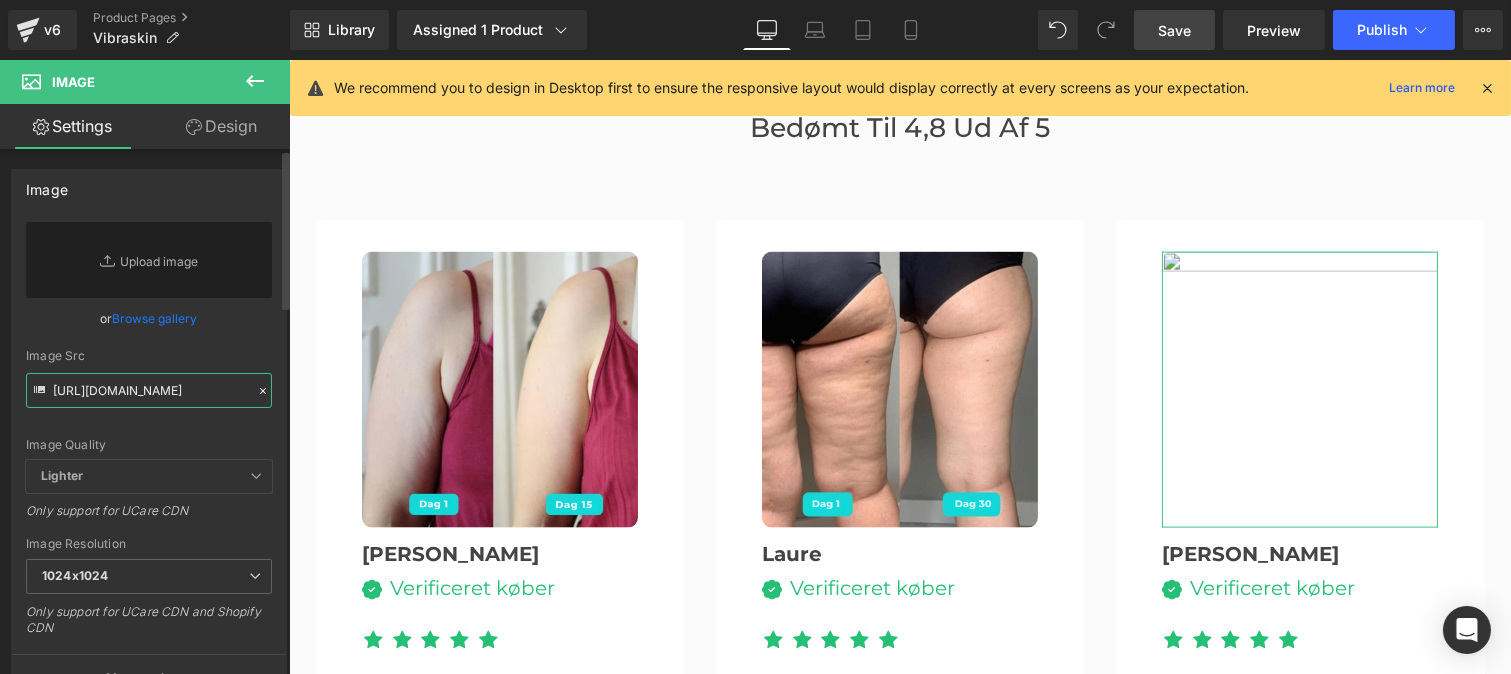 click on "[URL][DOMAIN_NAME]" at bounding box center [149, 390] 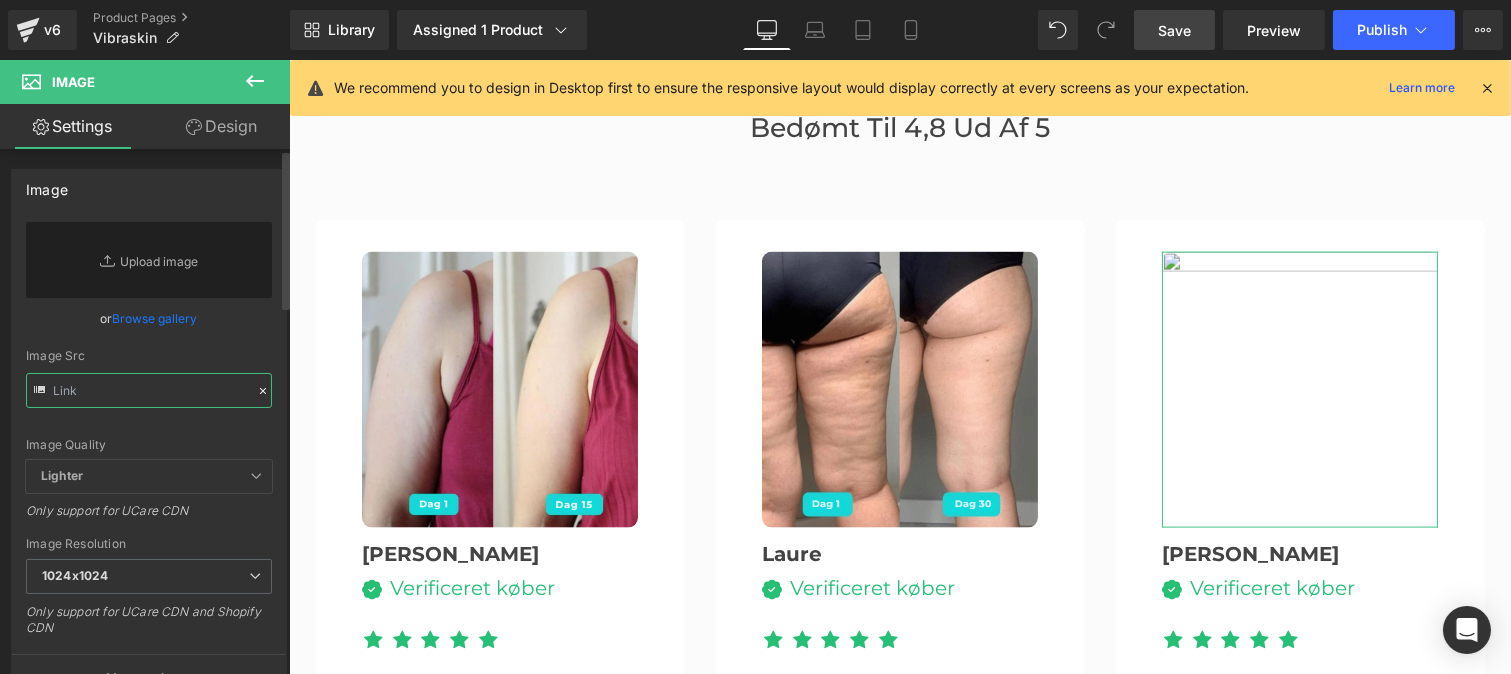 paste on "[URL][DOMAIN_NAME]" 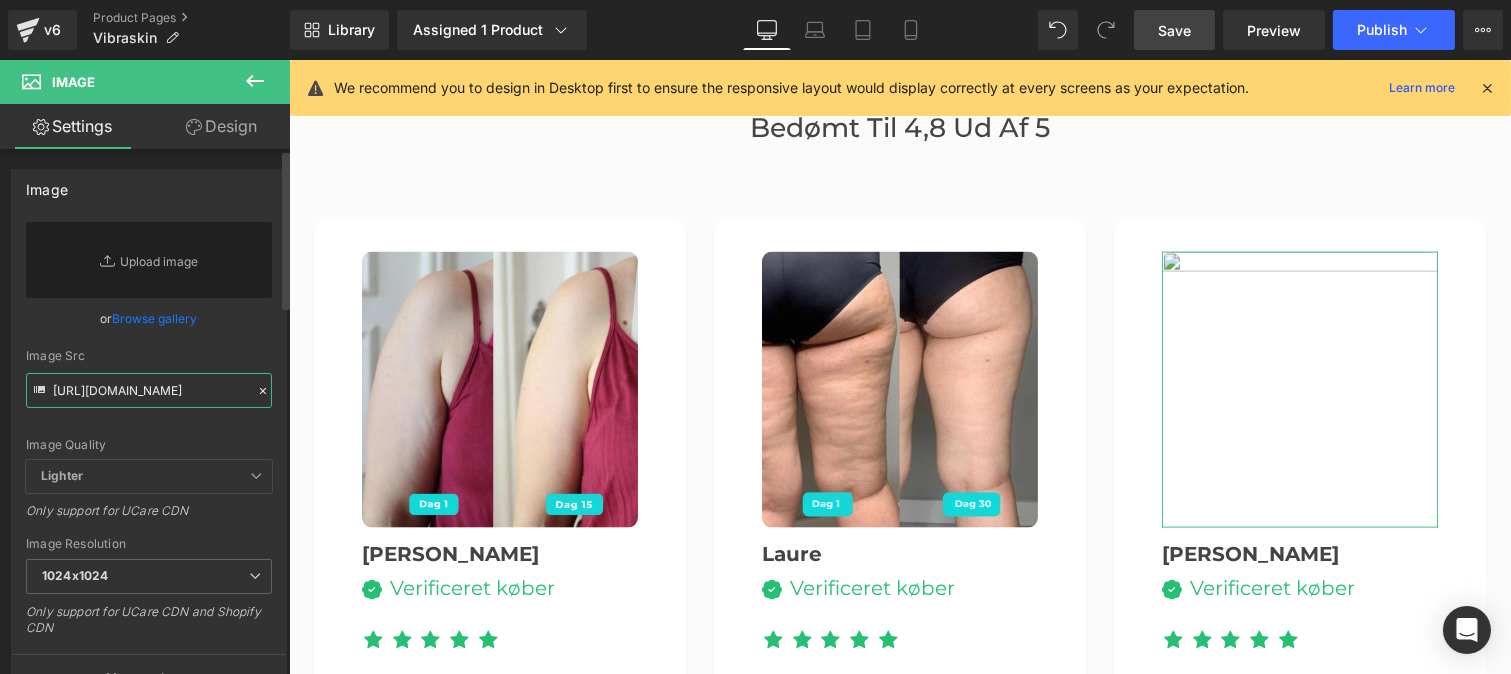scroll, scrollTop: 0, scrollLeft: 294, axis: horizontal 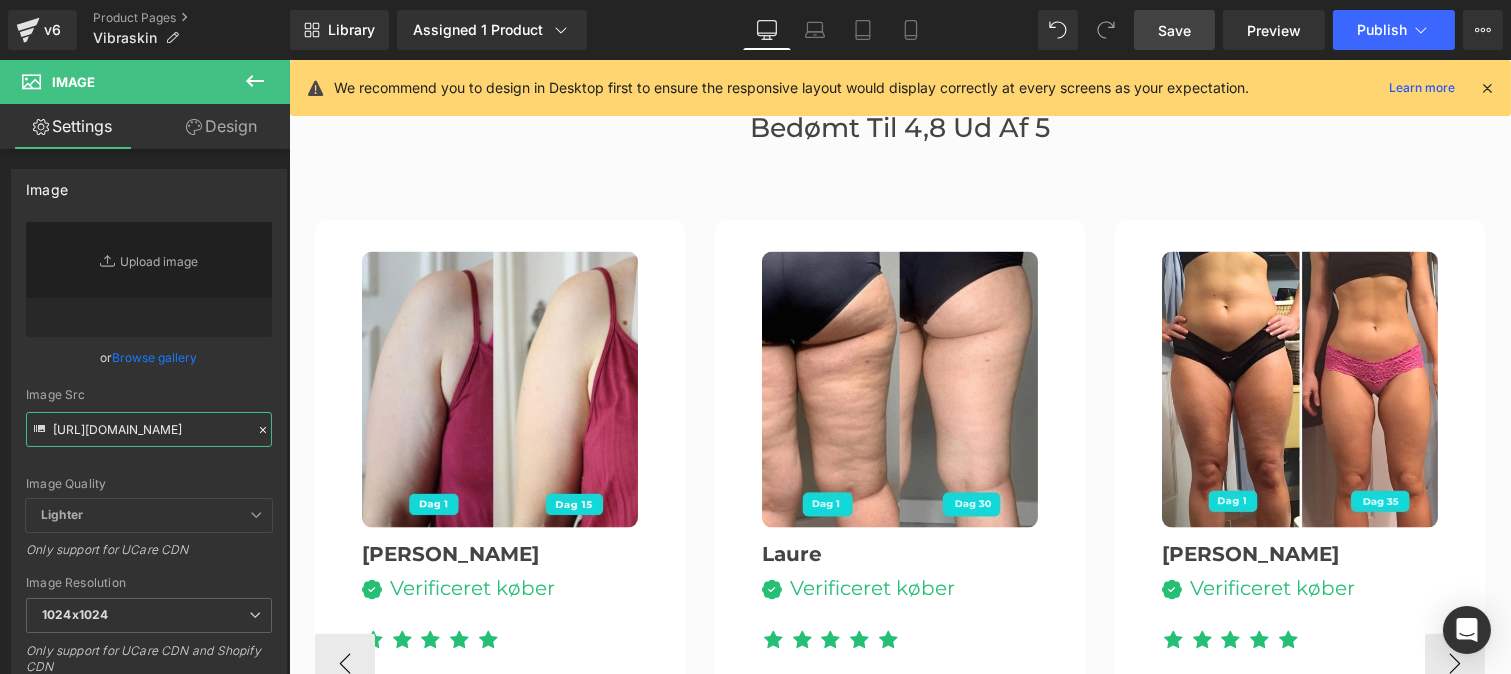 type on "[URL][DOMAIN_NAME]" 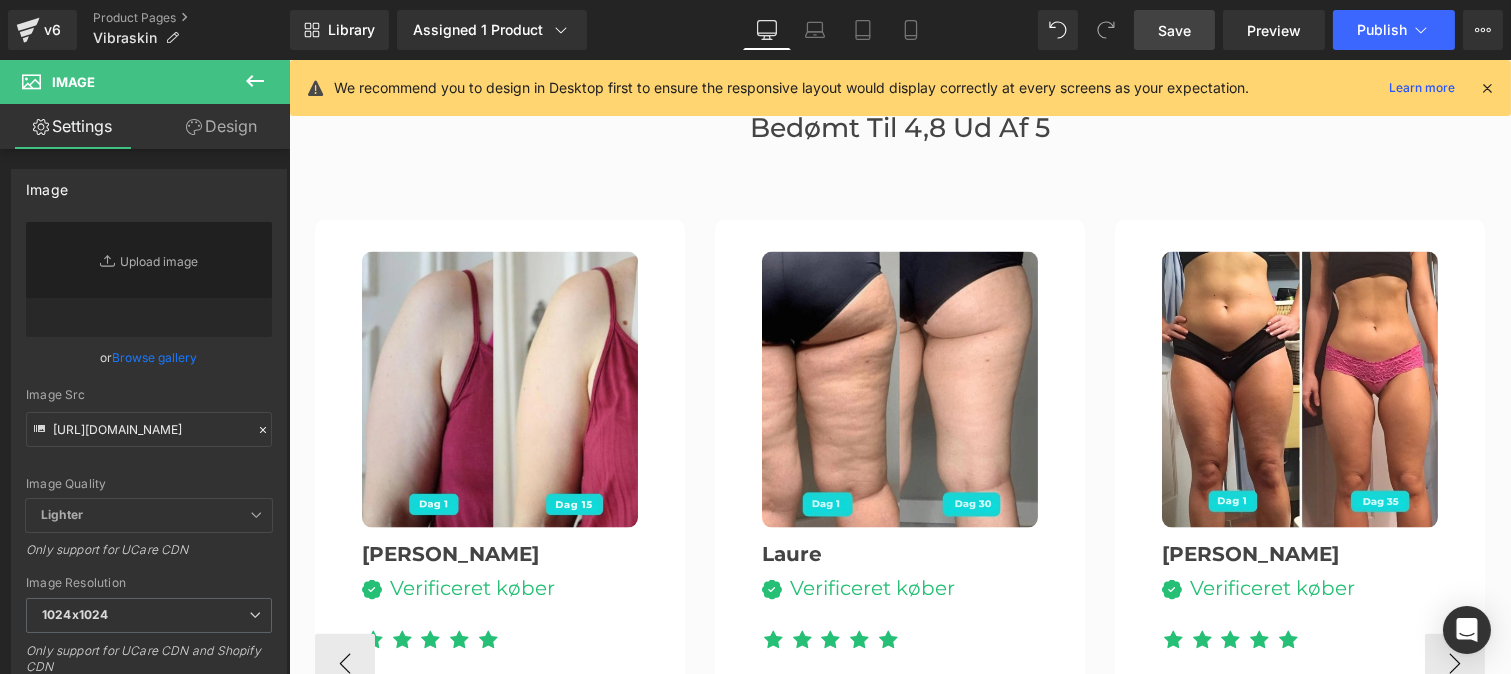 scroll, scrollTop: 0, scrollLeft: 0, axis: both 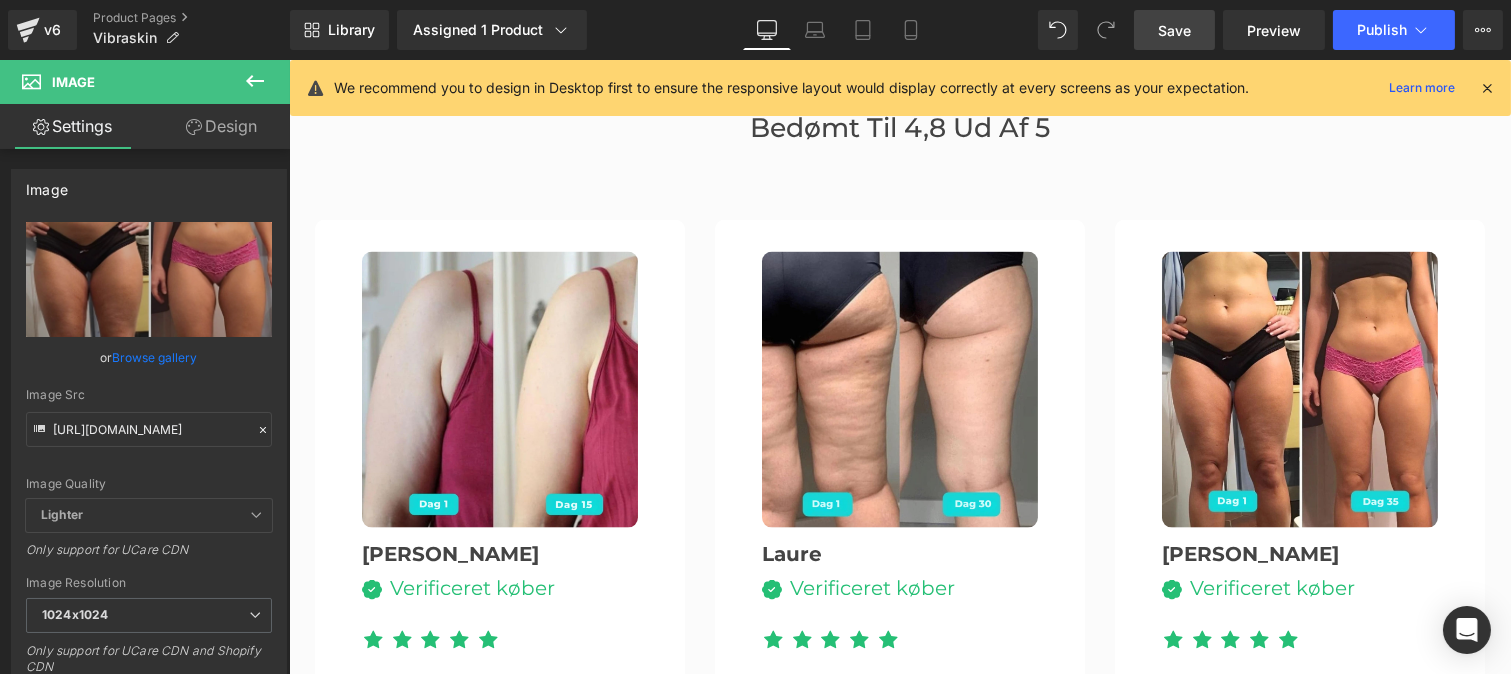 click on "Save" at bounding box center [1174, 30] 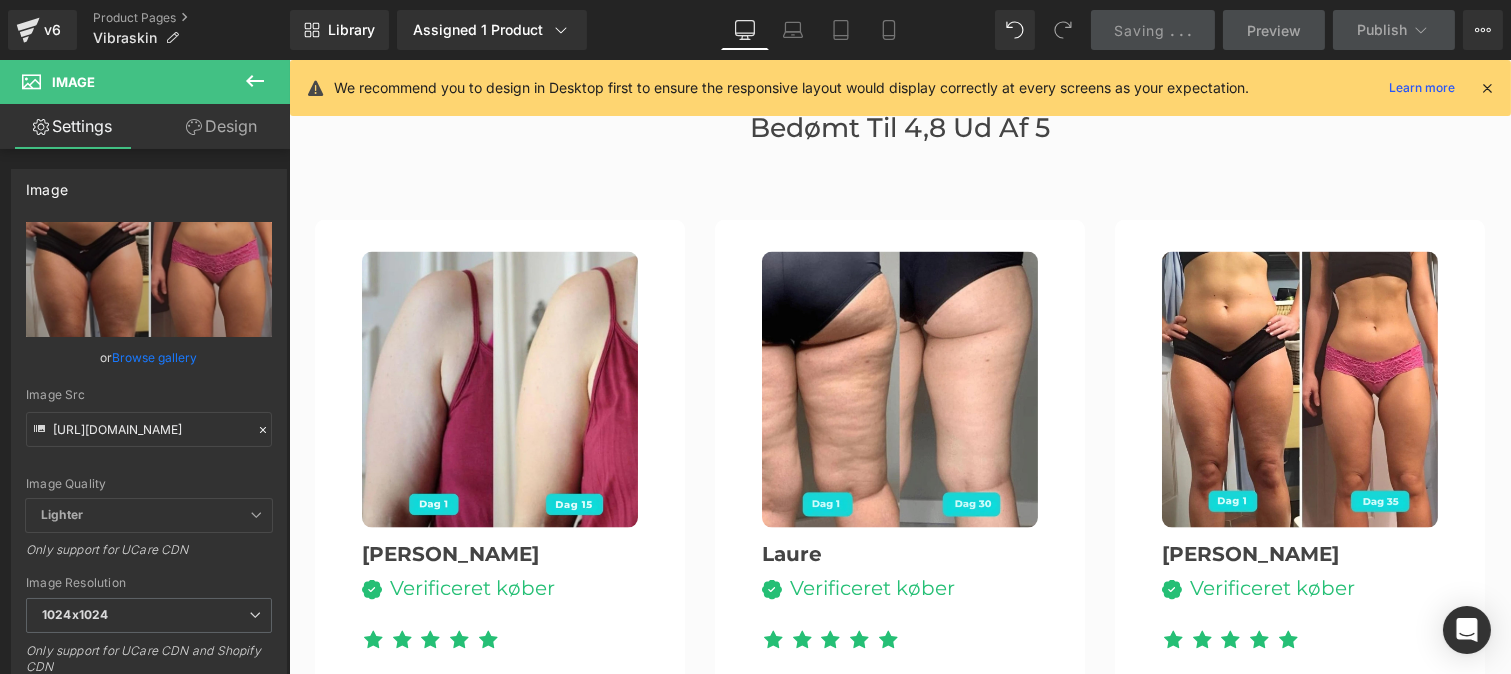 click at bounding box center [1487, 88] 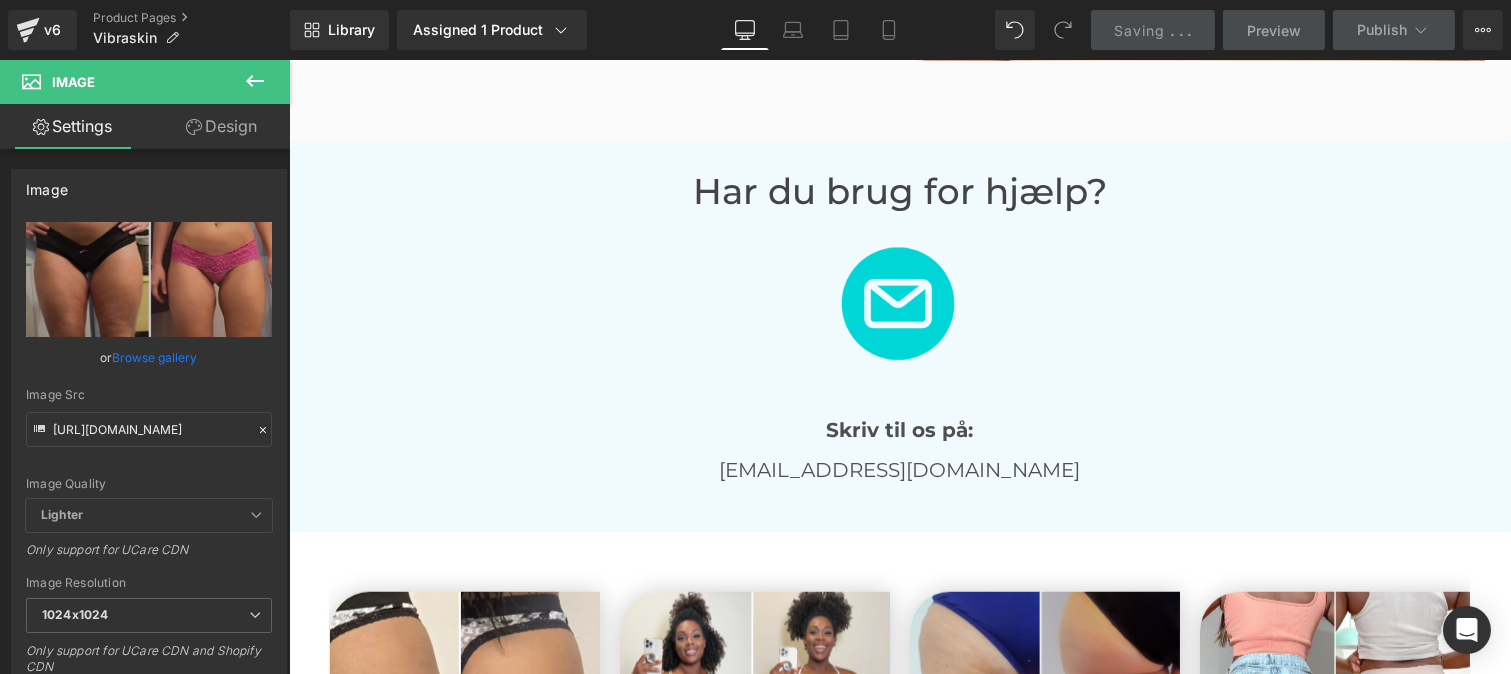 scroll, scrollTop: 3611, scrollLeft: 0, axis: vertical 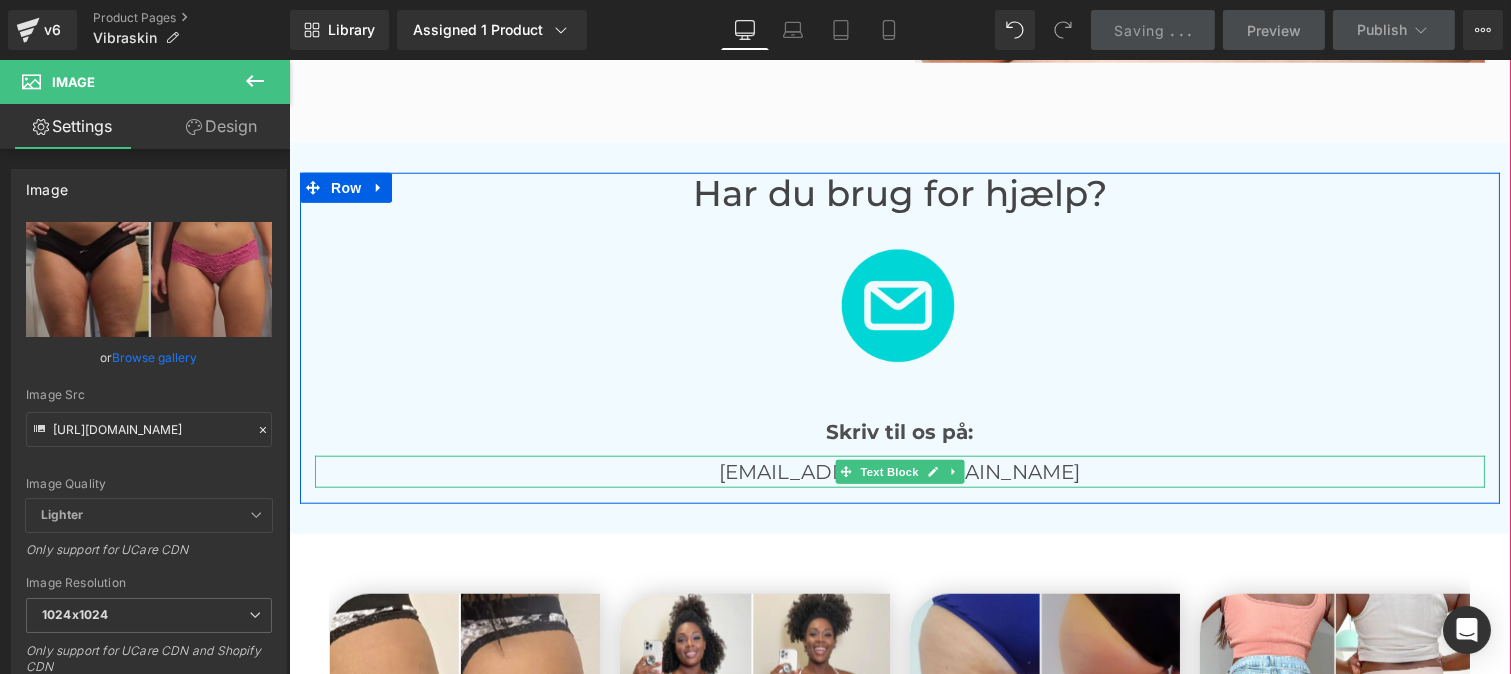 click on "[EMAIL_ADDRESS][DOMAIN_NAME]" at bounding box center (899, 472) 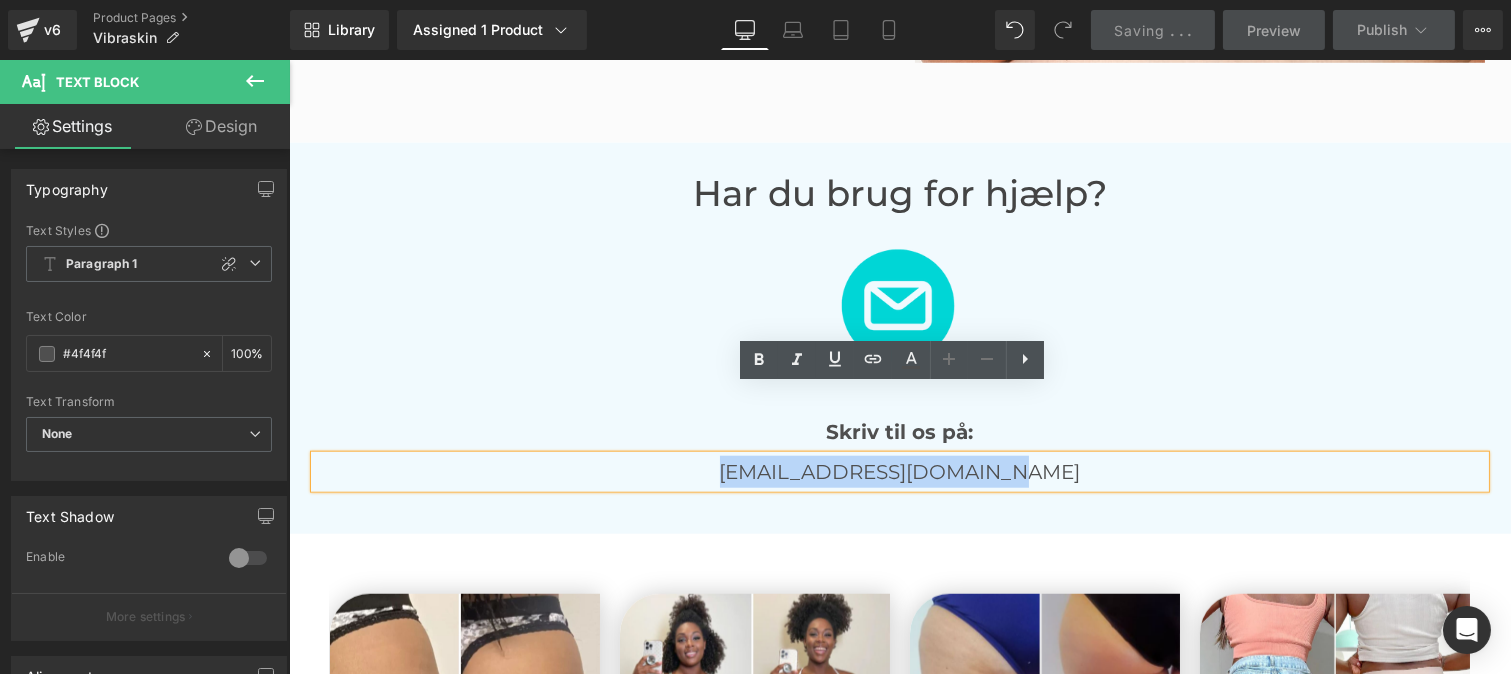drag, startPoint x: 1026, startPoint y: 404, endPoint x: 748, endPoint y: 408, distance: 278.02878 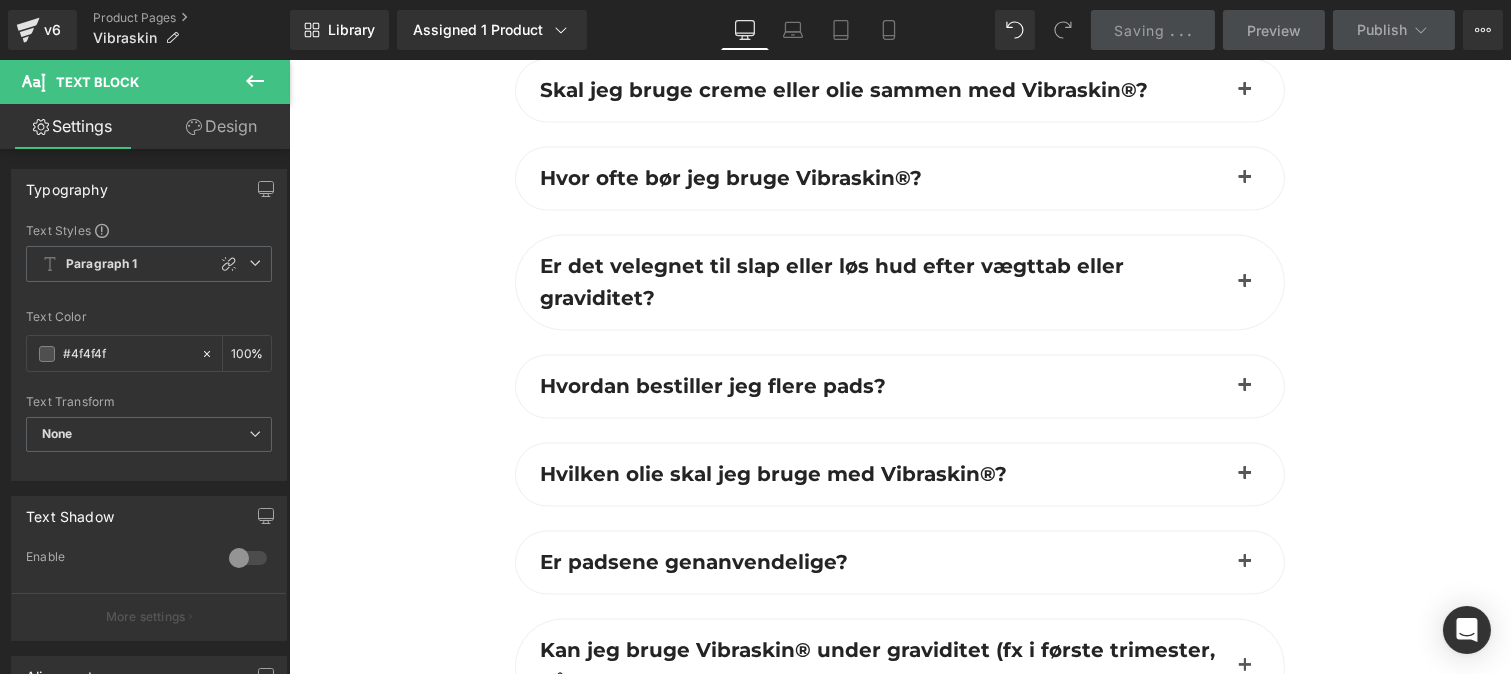 scroll, scrollTop: 7450, scrollLeft: 0, axis: vertical 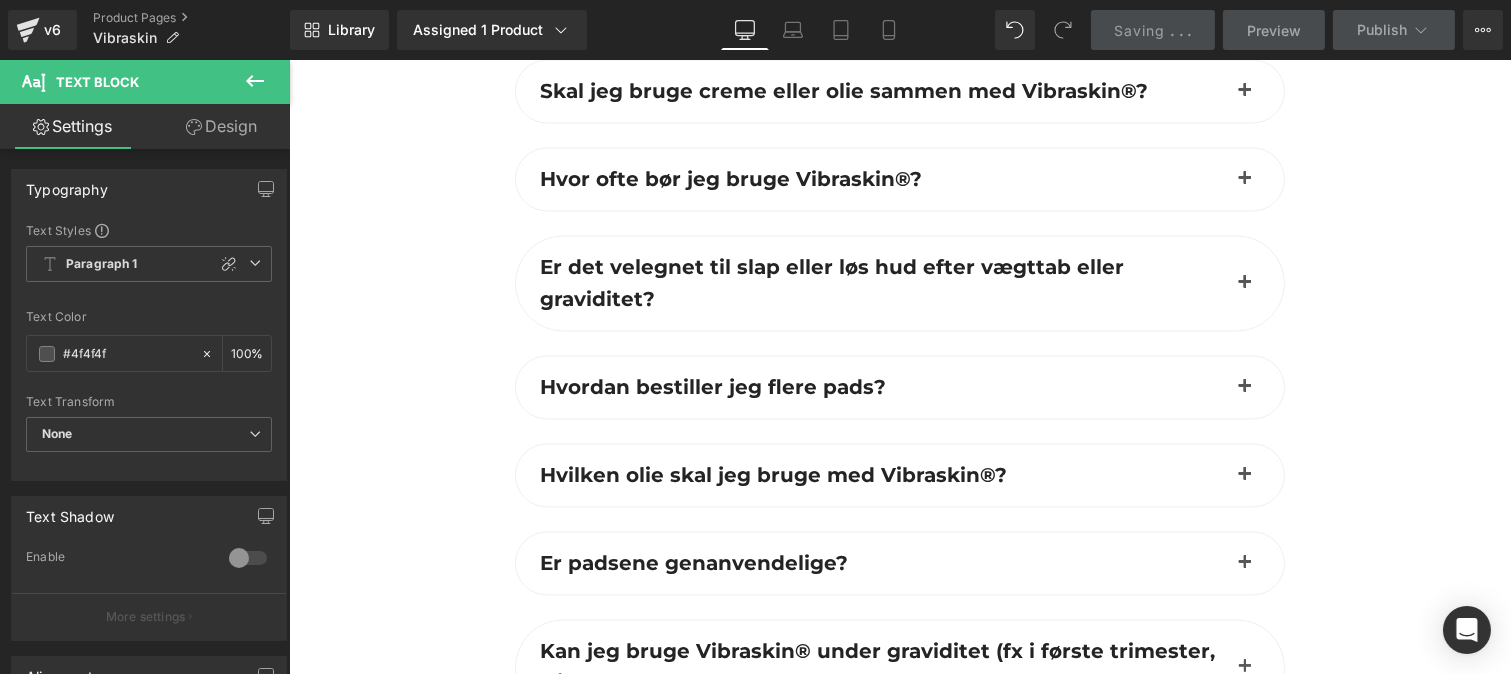 click at bounding box center (1244, 475) 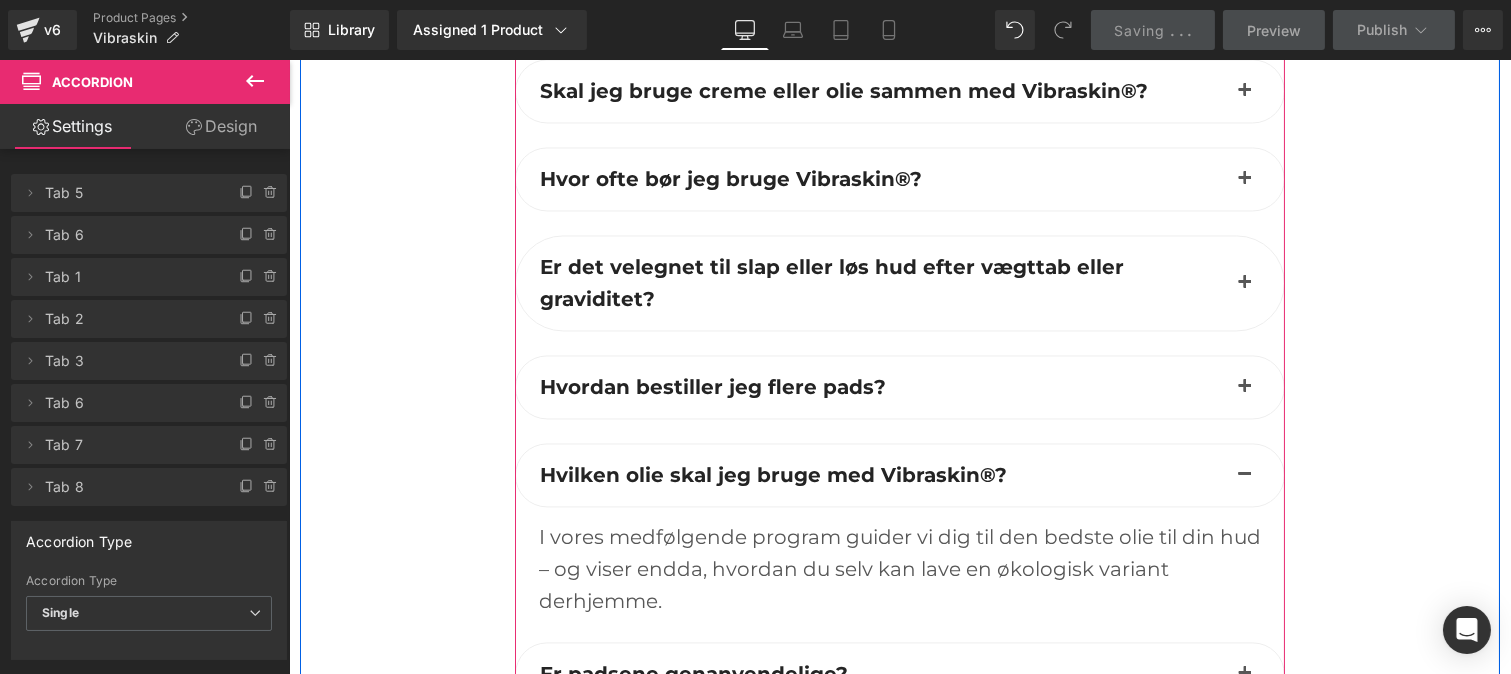 click at bounding box center [1244, 387] 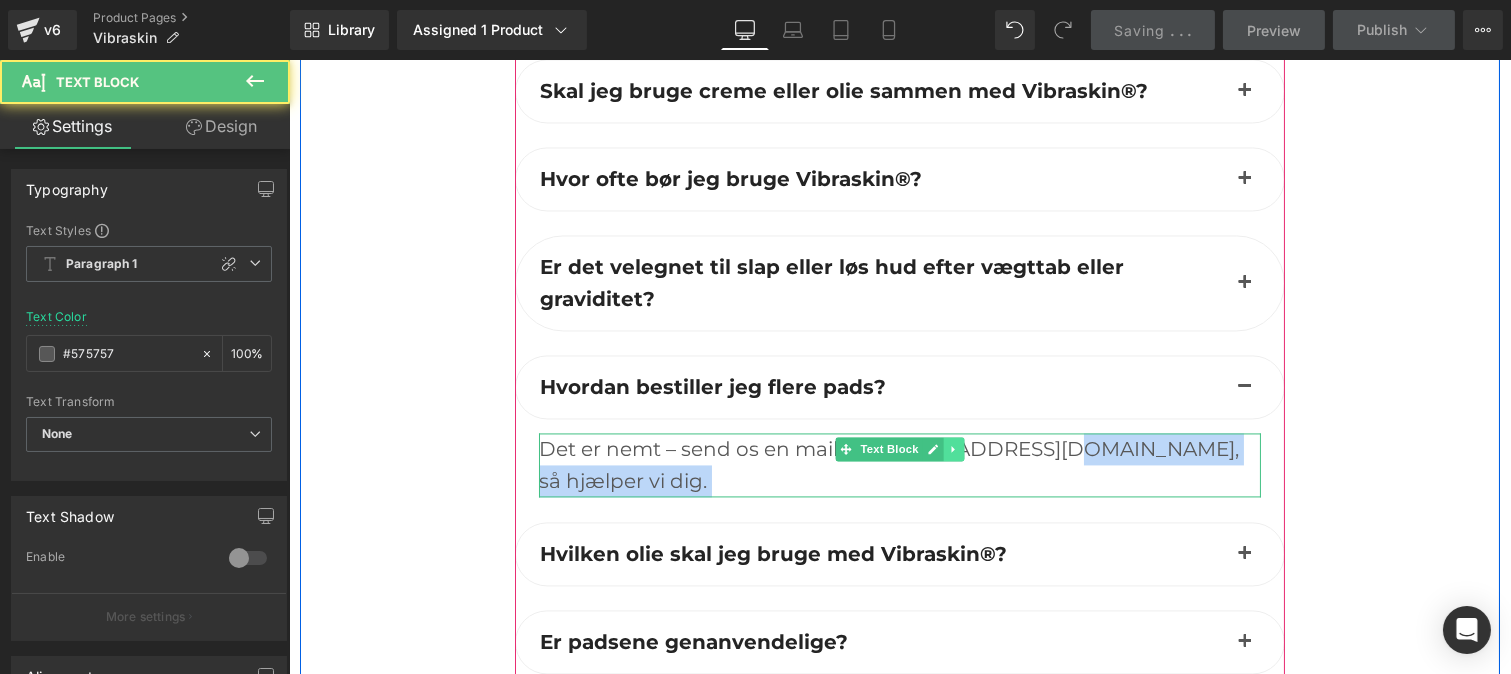 drag, startPoint x: 1037, startPoint y: 380, endPoint x: 942, endPoint y: 377, distance: 95.047356 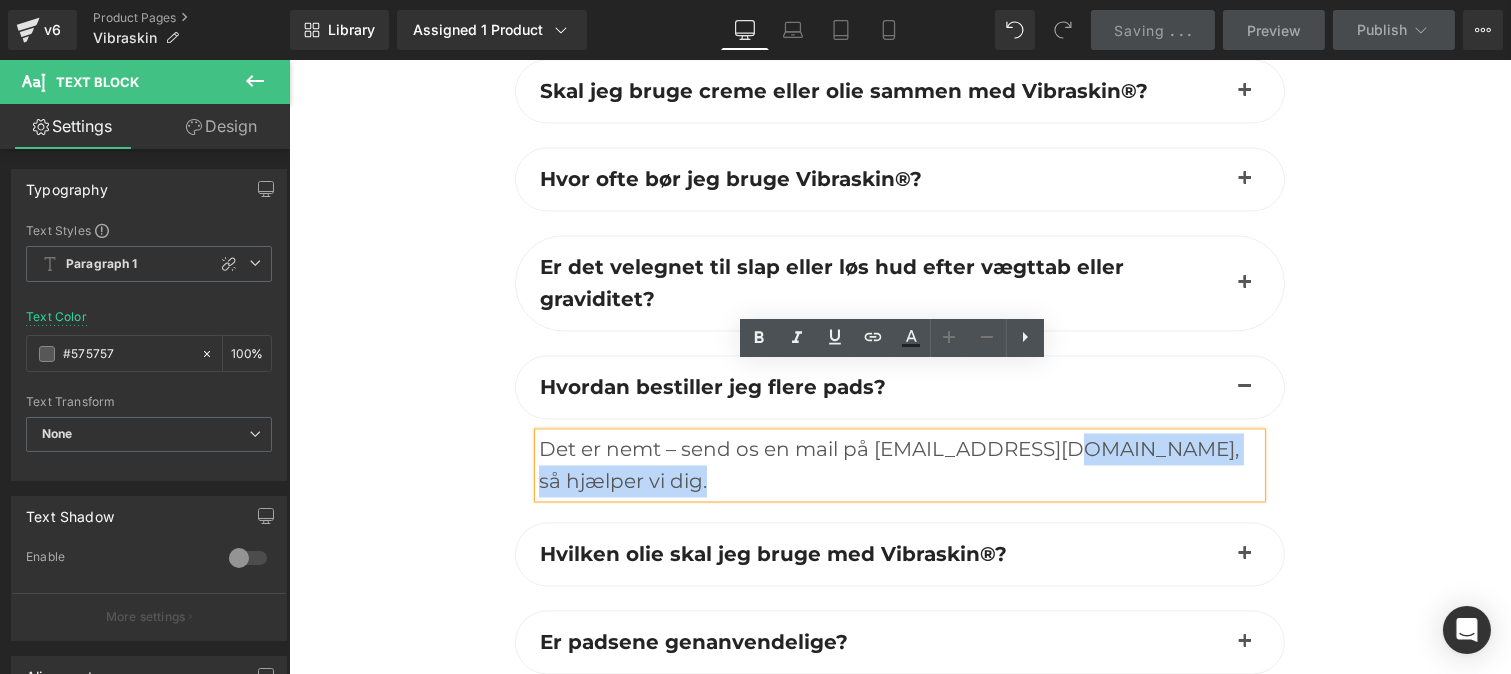 click on "Det er nemt – send os en mail på [EMAIL_ADDRESS][DOMAIN_NAME], så hjælper vi dig." at bounding box center [899, 465] 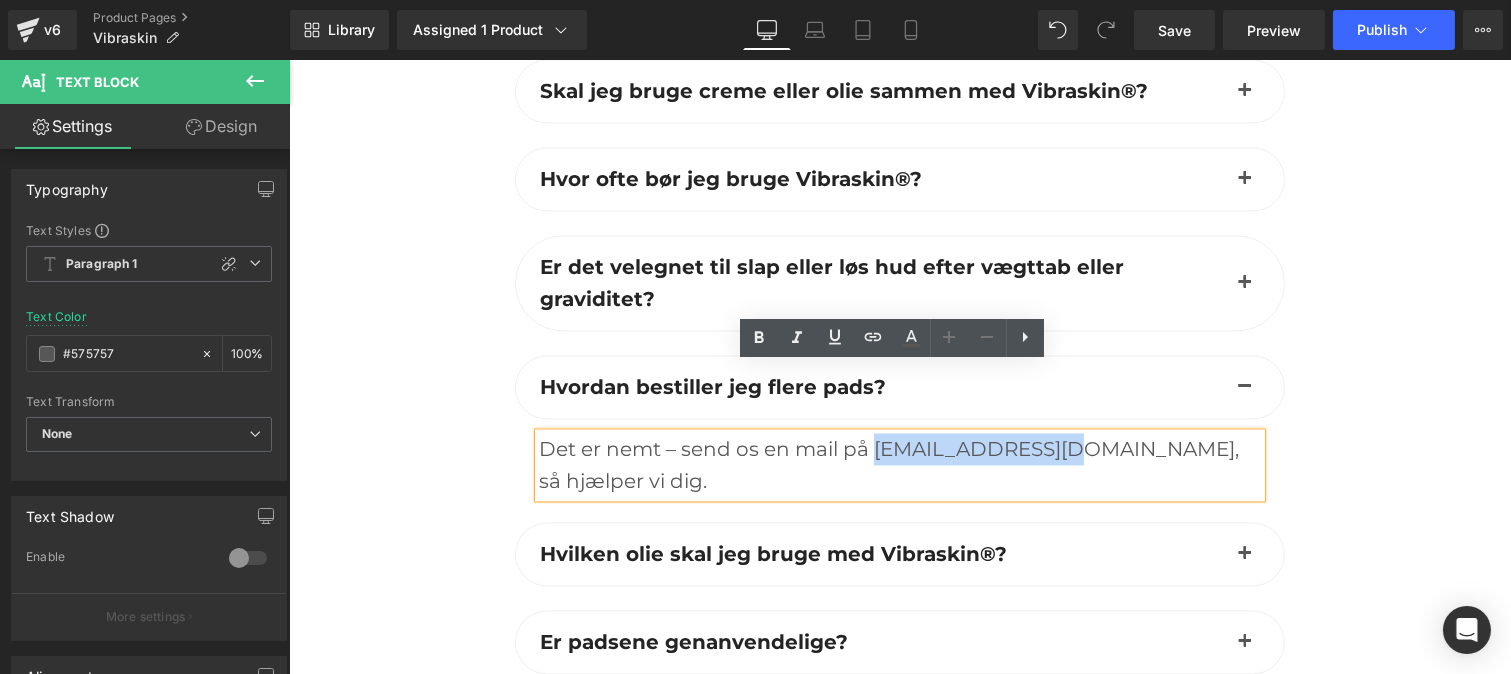 drag, startPoint x: 1037, startPoint y: 382, endPoint x: 862, endPoint y: 380, distance: 175.01143 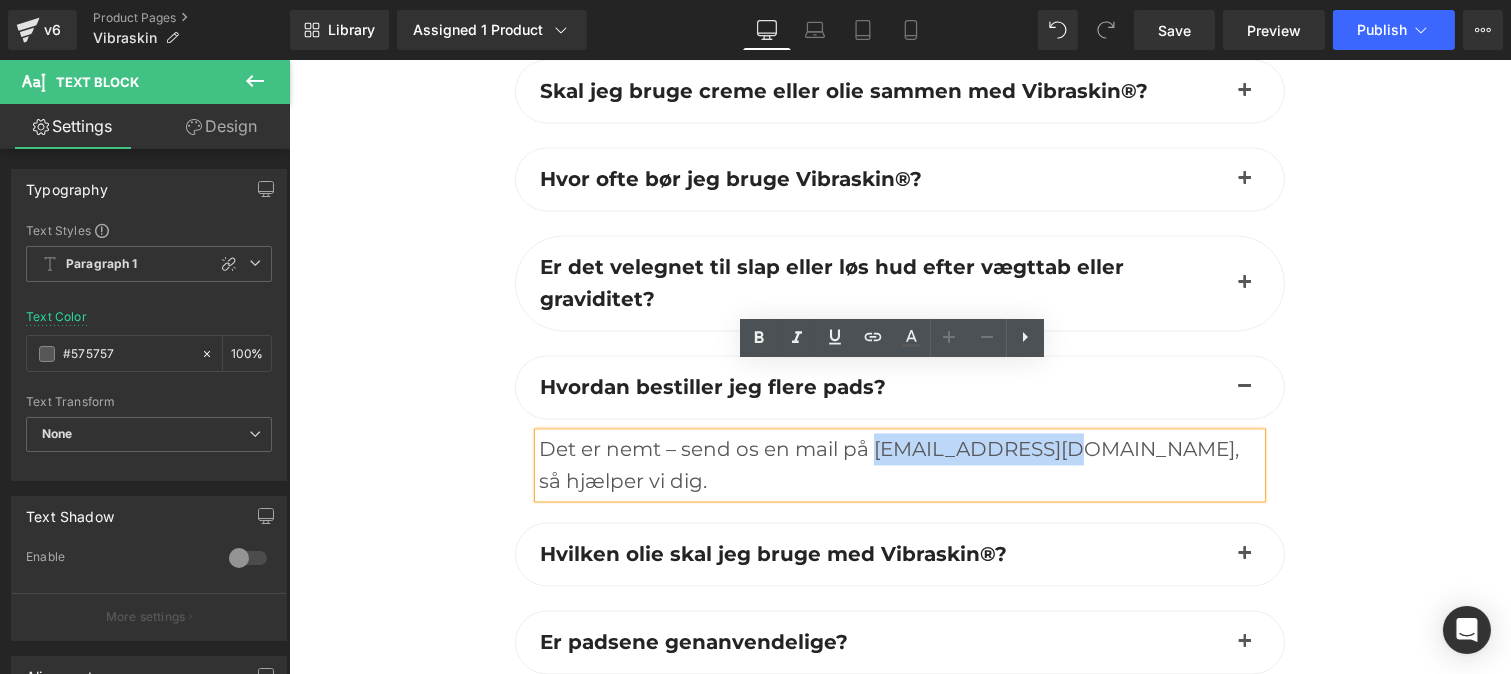 click at bounding box center [1399, 452] 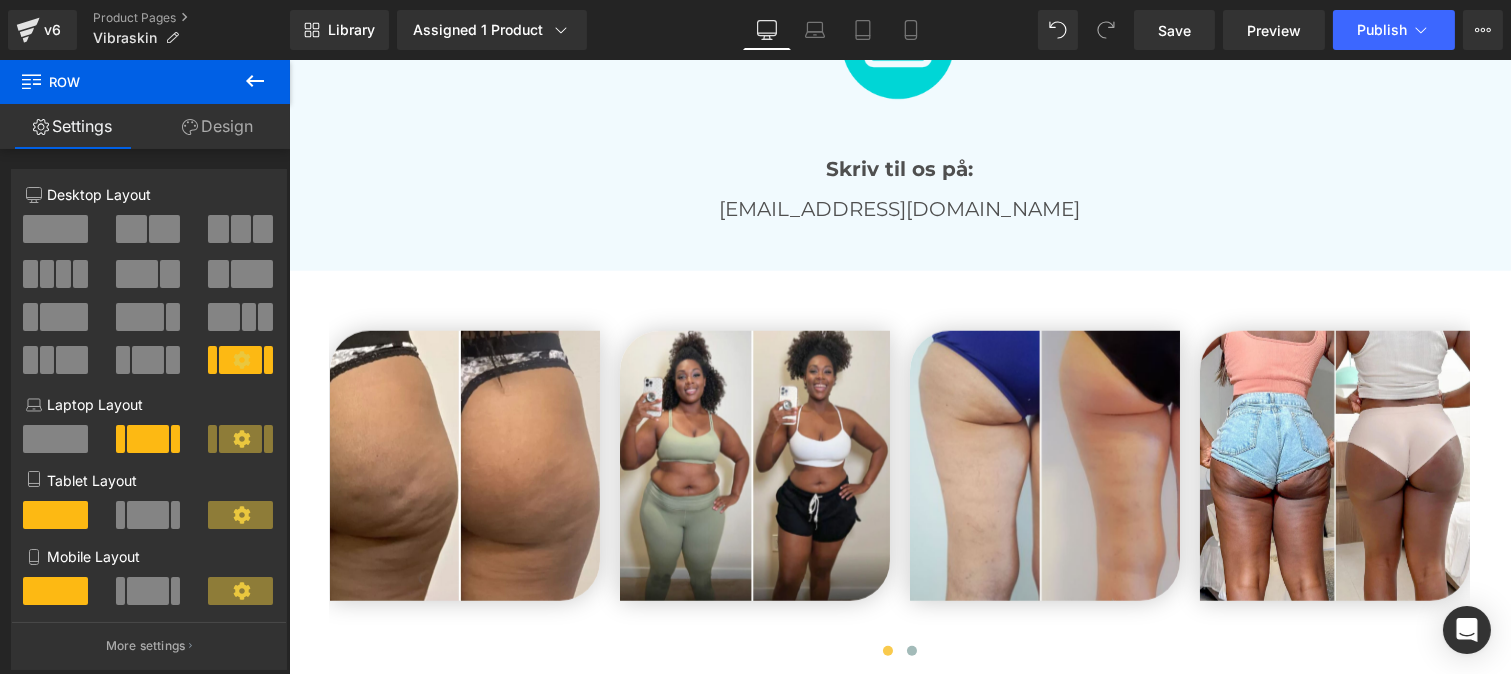 scroll, scrollTop: 3904, scrollLeft: 0, axis: vertical 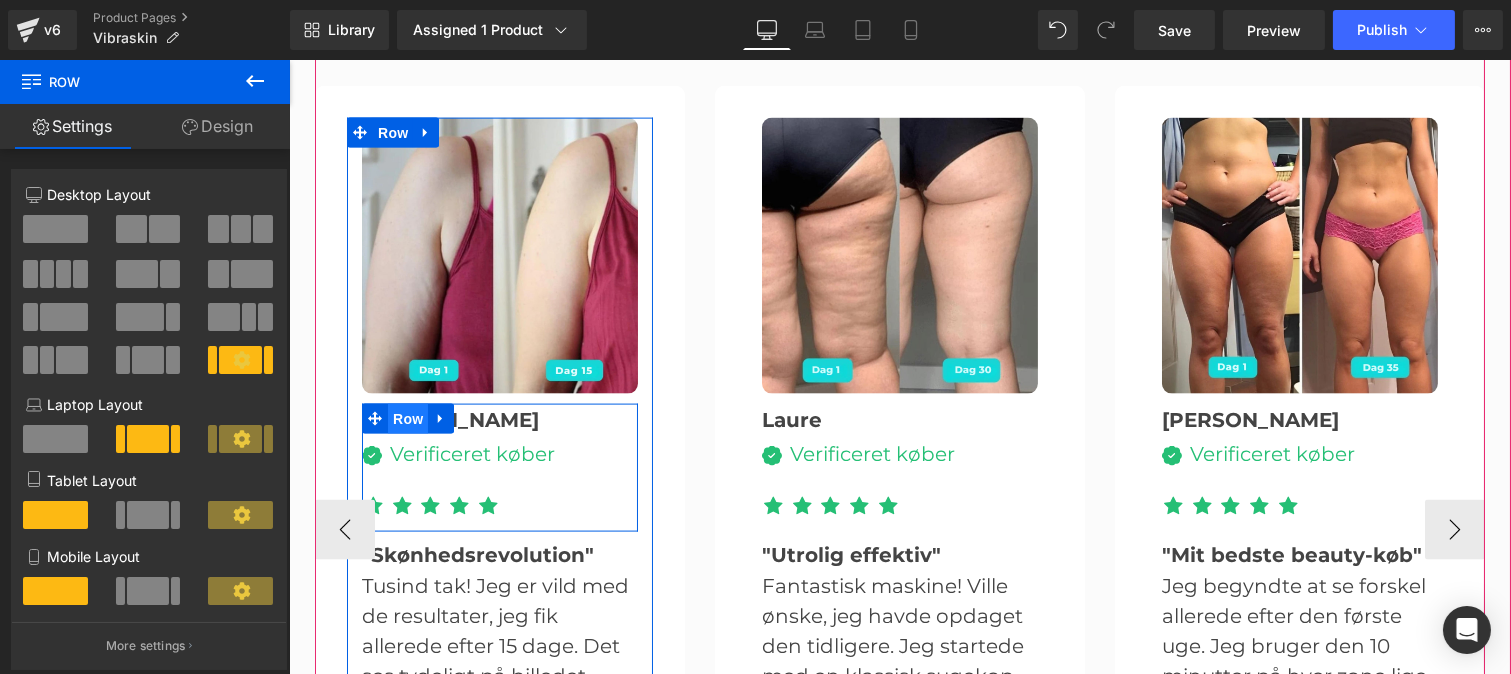 click on "Row" at bounding box center [407, 419] 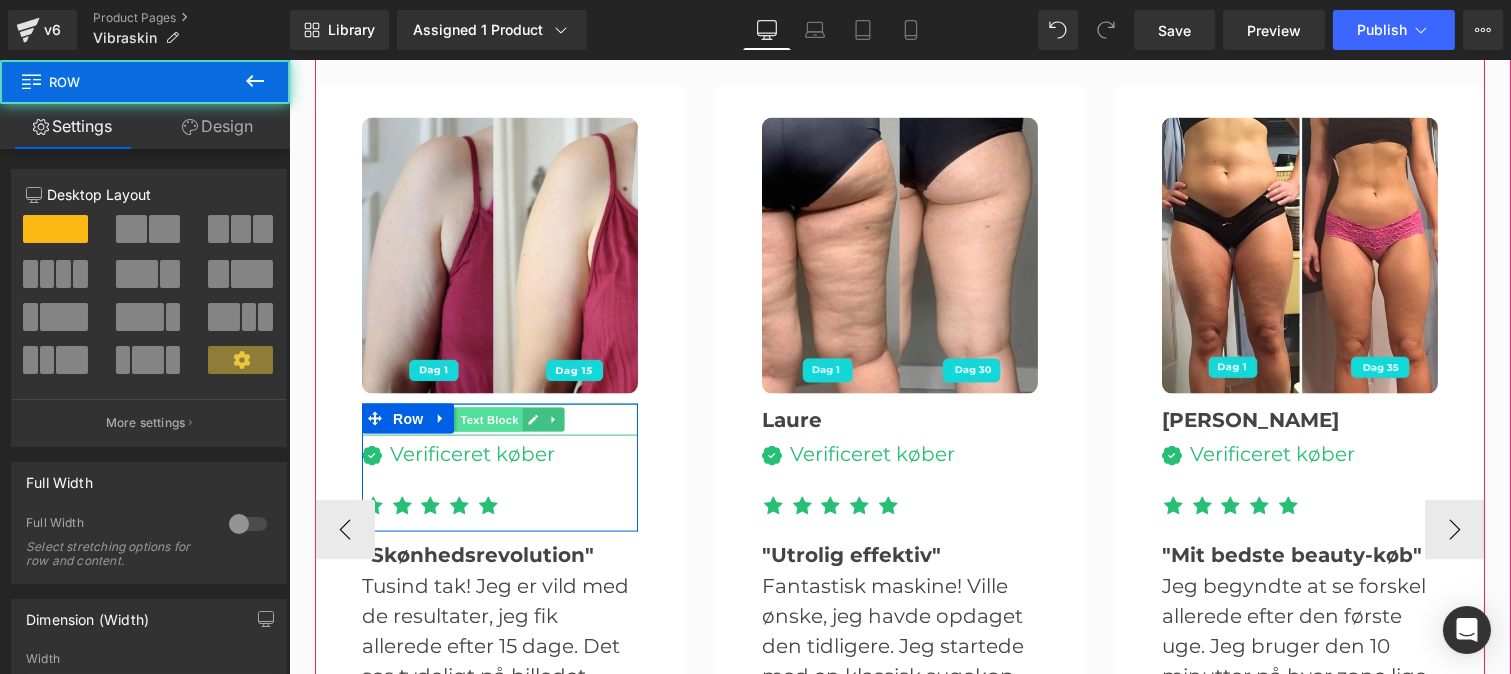 click on "Text Block" at bounding box center (488, 420) 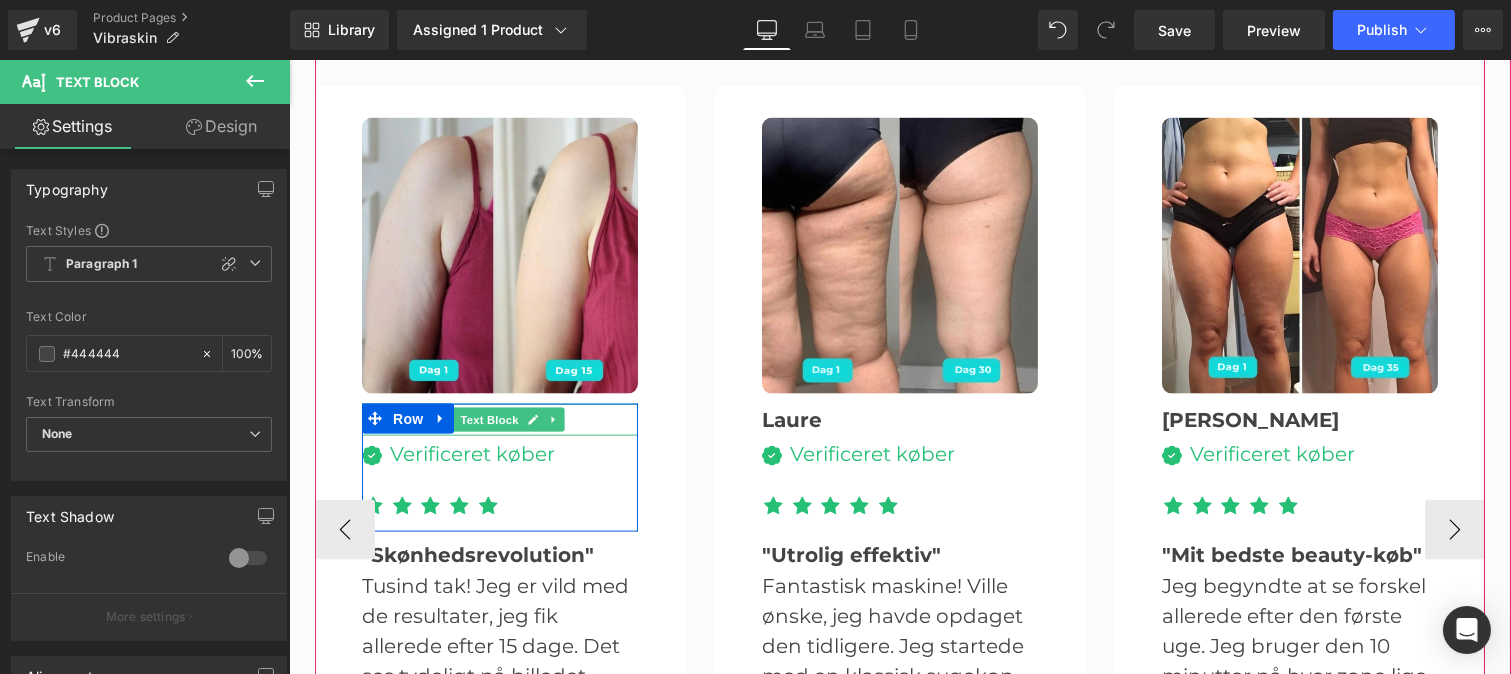 click on "[PERSON_NAME]" at bounding box center (499, 420) 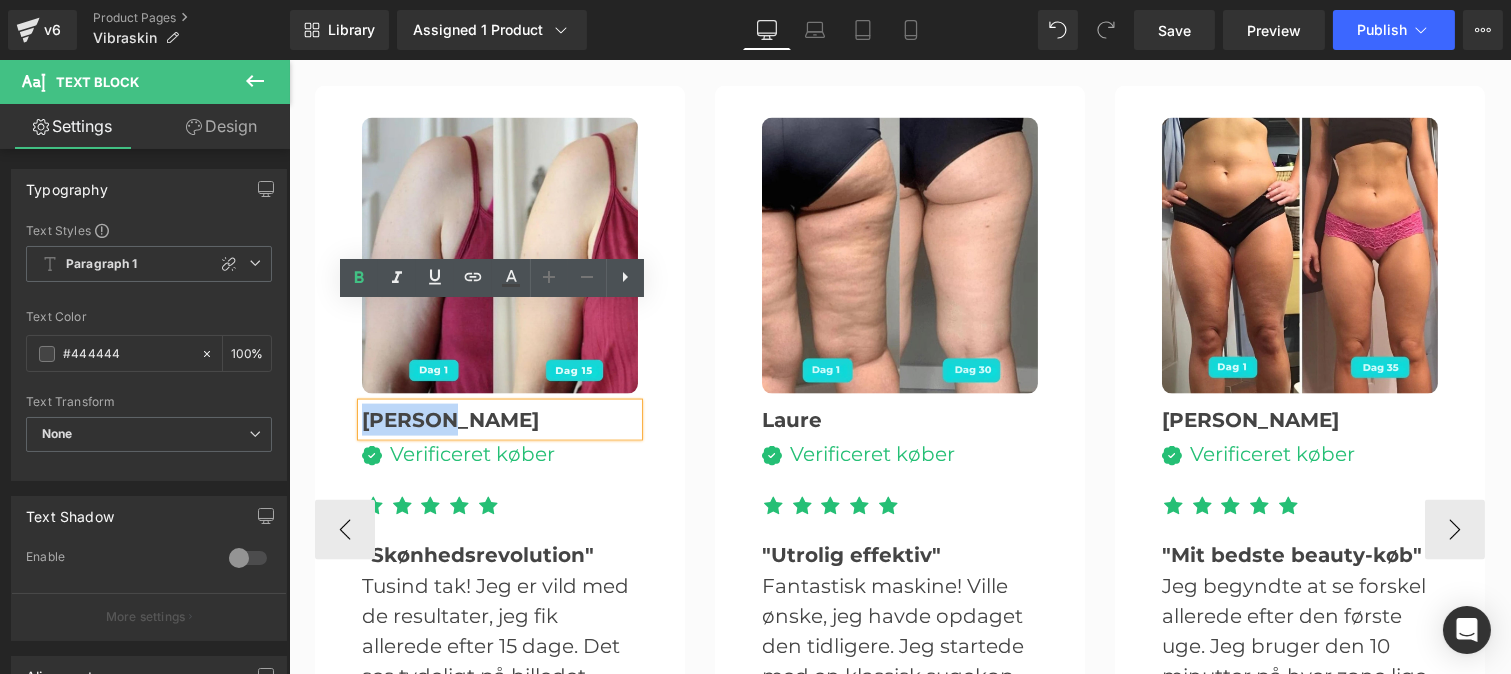 drag, startPoint x: 502, startPoint y: 318, endPoint x: 311, endPoint y: 316, distance: 191.01047 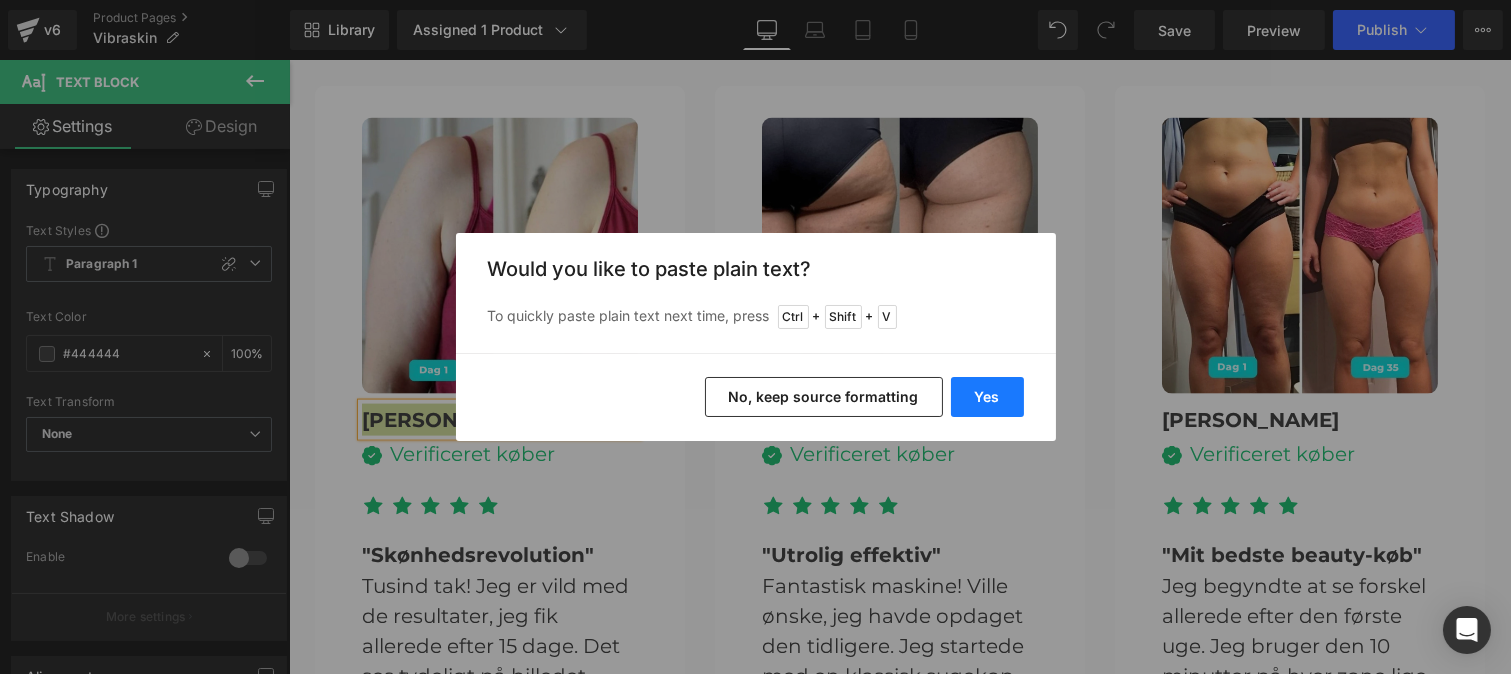 click on "Yes" at bounding box center (987, 397) 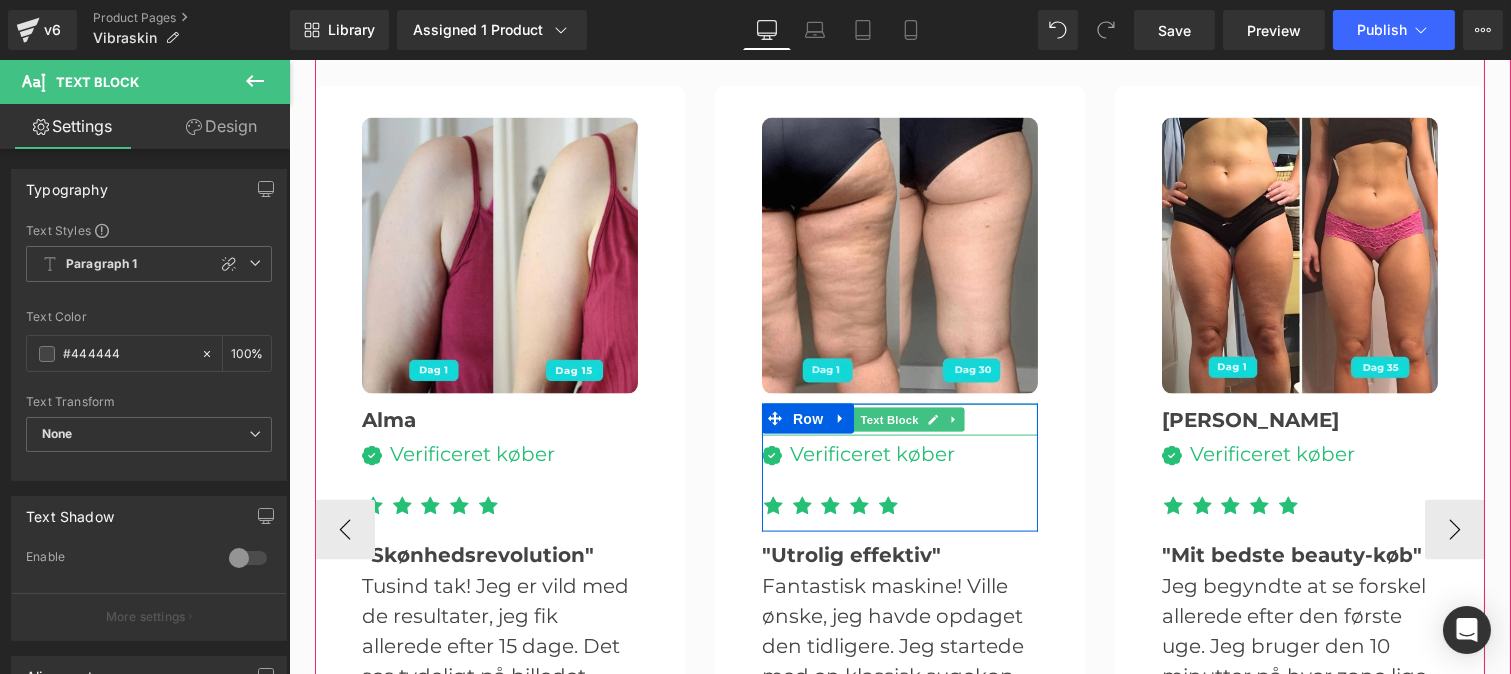 click on "Row" at bounding box center [807, 419] 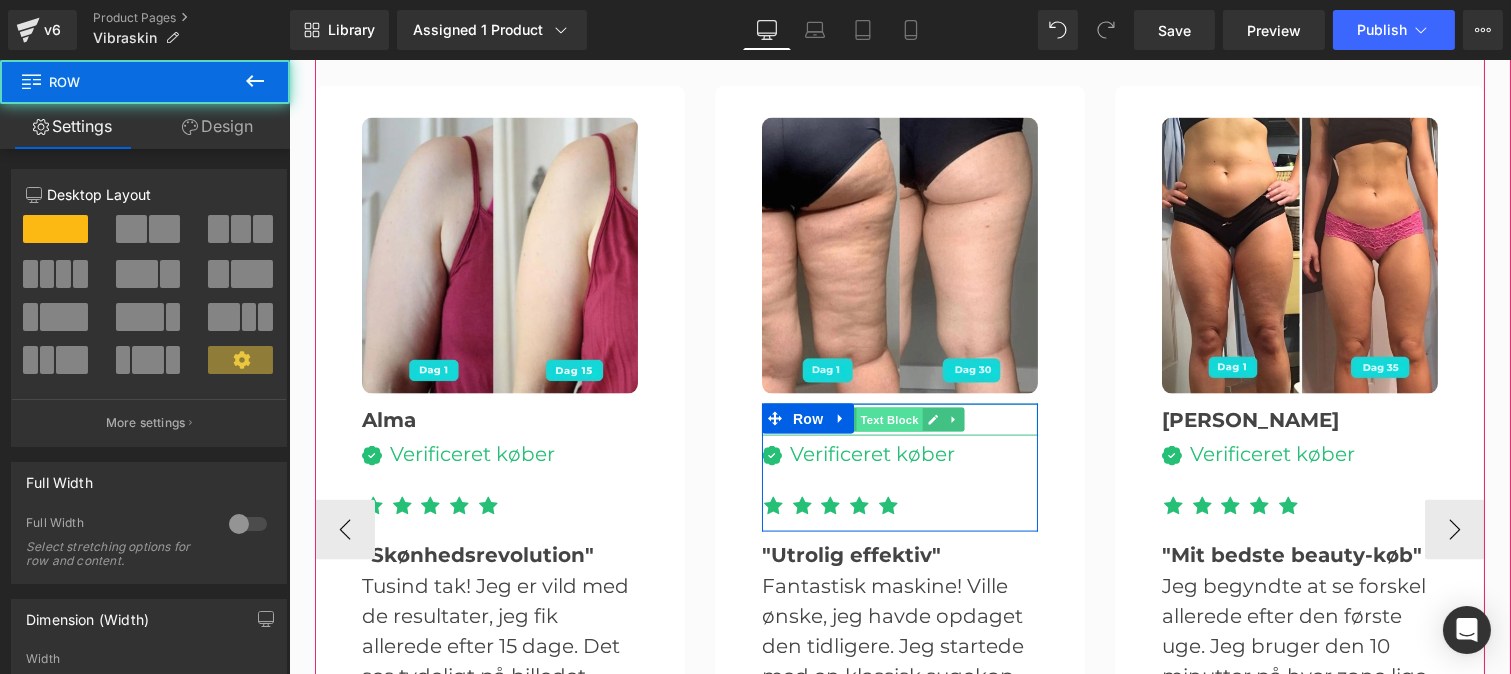 click on "Text Block" at bounding box center (888, 420) 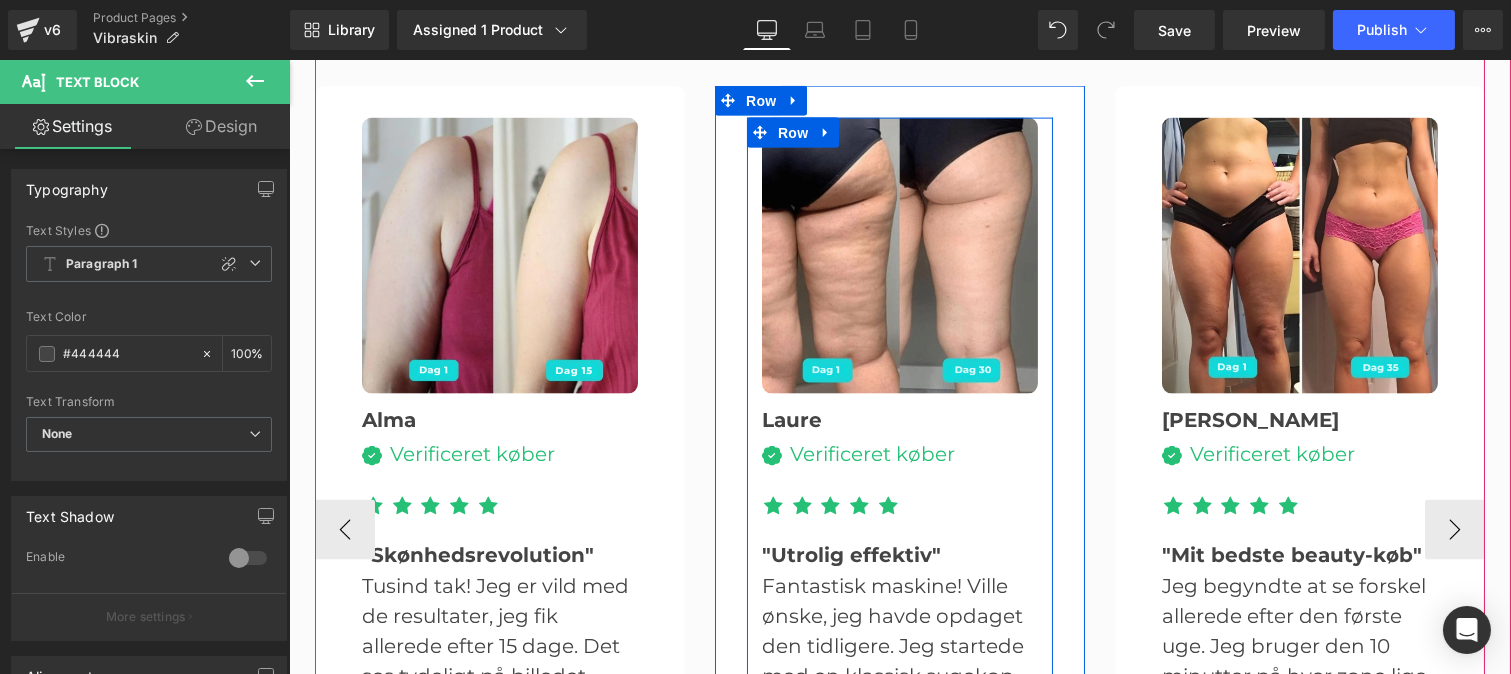 click at bounding box center [932, 420] 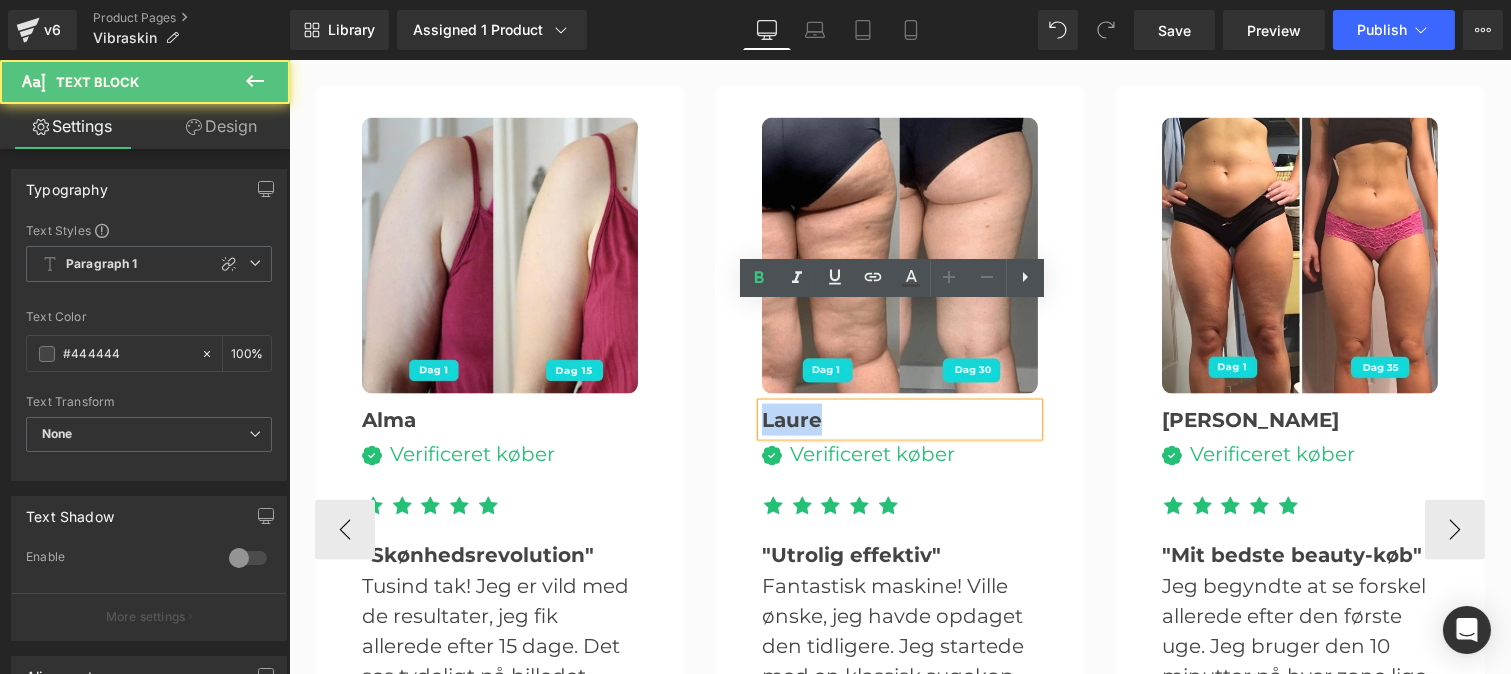 drag, startPoint x: 875, startPoint y: 314, endPoint x: 755, endPoint y: 313, distance: 120.004166 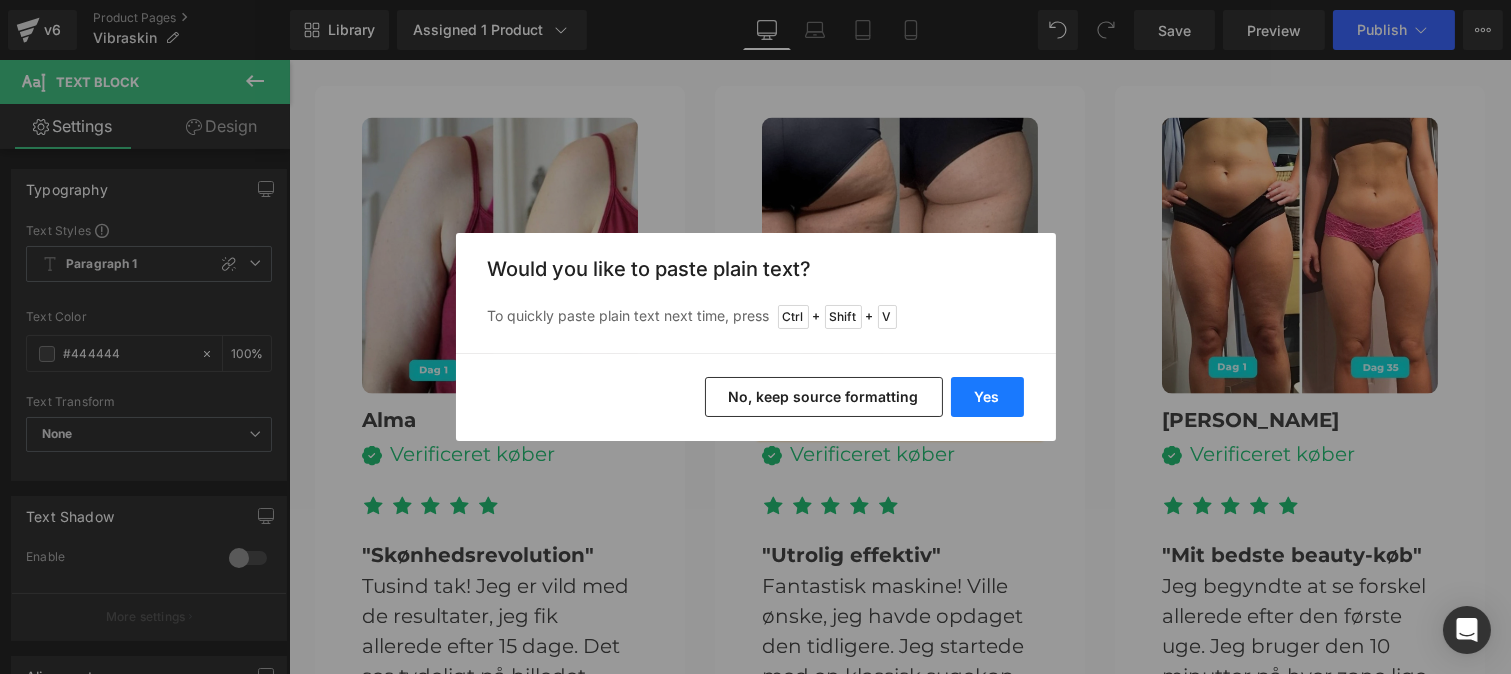 click on "Yes" at bounding box center [987, 397] 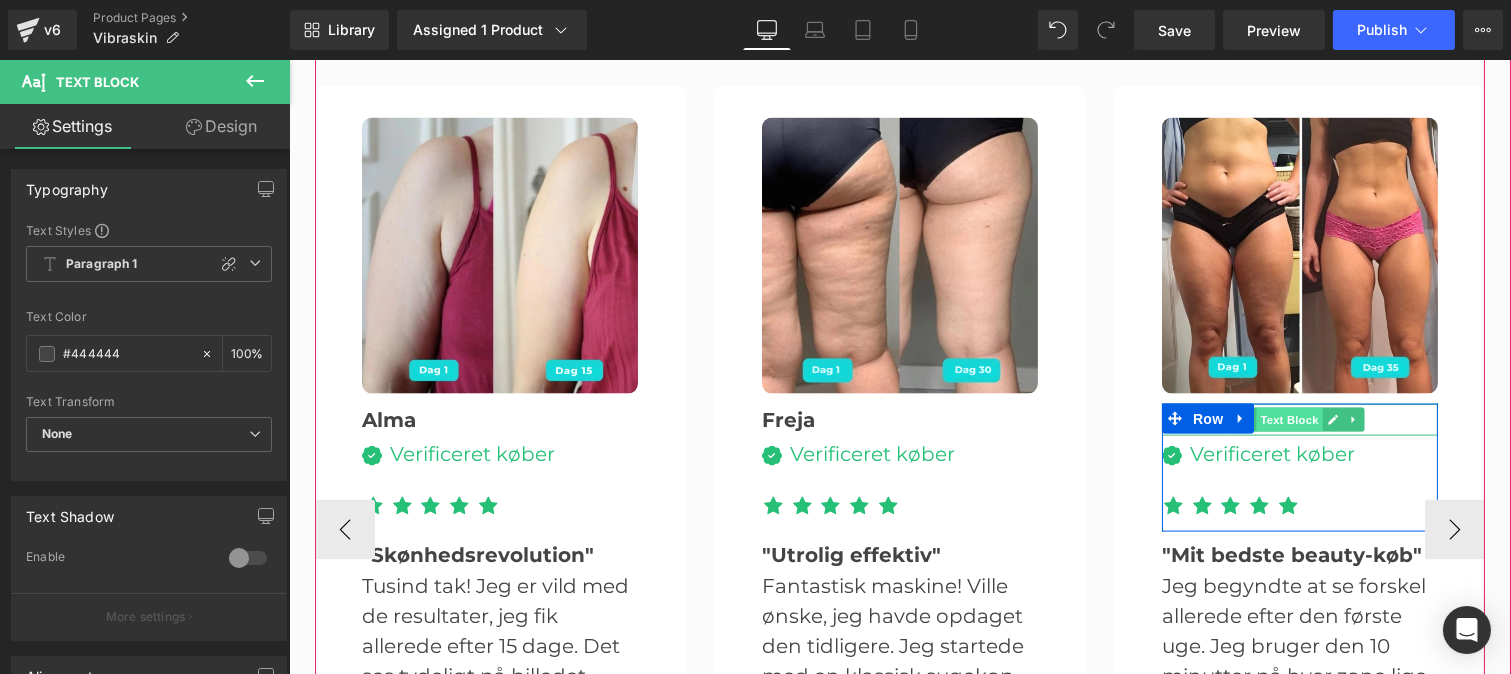 drag, startPoint x: 1285, startPoint y: 318, endPoint x: 1273, endPoint y: 326, distance: 14.422205 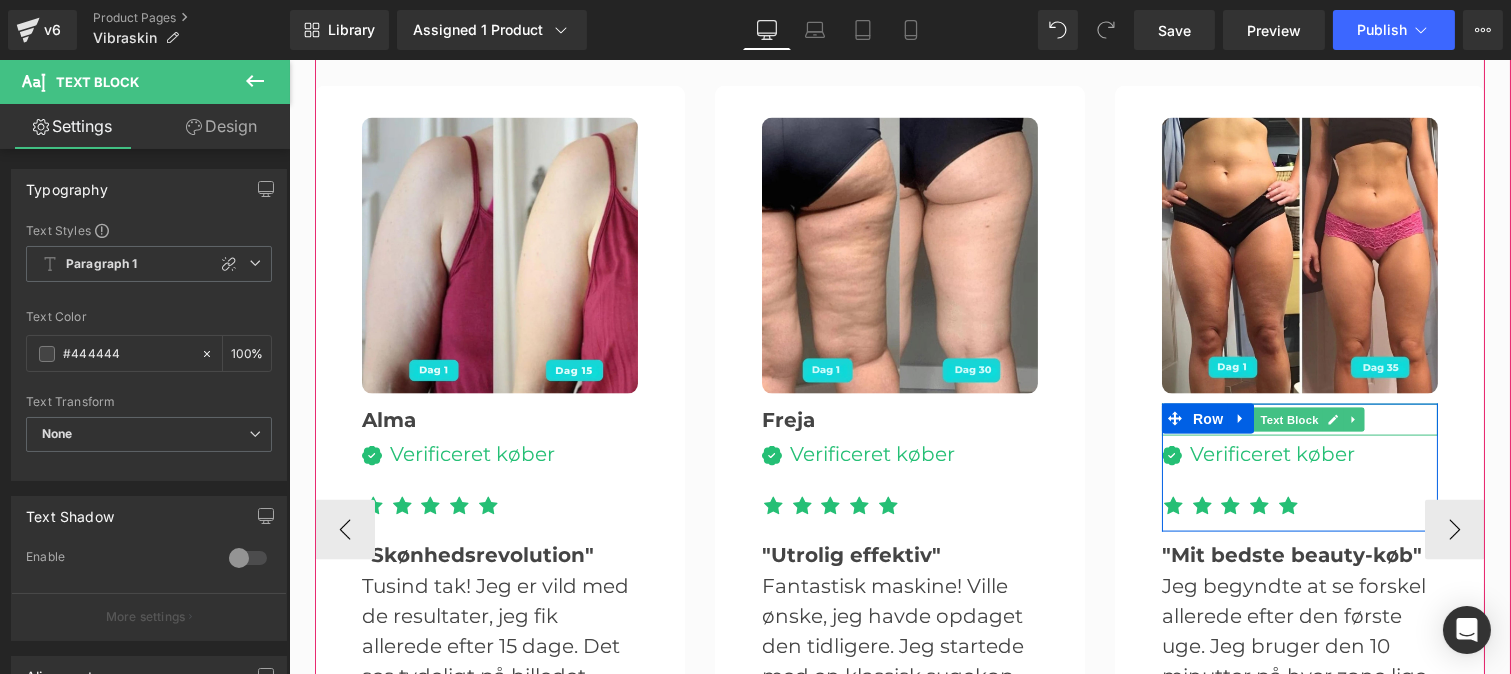 click on "Text Block" at bounding box center (1288, 420) 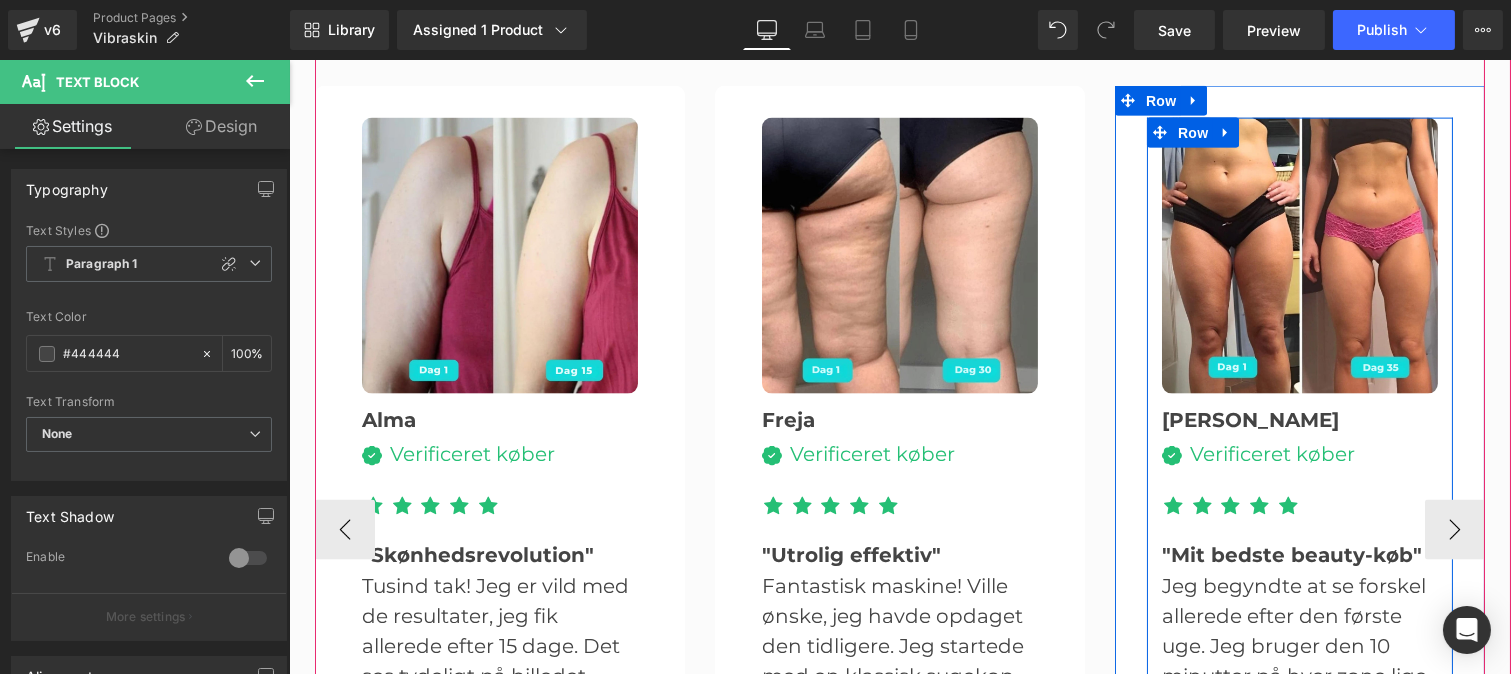 click on "[PERSON_NAME]" at bounding box center [1299, 420] 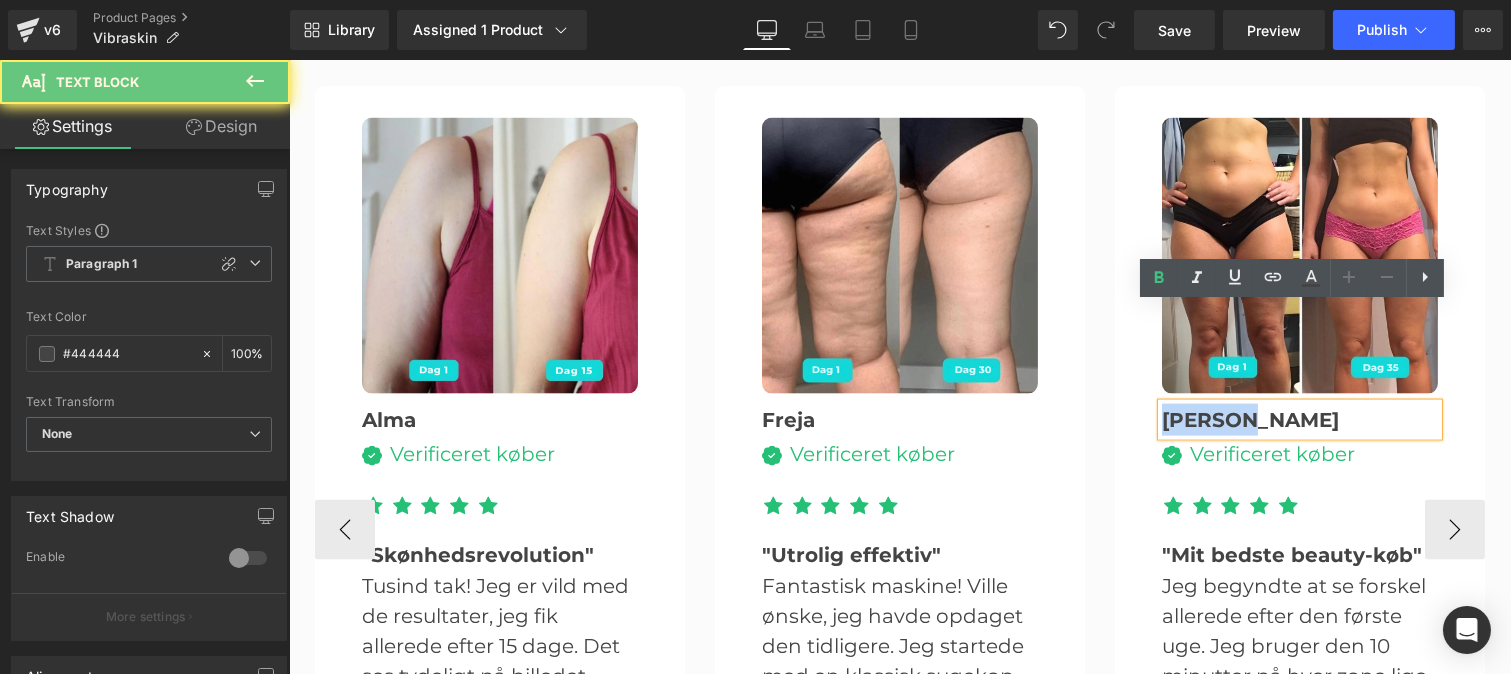 drag, startPoint x: 1172, startPoint y: 315, endPoint x: 1106, endPoint y: 306, distance: 66.61081 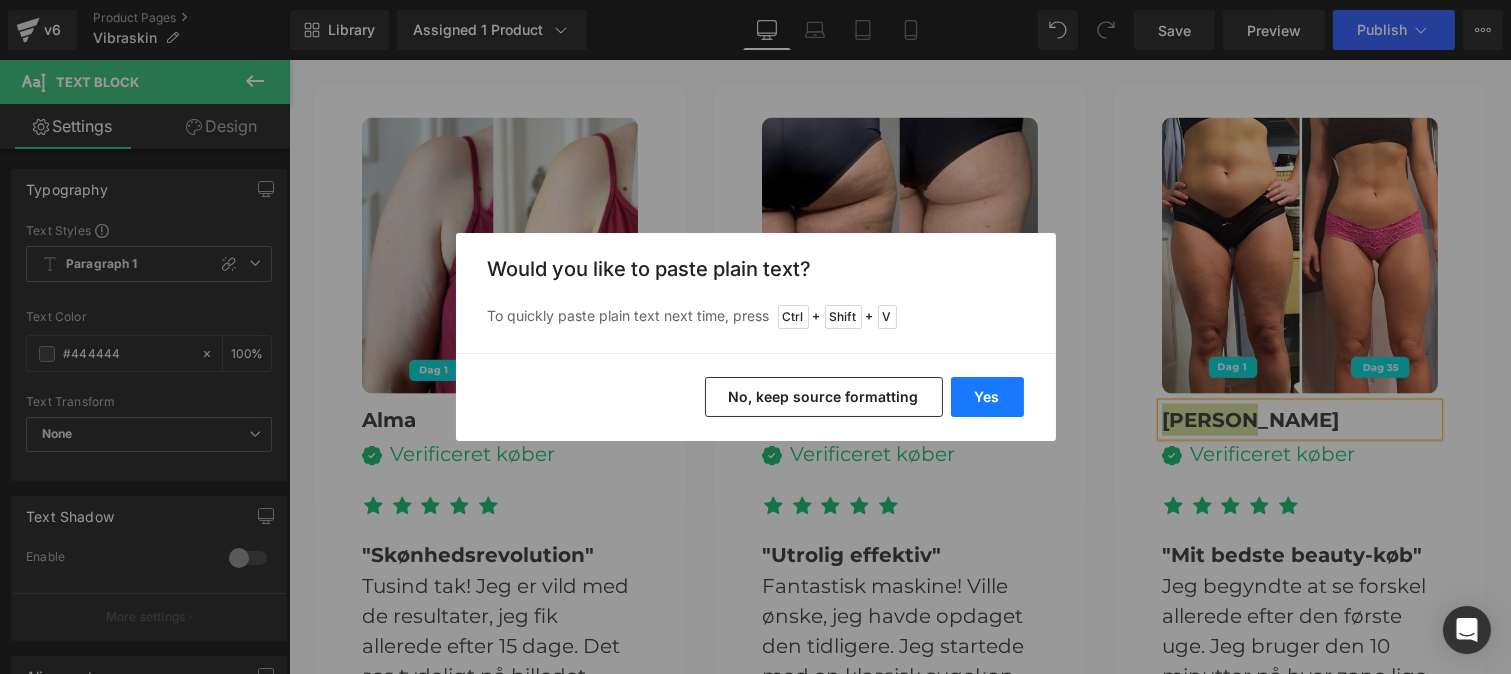 click on "Yes" at bounding box center (987, 397) 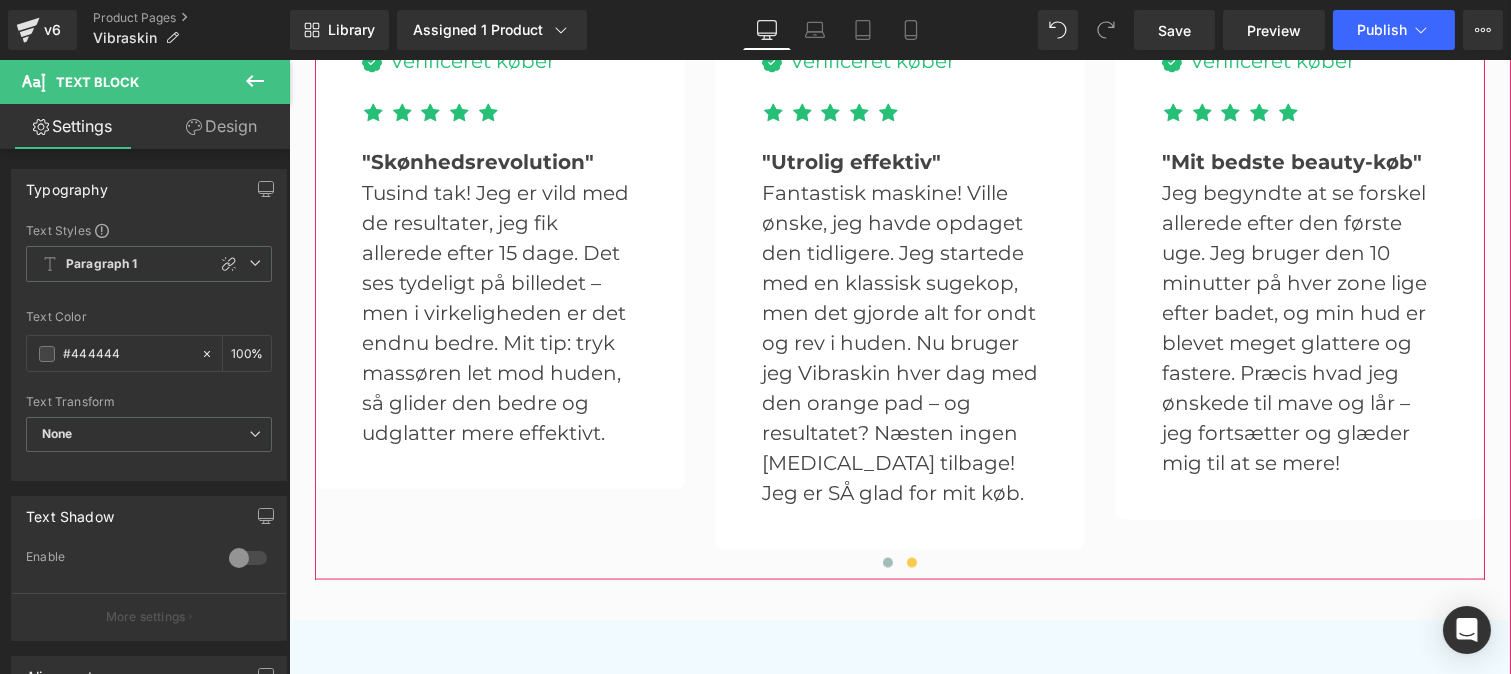 scroll, scrollTop: 5582, scrollLeft: 0, axis: vertical 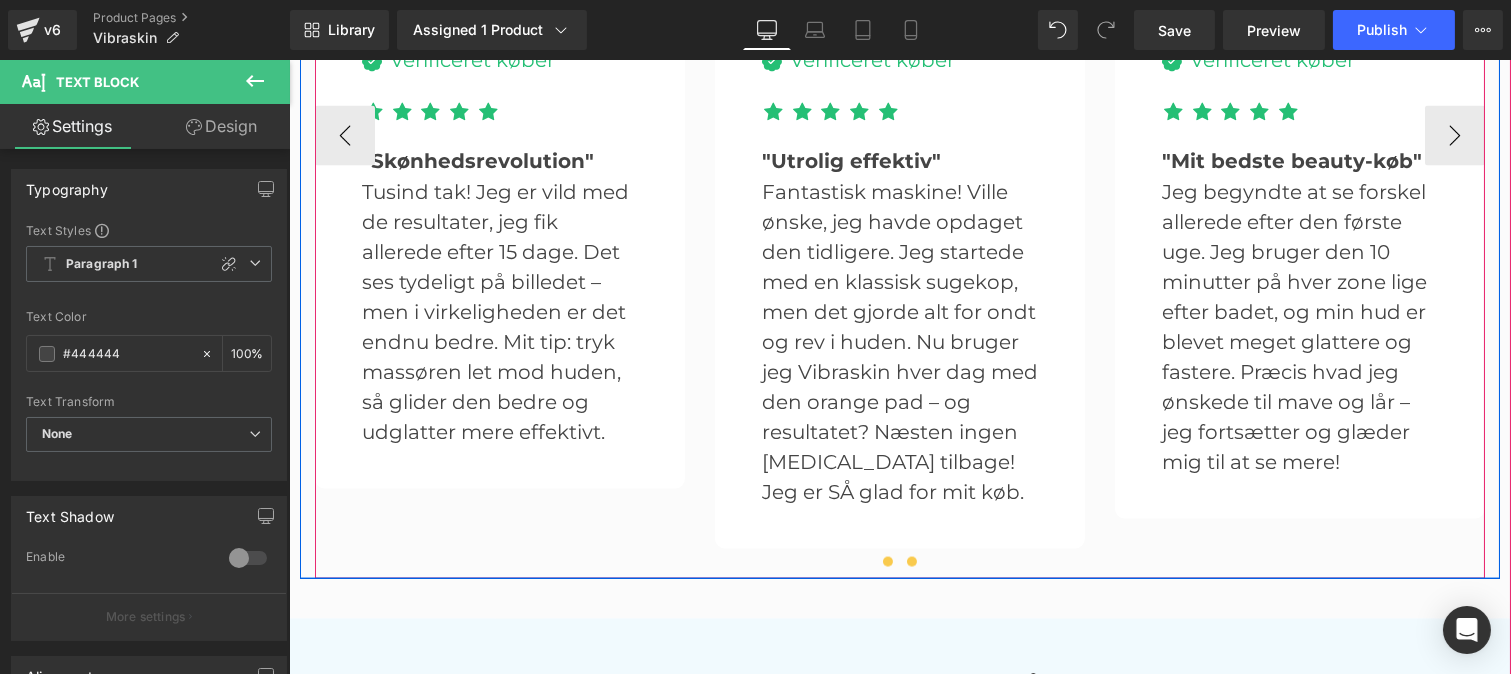 click at bounding box center [887, 562] 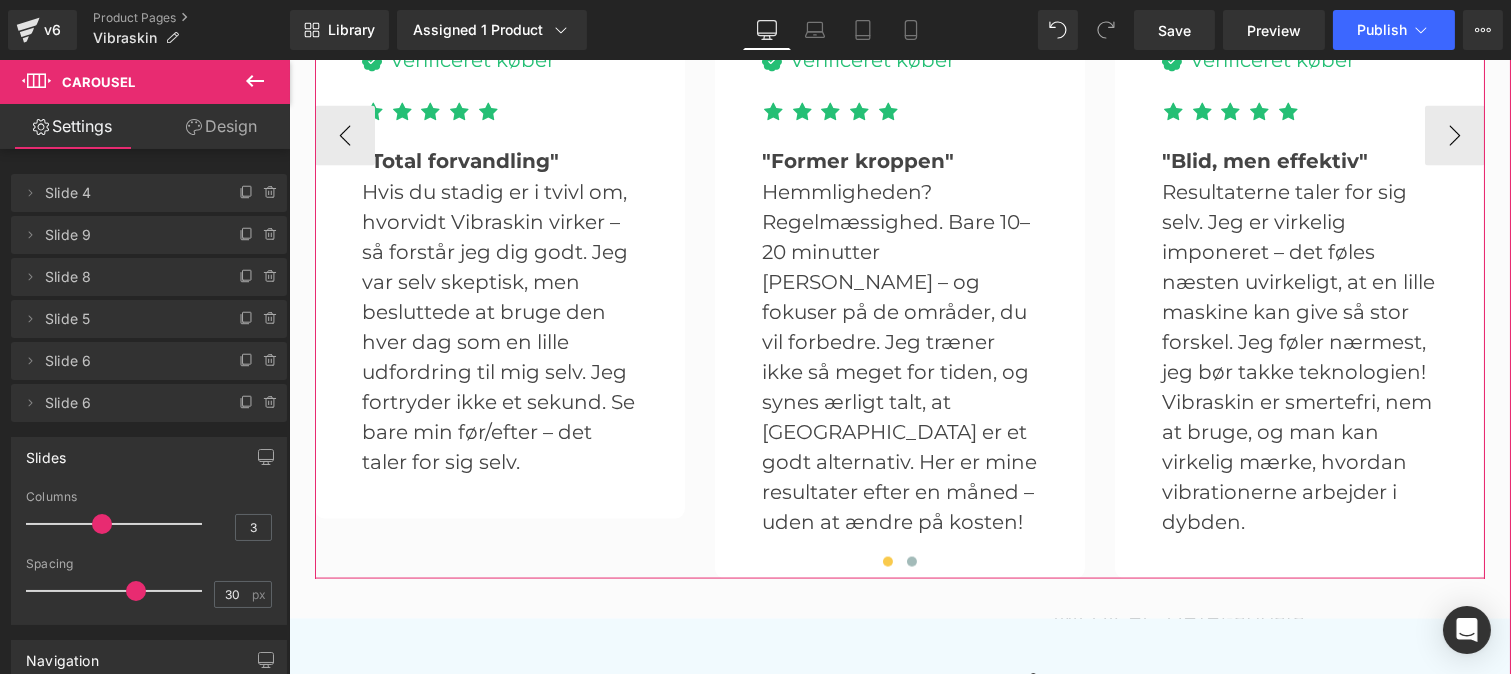scroll, scrollTop: 5428, scrollLeft: 0, axis: vertical 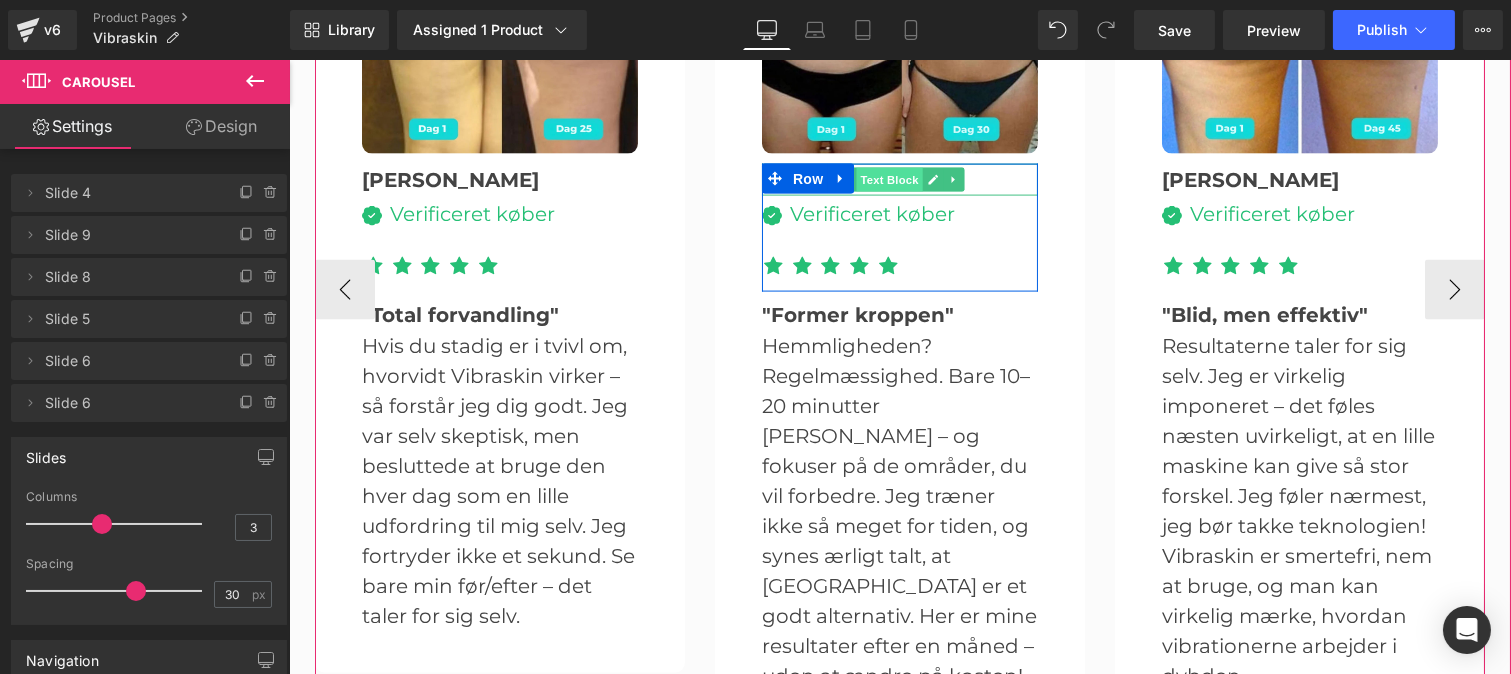 click on "Text Block" at bounding box center (888, 180) 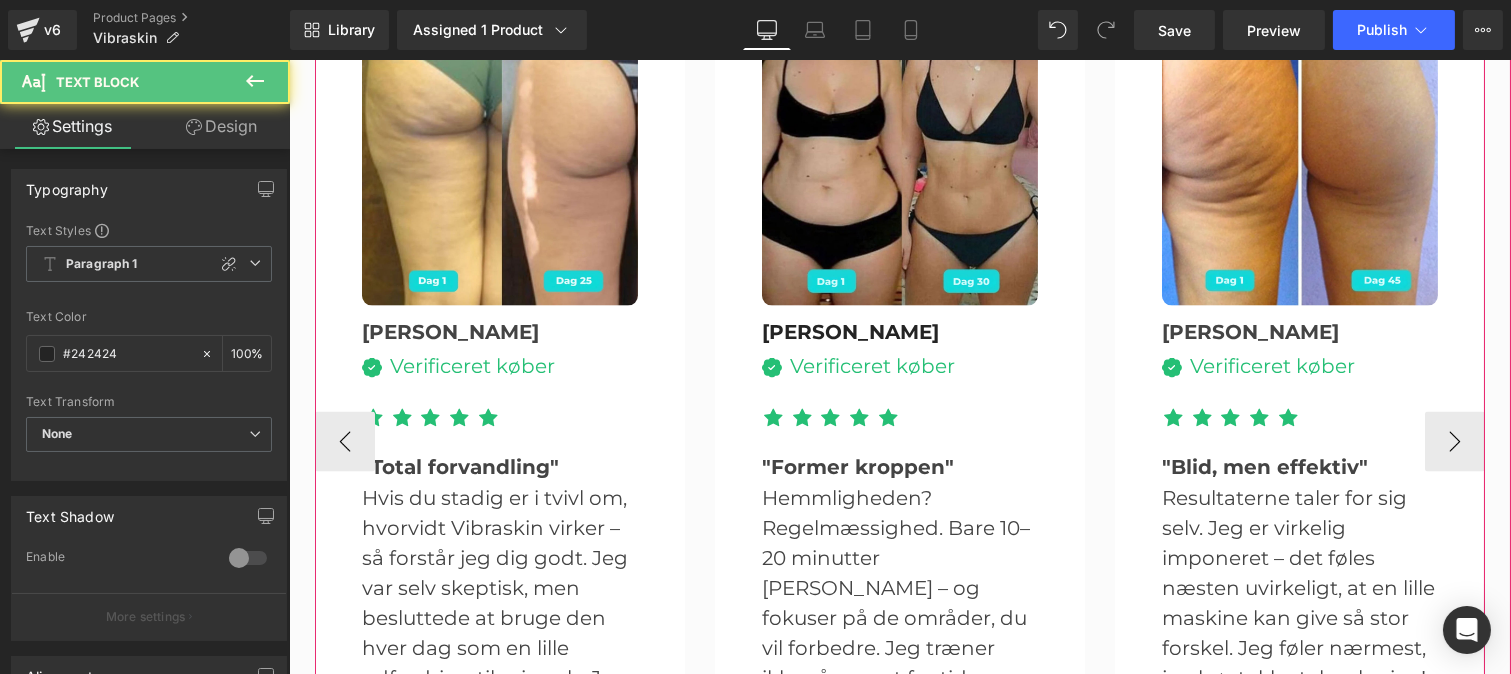 scroll, scrollTop: 5274, scrollLeft: 0, axis: vertical 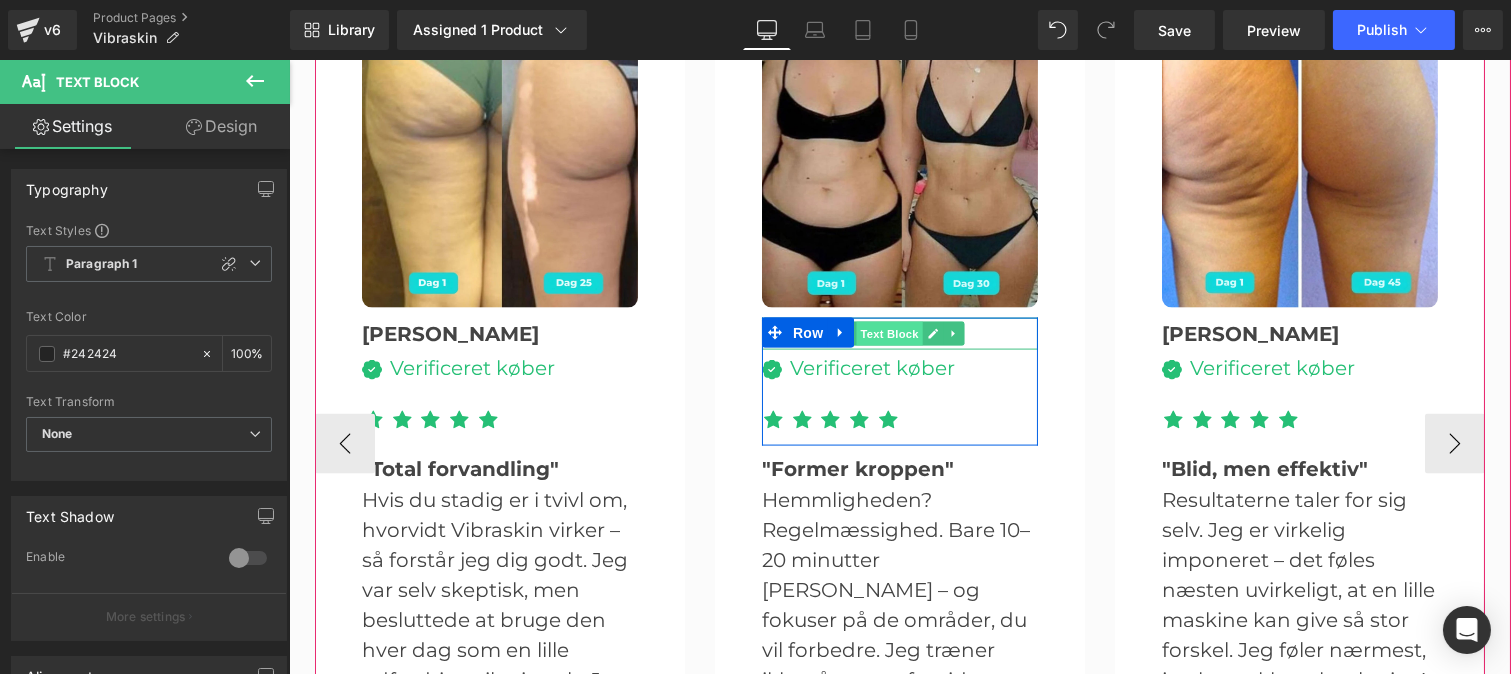 click on "Text Block" at bounding box center [888, 334] 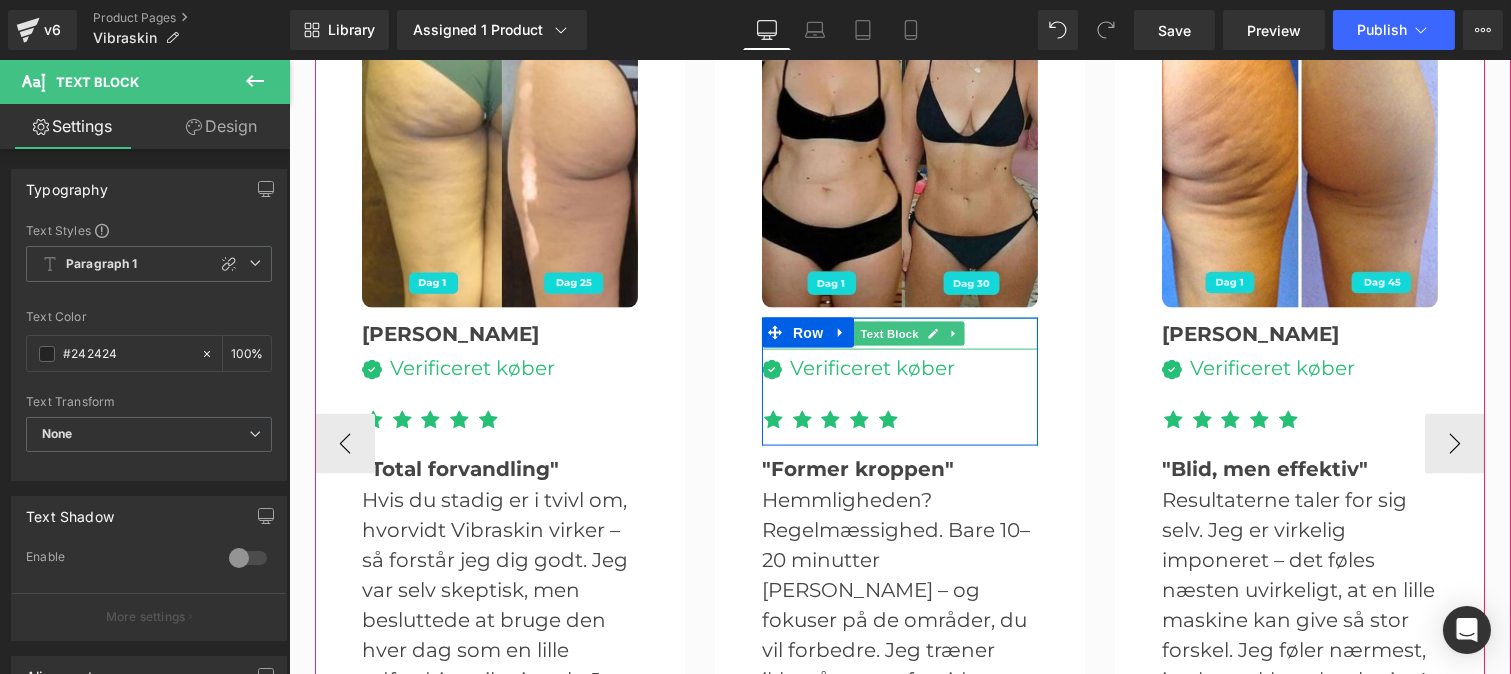 click on "[PERSON_NAME]" at bounding box center [899, 334] 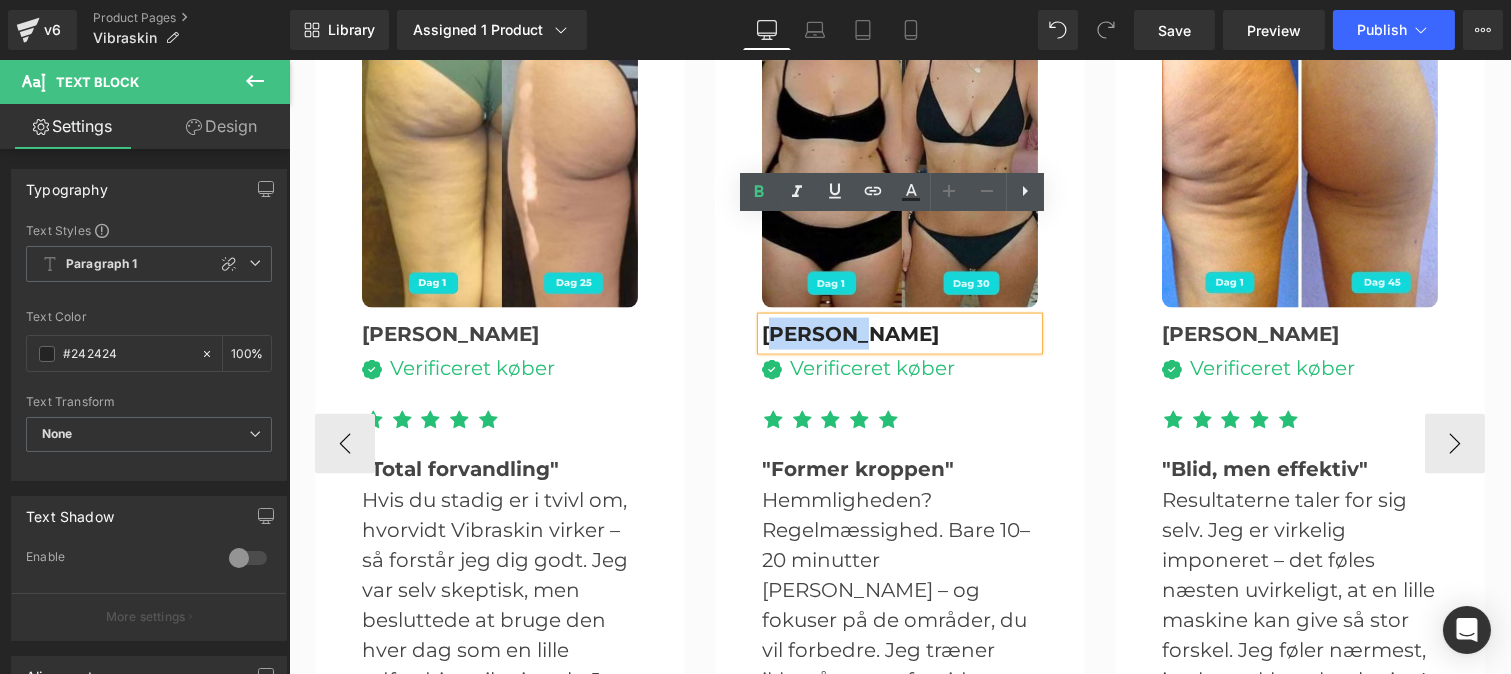 drag, startPoint x: 988, startPoint y: 235, endPoint x: 762, endPoint y: 233, distance: 226.00885 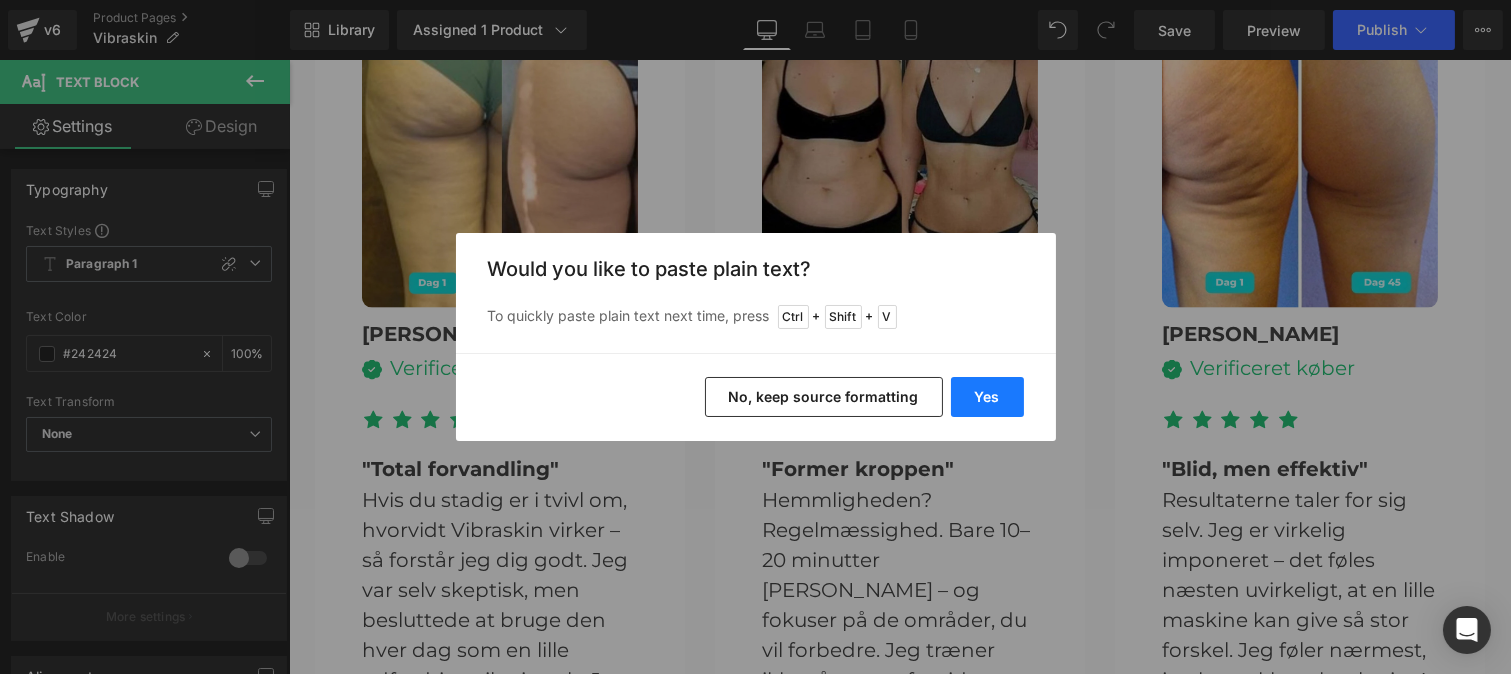 click on "Yes" at bounding box center (987, 397) 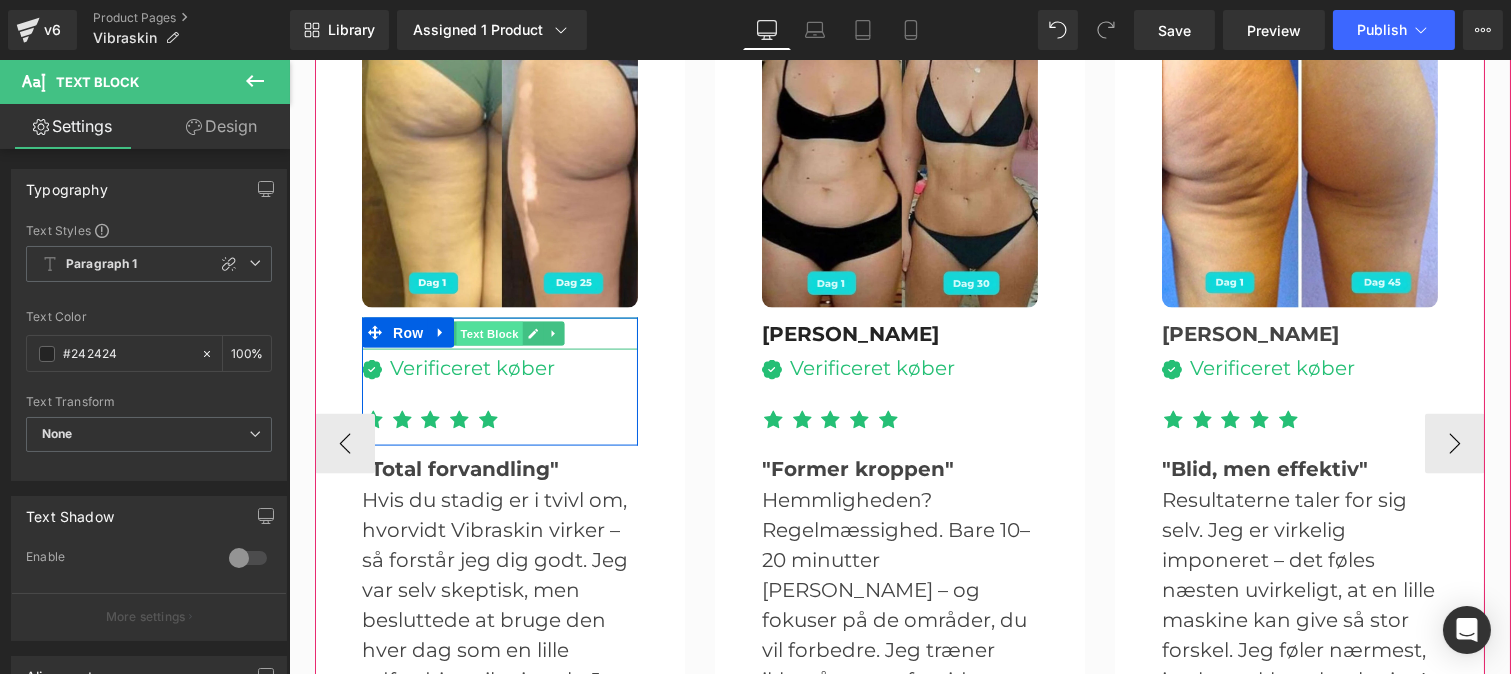 click on "Text Block" at bounding box center [488, 334] 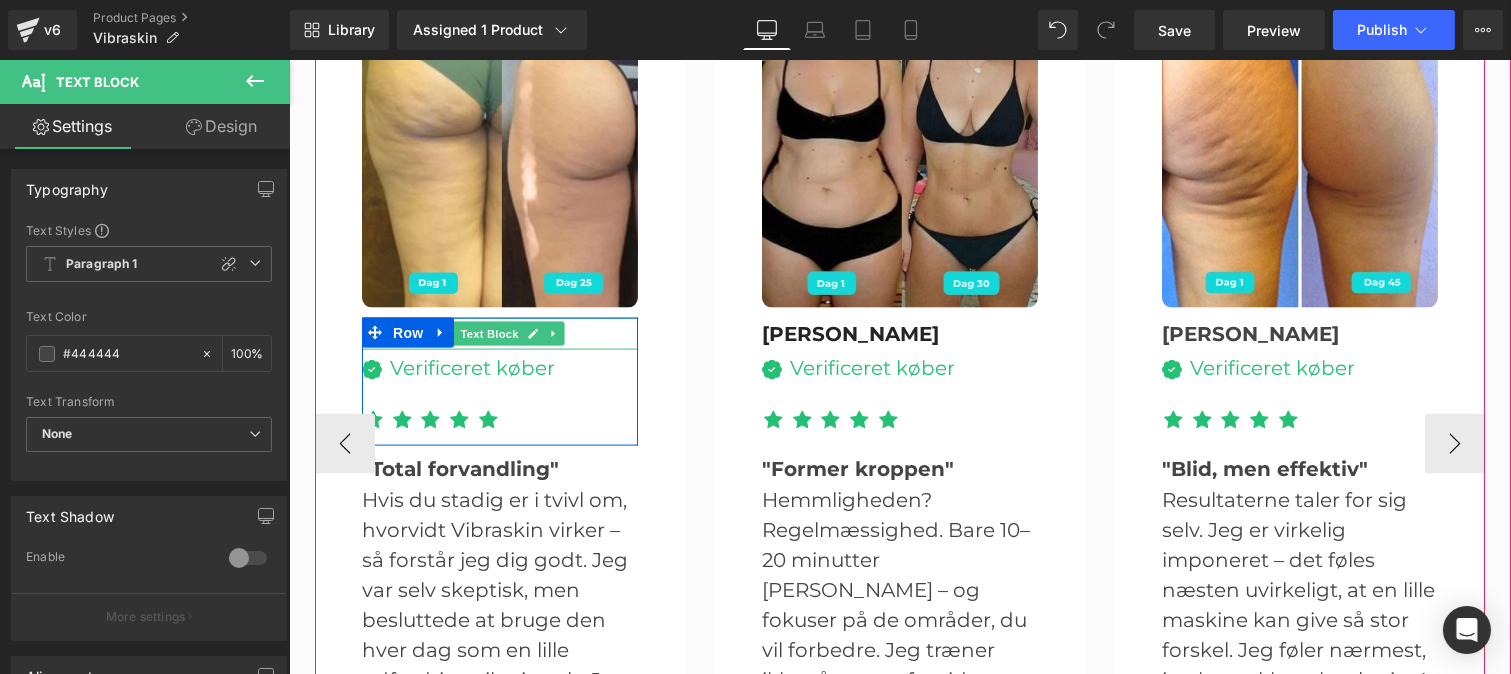click on "[PERSON_NAME]" at bounding box center [499, 334] 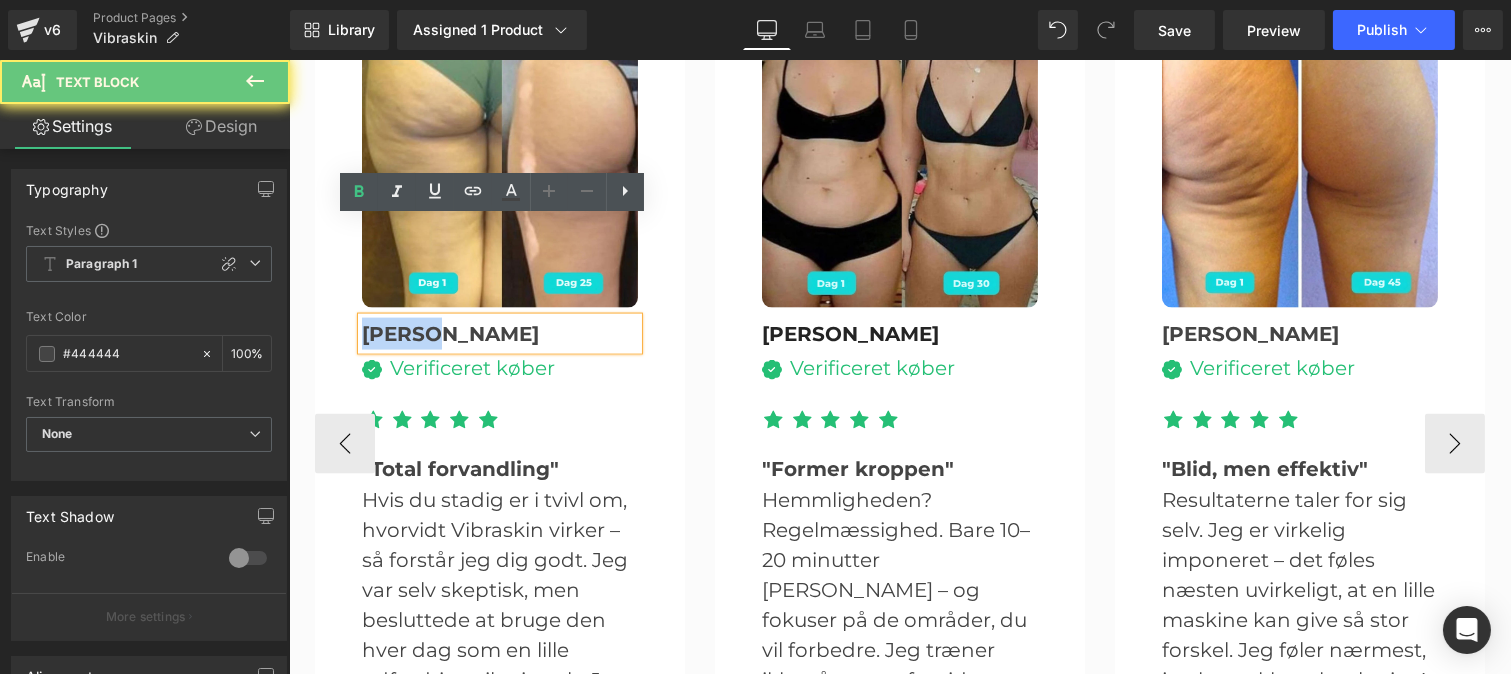 drag, startPoint x: 584, startPoint y: 231, endPoint x: 326, endPoint y: 231, distance: 258 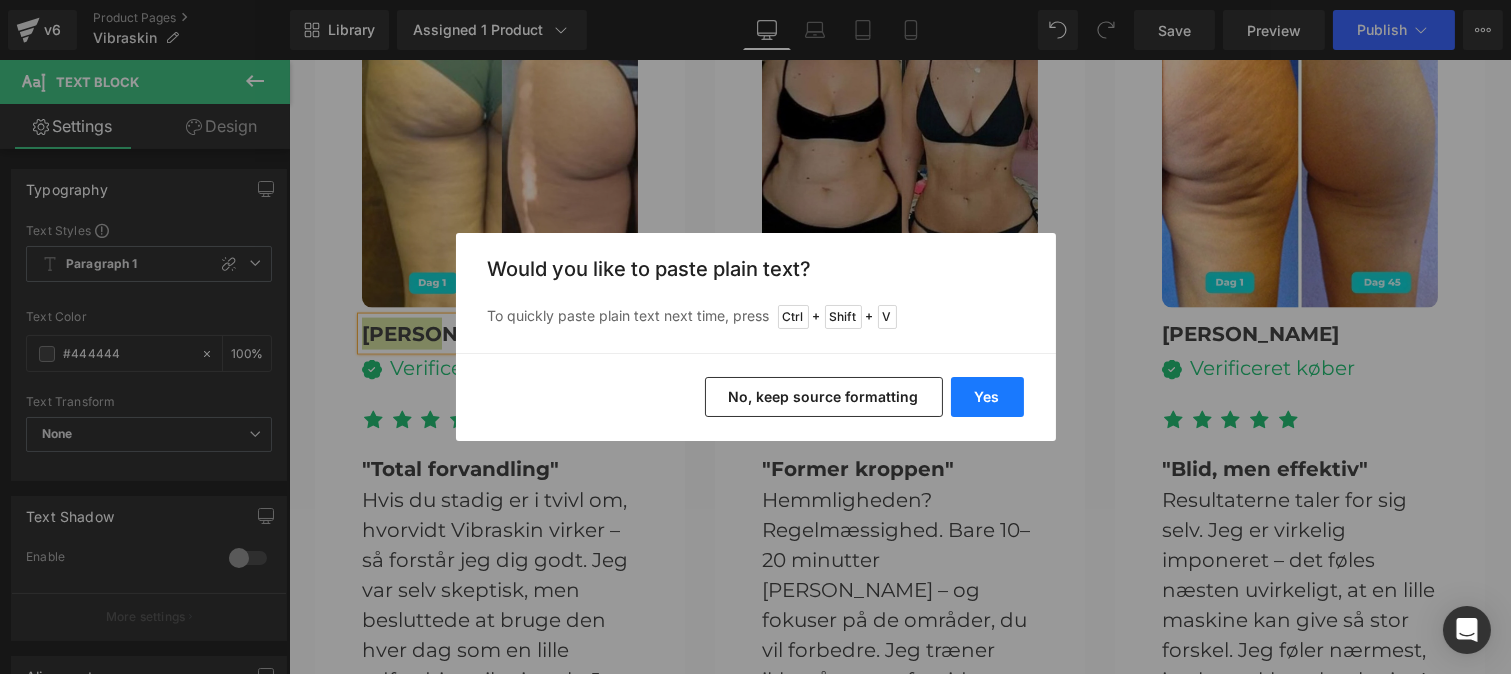 click on "Yes" at bounding box center [987, 397] 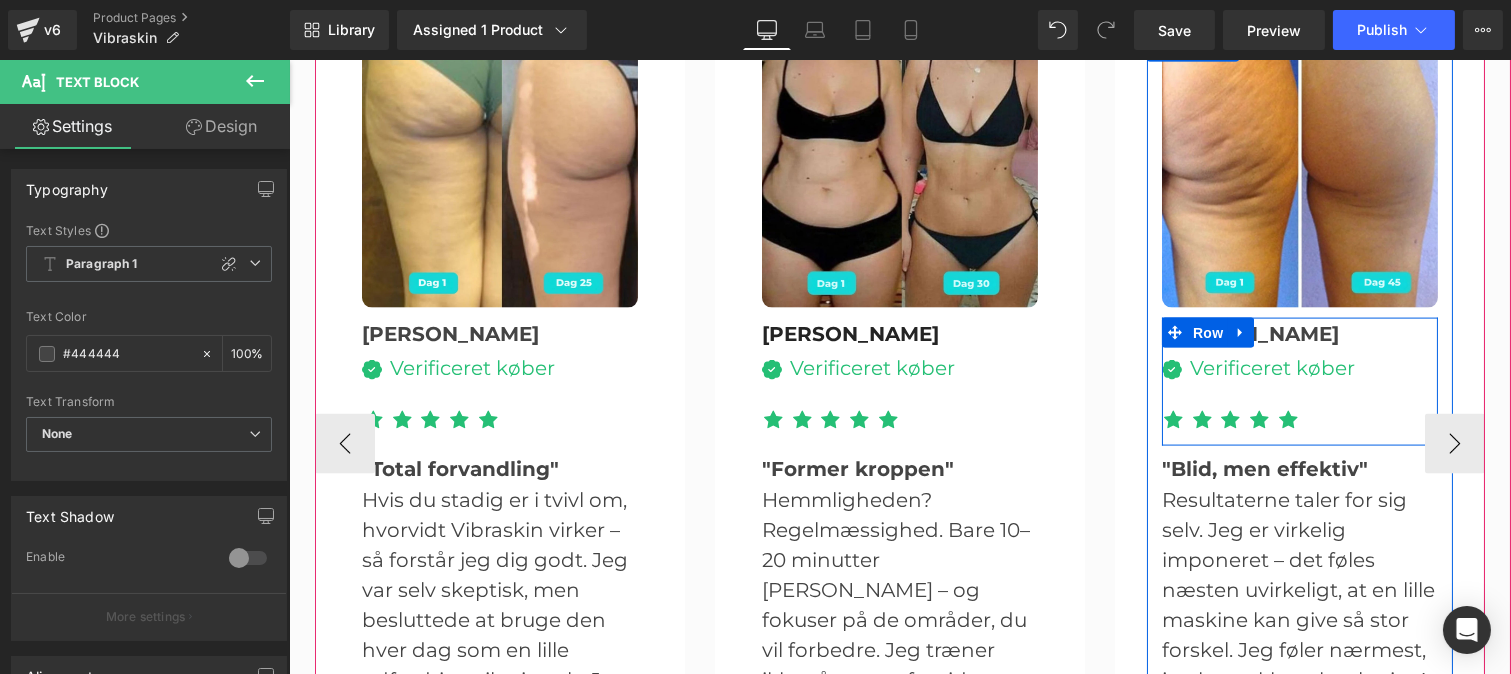 drag, startPoint x: 1186, startPoint y: 235, endPoint x: 1308, endPoint y: 235, distance: 122 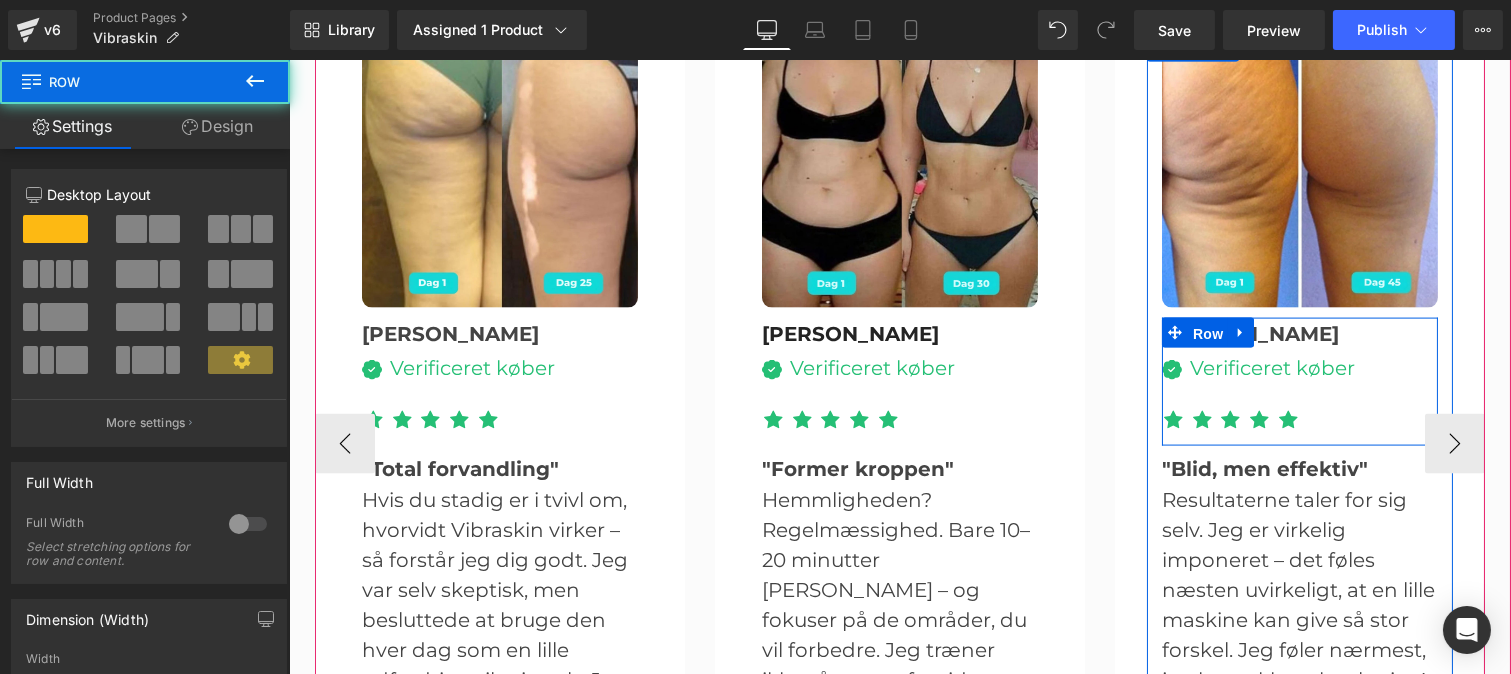 click on "[PERSON_NAME] Text Block" at bounding box center [1299, 334] 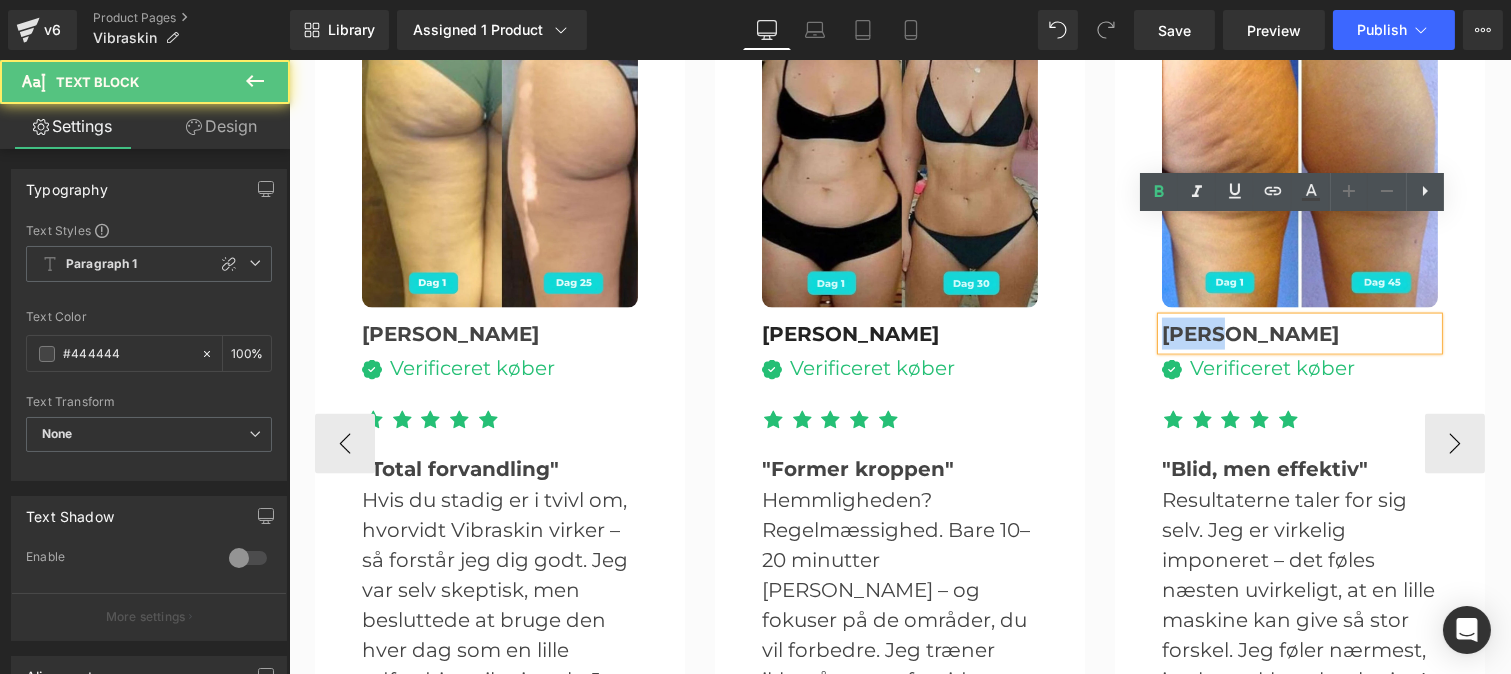 drag, startPoint x: 1308, startPoint y: 234, endPoint x: 1153, endPoint y: 224, distance: 155.32225 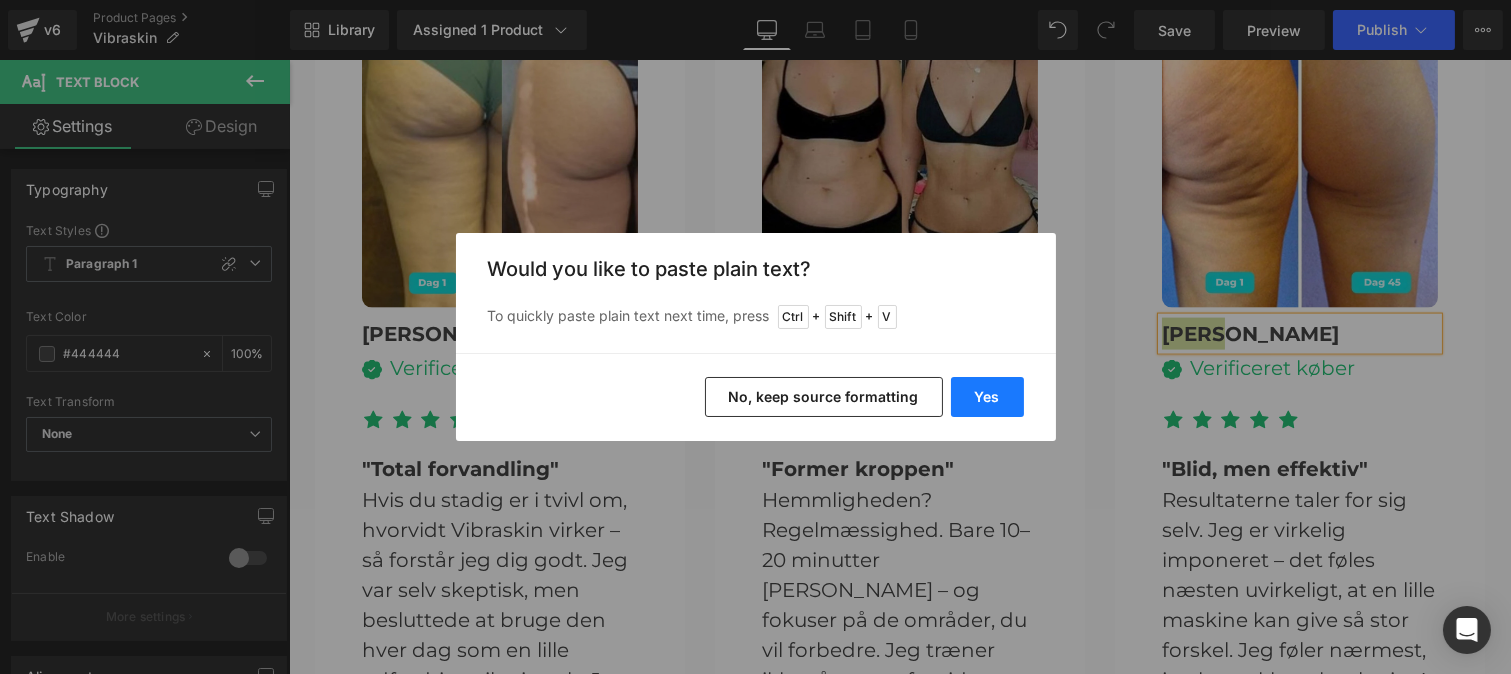 click on "Yes" at bounding box center [987, 397] 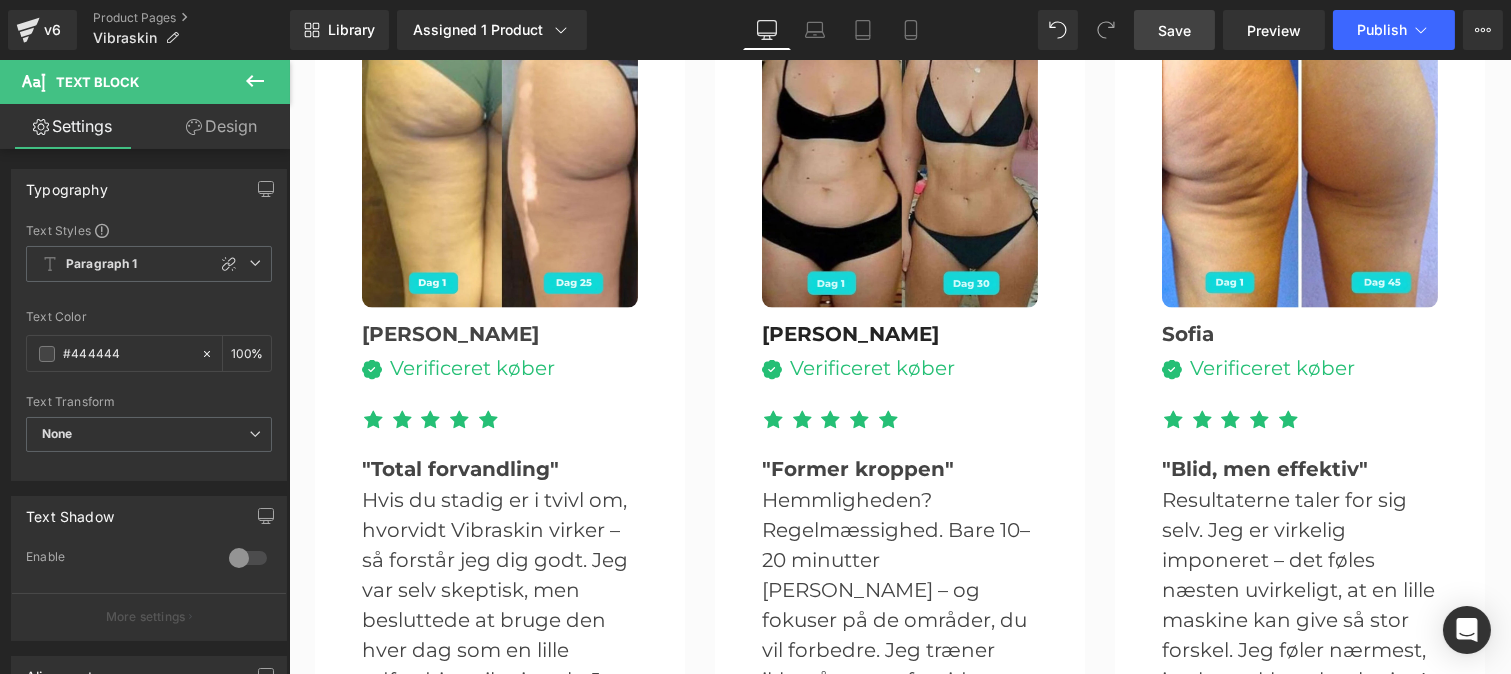 click on "Save" at bounding box center [1174, 30] 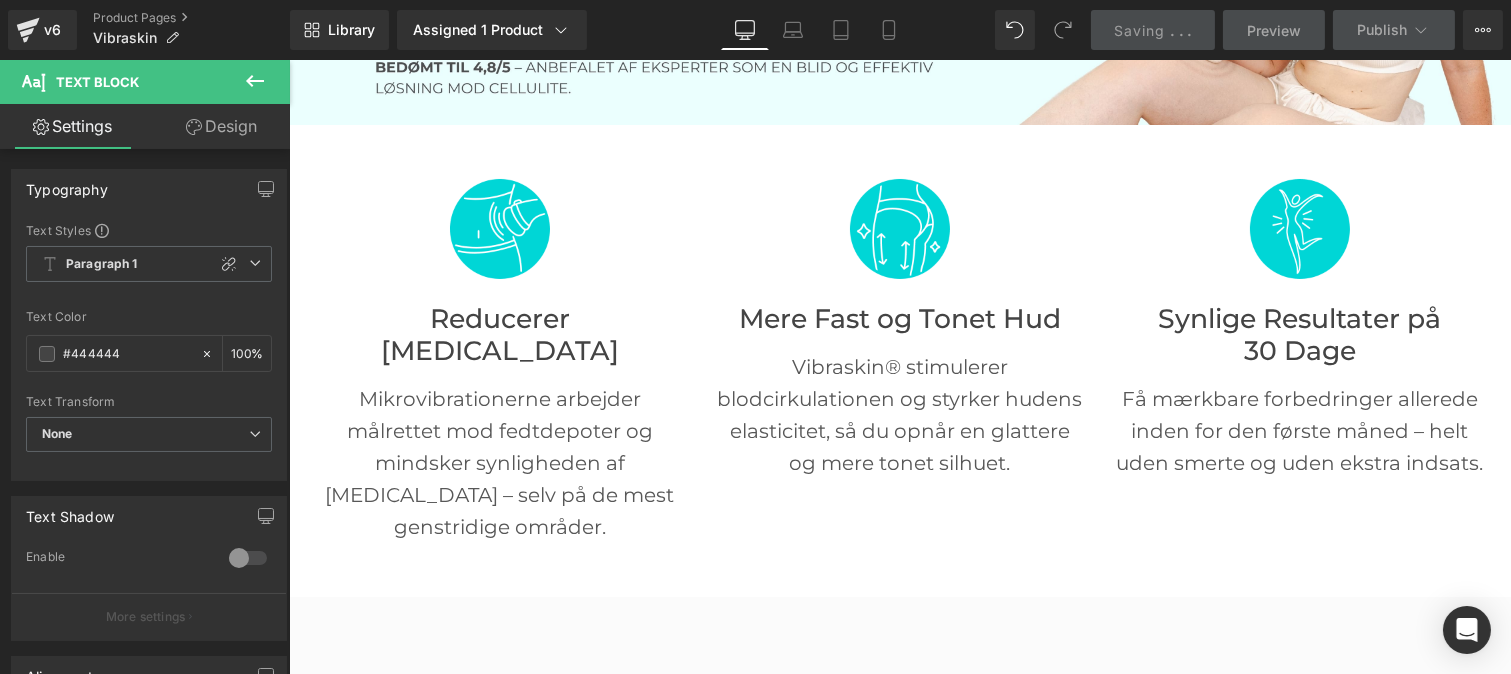 scroll, scrollTop: 0, scrollLeft: 0, axis: both 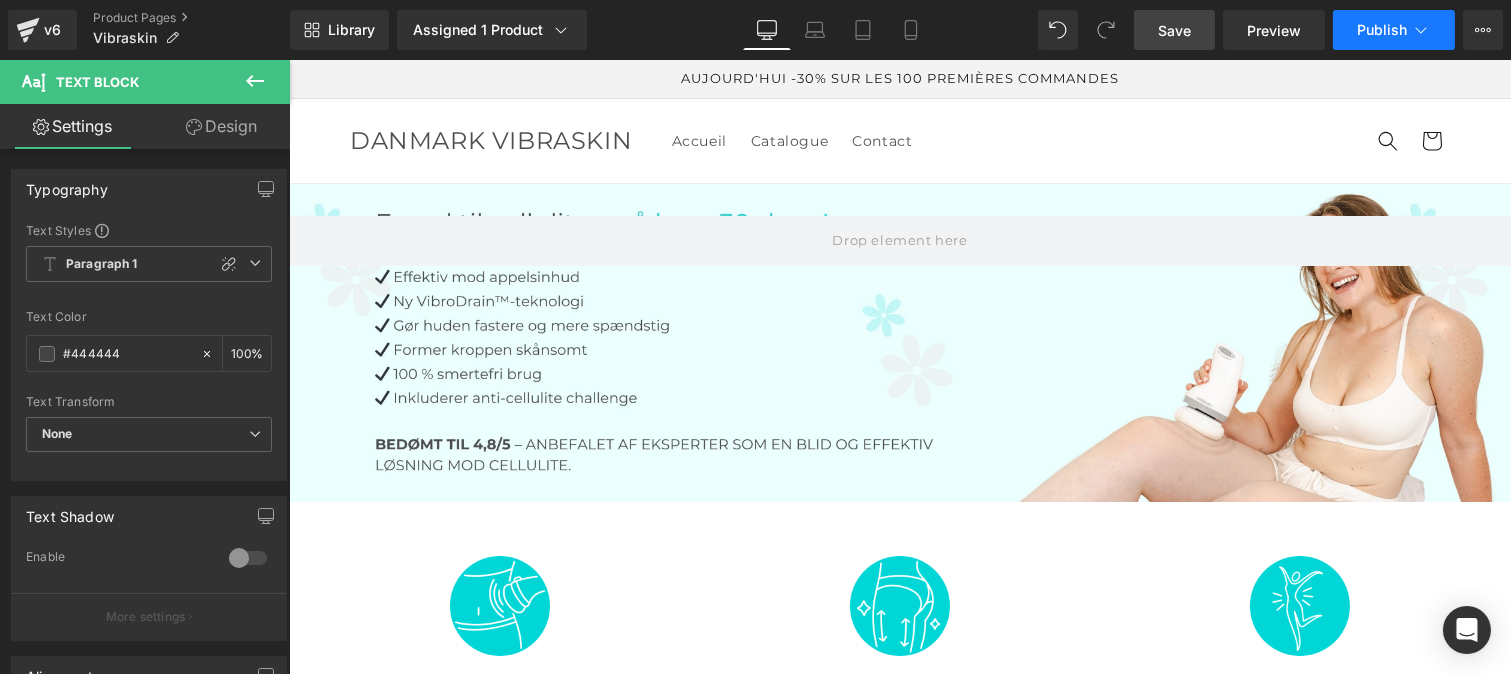 click on "Publish" at bounding box center (1382, 30) 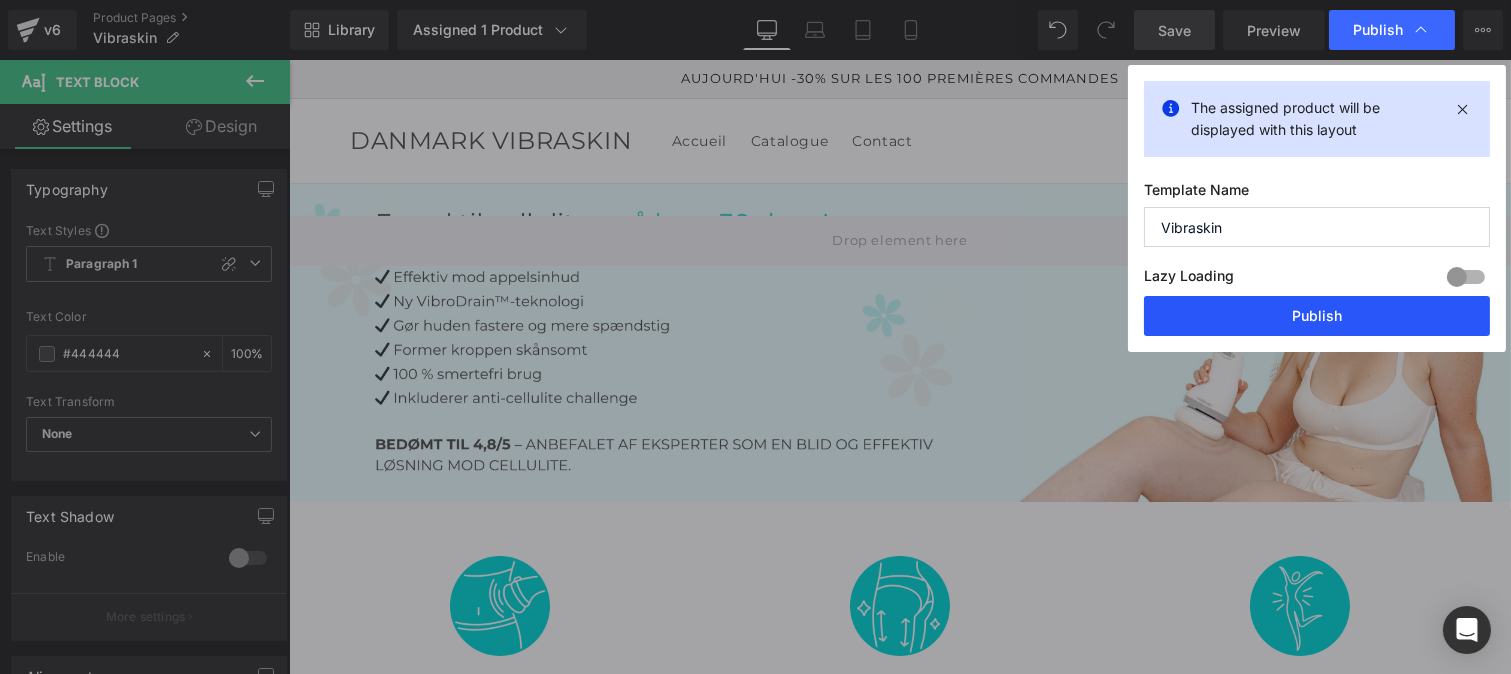 click on "Publish" at bounding box center [1317, 316] 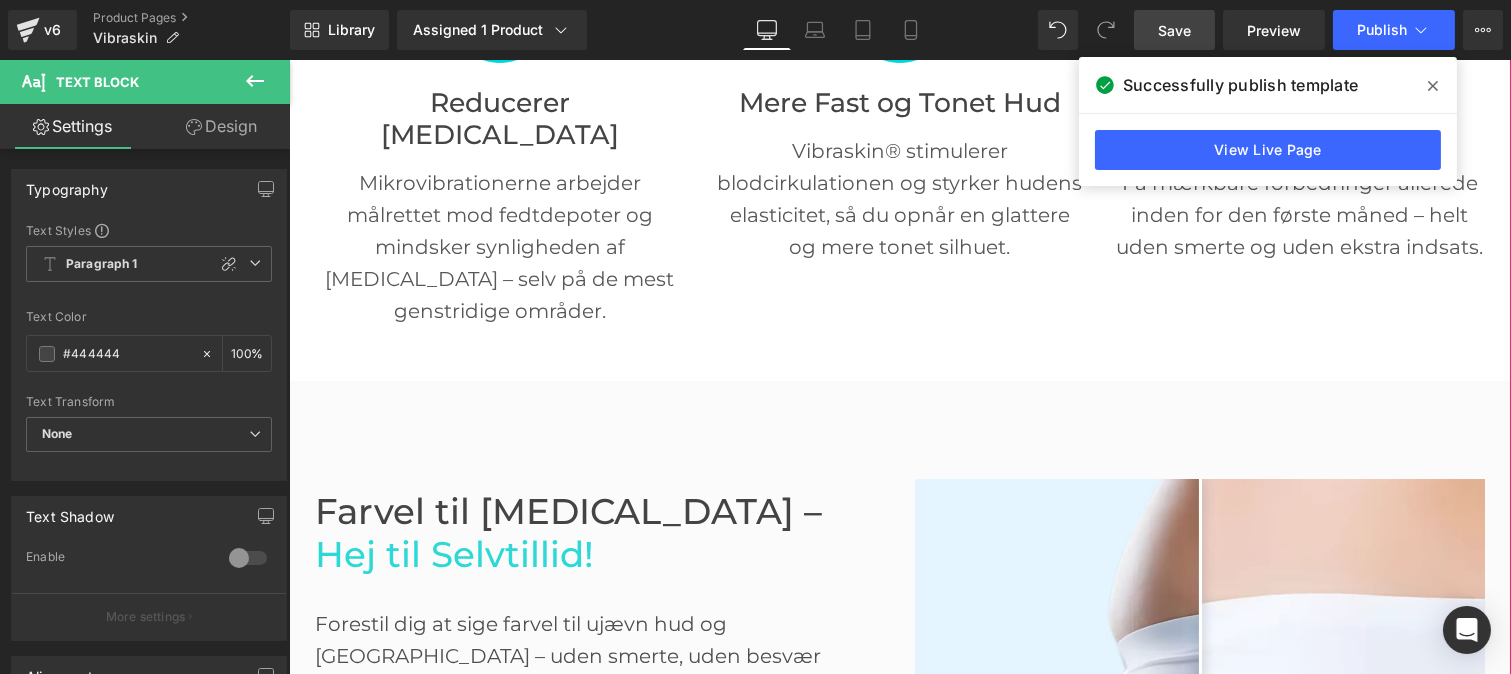 scroll, scrollTop: 594, scrollLeft: 0, axis: vertical 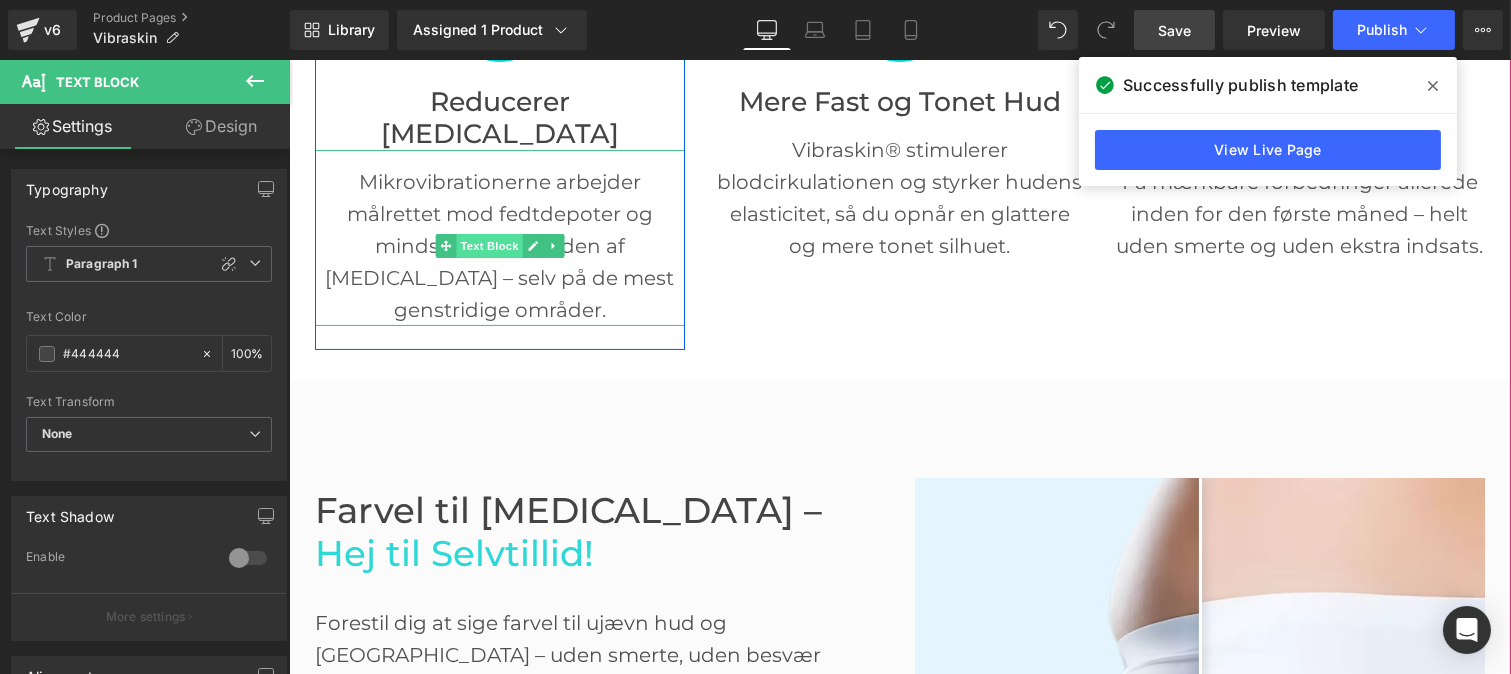 click on "Text Block" at bounding box center [488, 246] 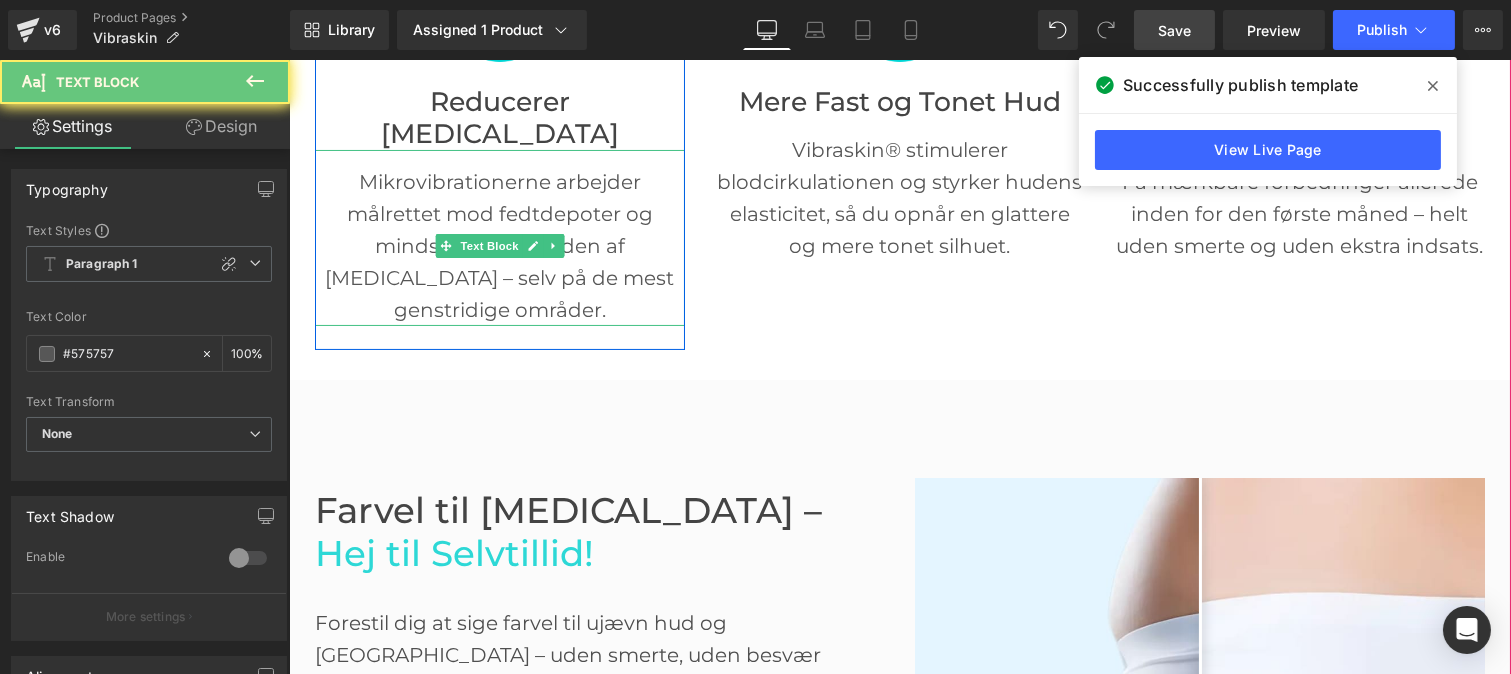 click on "Mikrovibrationerne arbejder målrettet mod fedtdepoter og mindsker synligheden af [MEDICAL_DATA] – selv på de mest genstridige områder." at bounding box center [499, 246] 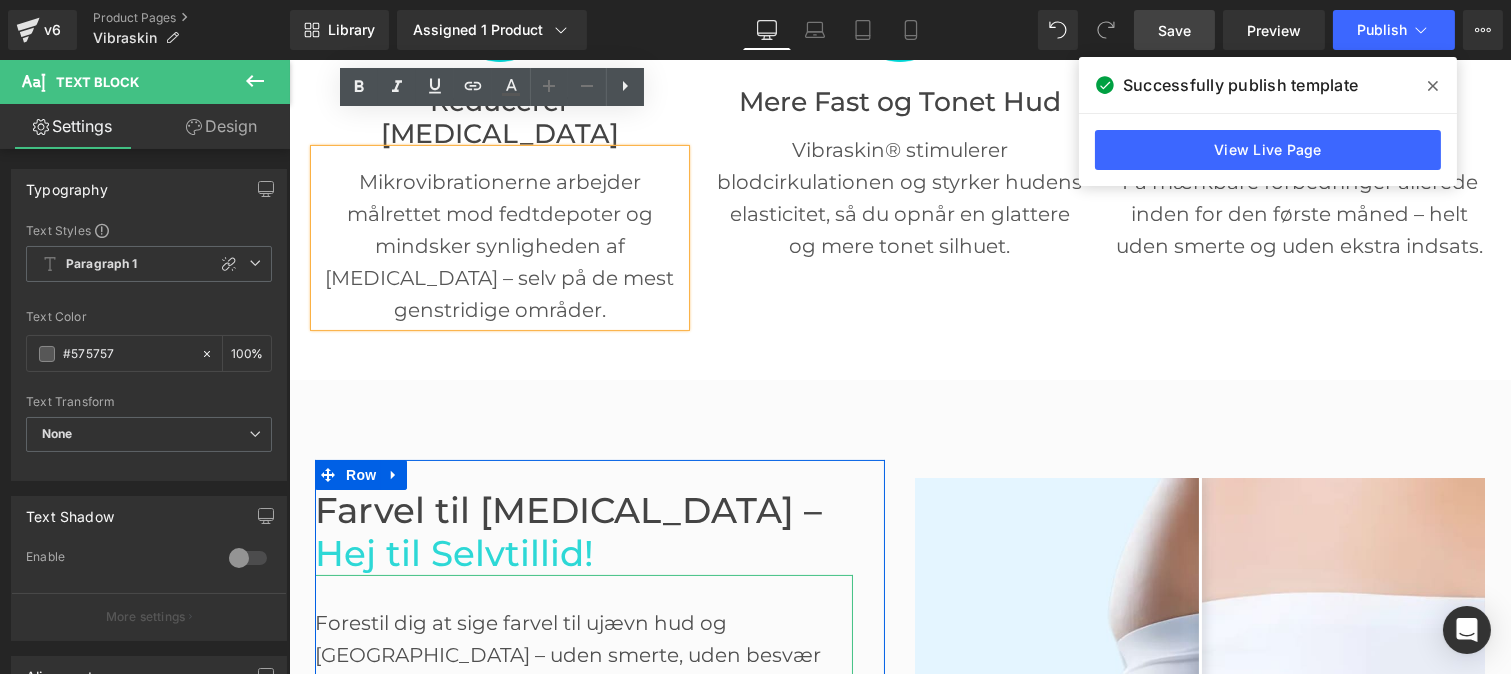 click on "Forestil dig at sige farvel til ujævn hud og [GEOGRAPHIC_DATA] – uden smerte, uden besvær [PERSON_NAME] hjemmefra. Takket være den indbyggede  VibroDrain™-teknologi  i Vibraskin® trænger mikrovibrationerne  dybt [PERSON_NAME] og frigør ophobet fedt og væske. Resultatet?  En hud der føles glattere, blødere og mere jævn – og en selvtillid der [PERSON_NAME] med i hvert skridt . Vis dine [PERSON_NAME] med stolthed – ikke skjul dem." at bounding box center [583, 815] 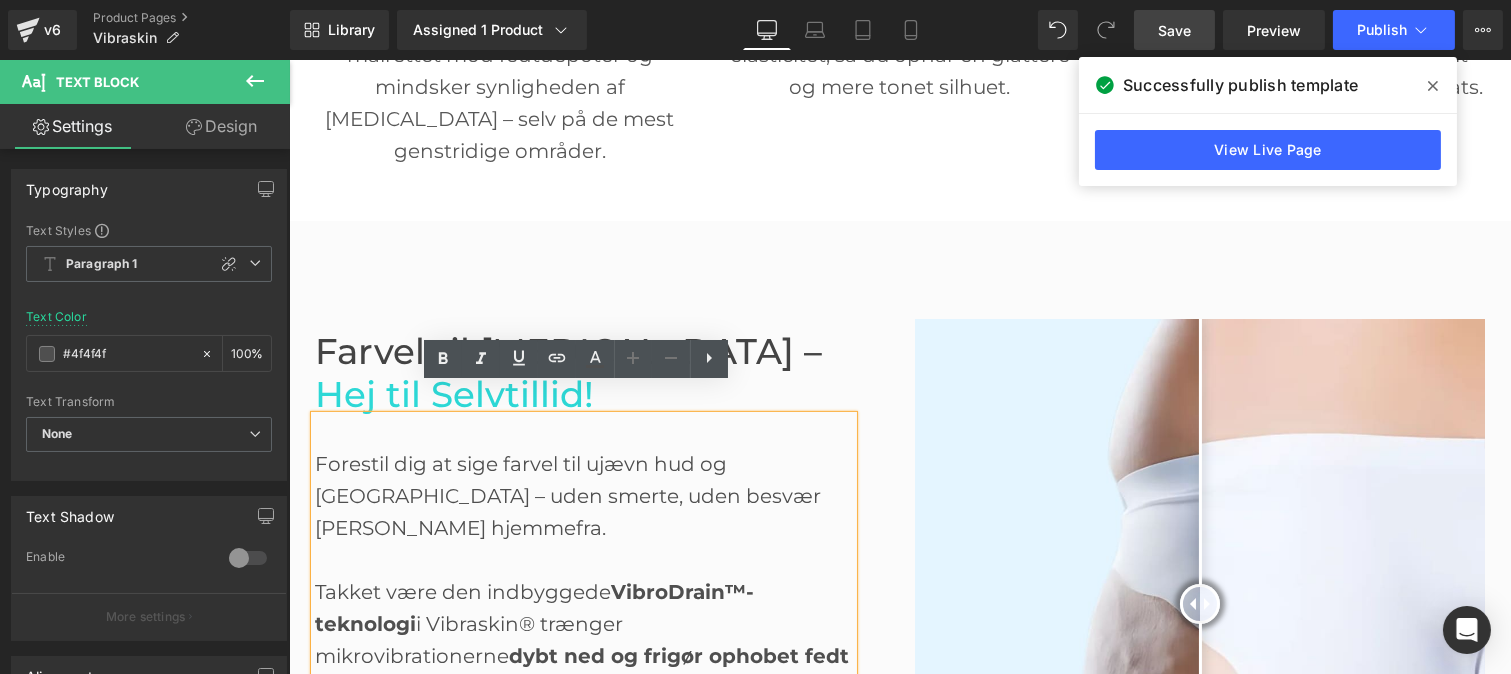 scroll, scrollTop: 761, scrollLeft: 0, axis: vertical 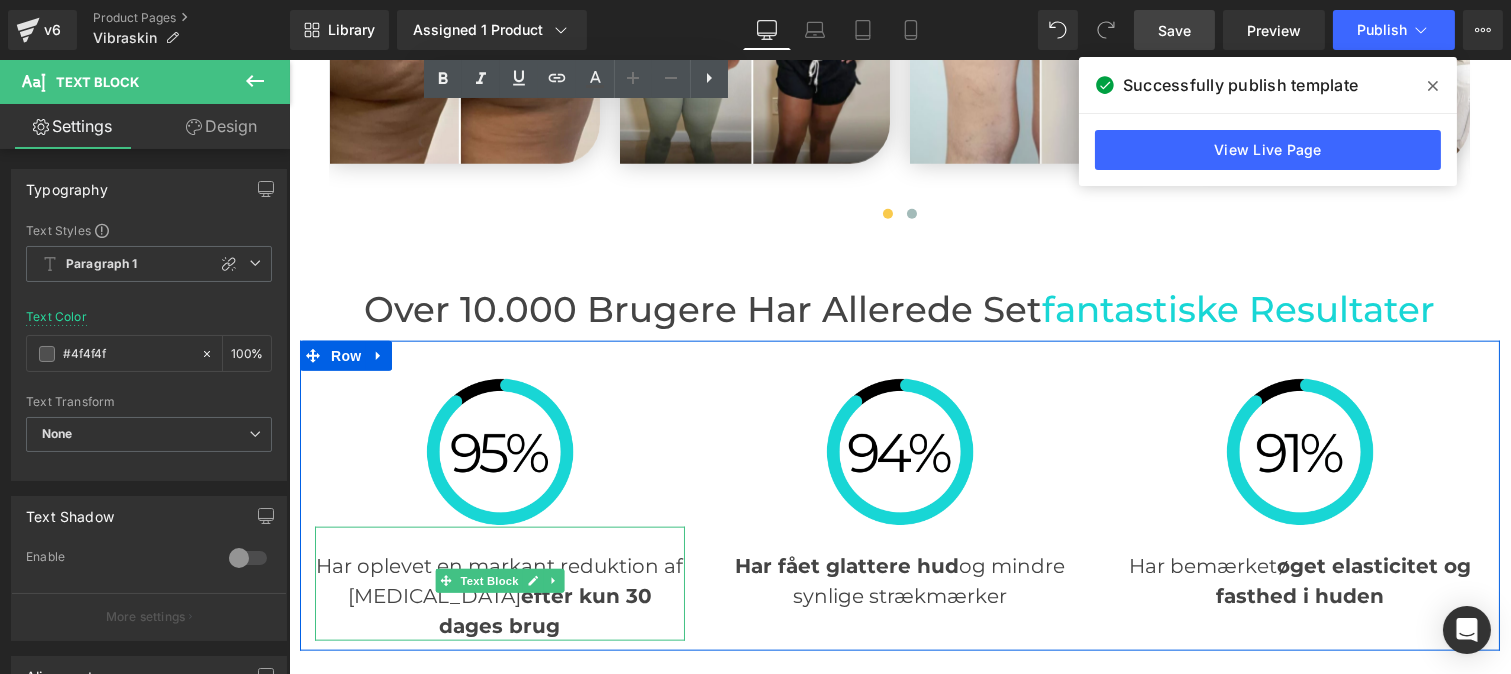 click on "Har oplevet en markant reduktion af [MEDICAL_DATA]  efter kun 30 [PERSON_NAME] brug" at bounding box center (499, 596) 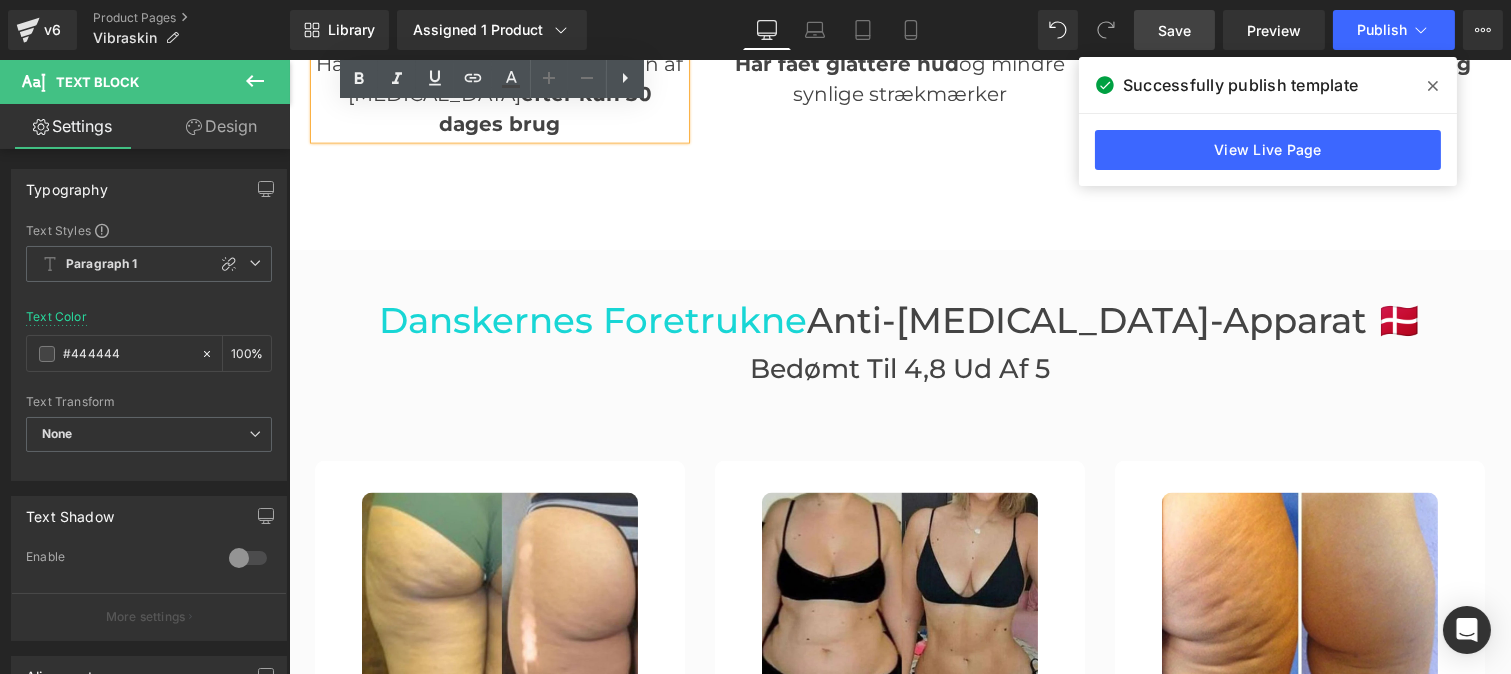 scroll, scrollTop: 4814, scrollLeft: 0, axis: vertical 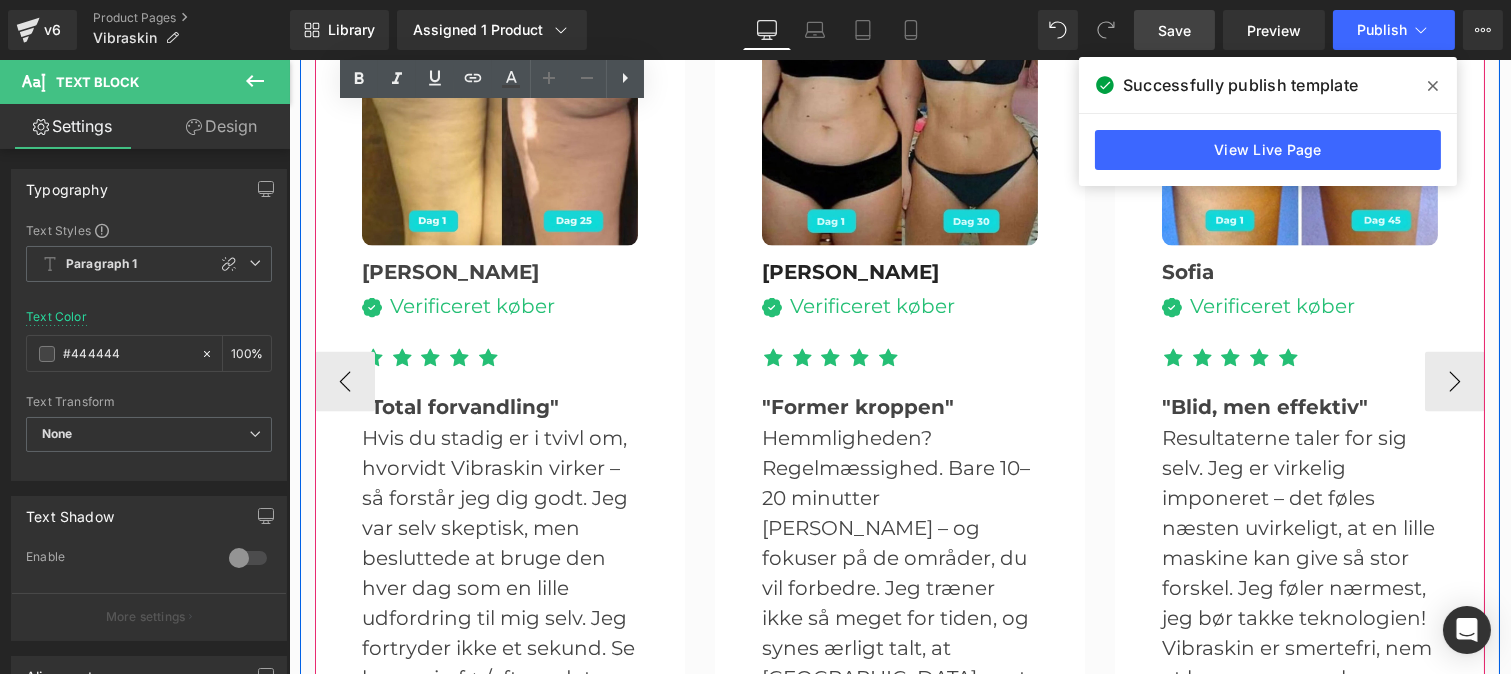 click on "Hvis du stadig er i tvivl om, hvorvidt Vibraskin virker – så forstår jeg dig godt. Jeg var selv skeptisk, men besluttede at bruge den hver dag som en lille udfordring til mig selv. Jeg fortryder ikke et sekund. Se bare min før/efter – det taler for sig selv." at bounding box center [499, 573] 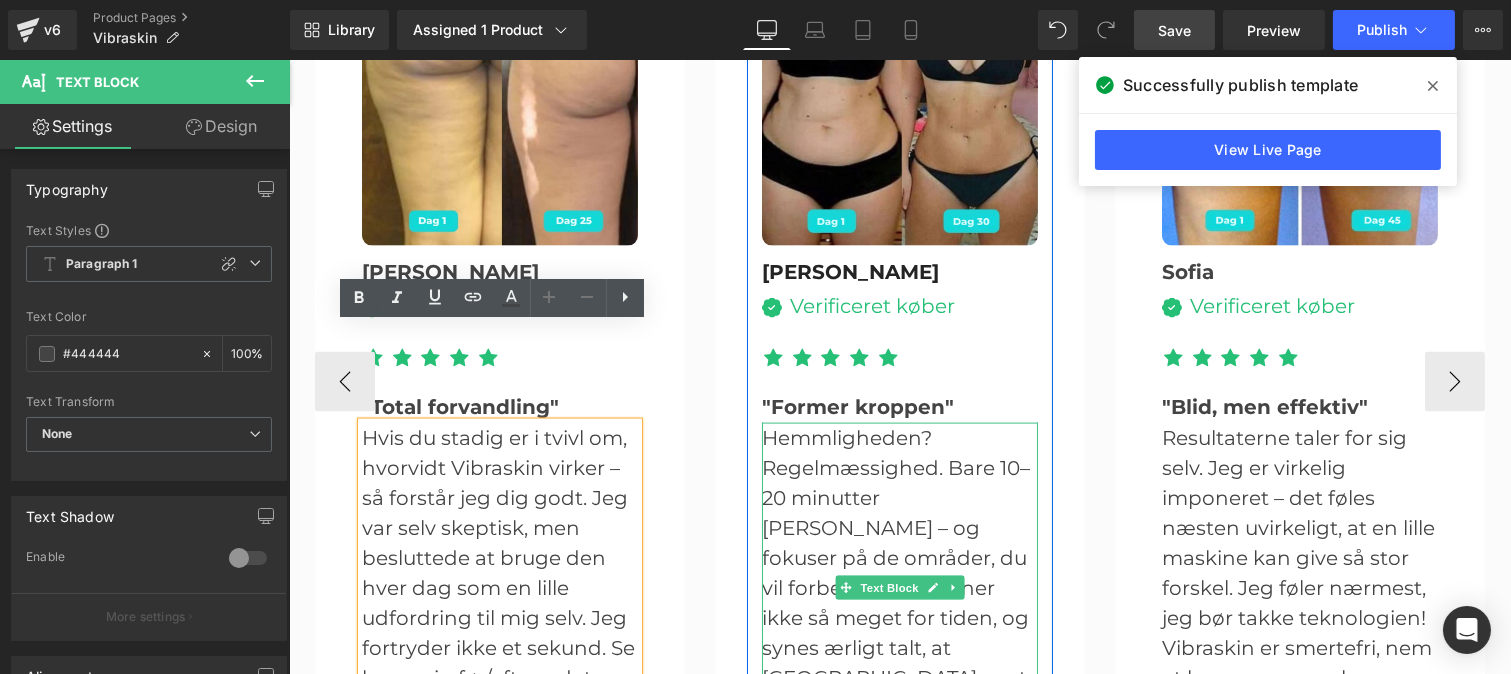 click on "Hemmligheden? Regelmæssighed. Bare 10–20 minutter [PERSON_NAME] – og fokuser på de områder, du vil forbedre. Jeg træner ikke så meget for tiden, og synes ærligt talt, at [GEOGRAPHIC_DATA] er et godt alternativ. Her er mine resultater efter en måned – uden at ændre på kosten!" at bounding box center [899, 603] 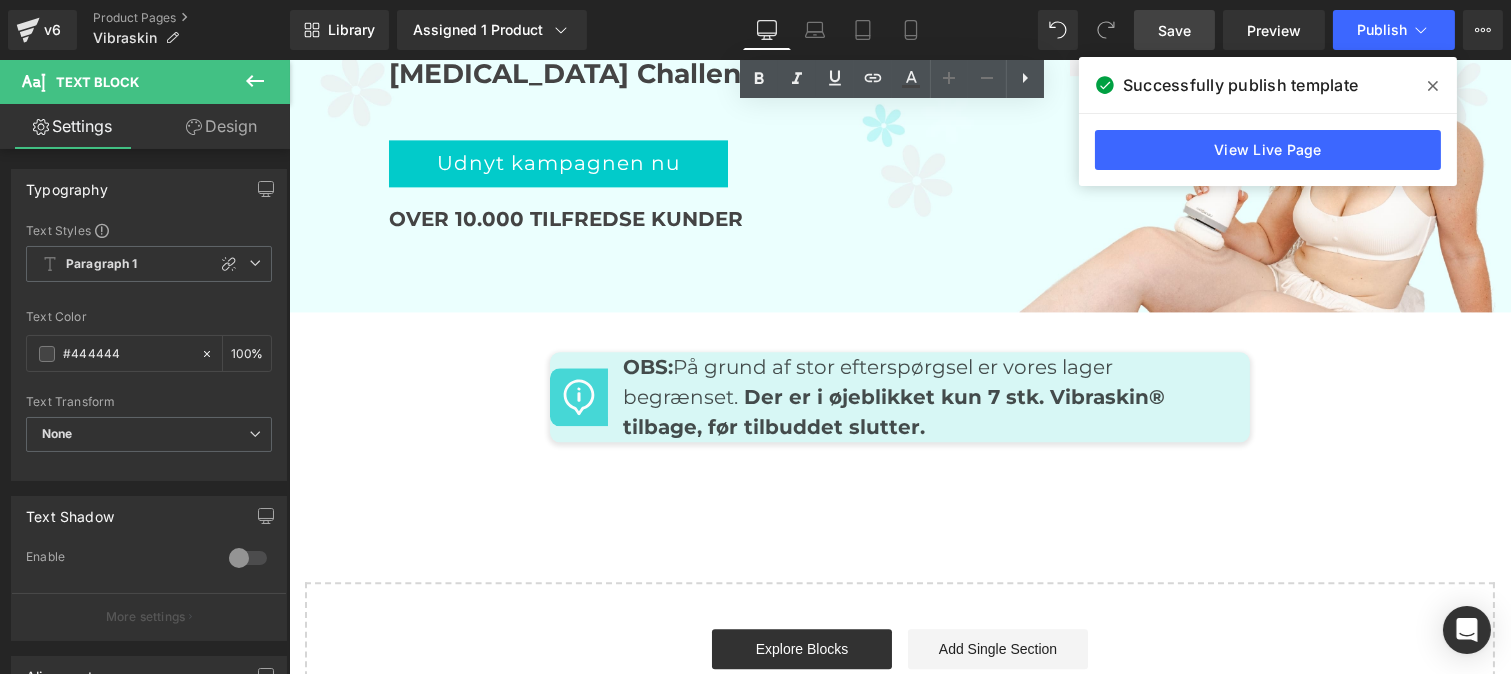 scroll, scrollTop: 8424, scrollLeft: 0, axis: vertical 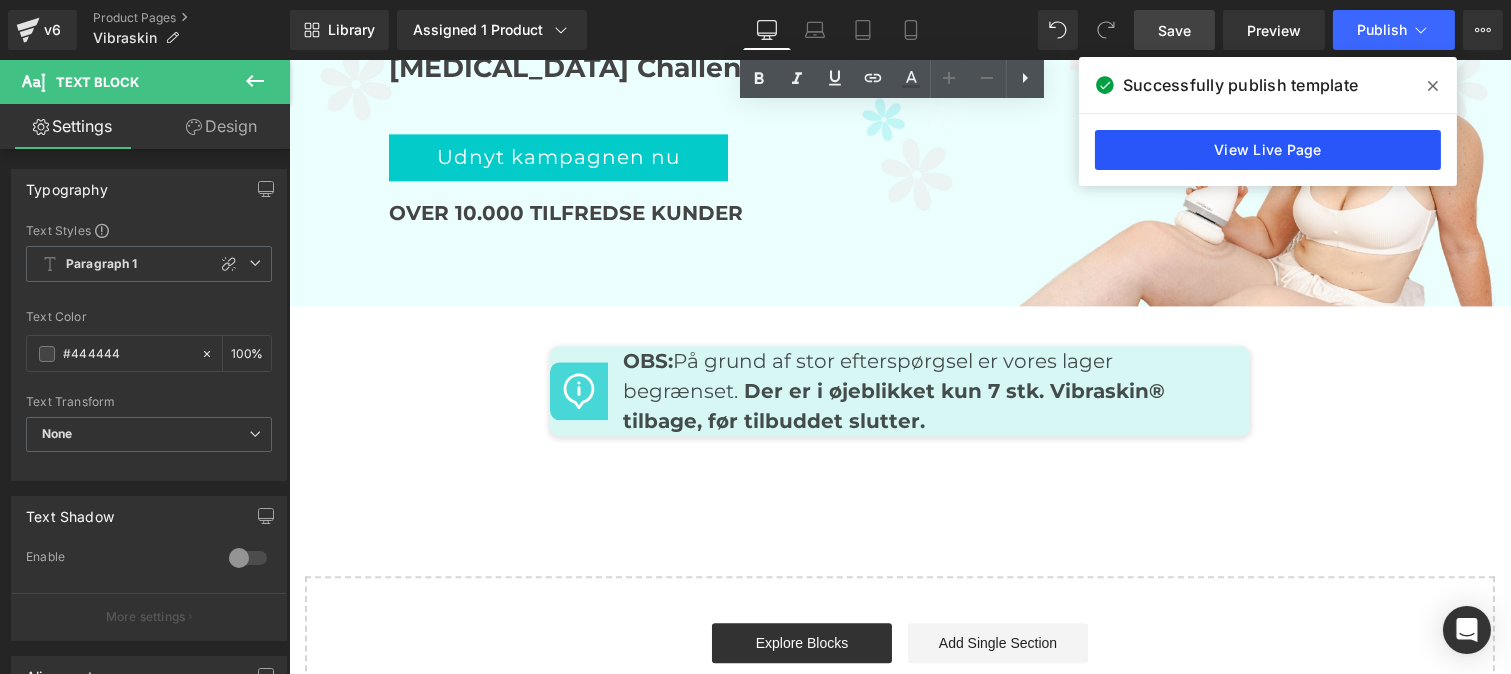 click on "View Live Page" at bounding box center [1268, 150] 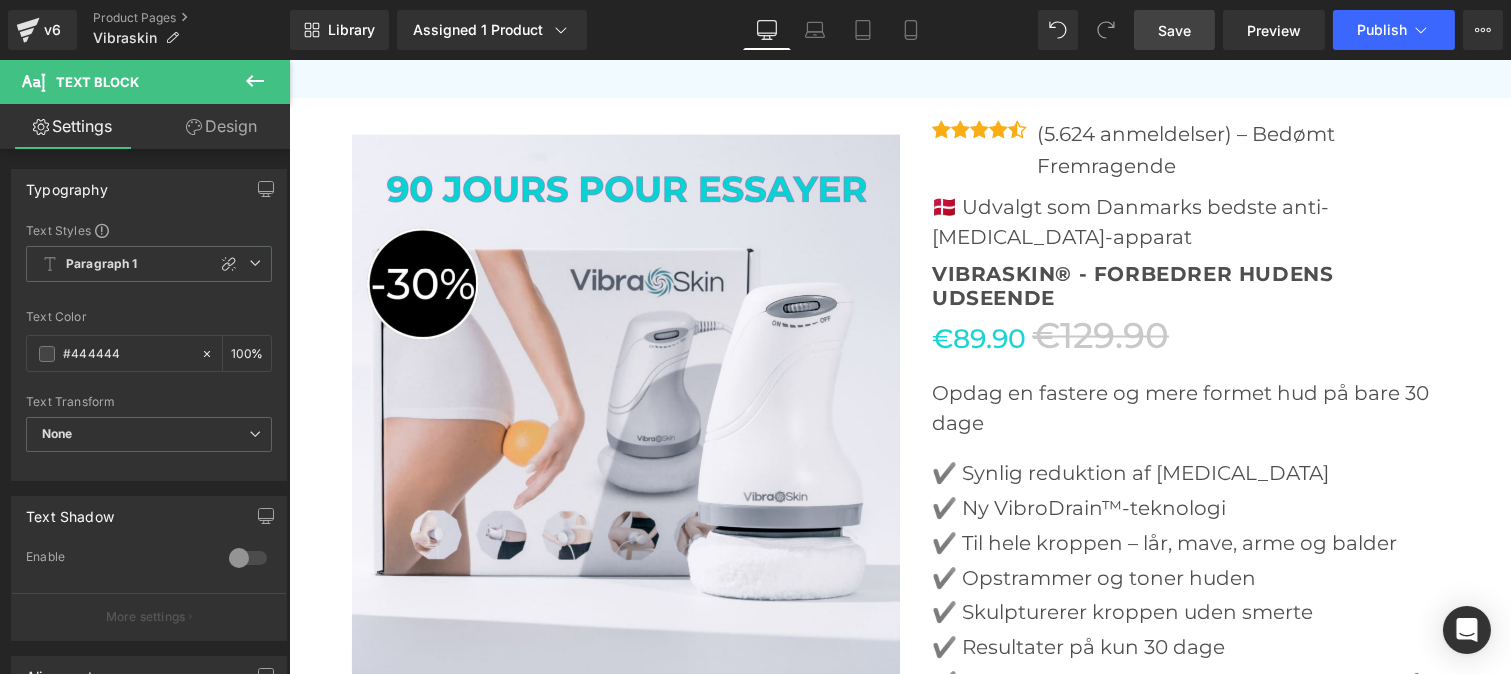 scroll, scrollTop: 6000, scrollLeft: 0, axis: vertical 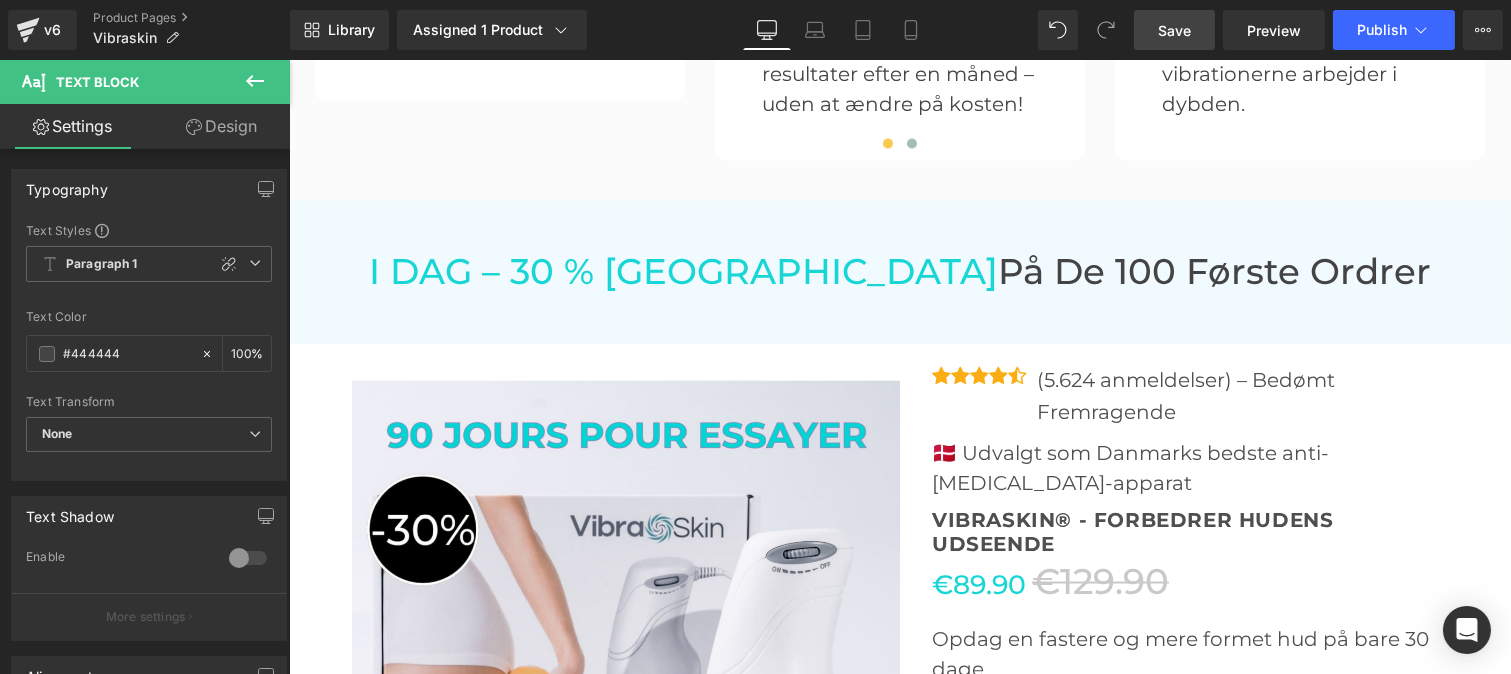 click on "(5.624 anmeldelser) – Bedømt Fremragende" at bounding box center [1242, 396] 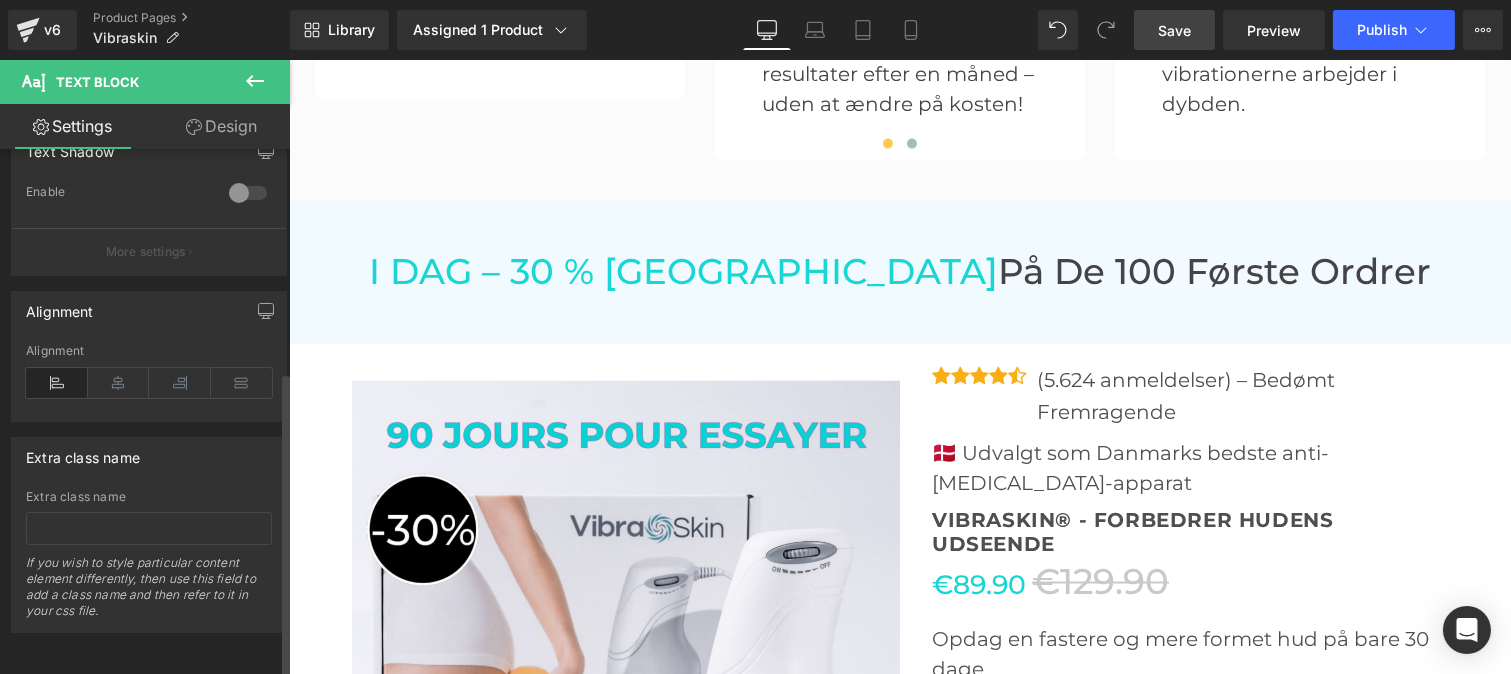 scroll, scrollTop: 0, scrollLeft: 0, axis: both 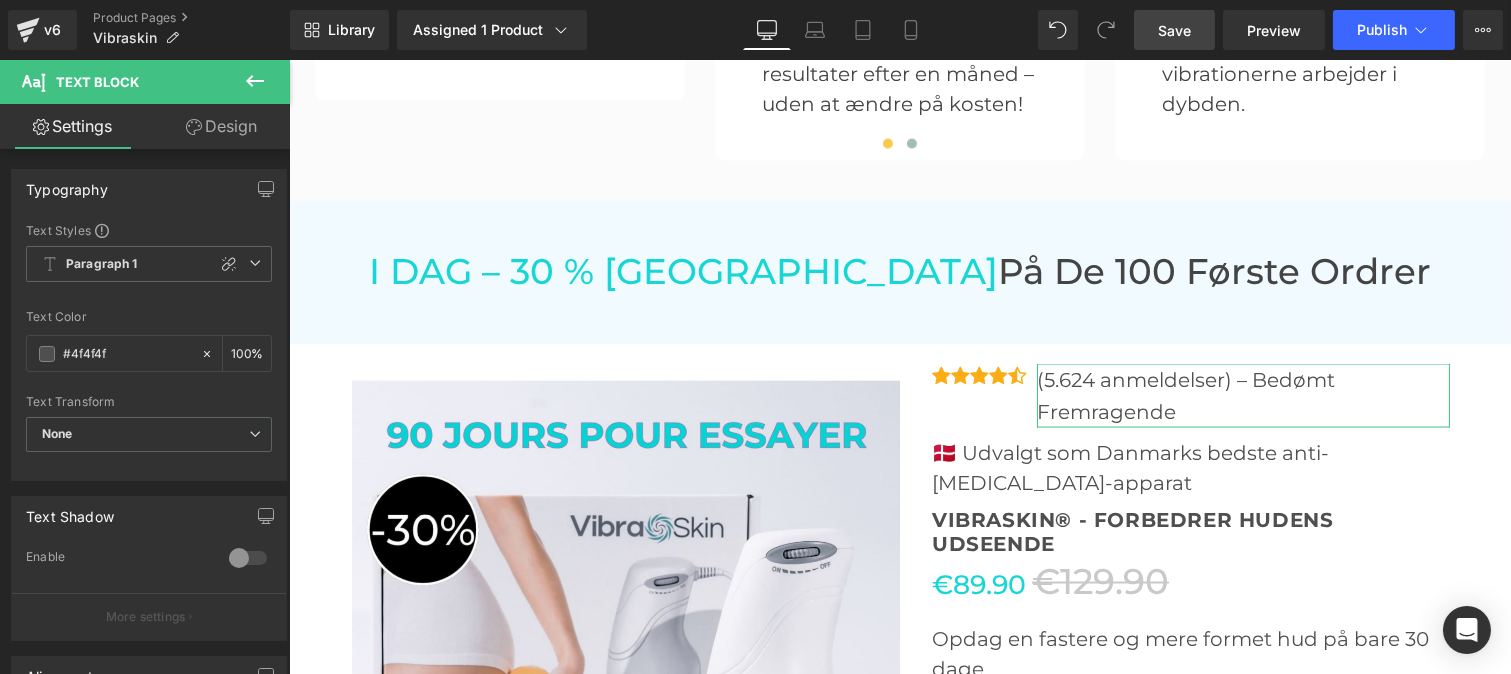 click on "Design" at bounding box center [221, 126] 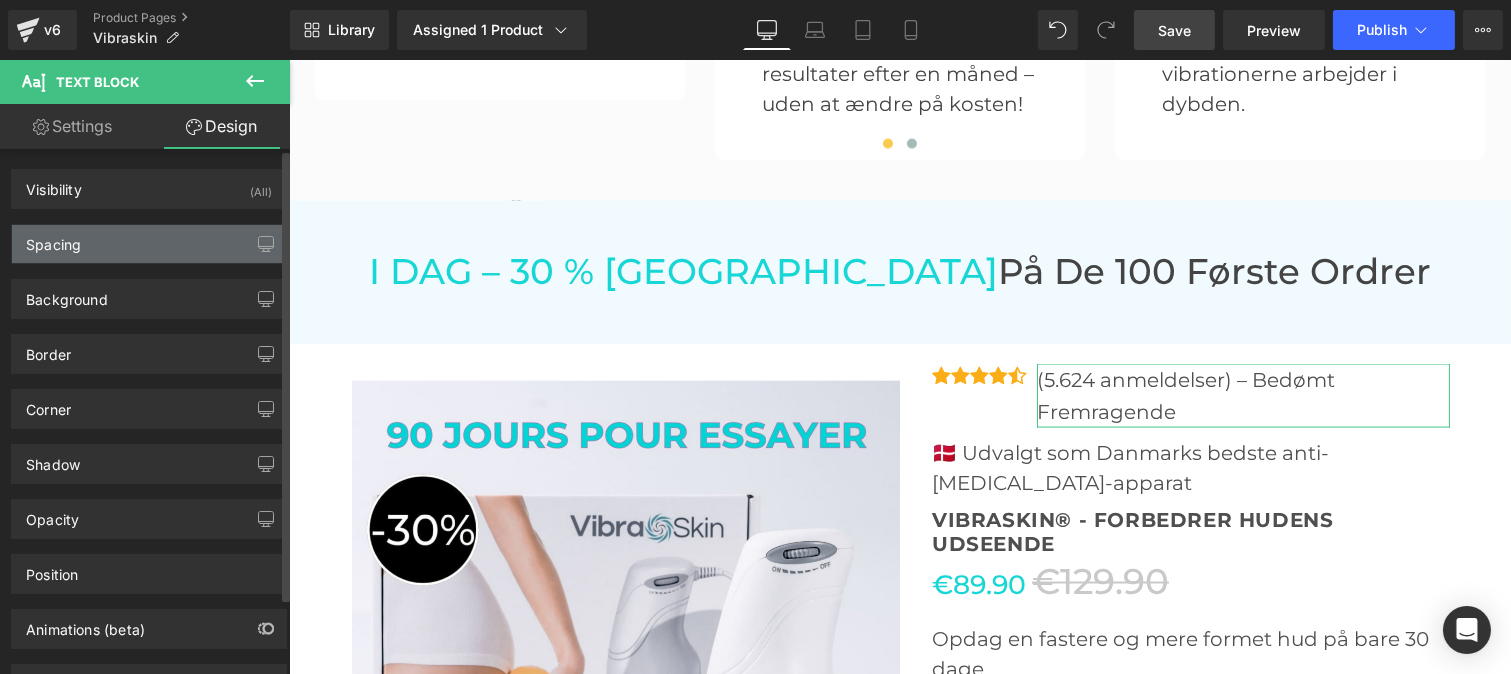 click on "Spacing" at bounding box center [149, 244] 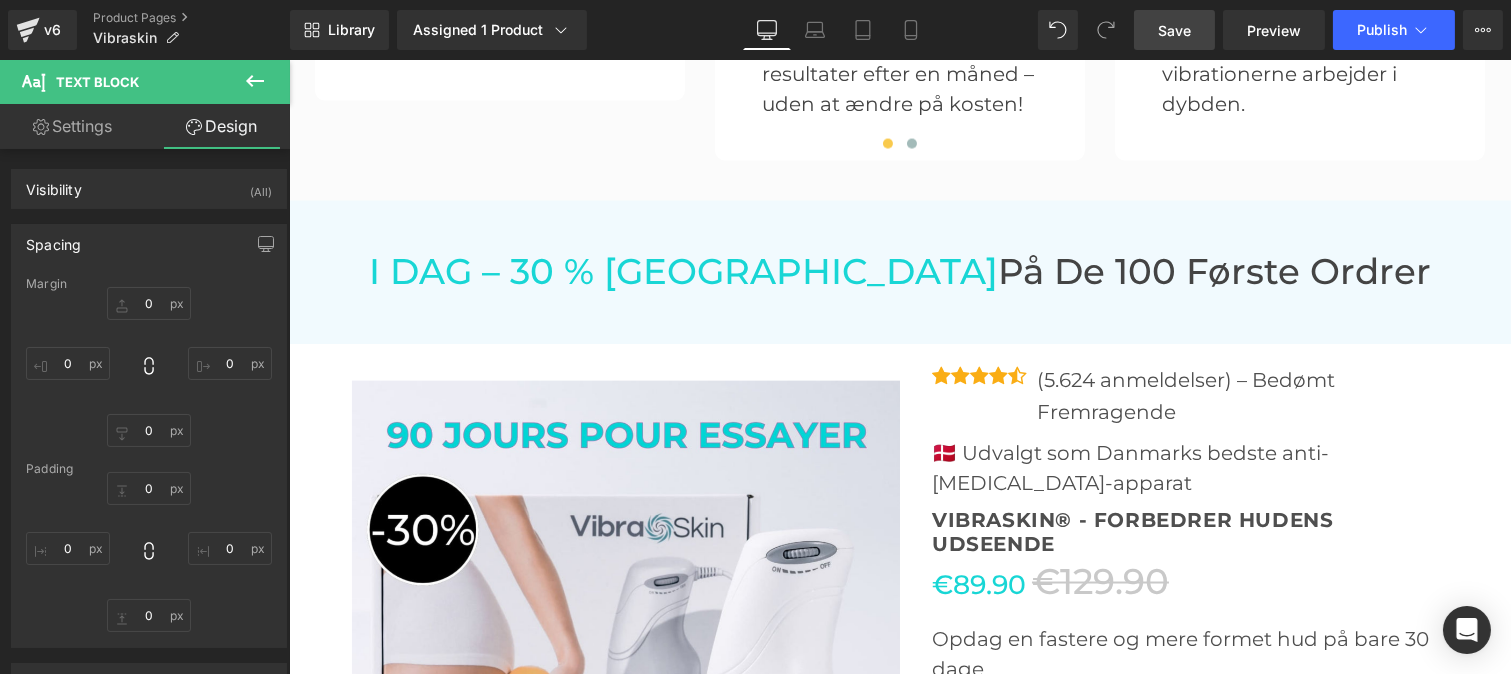 click 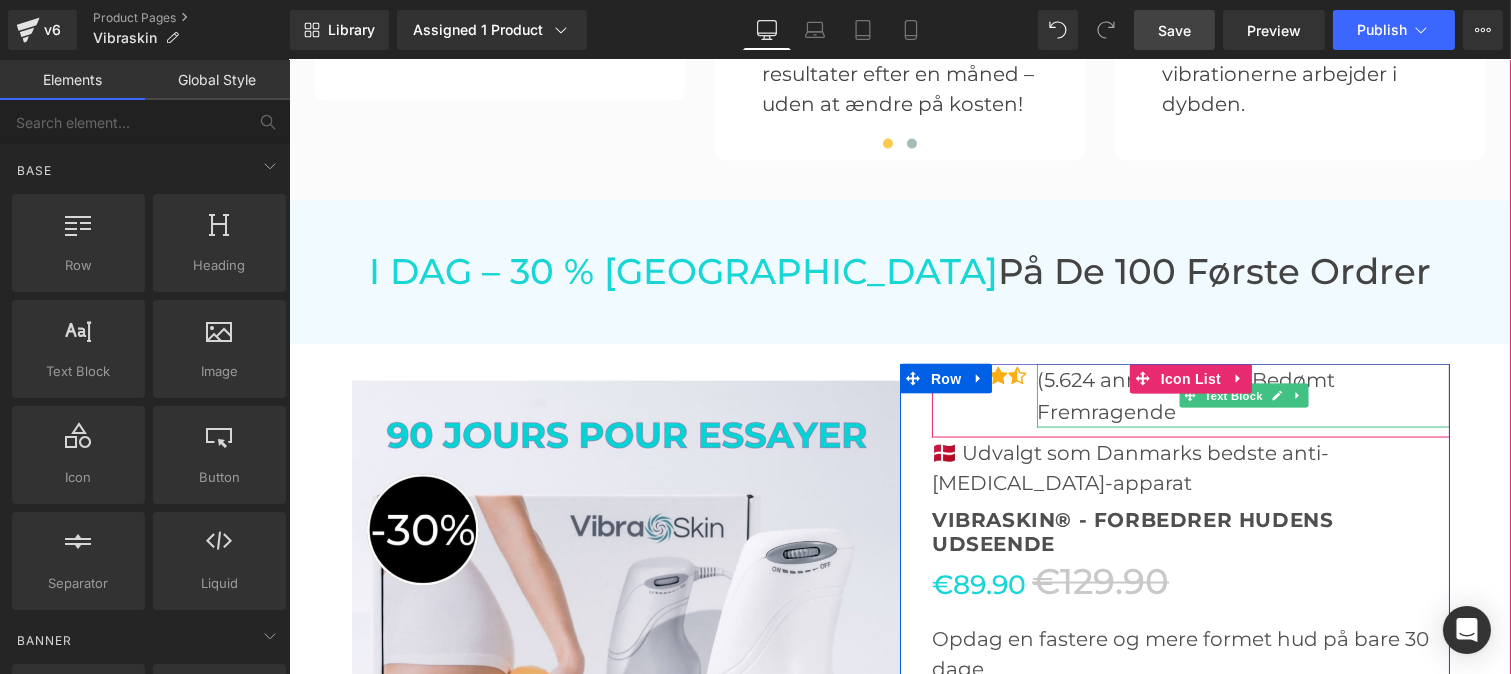 click on "(5.624 anmeldelser) – Bedømt Fremragende" at bounding box center [1242, 396] 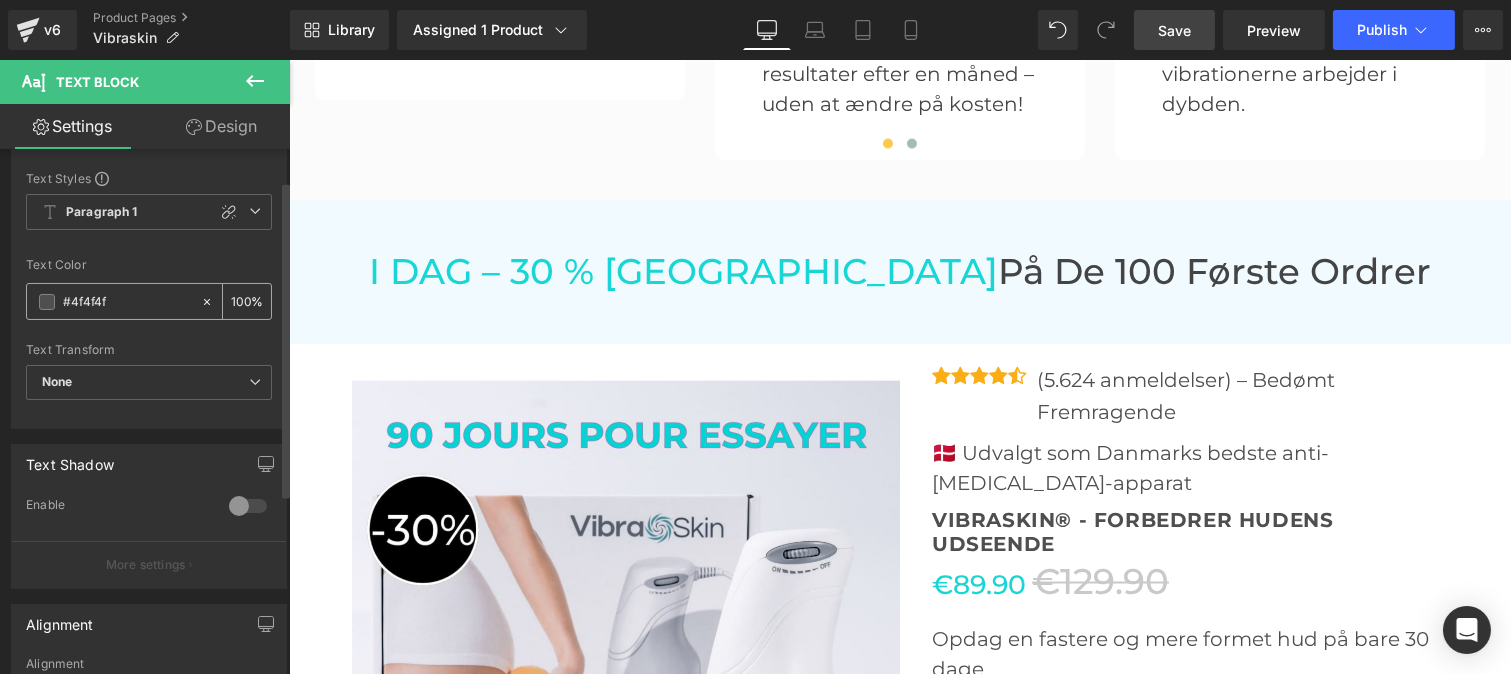 scroll, scrollTop: 50, scrollLeft: 0, axis: vertical 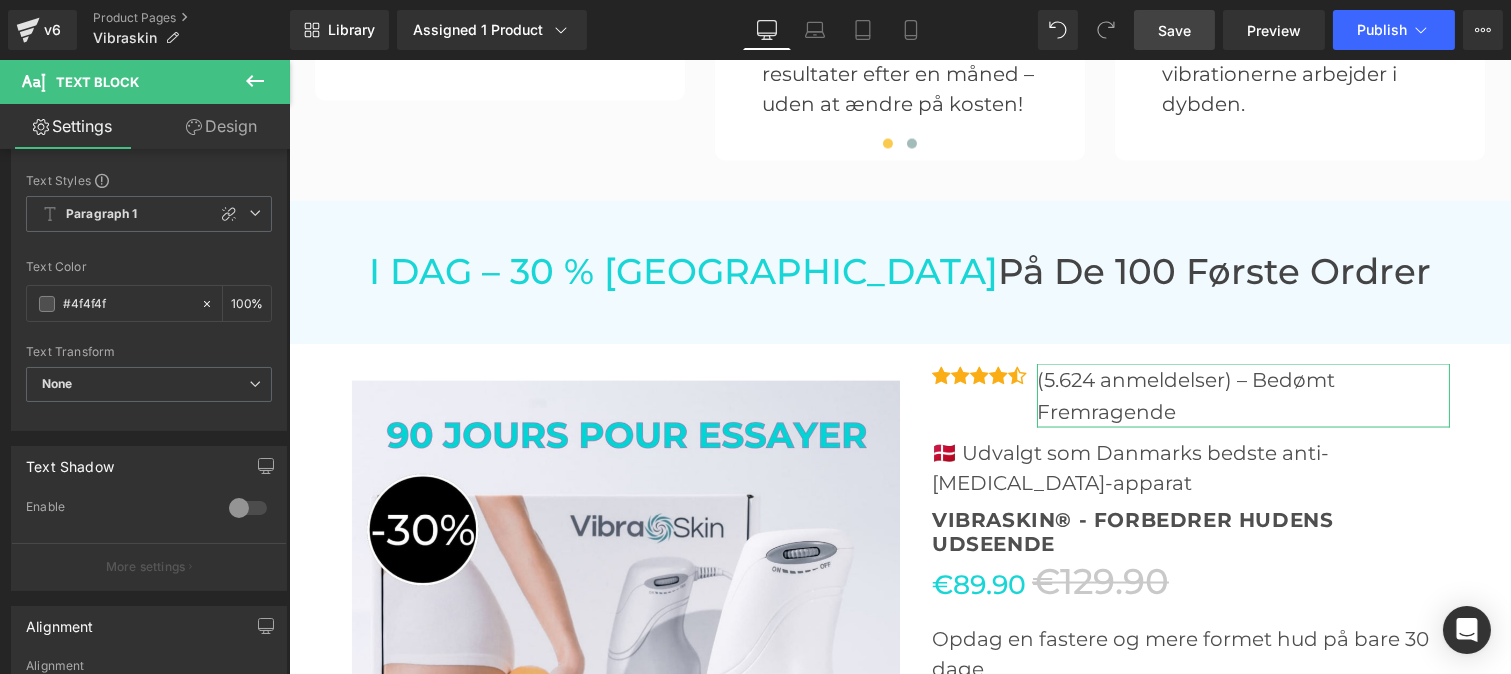 click on "Design" at bounding box center (221, 126) 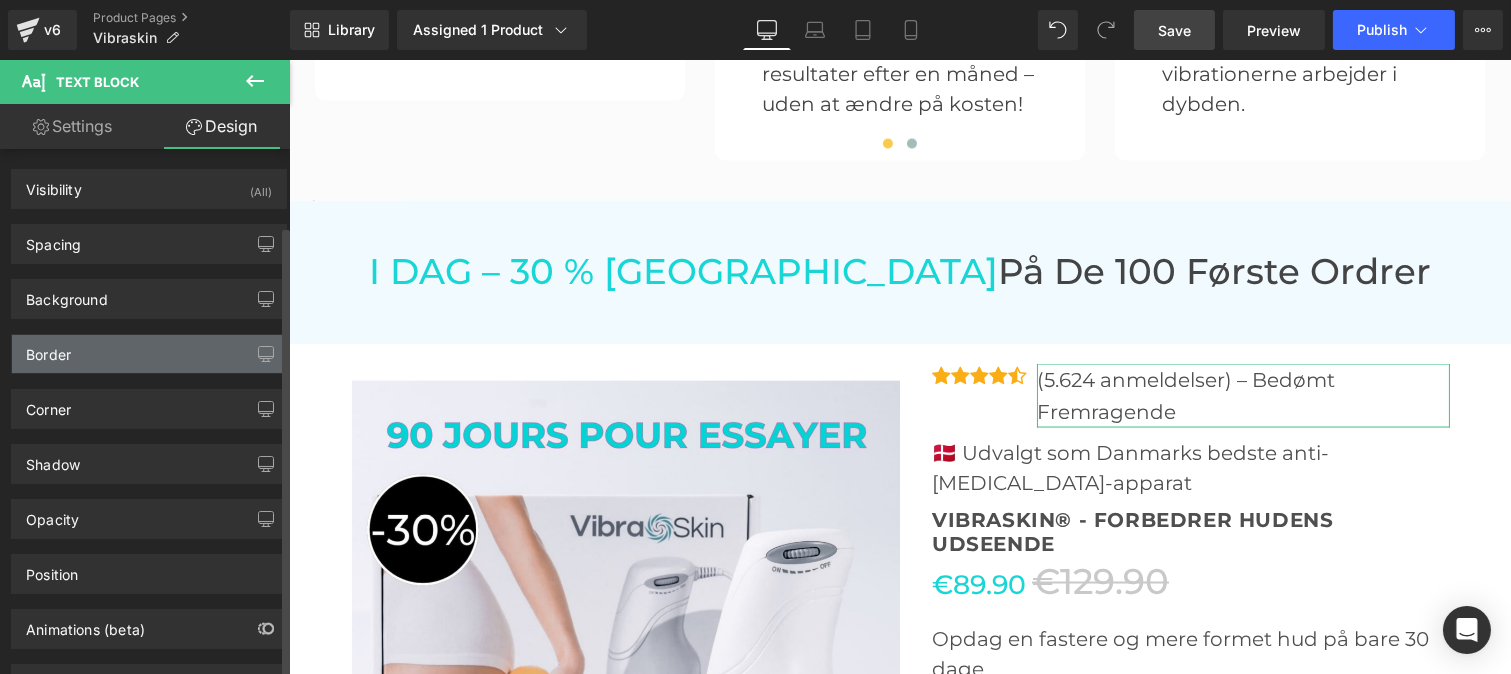 scroll, scrollTop: 88, scrollLeft: 0, axis: vertical 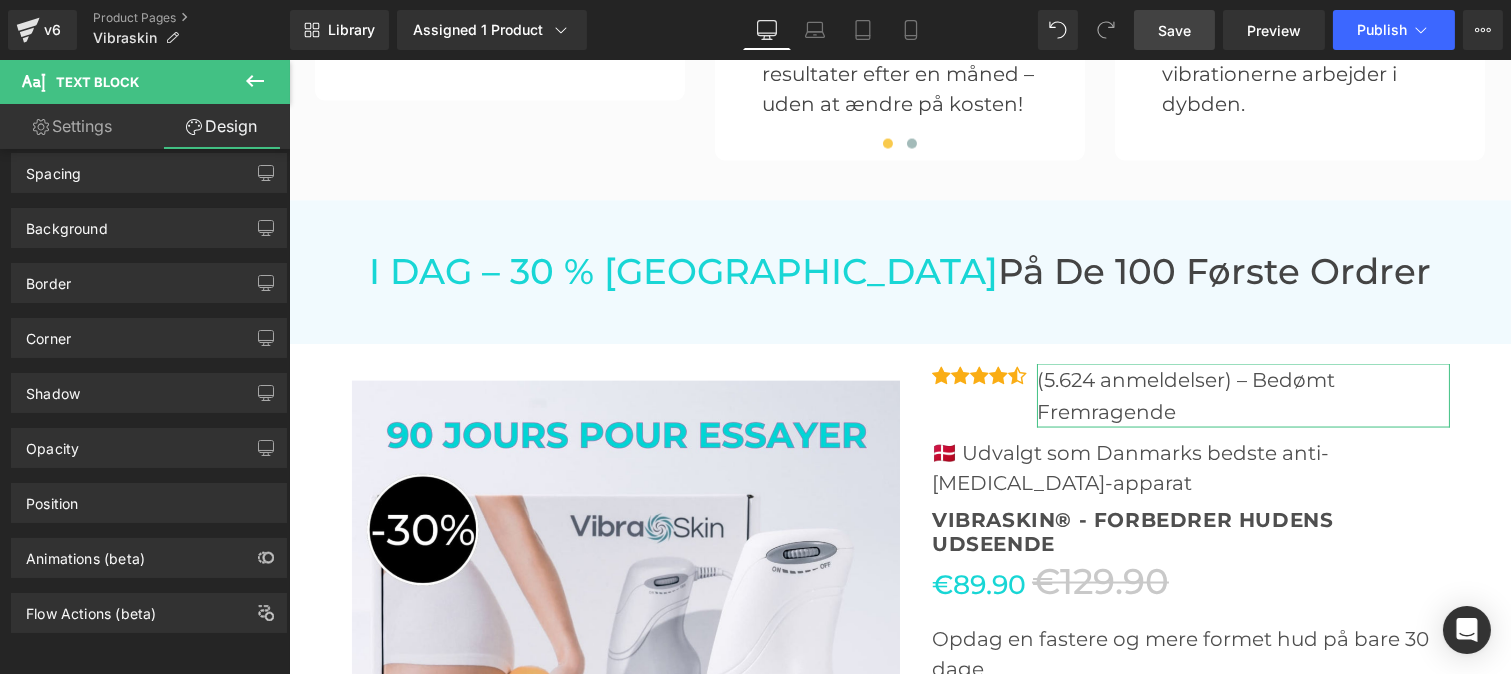 click on "Settings" at bounding box center (72, 126) 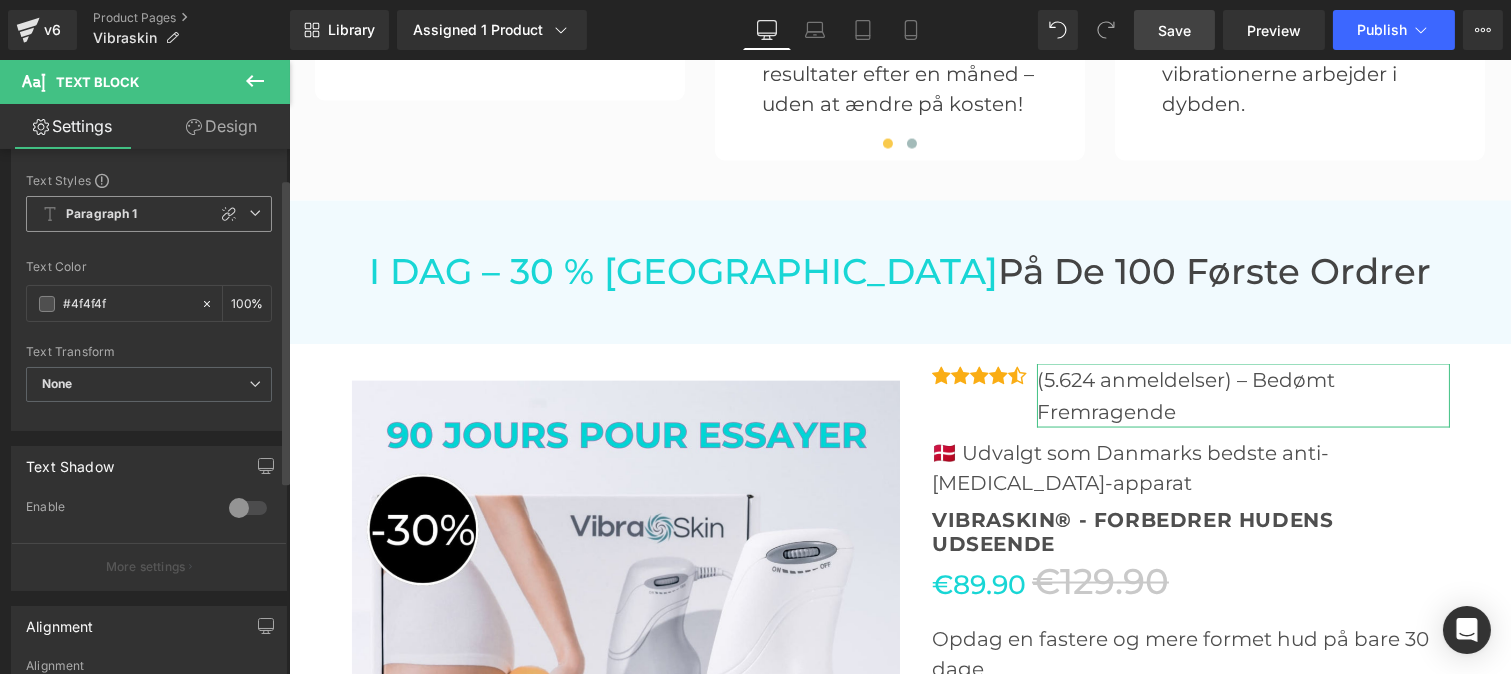 click on "Paragraph 1" at bounding box center (149, 214) 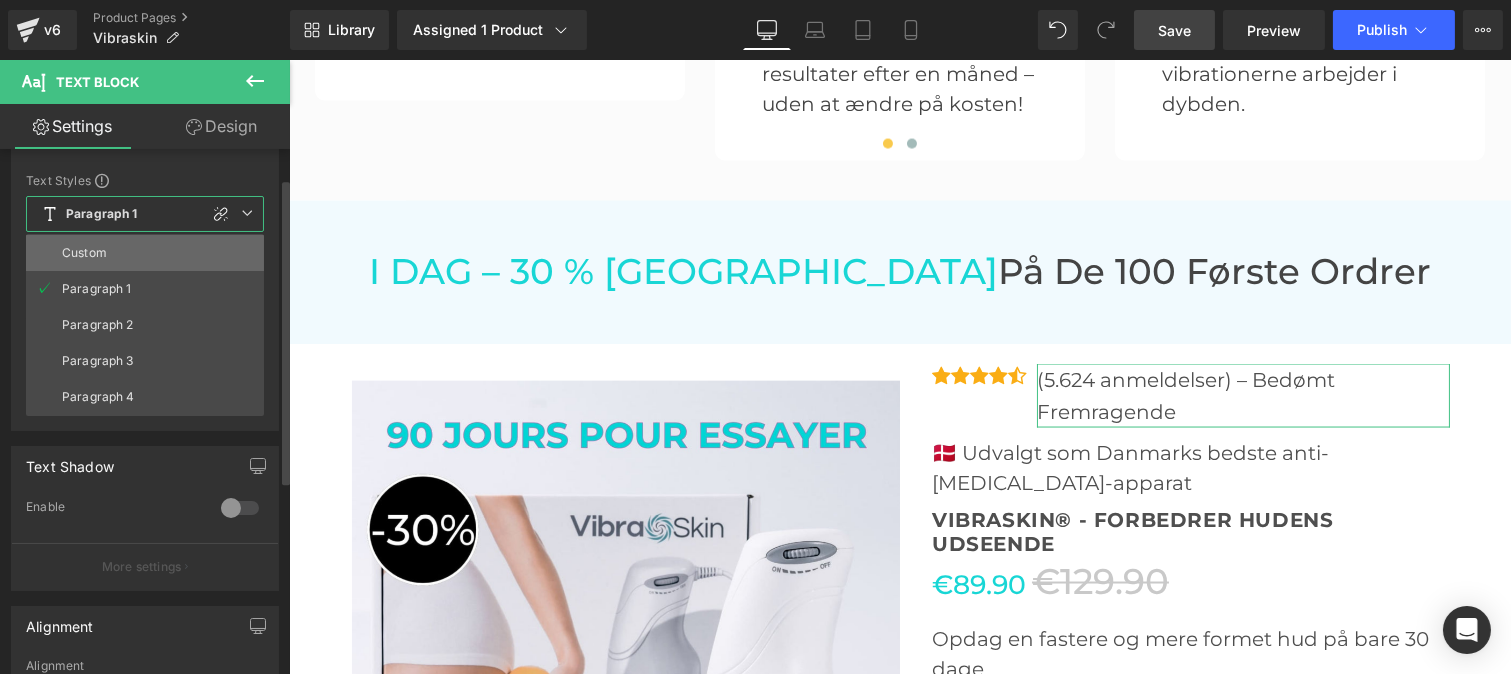 click on "Custom" at bounding box center [145, 253] 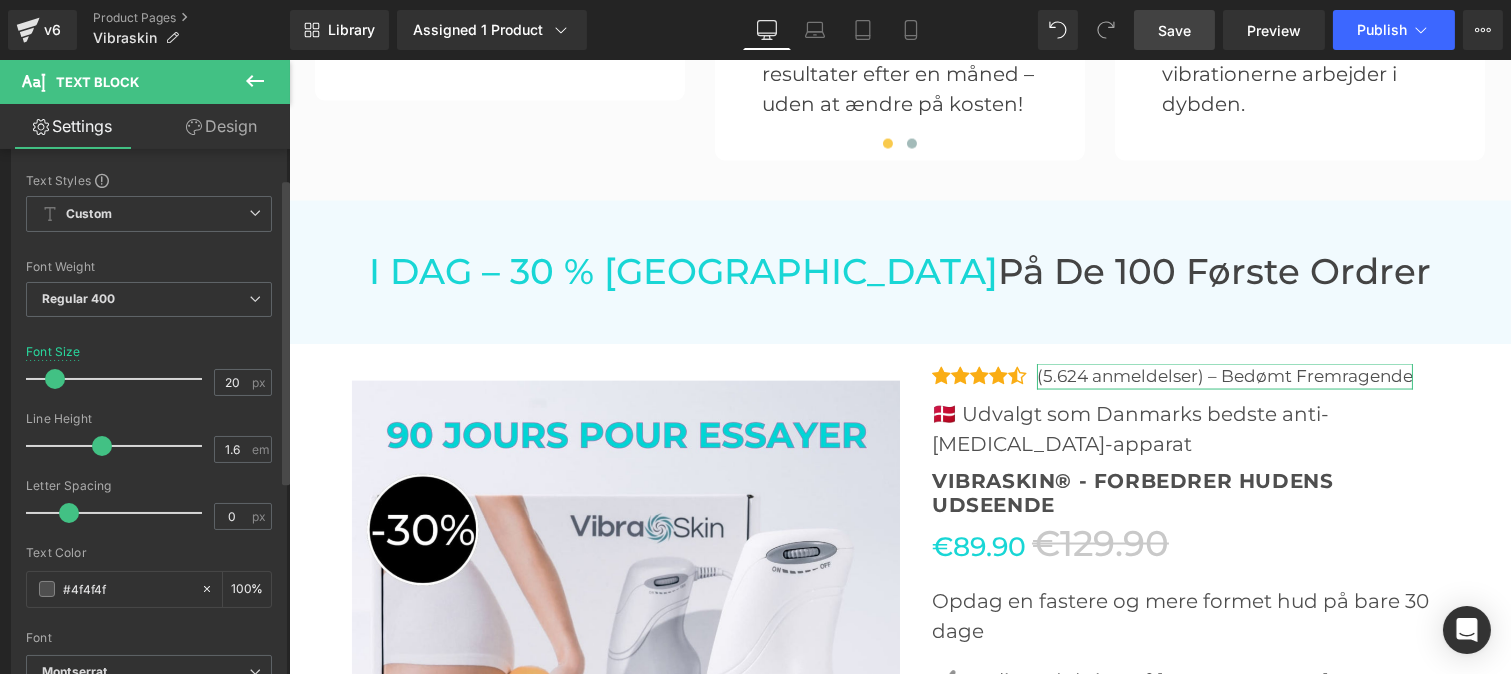 click at bounding box center (55, 379) 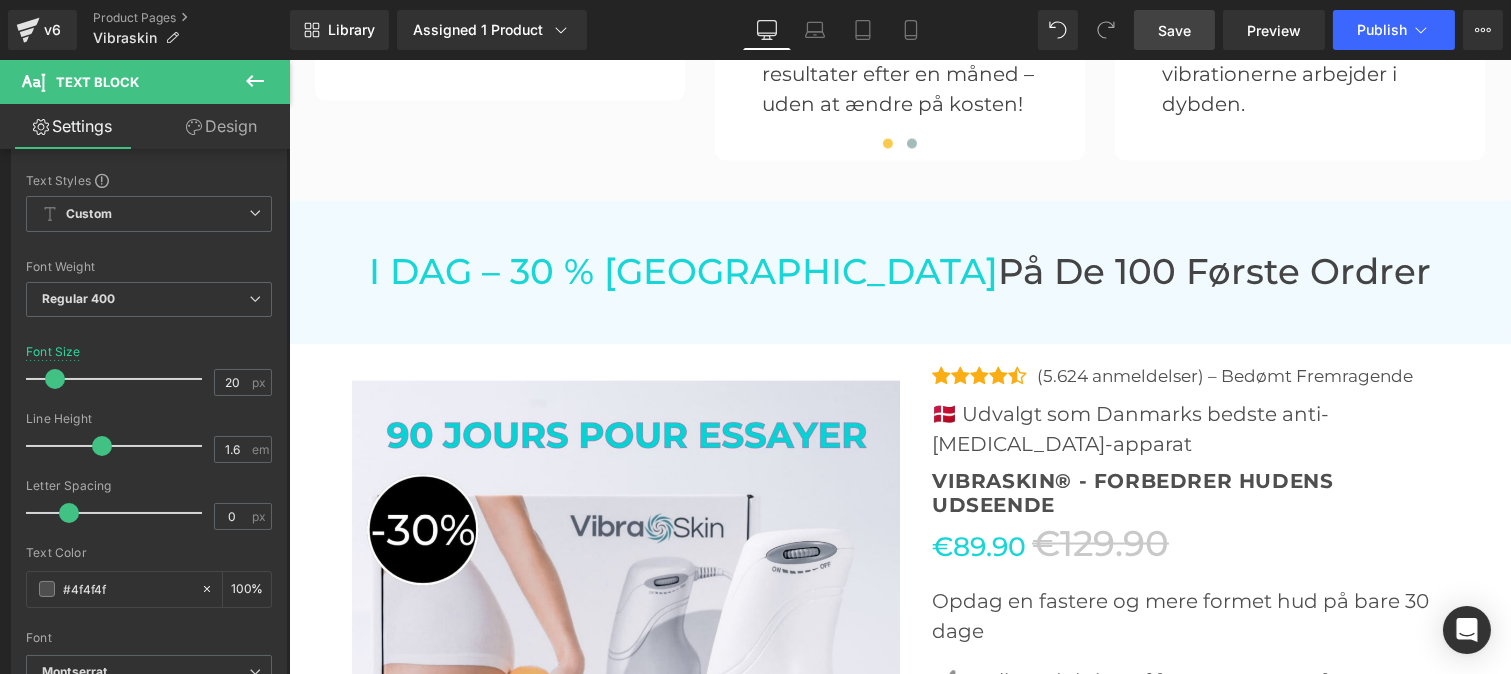 drag, startPoint x: 1164, startPoint y: 42, endPoint x: 713, endPoint y: 362, distance: 552.99274 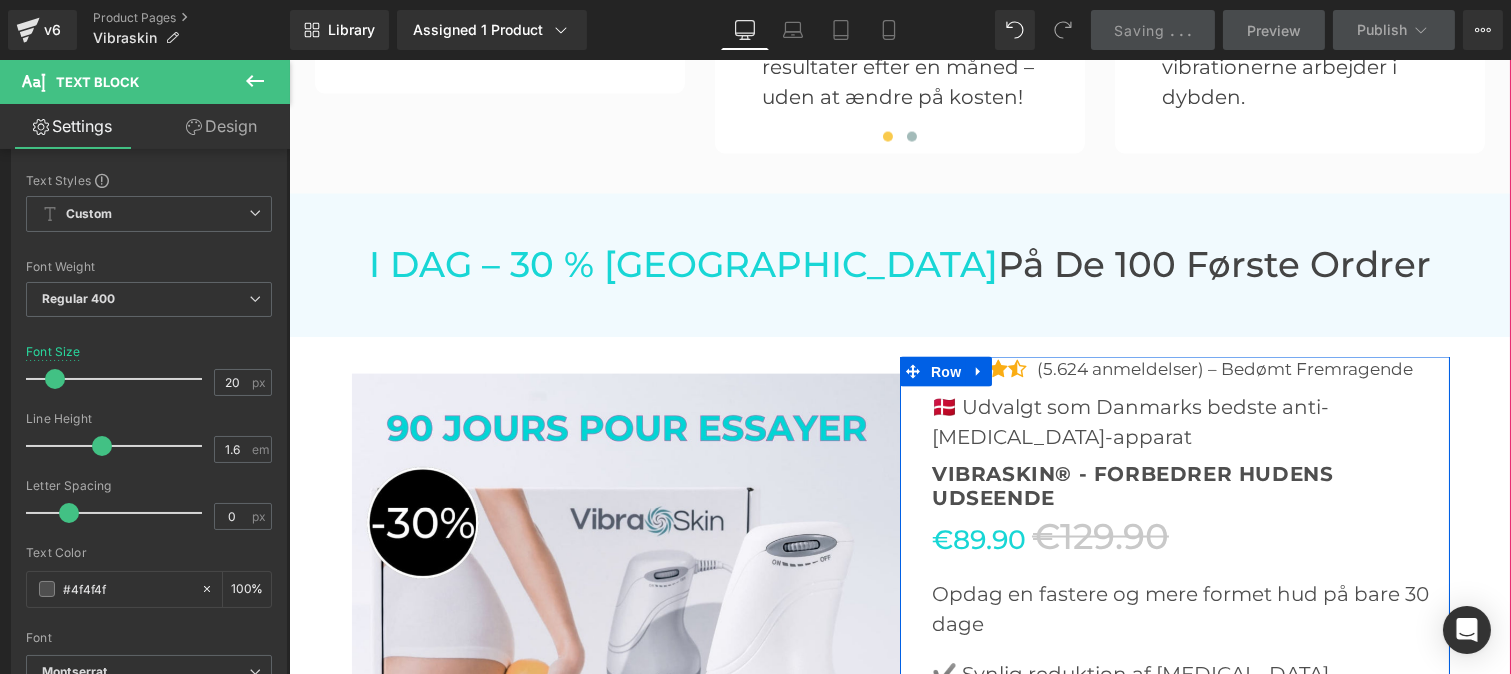 scroll, scrollTop: 6006, scrollLeft: 0, axis: vertical 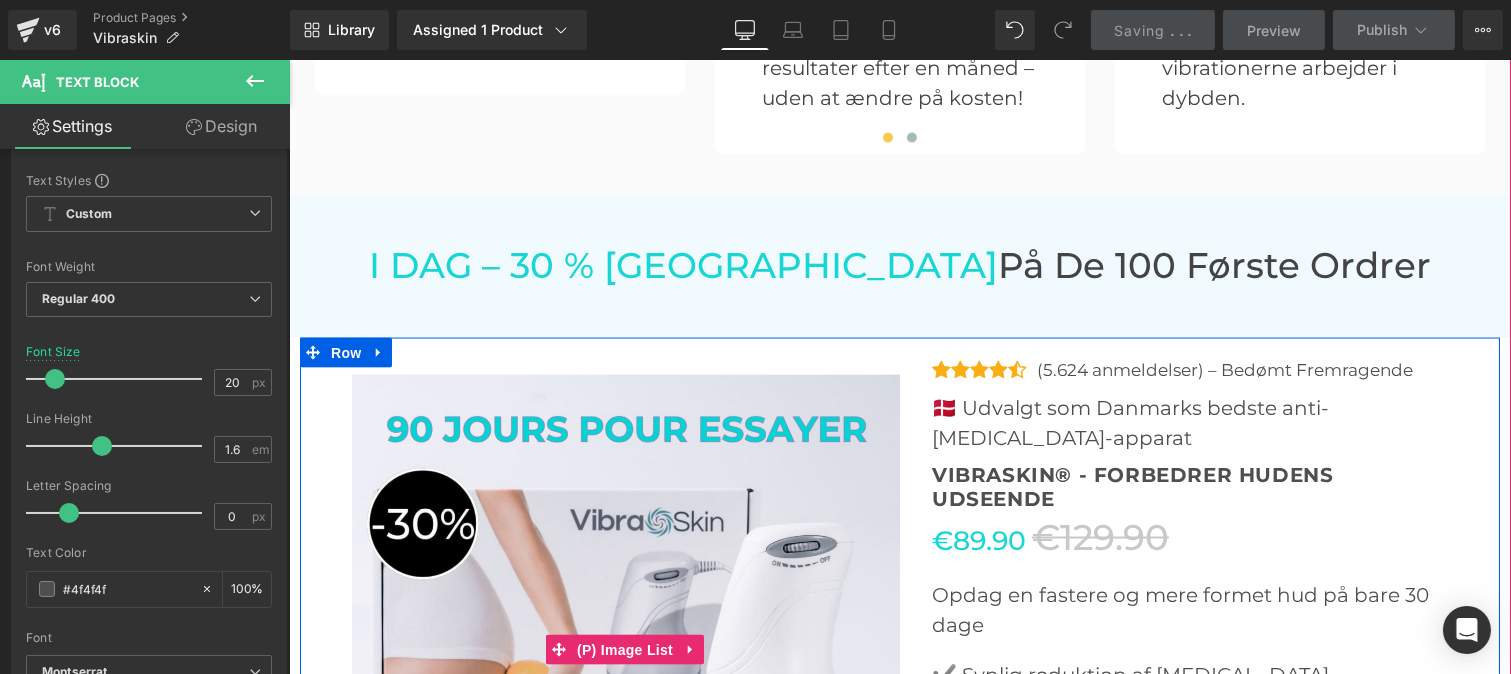 click at bounding box center (626, 650) 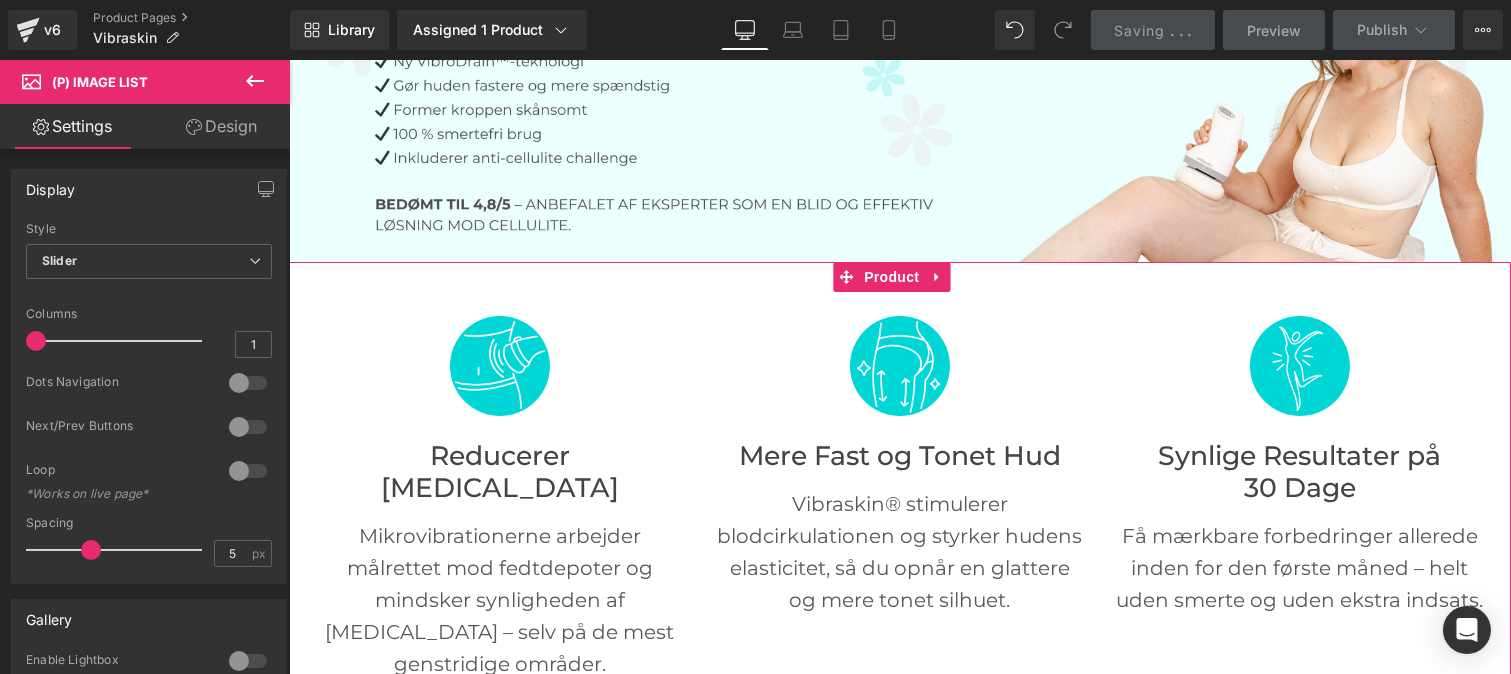 scroll, scrollTop: 238, scrollLeft: 0, axis: vertical 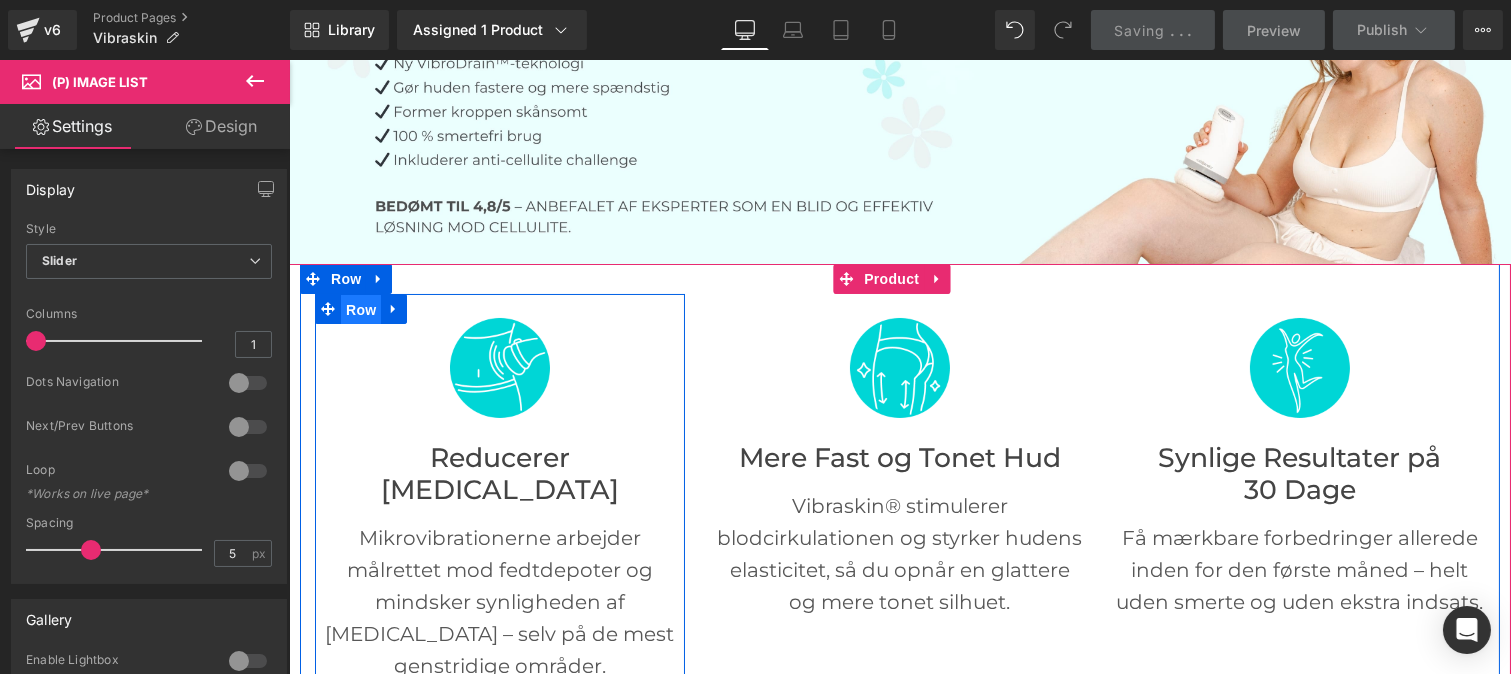 click on "Row" at bounding box center (360, 310) 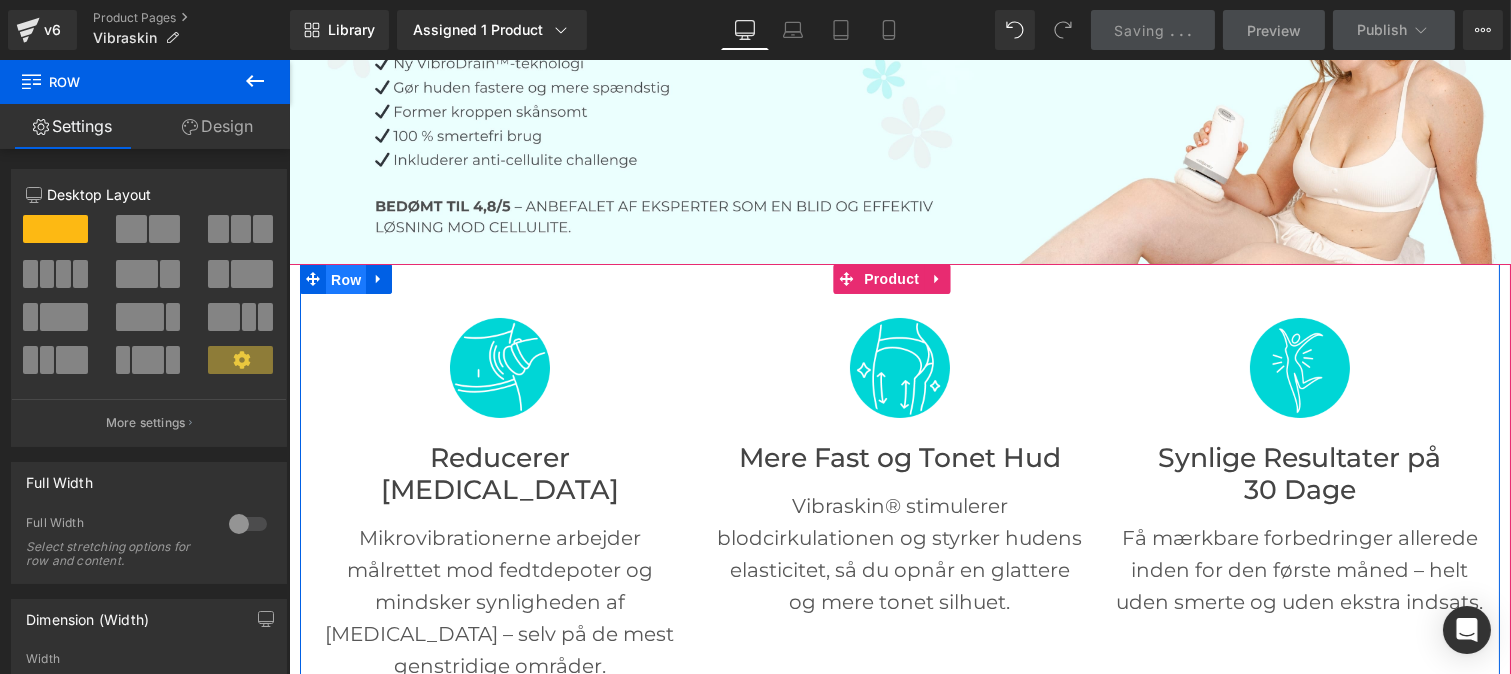 click on "Row" at bounding box center (345, 280) 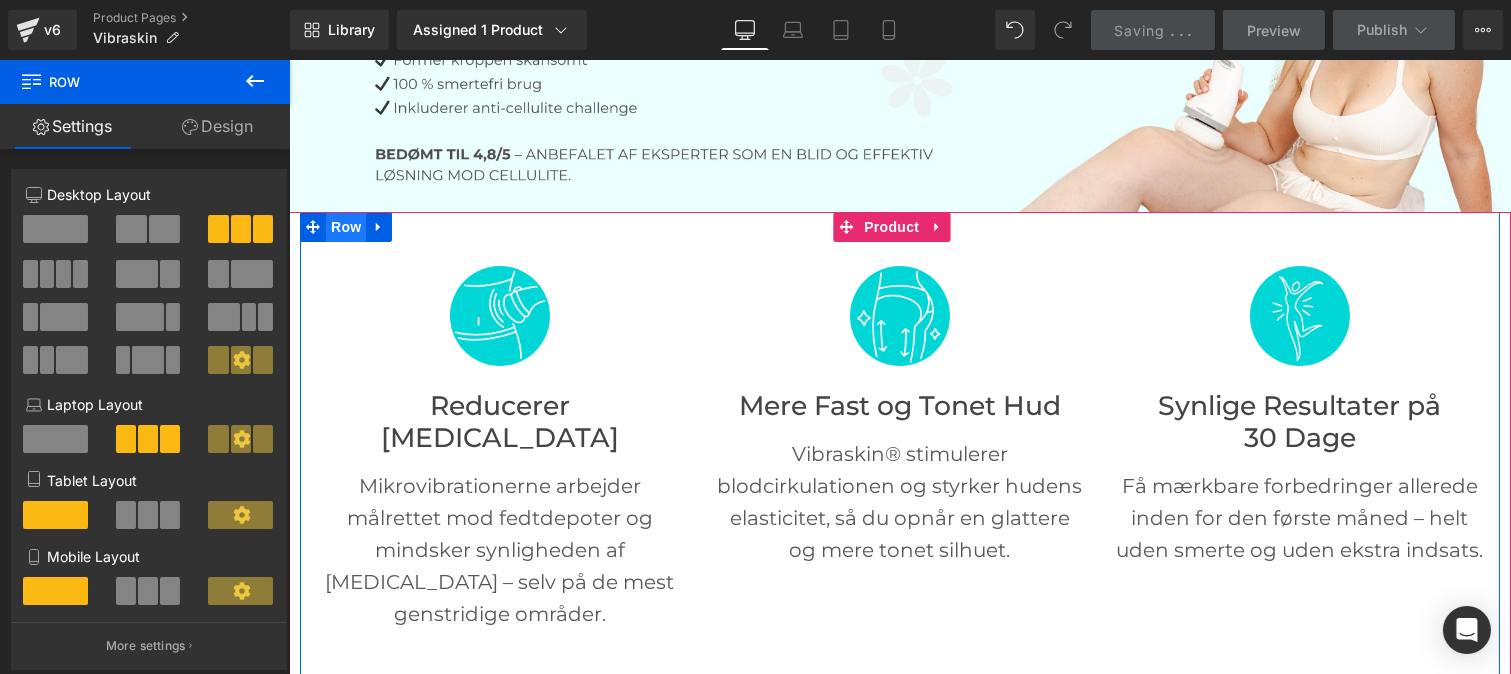 scroll, scrollTop: 288, scrollLeft: 0, axis: vertical 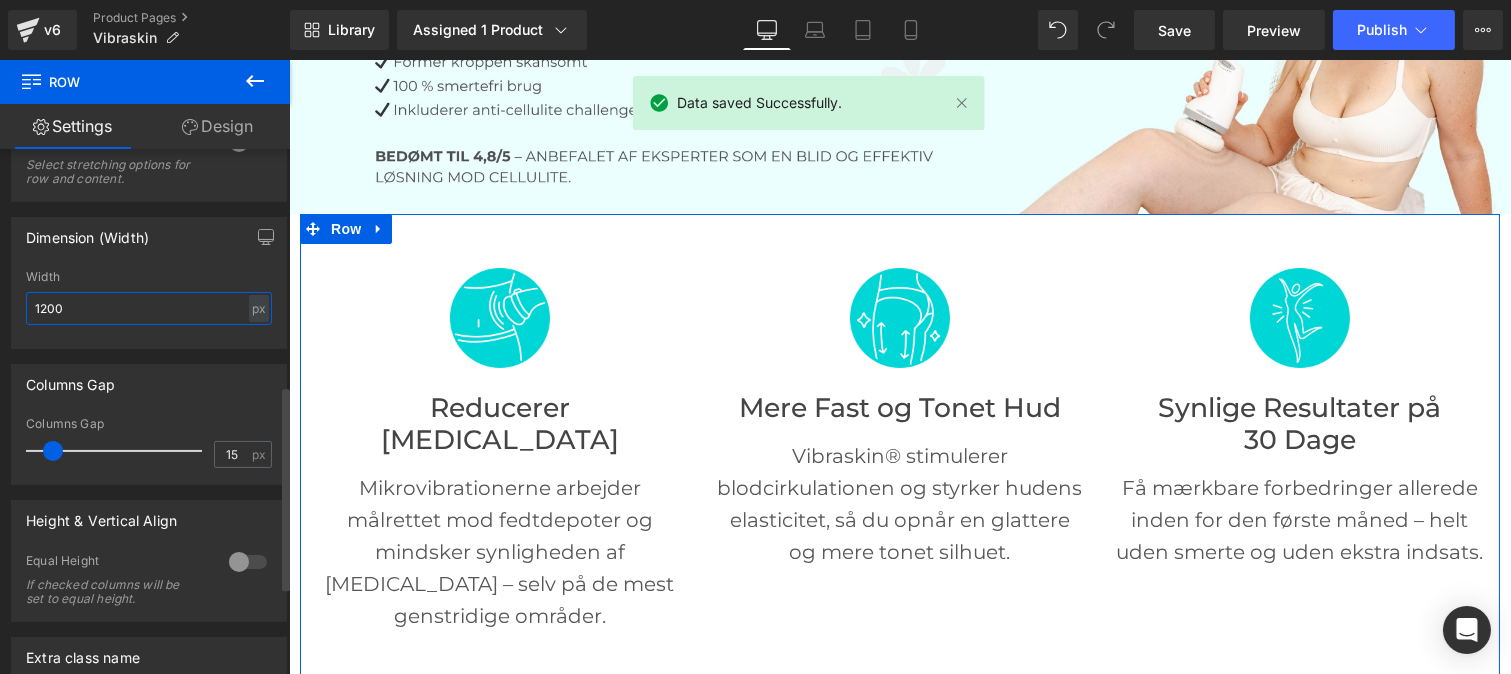 click on "1200" at bounding box center [149, 308] 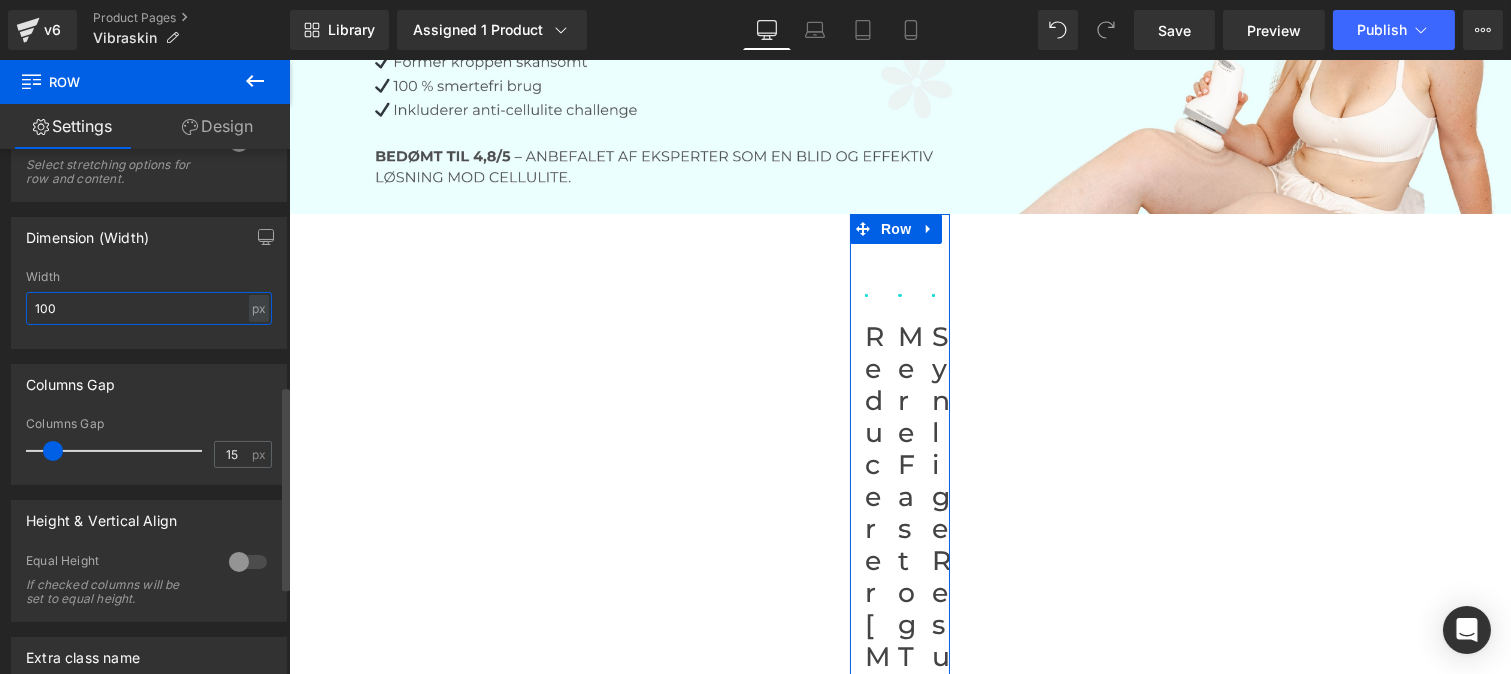 type on "1300" 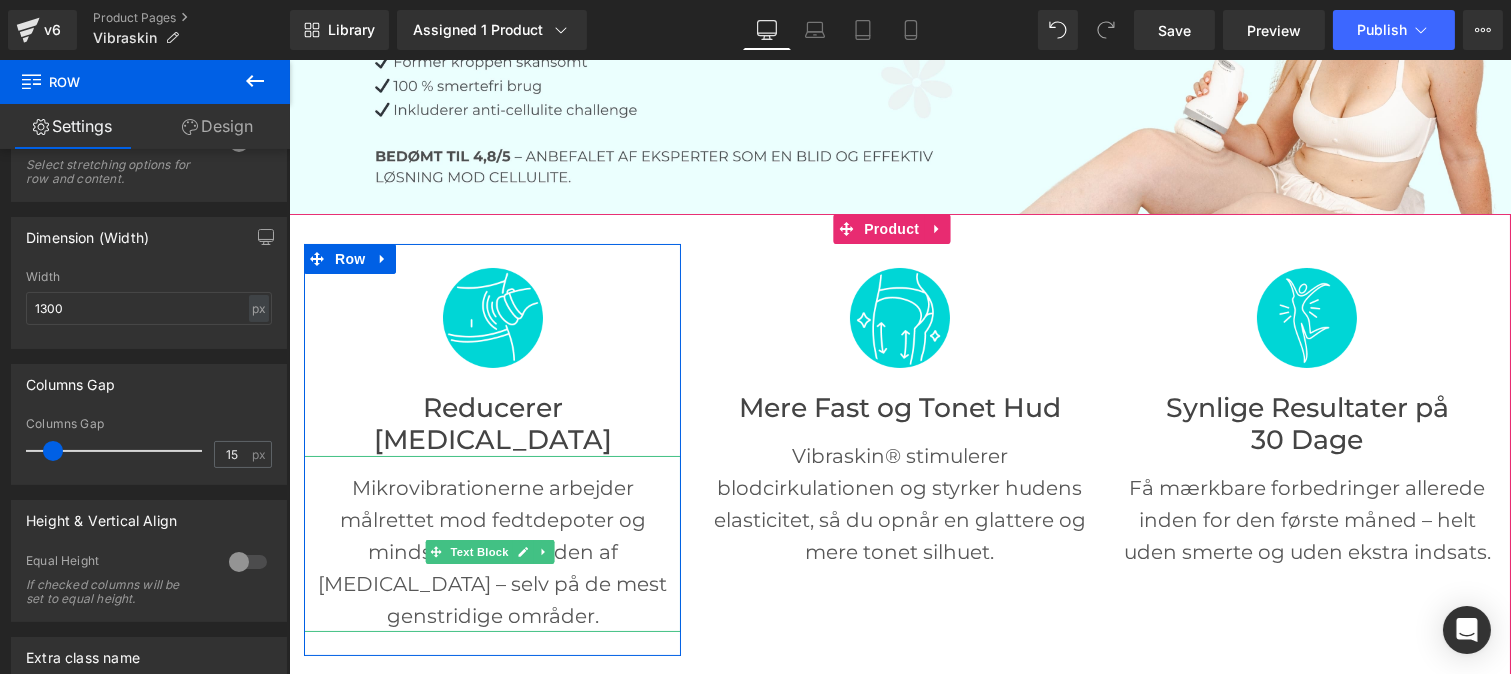 click on "Mikrovibrationerne arbejder målrettet mod fedtdepoter og mindsker synligheden af [MEDICAL_DATA] – selv på de mest genstridige områder." at bounding box center [491, 552] 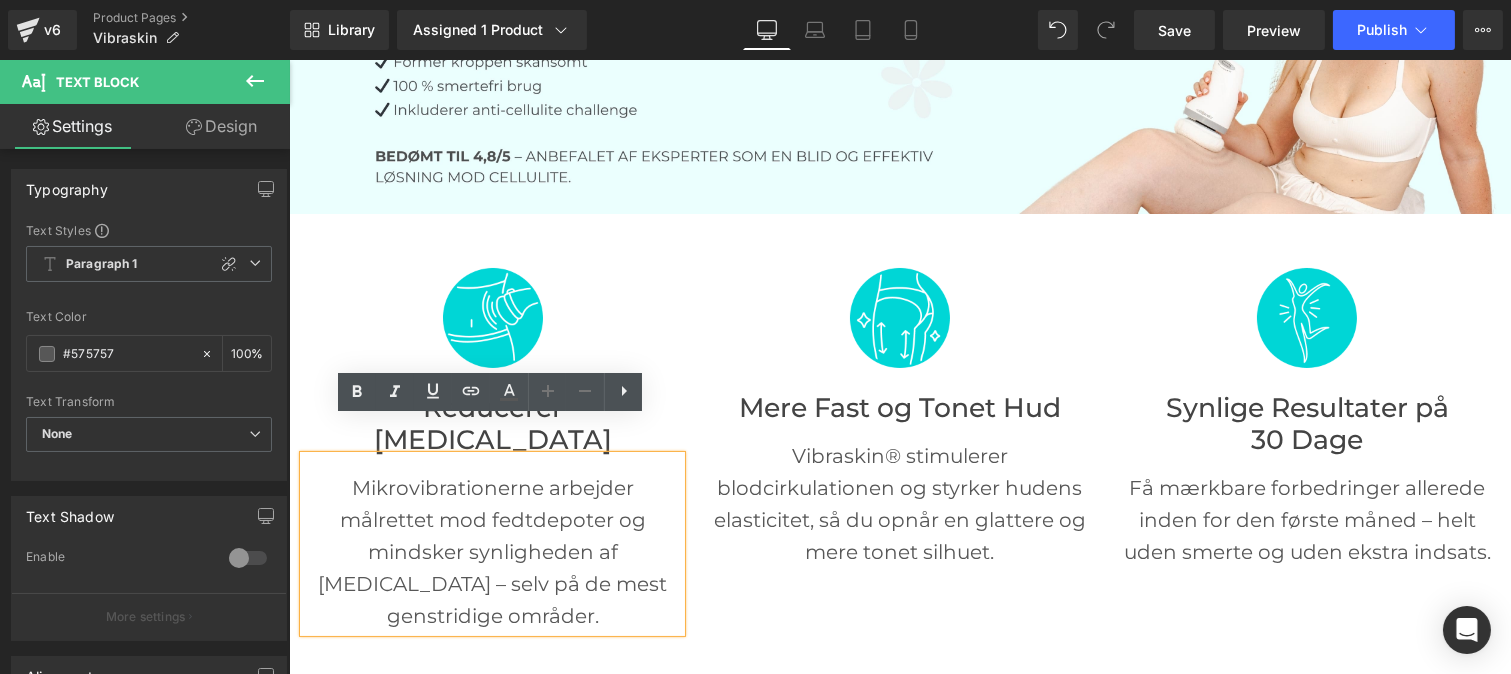click on "Image         Reducerer [MEDICAL_DATA] Heading         Mikrovibrationerne arbejder målrettet mod fedtdepoter og mindsker synligheden af [MEDICAL_DATA] – selv på de mest genstridige områder. Text Block         Row         Image         Mere Fast og Tonet Hud Heading         Vibraskin® stimulerer blodcirkulationen og styrker hudens elasticitet, så du opnår en glattere og mere tonet silhuet. Text Block         Row         Image         Synlige Resultater på  30 Dage Heading         Få mærkbare forbedringer allerede inden for den første måned – [PERSON_NAME] [PERSON_NAME] smerte [PERSON_NAME] ekstra indsats. Text Block         Row         Row" at bounding box center [899, 450] 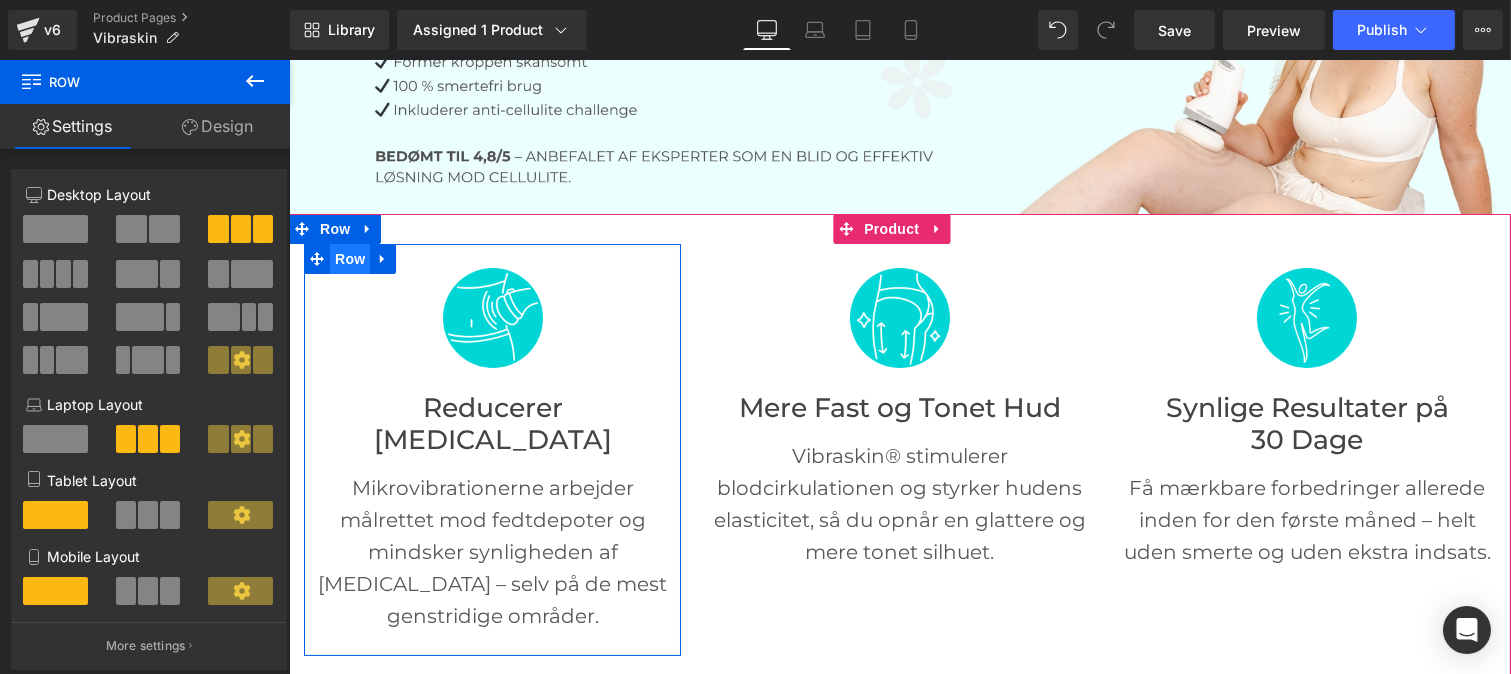 click on "Row" at bounding box center [349, 259] 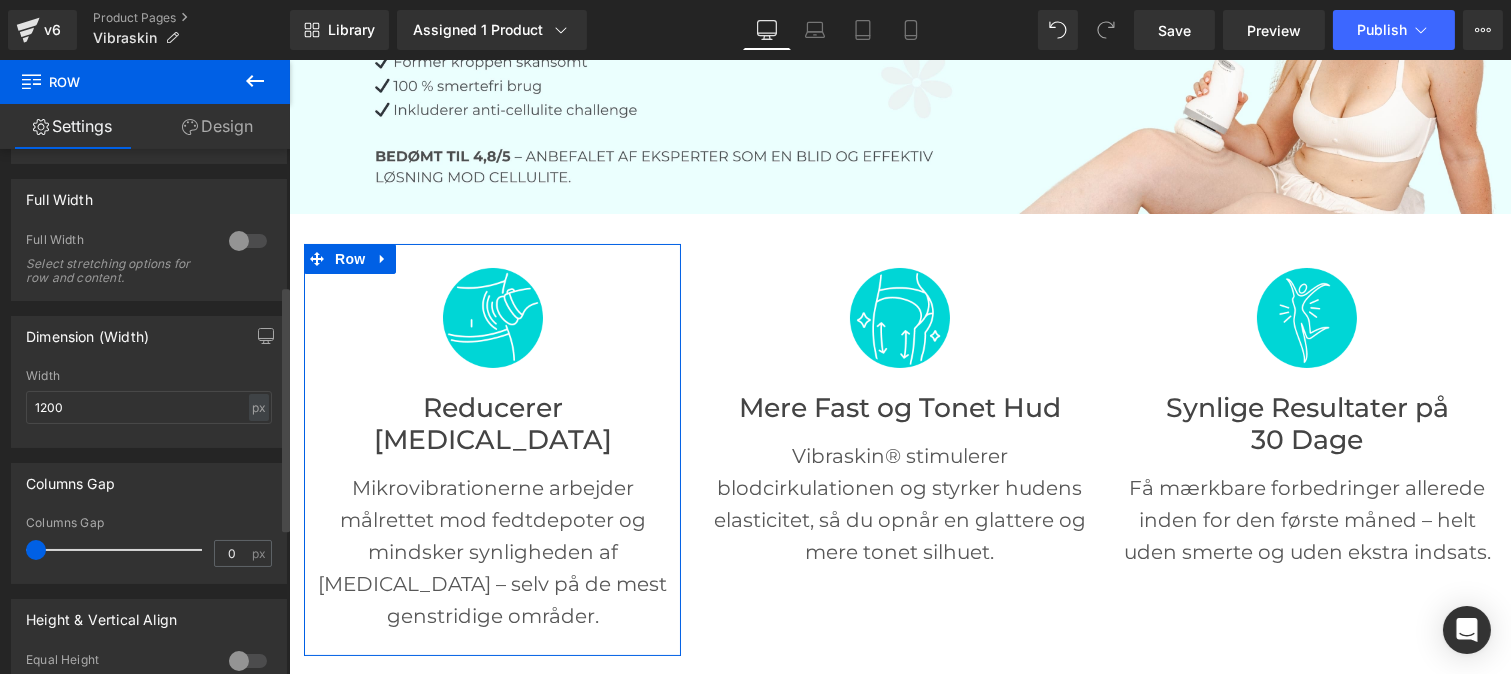scroll, scrollTop: 291, scrollLeft: 0, axis: vertical 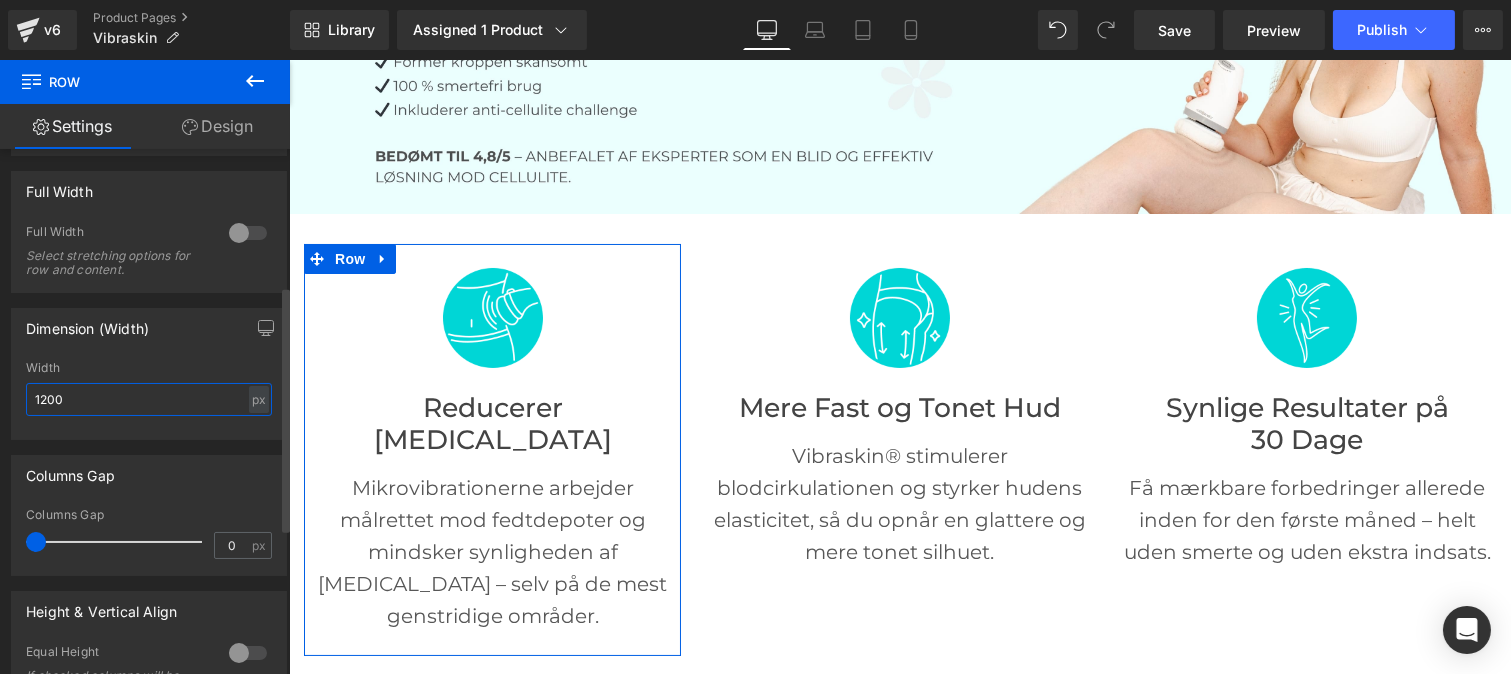 click on "1200" at bounding box center (149, 399) 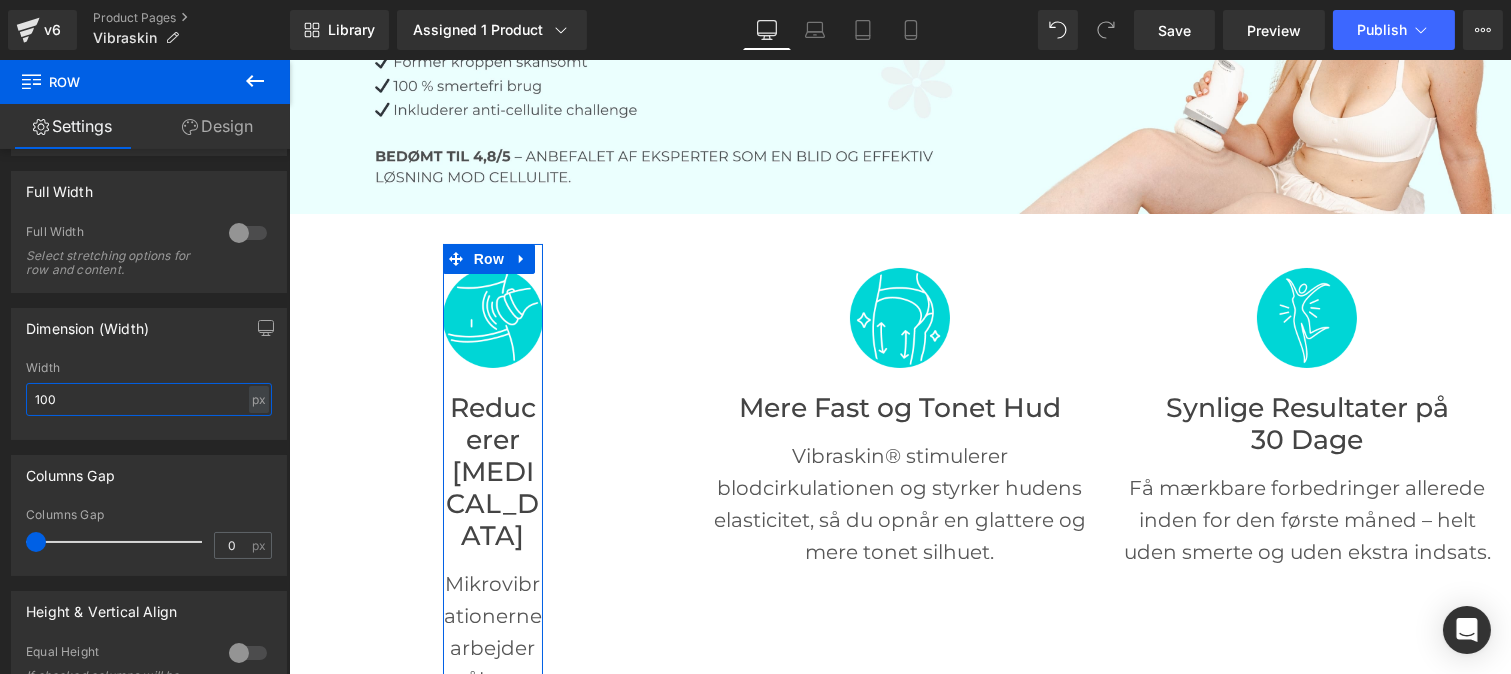 type on "1300" 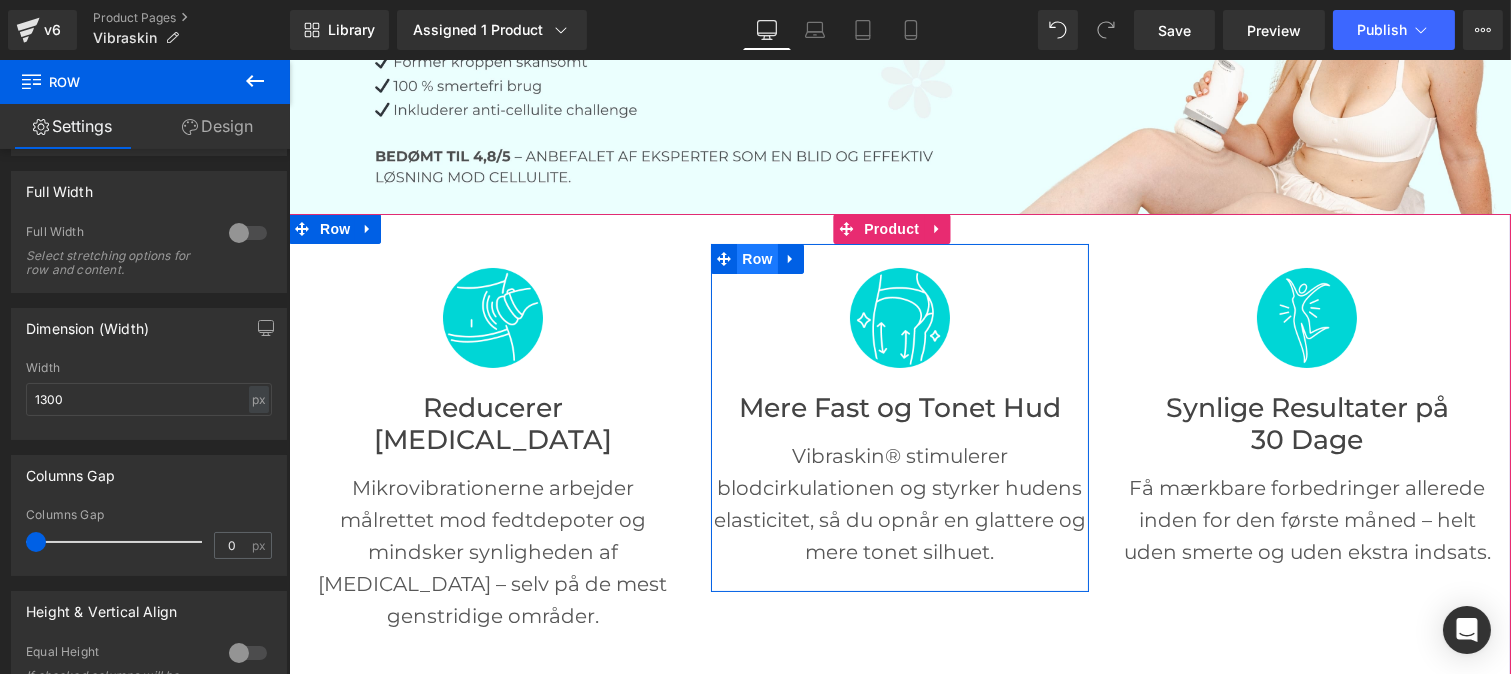 click on "Row" at bounding box center (756, 259) 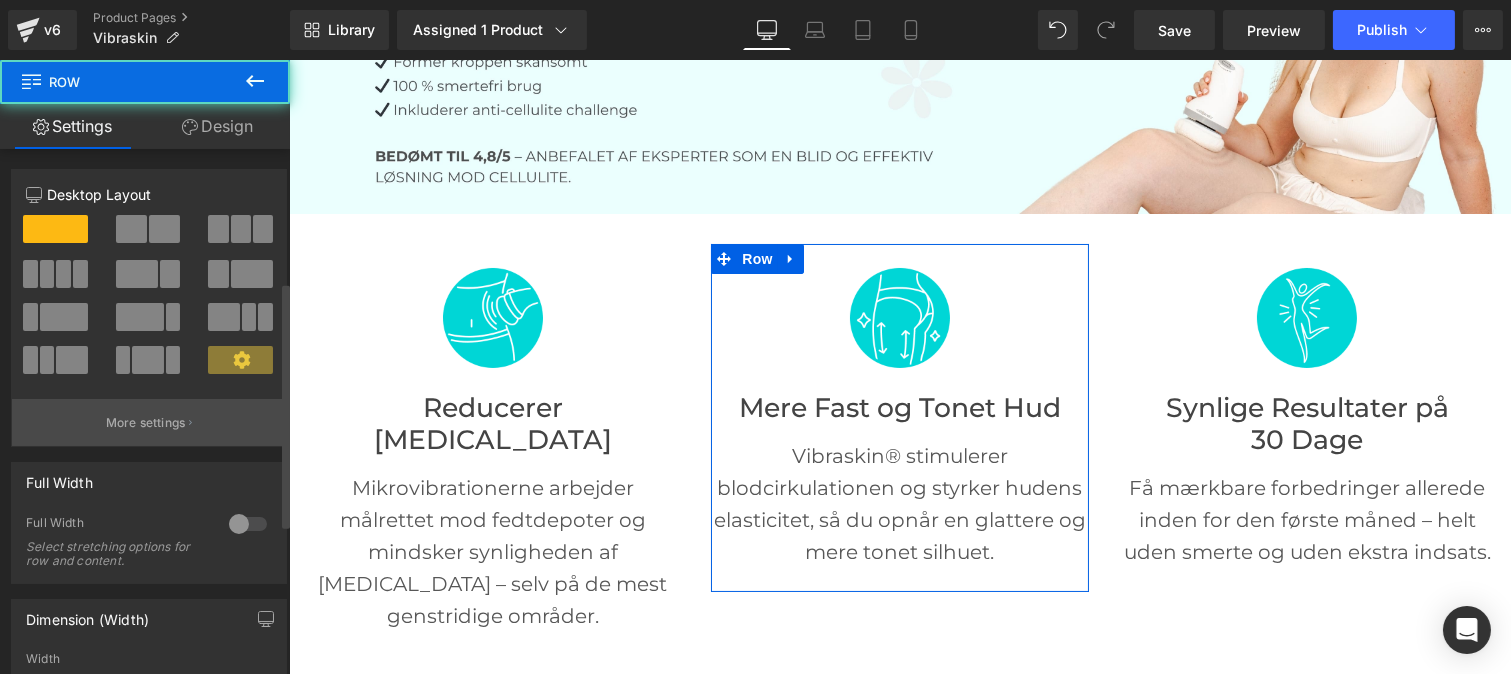 scroll, scrollTop: 324, scrollLeft: 0, axis: vertical 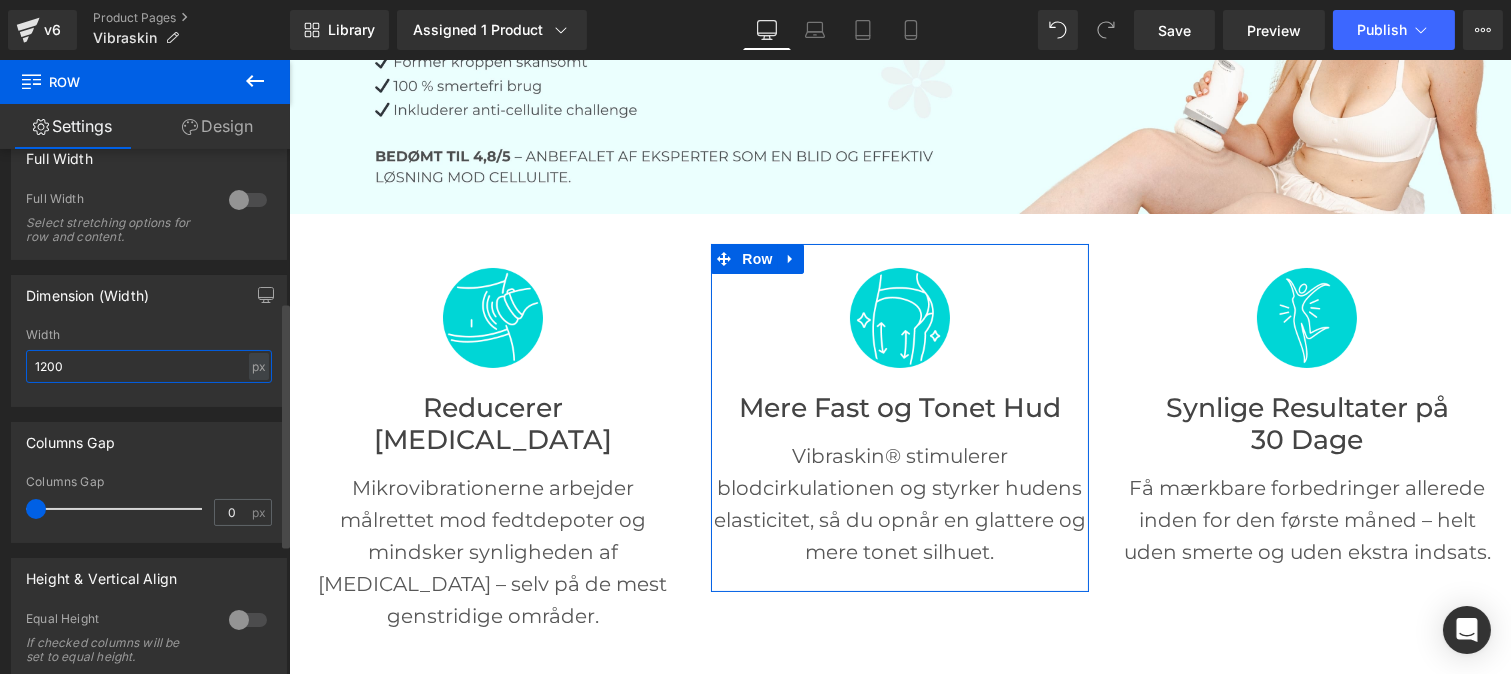 click on "1200" at bounding box center [149, 366] 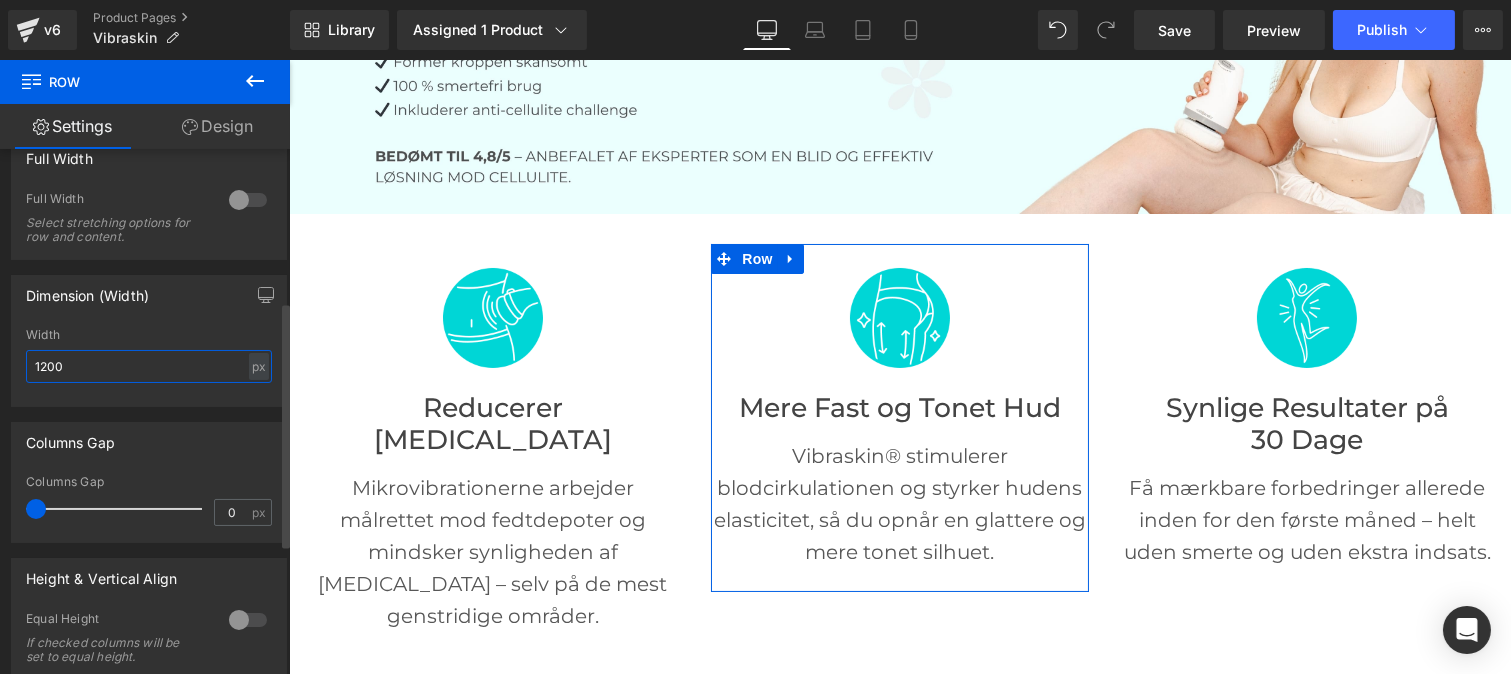 click on "1200" at bounding box center [149, 366] 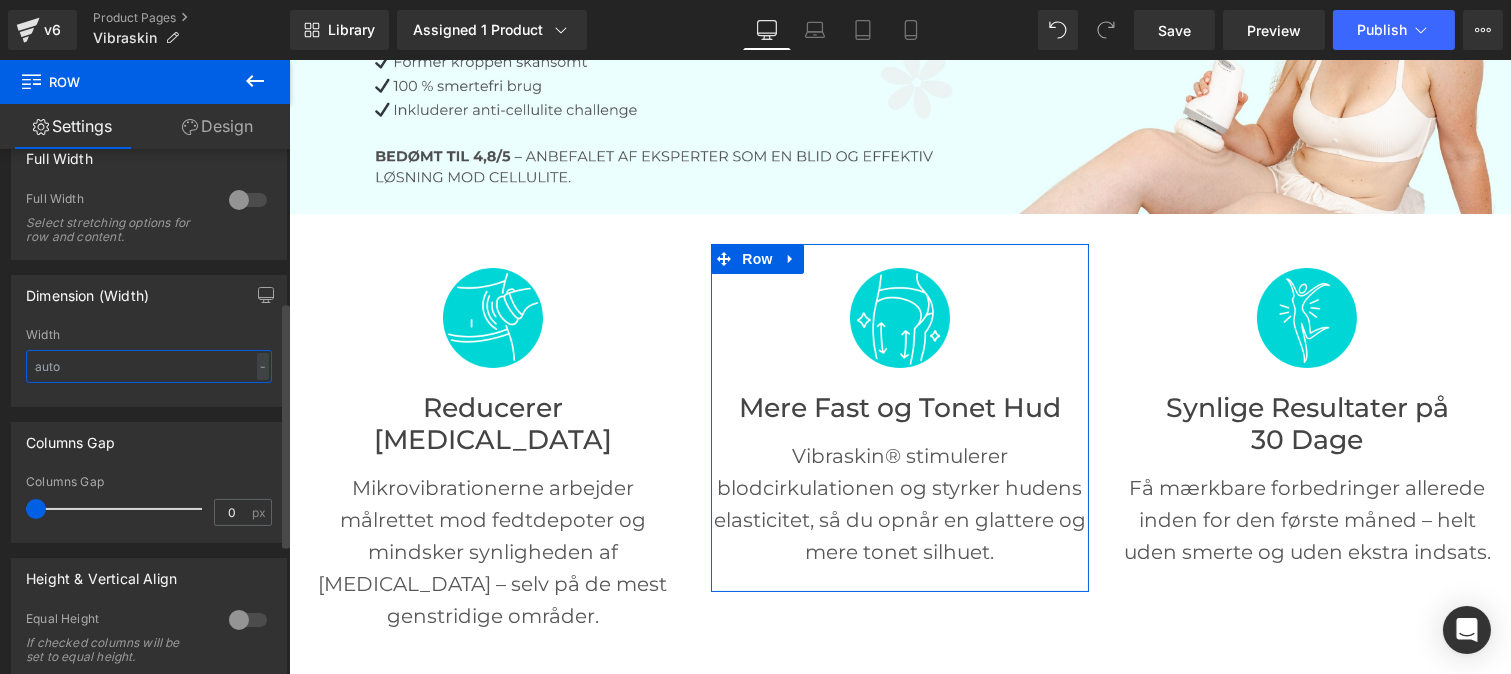 type on "3" 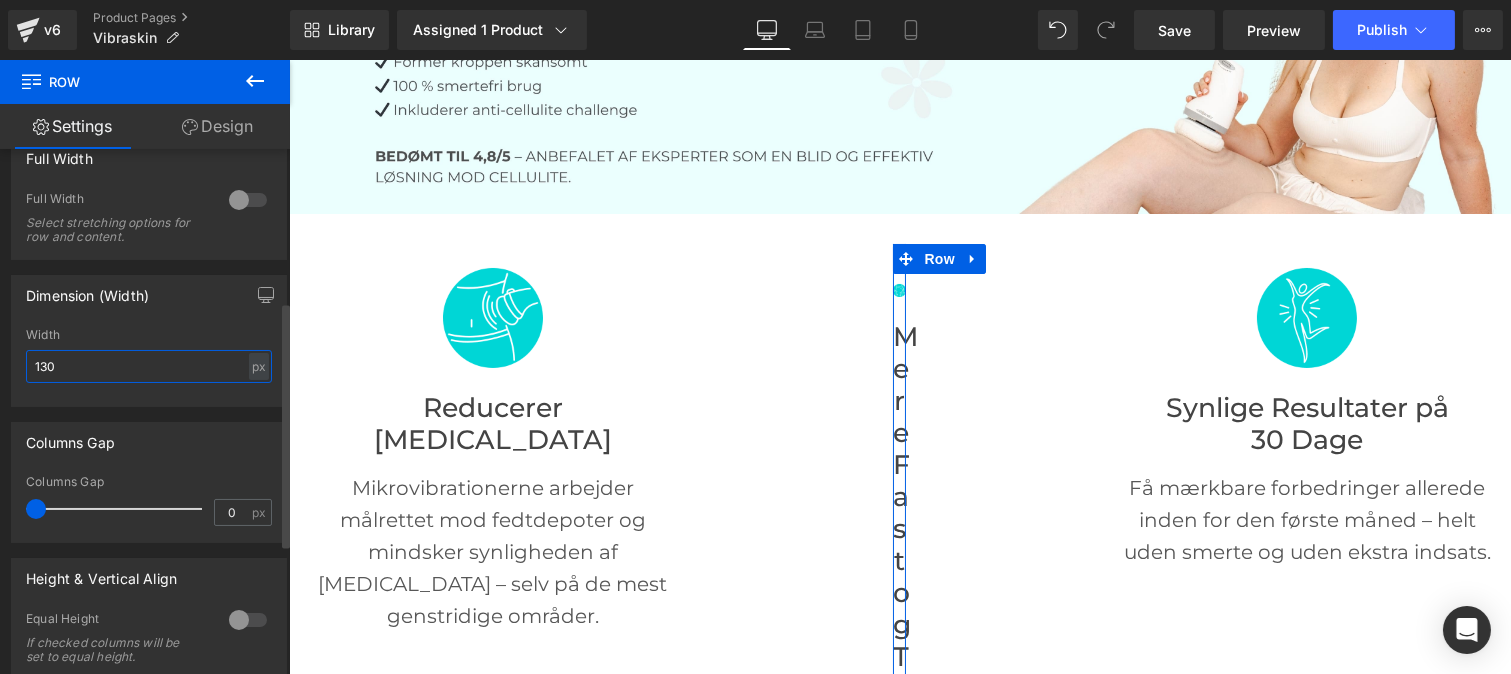 type on "1300" 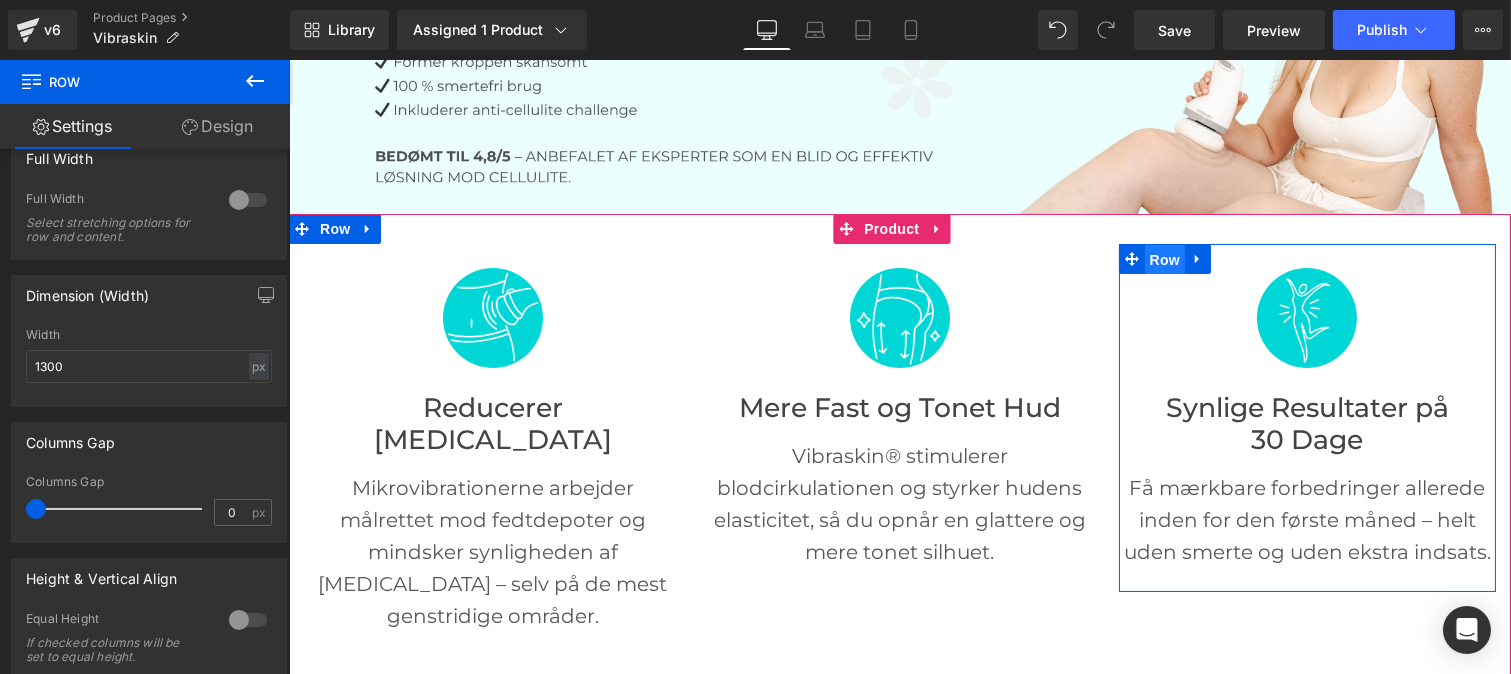 click on "Row" at bounding box center [1164, 260] 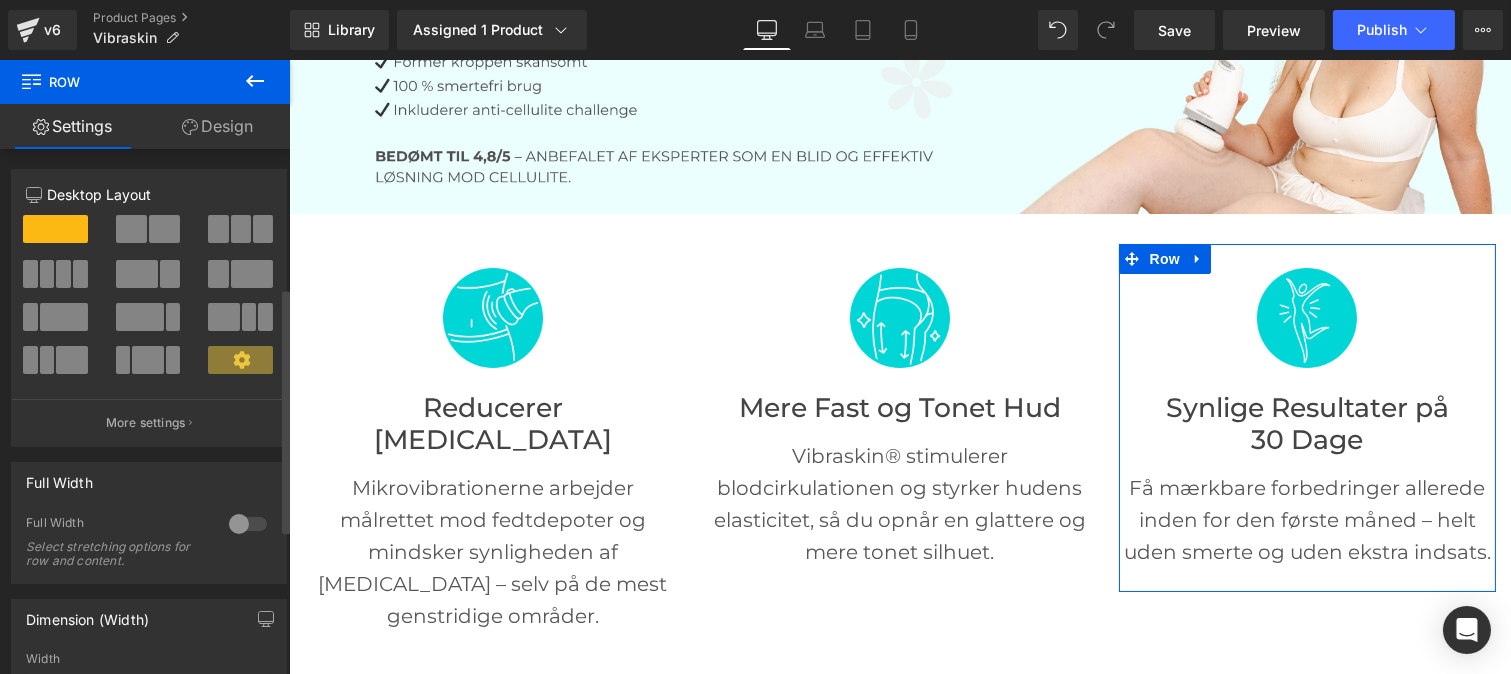 scroll, scrollTop: 356, scrollLeft: 0, axis: vertical 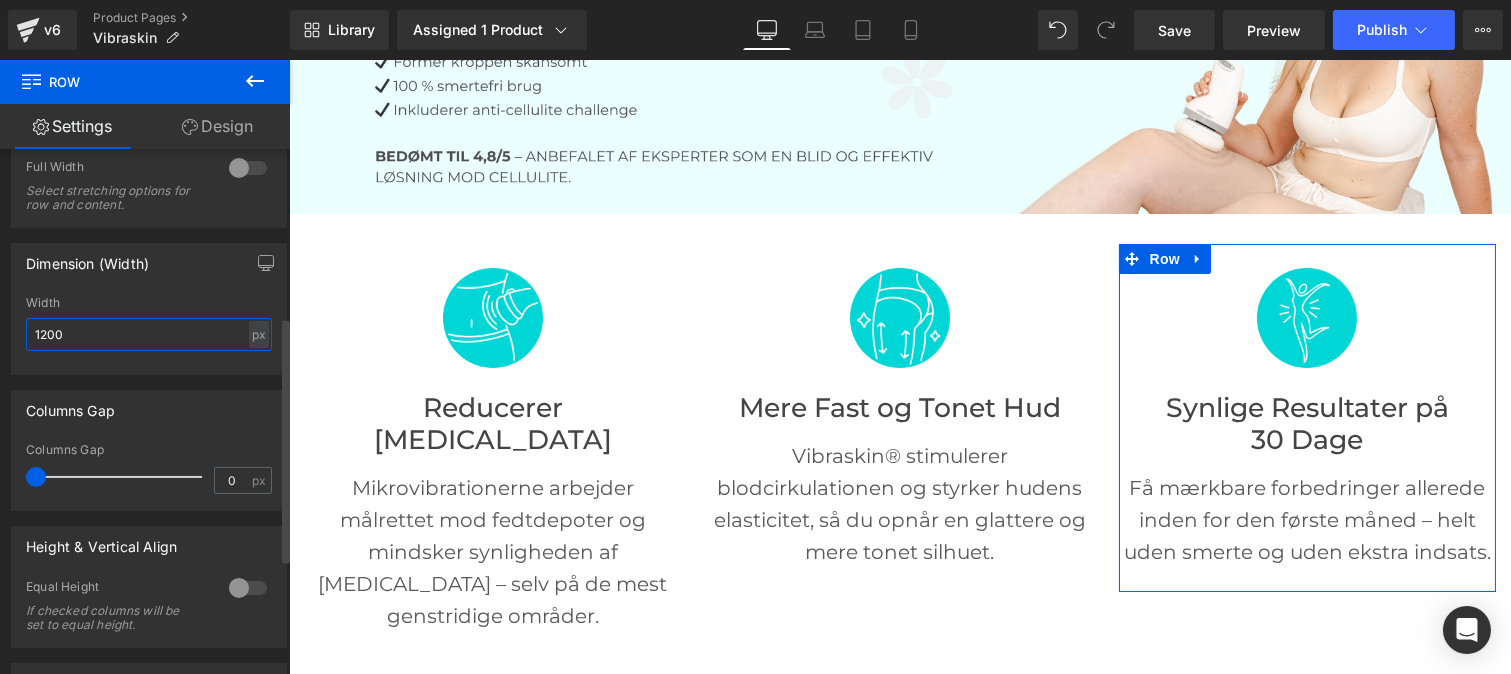 click on "1200" at bounding box center [149, 334] 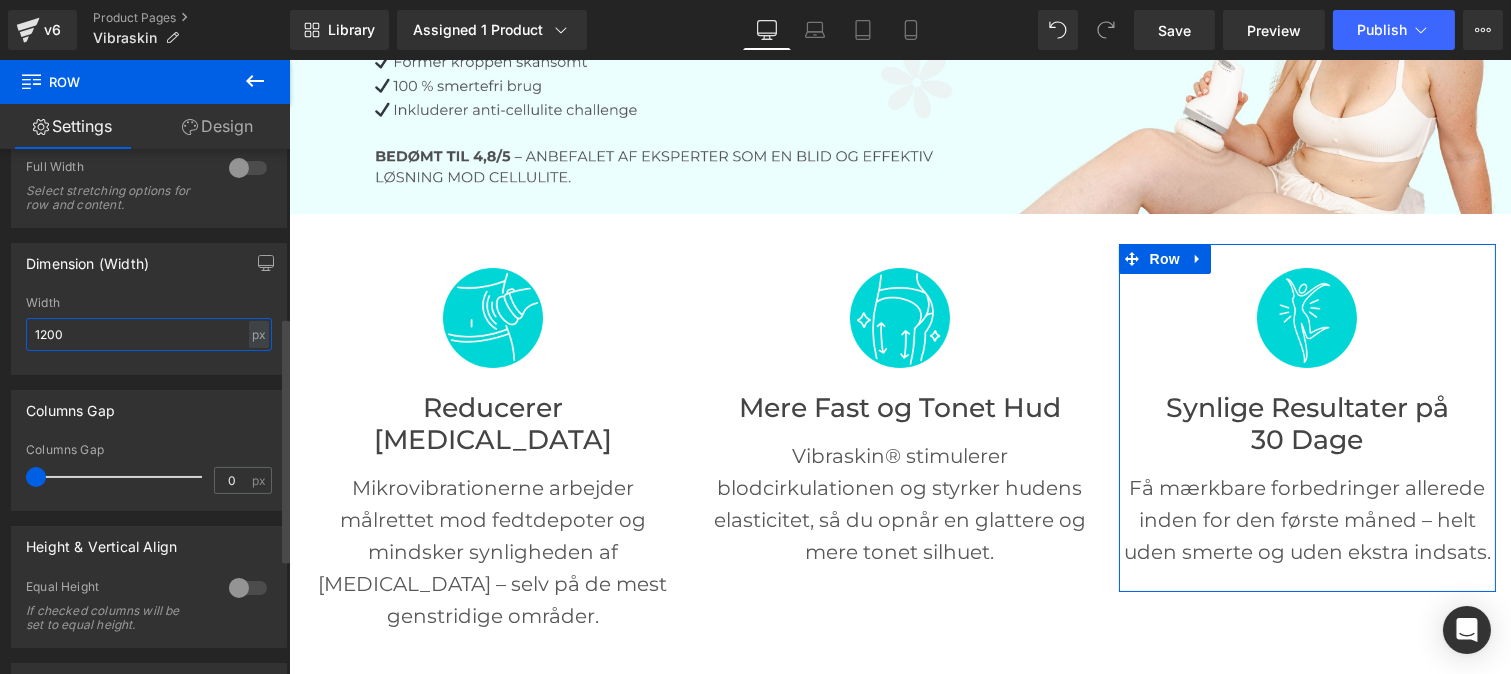 click on "1200" at bounding box center (149, 334) 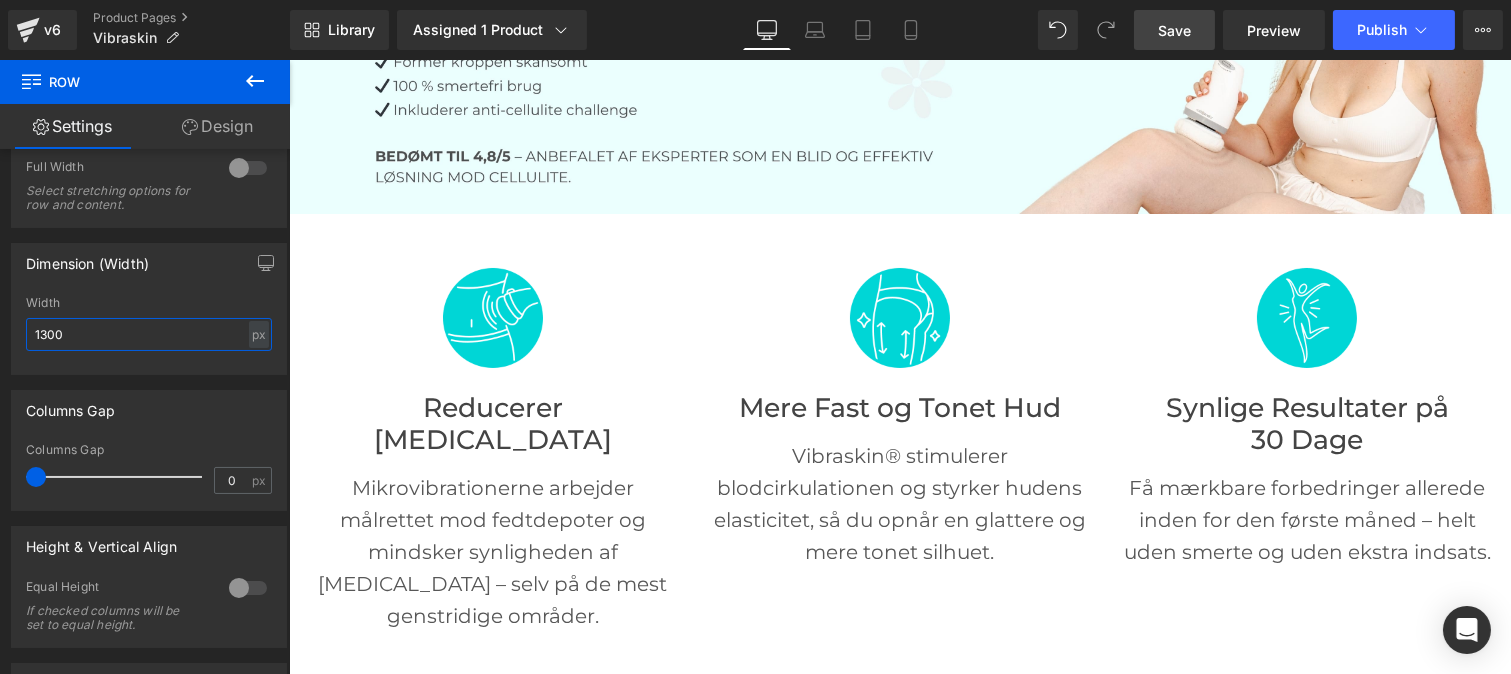 type on "1300" 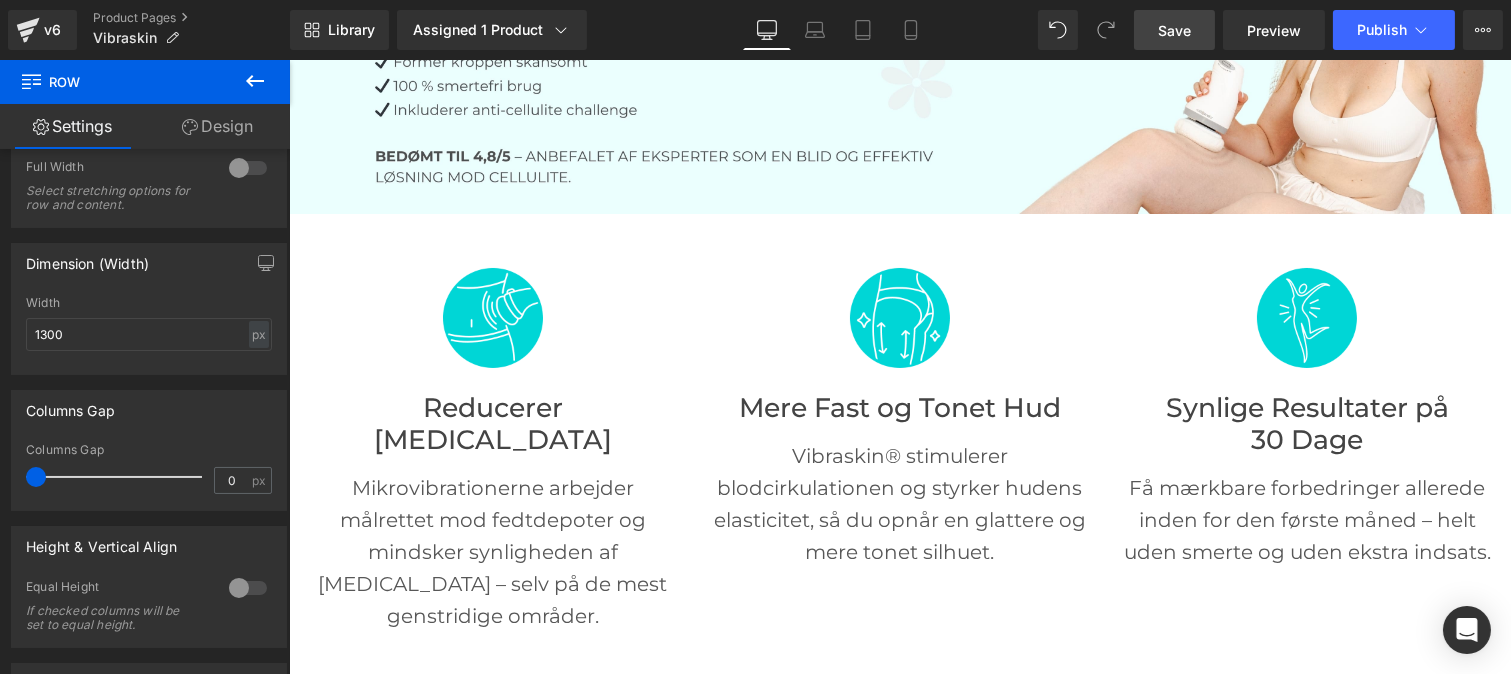 click on "Save" at bounding box center [1174, 30] 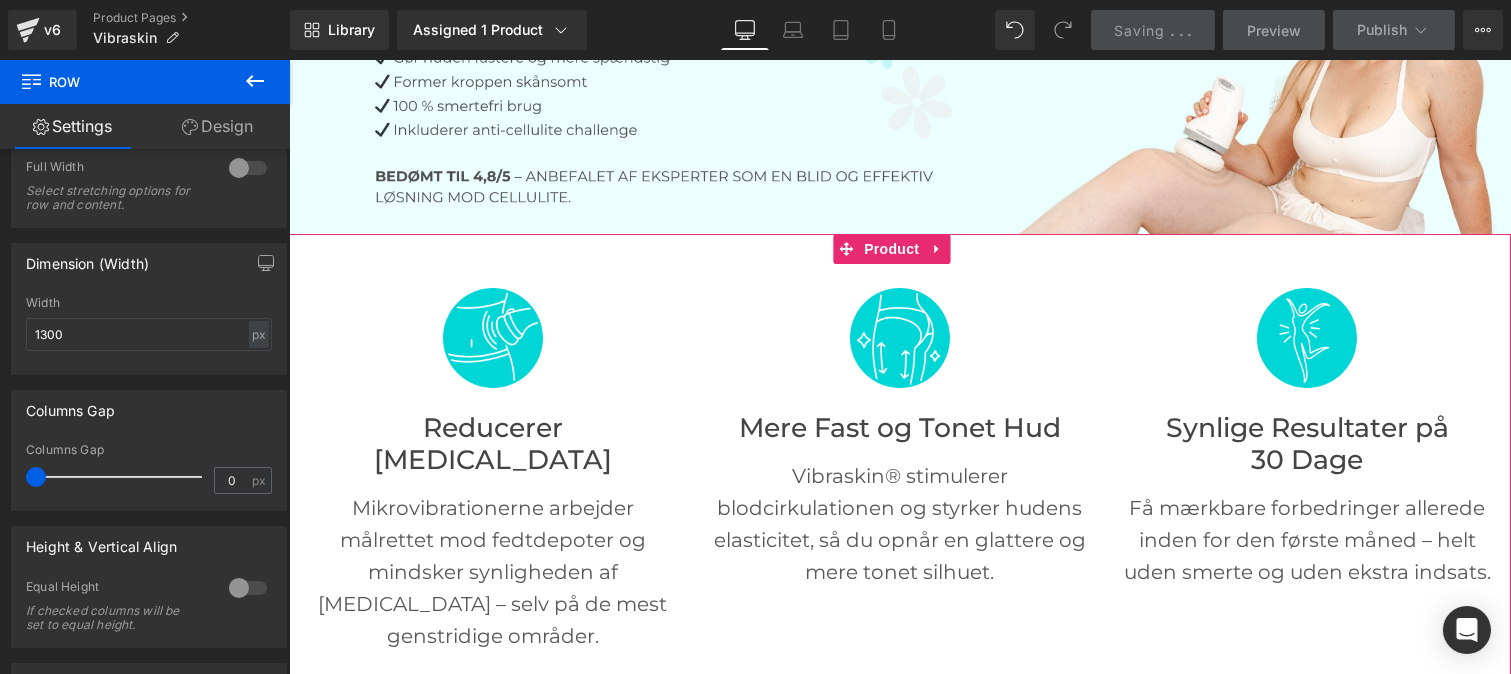 scroll, scrollTop: 0, scrollLeft: 0, axis: both 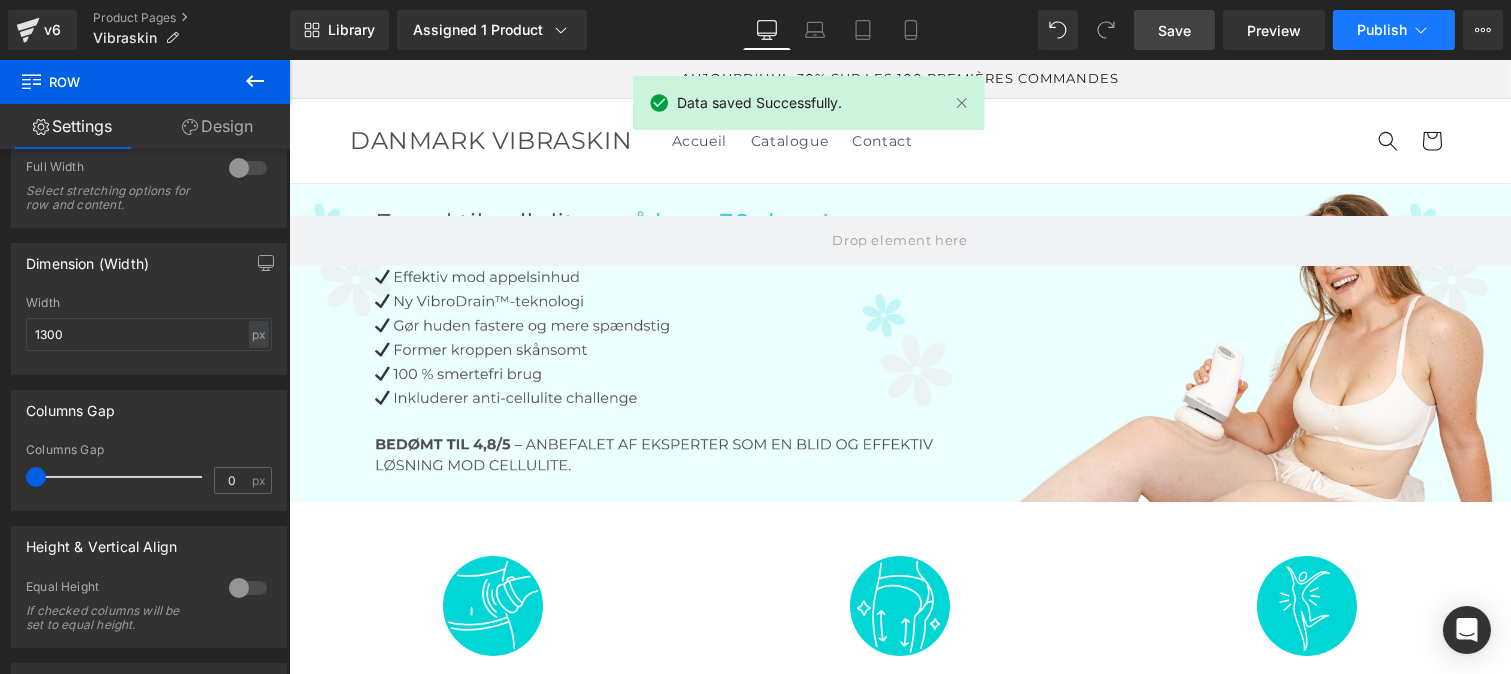click on "Publish" at bounding box center (1382, 30) 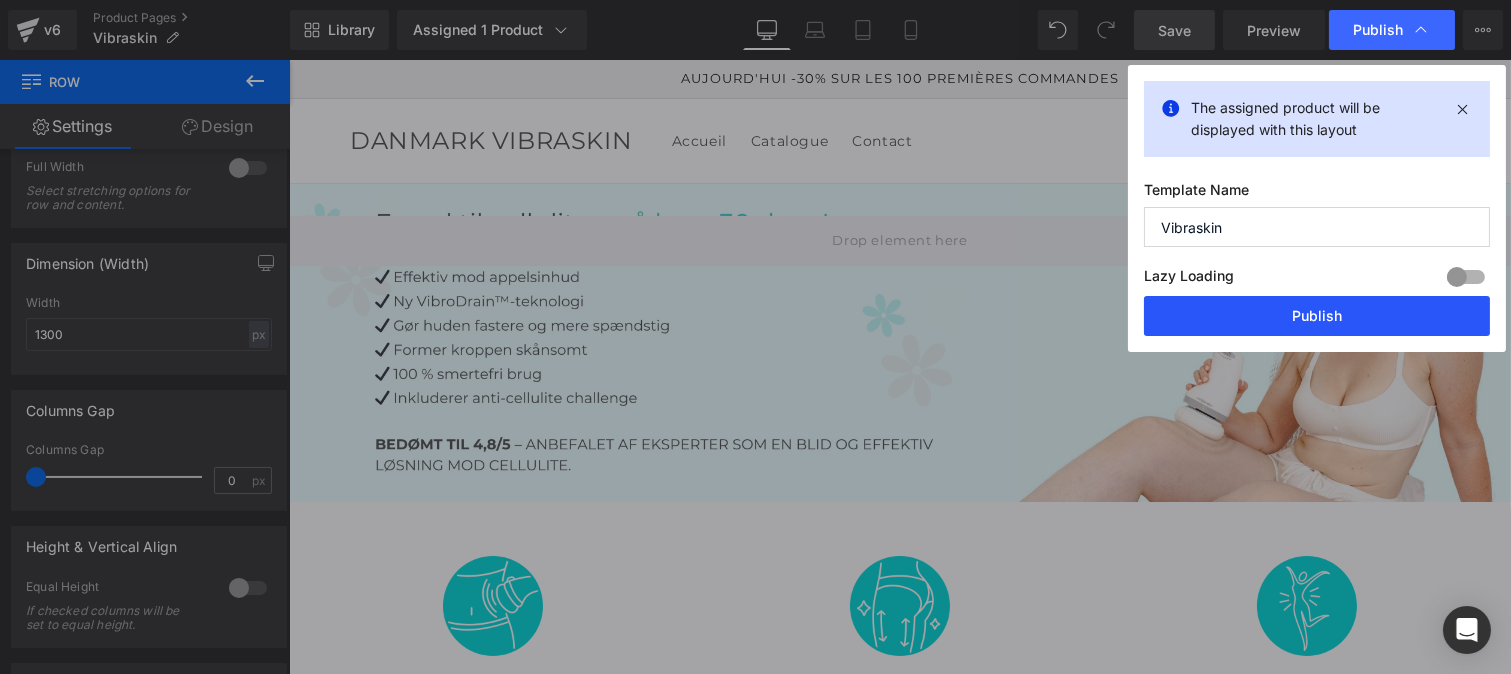 click on "Publish" at bounding box center [1317, 316] 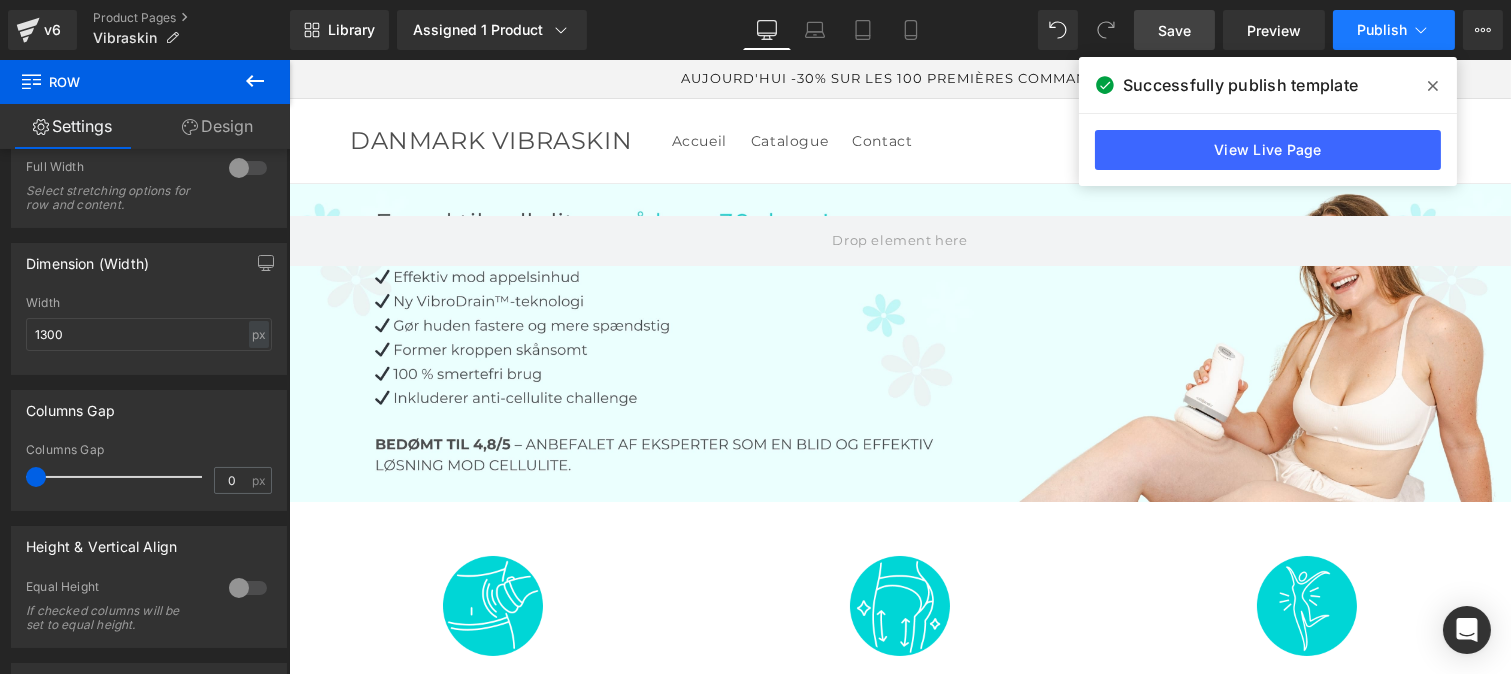 click on "Publish" at bounding box center (1382, 30) 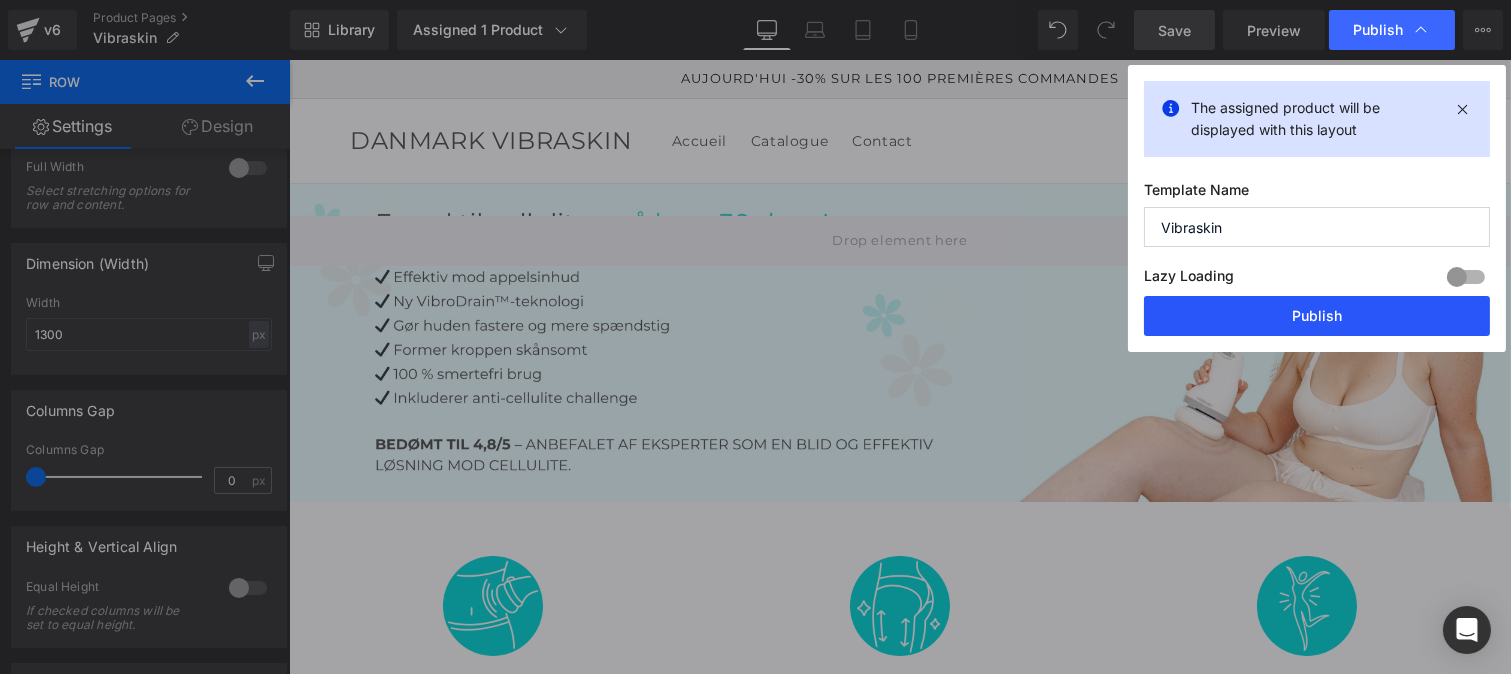 click on "Publish" at bounding box center (1317, 316) 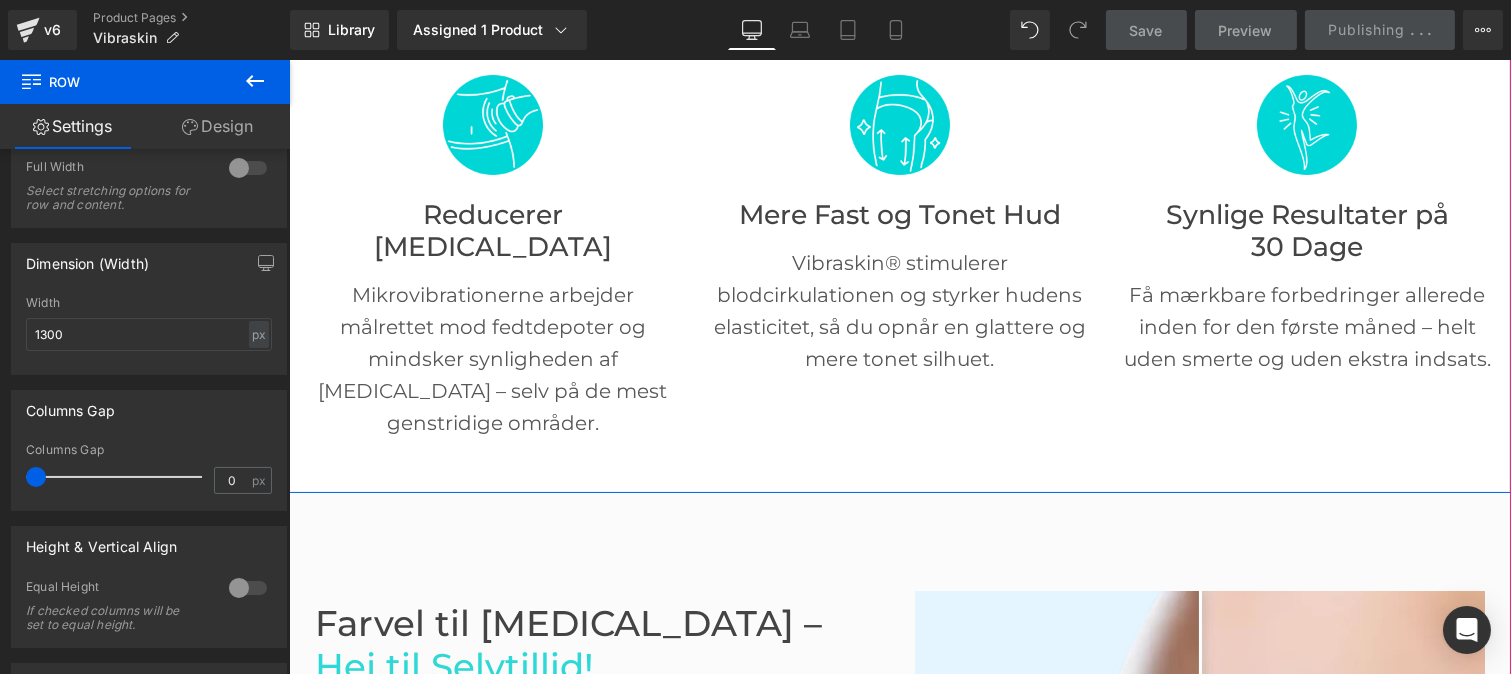 scroll, scrollTop: 482, scrollLeft: 0, axis: vertical 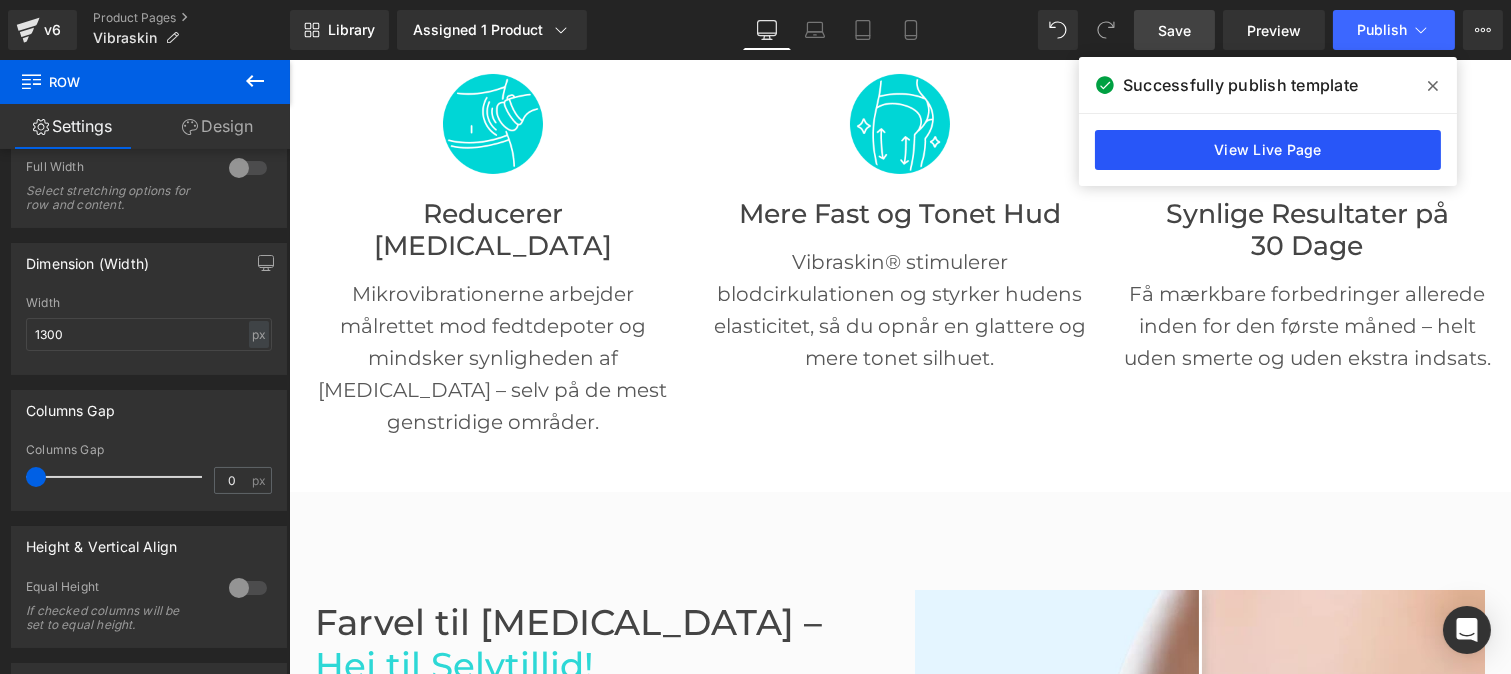click on "View Live Page" at bounding box center (1268, 150) 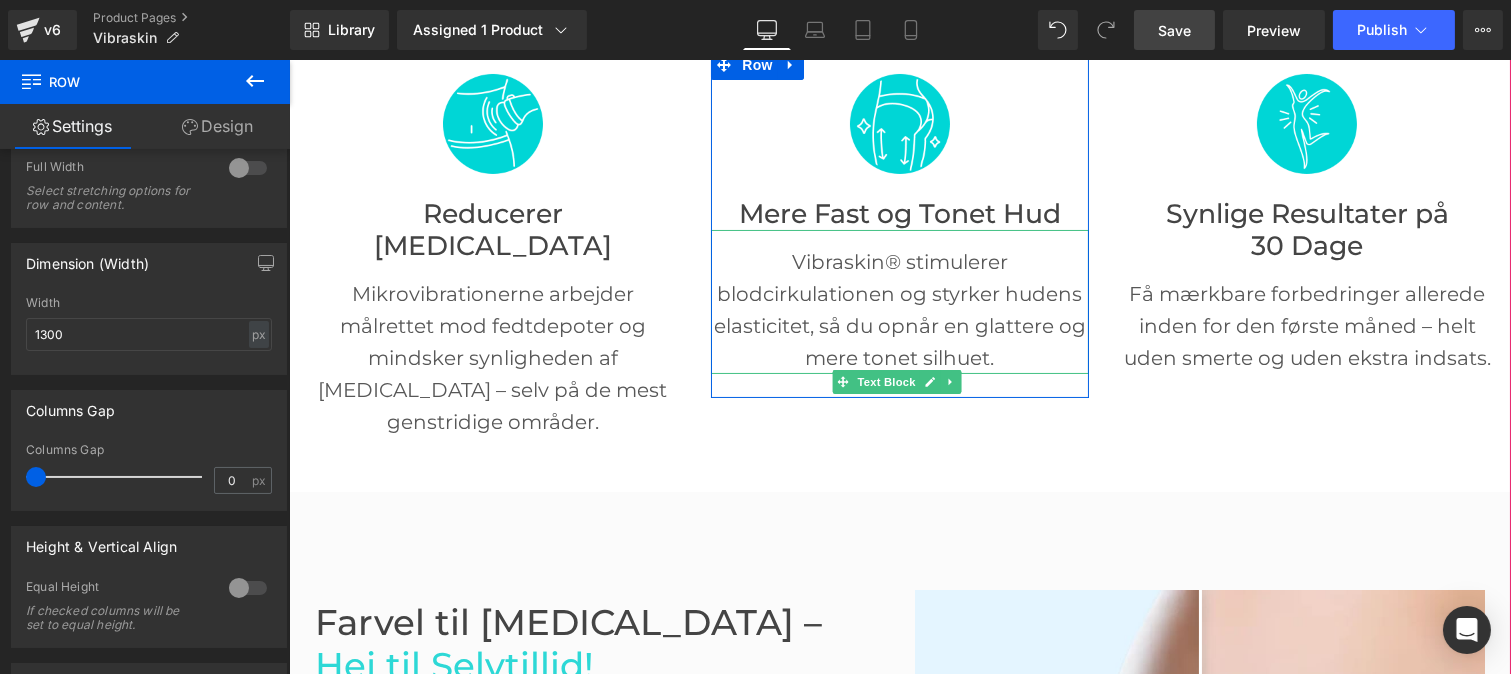 scroll, scrollTop: 787, scrollLeft: 0, axis: vertical 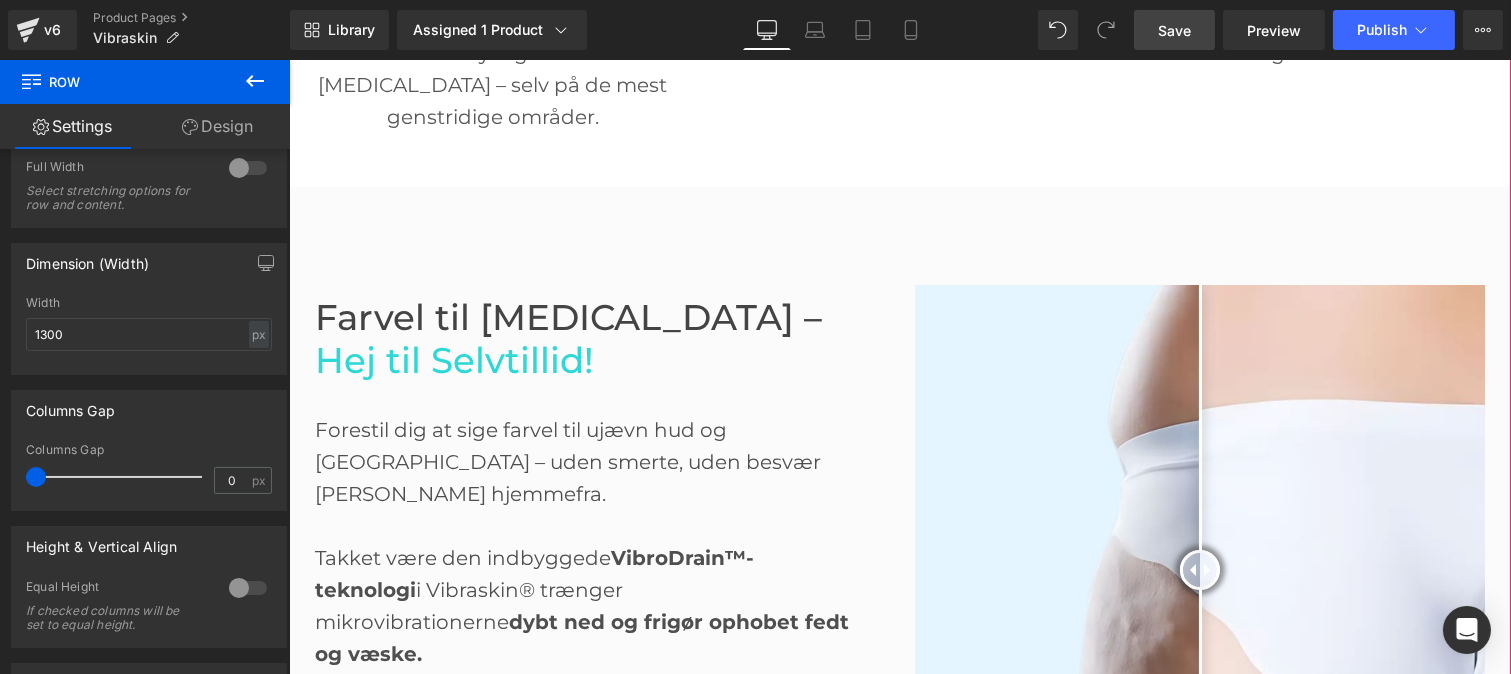 click at bounding box center (1199, 570) 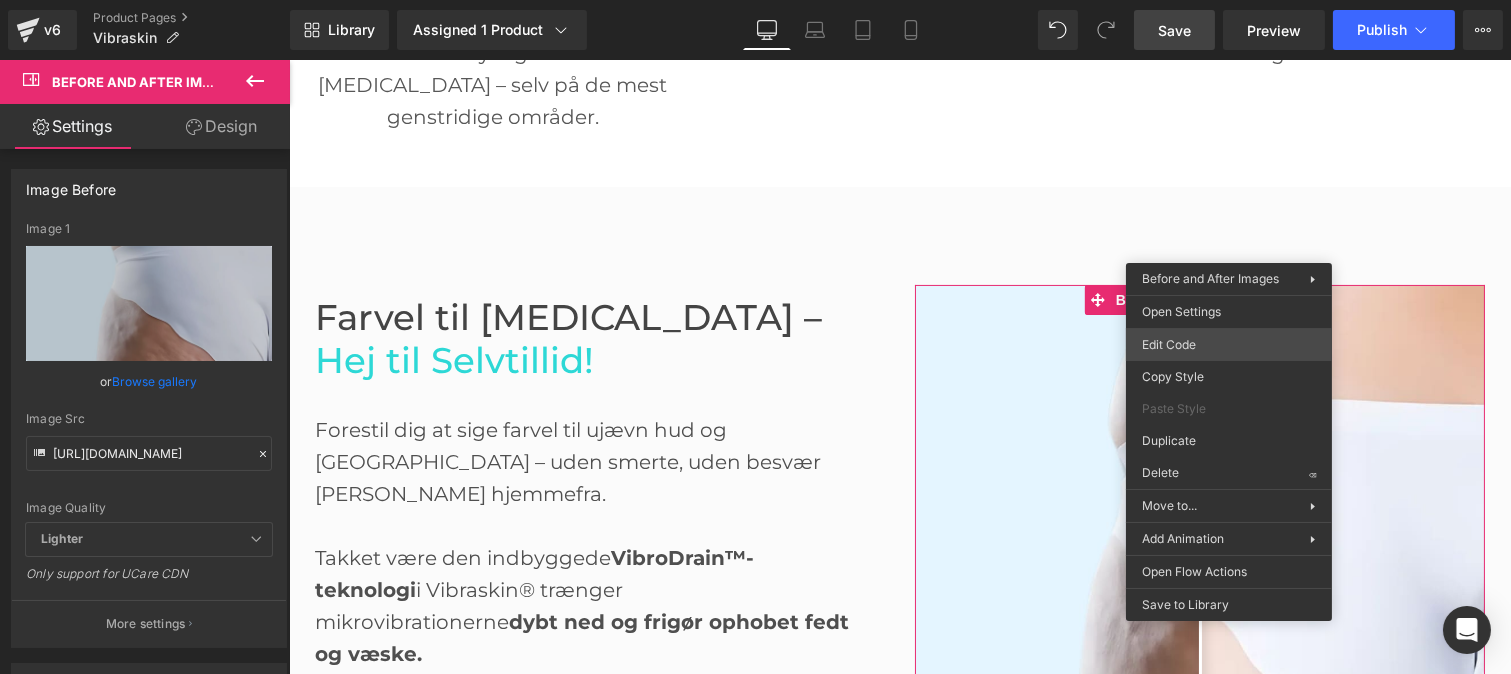 click on "Row  You are previewing how the   will restyle your page. You can not edit Elements in Preset Preview Mode.  v6 Product Pages Vibraskin Library Assigned 1 Product  Product Preview
Vibraskin® - Forbedrer hudens udseende Manage assigned products Desktop Desktop Laptop Tablet Mobile Save Preview Publish Scheduled View Live Page View with current Template Save Template to Library Schedule Publish  Optimize  Publish Settings Shortcuts  Your page can’t be published   You've reached the maximum number of published pages on your plan  (0/999999).  You need to upgrade your plan or unpublish all your pages to get 1 publish slot.   Unpublish pages   Upgrade plan  Elements Global Style Base Row  rows, columns, layouts, div Heading  headings, titles, h1,h2,h3,h4,h5,h6 Text Block  texts, paragraphs, contents, blocks Image  images, photos, alts, uploads Icon  icons, symbols Button  button, call to action, cta Separator  separators, dividers, horizontal lines Liquid  Banner Parallax  Hero Banner  Stack Tabs" at bounding box center [755, 0] 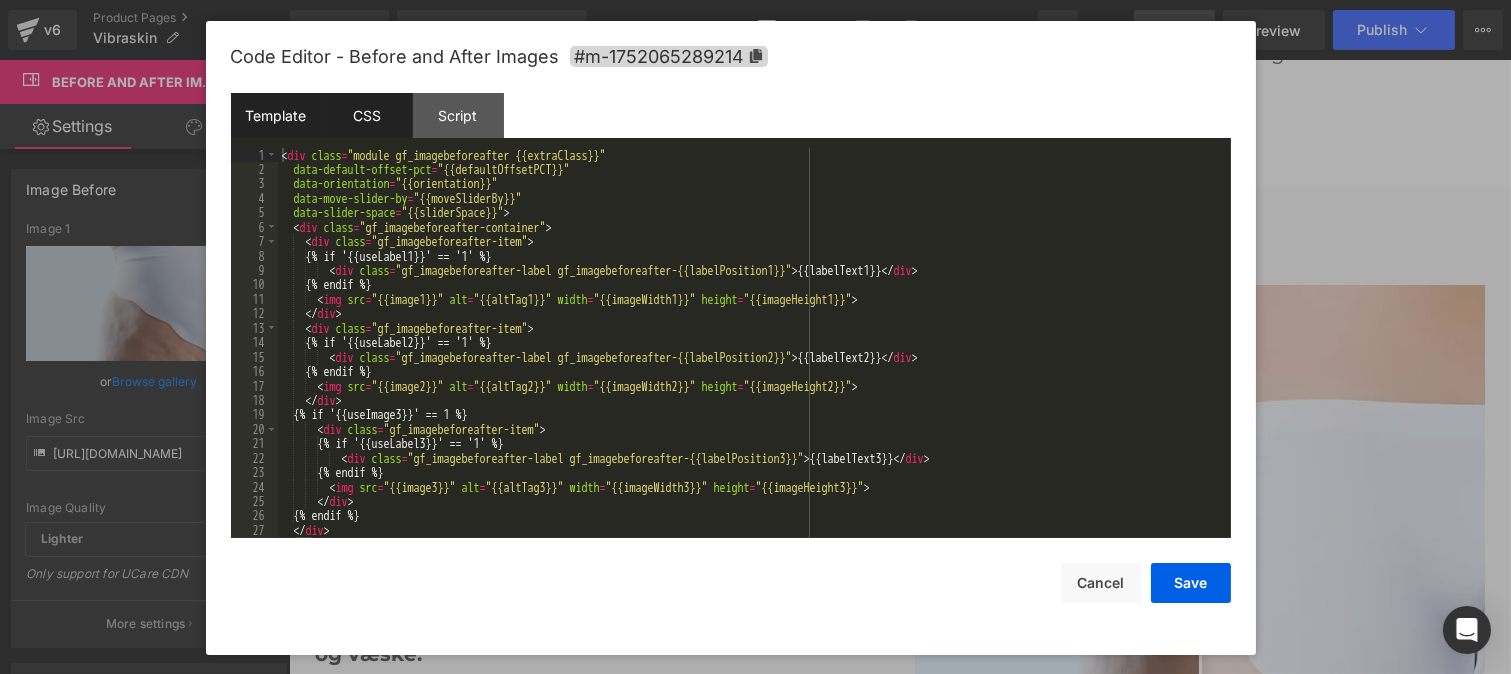 click on "CSS" at bounding box center (367, 115) 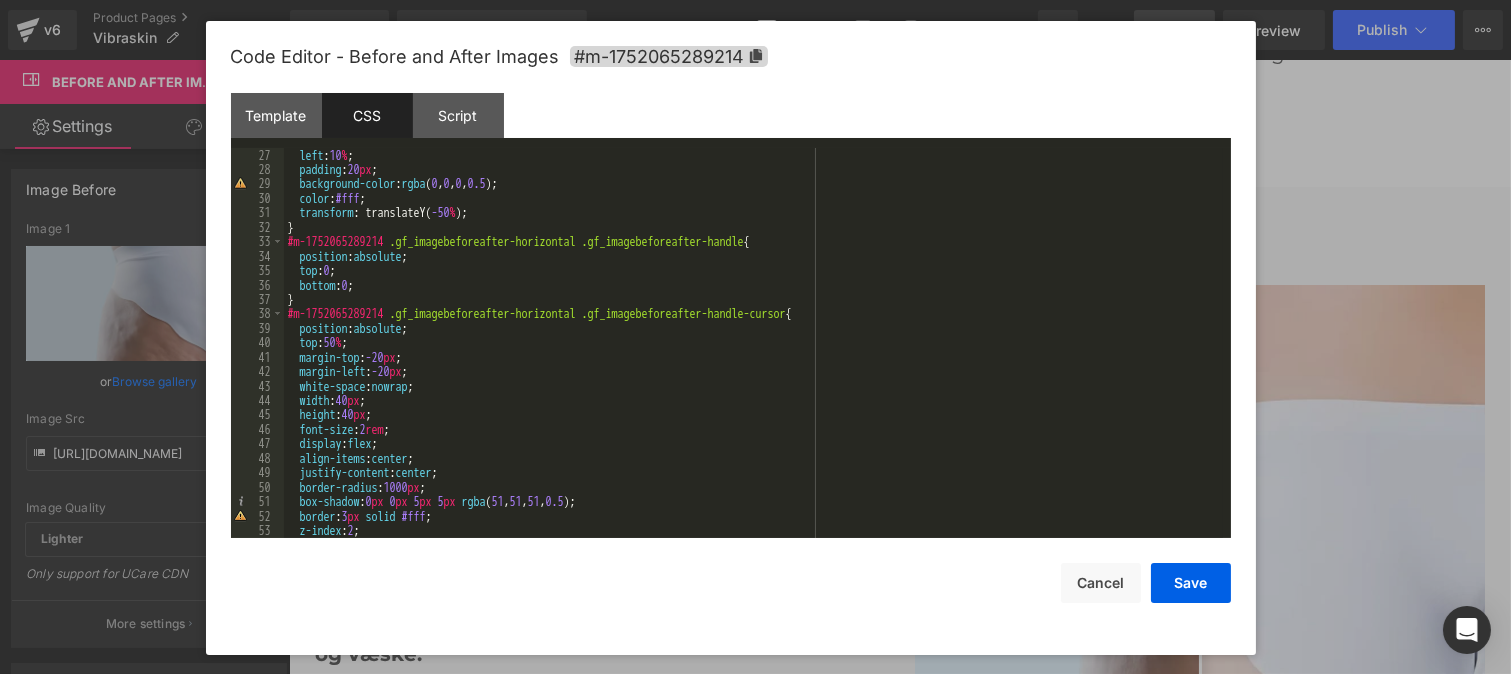 scroll, scrollTop: 390, scrollLeft: 0, axis: vertical 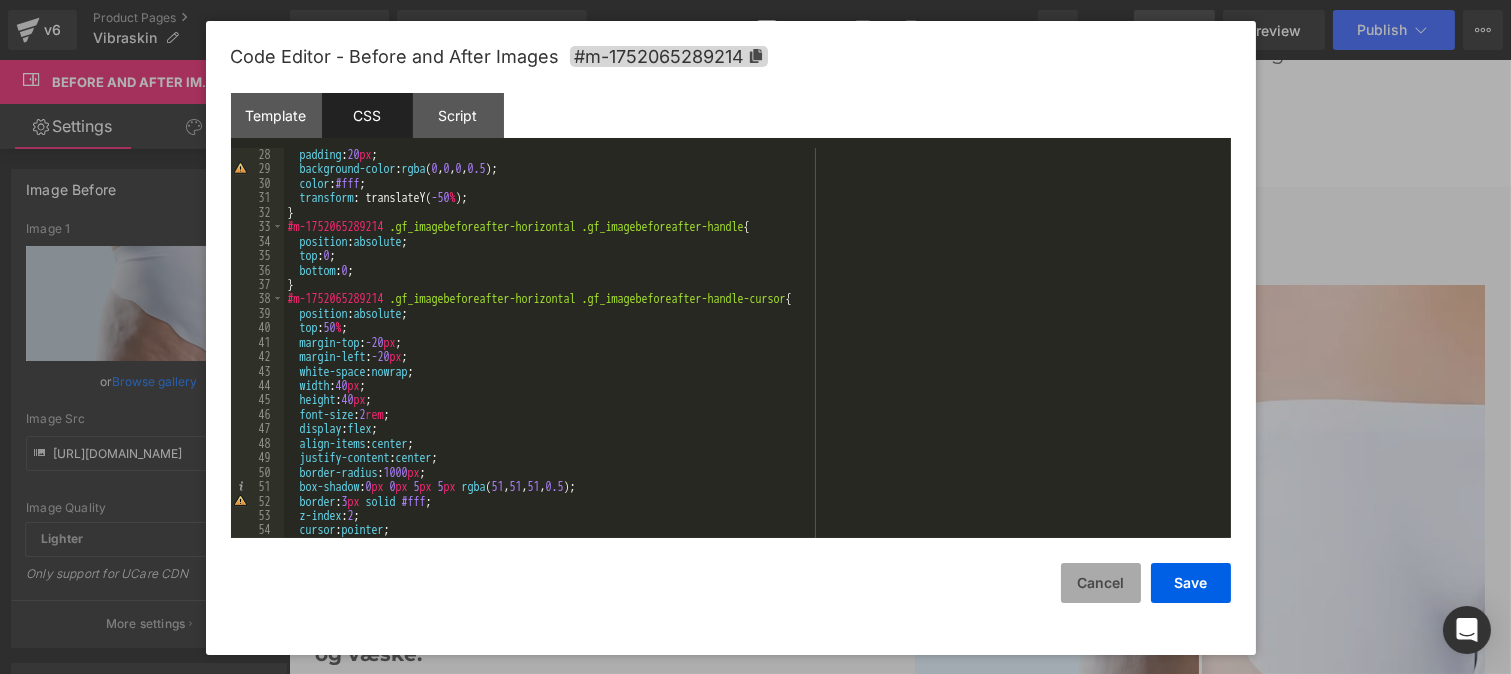 click on "Cancel" at bounding box center (1101, 583) 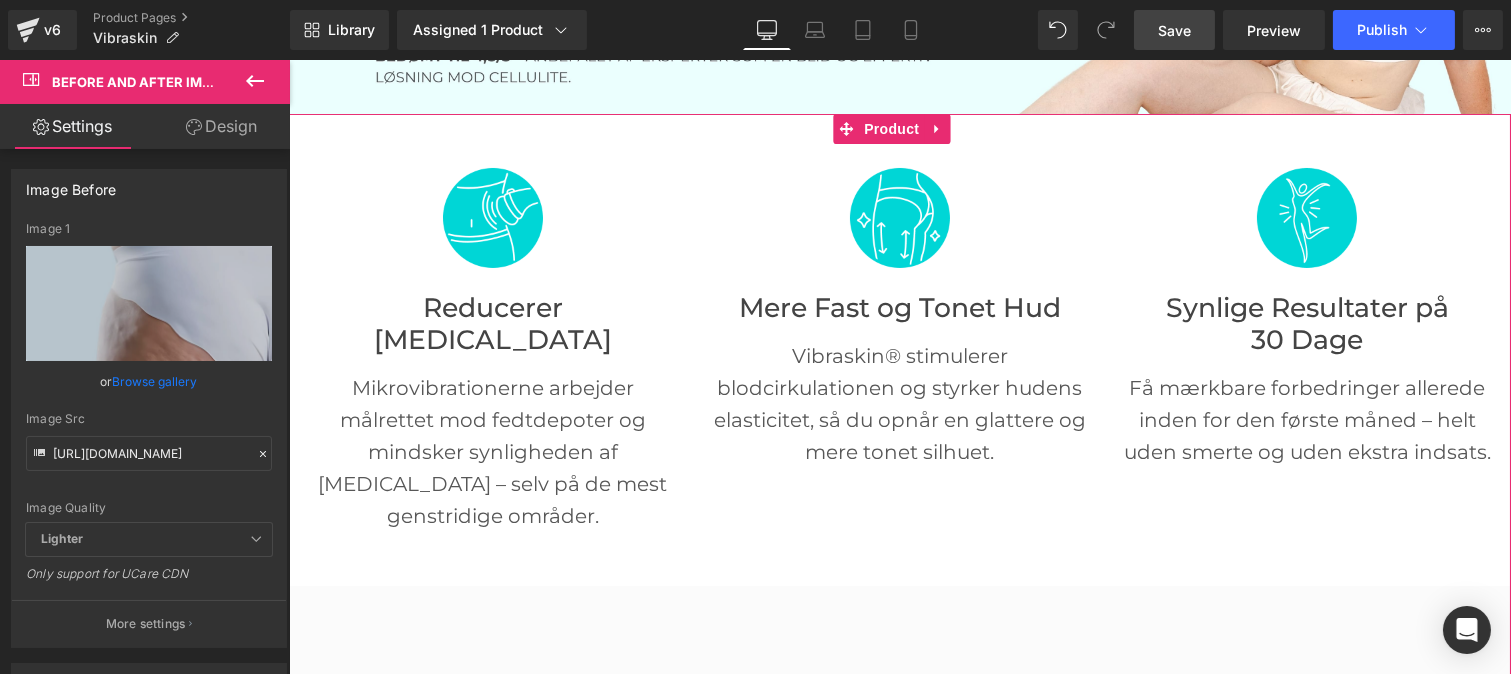 scroll, scrollTop: 387, scrollLeft: 0, axis: vertical 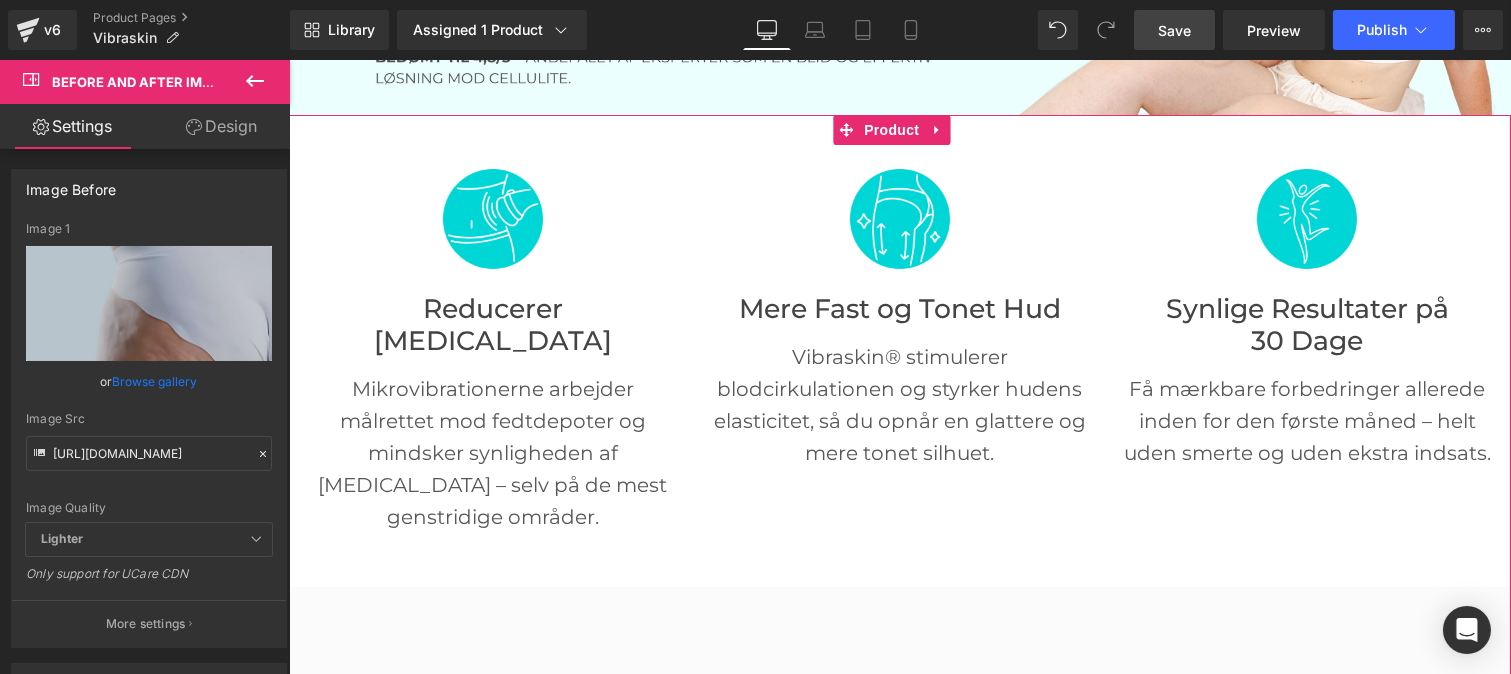 click on "Få mærkbare forbedringer allerede inden for den første måned – helt uden smerte og uden ekstra indsats." at bounding box center (1306, 421) 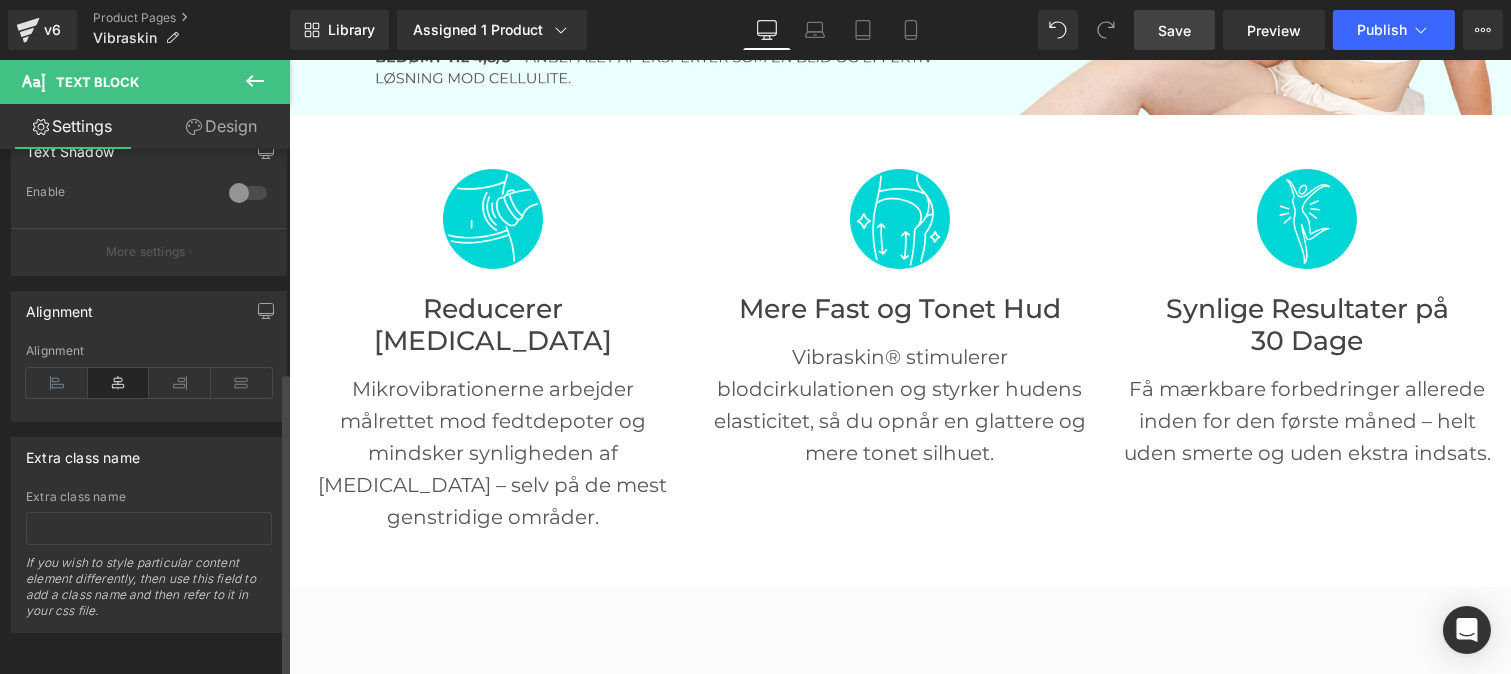 scroll, scrollTop: 0, scrollLeft: 0, axis: both 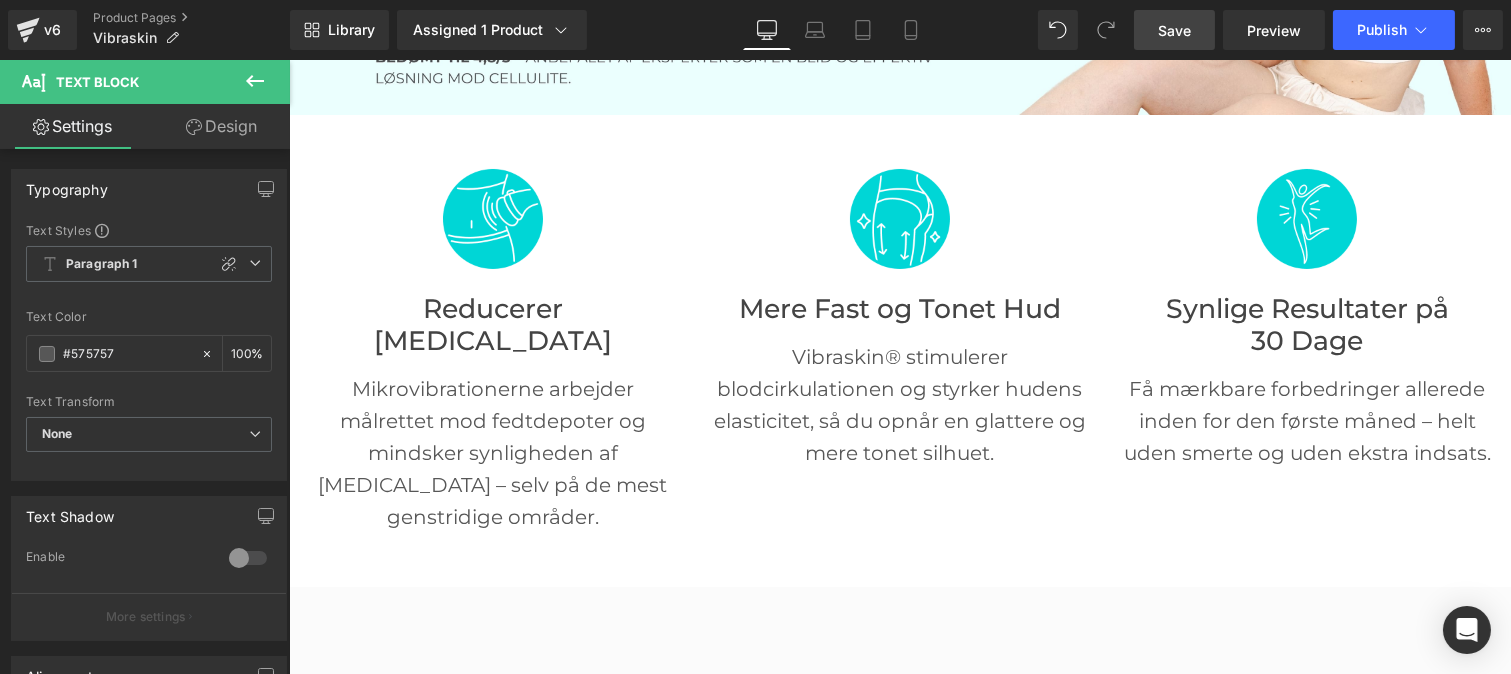 click on "Design" at bounding box center (221, 126) 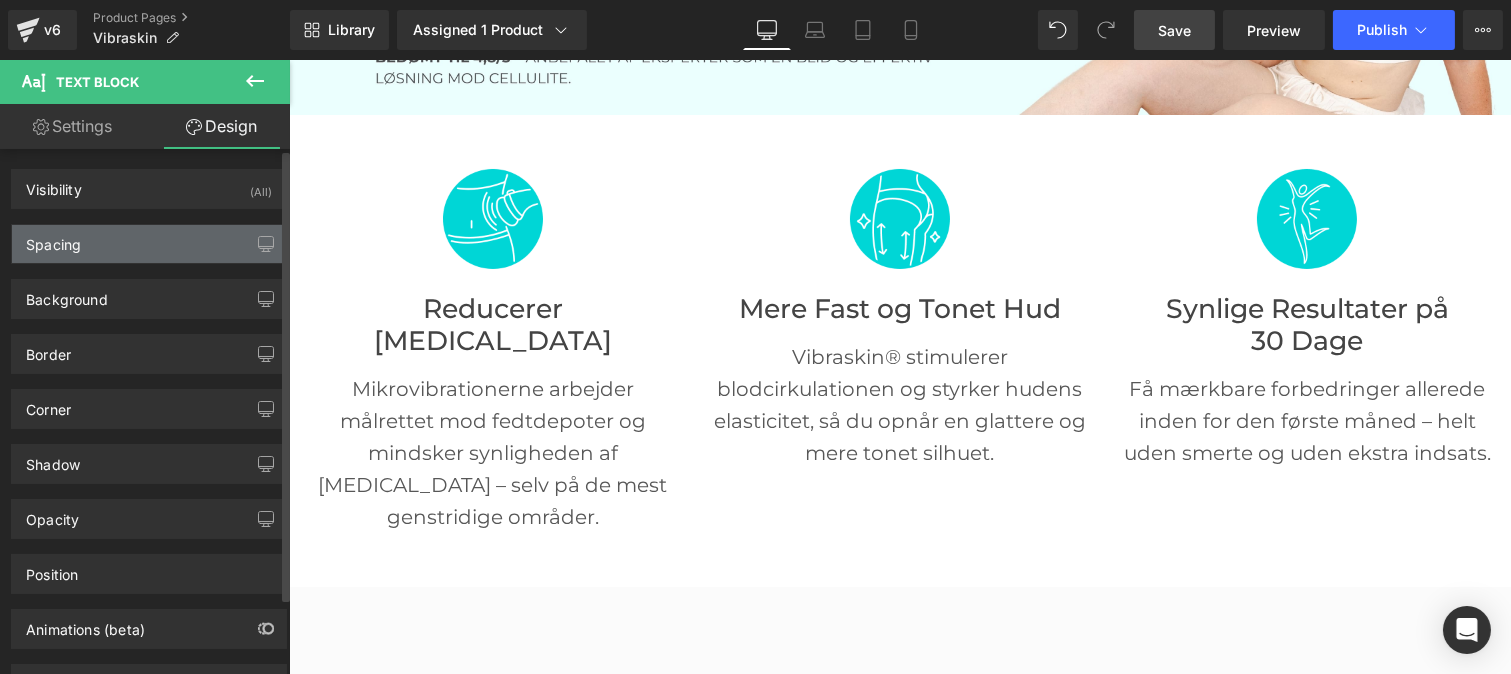 click on "Spacing" at bounding box center [53, 239] 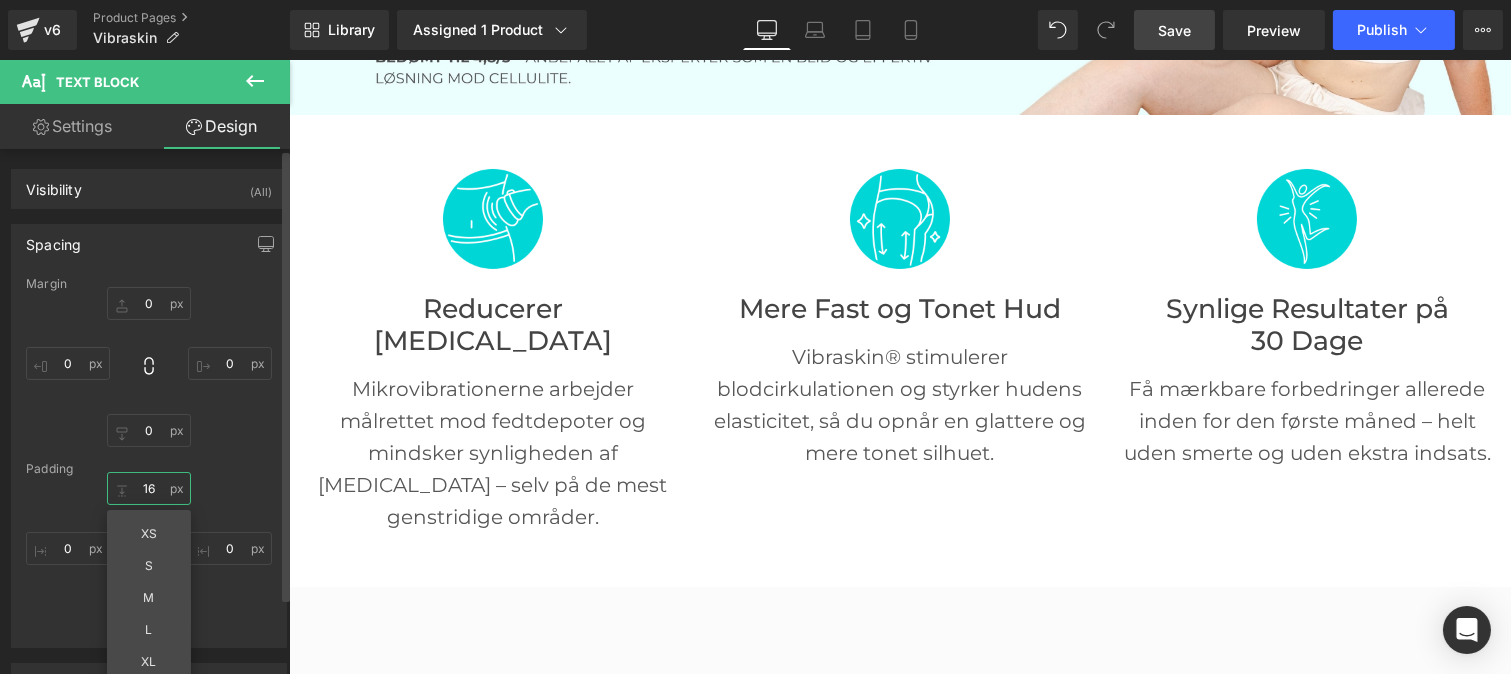 click at bounding box center (149, 488) 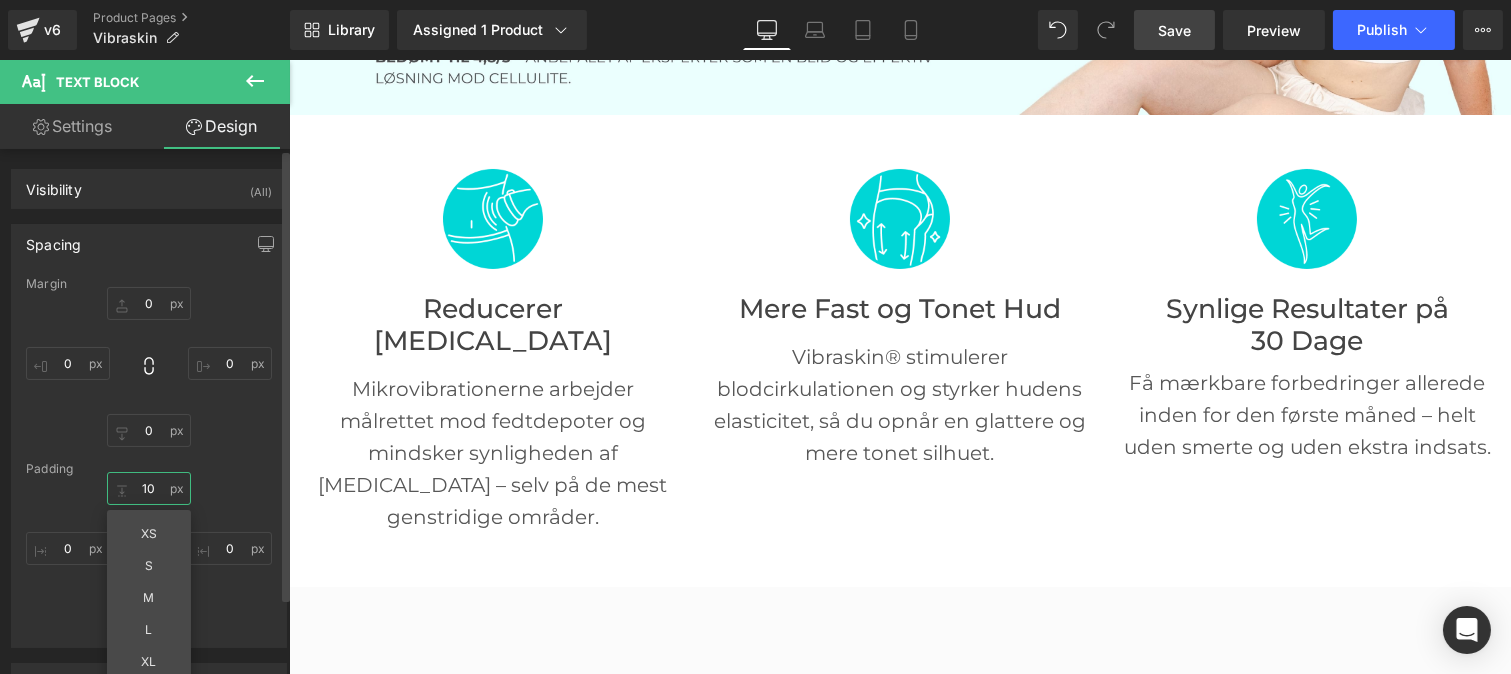 type on "1" 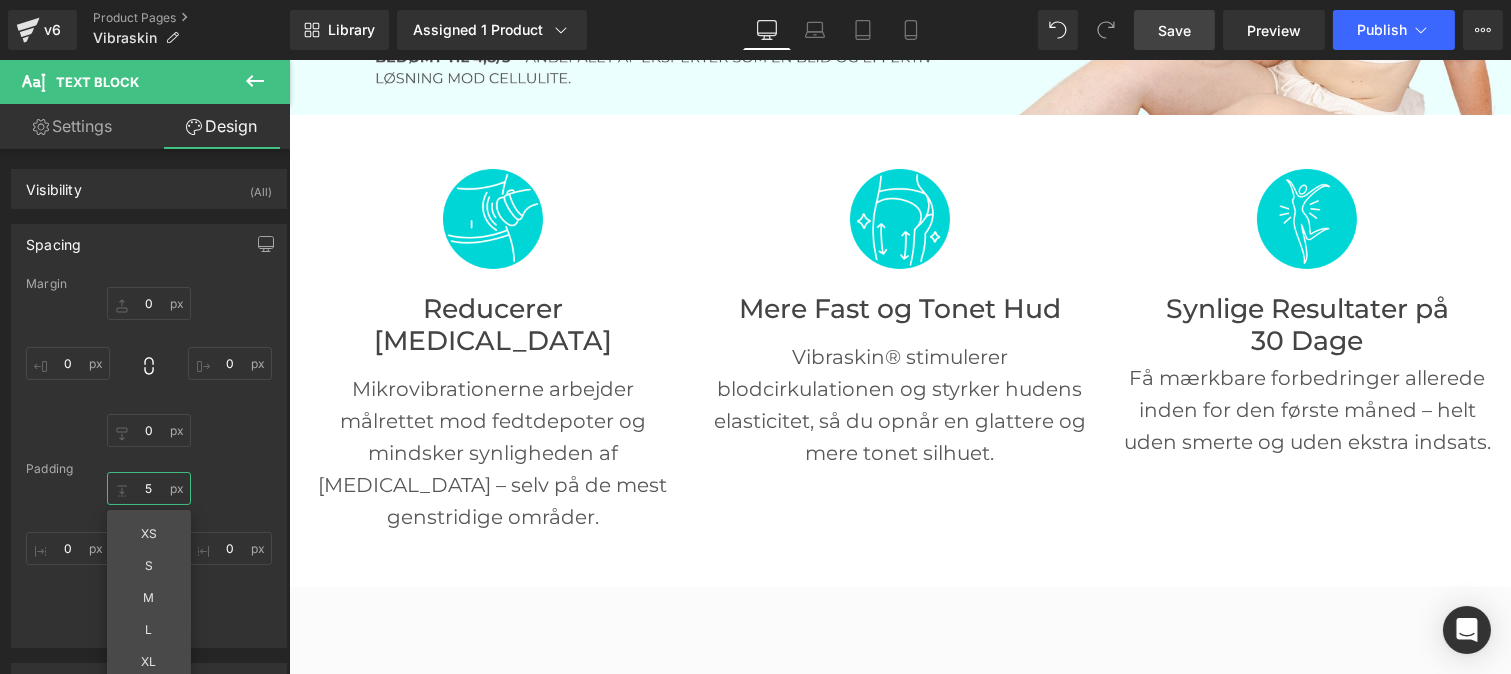 type on "5" 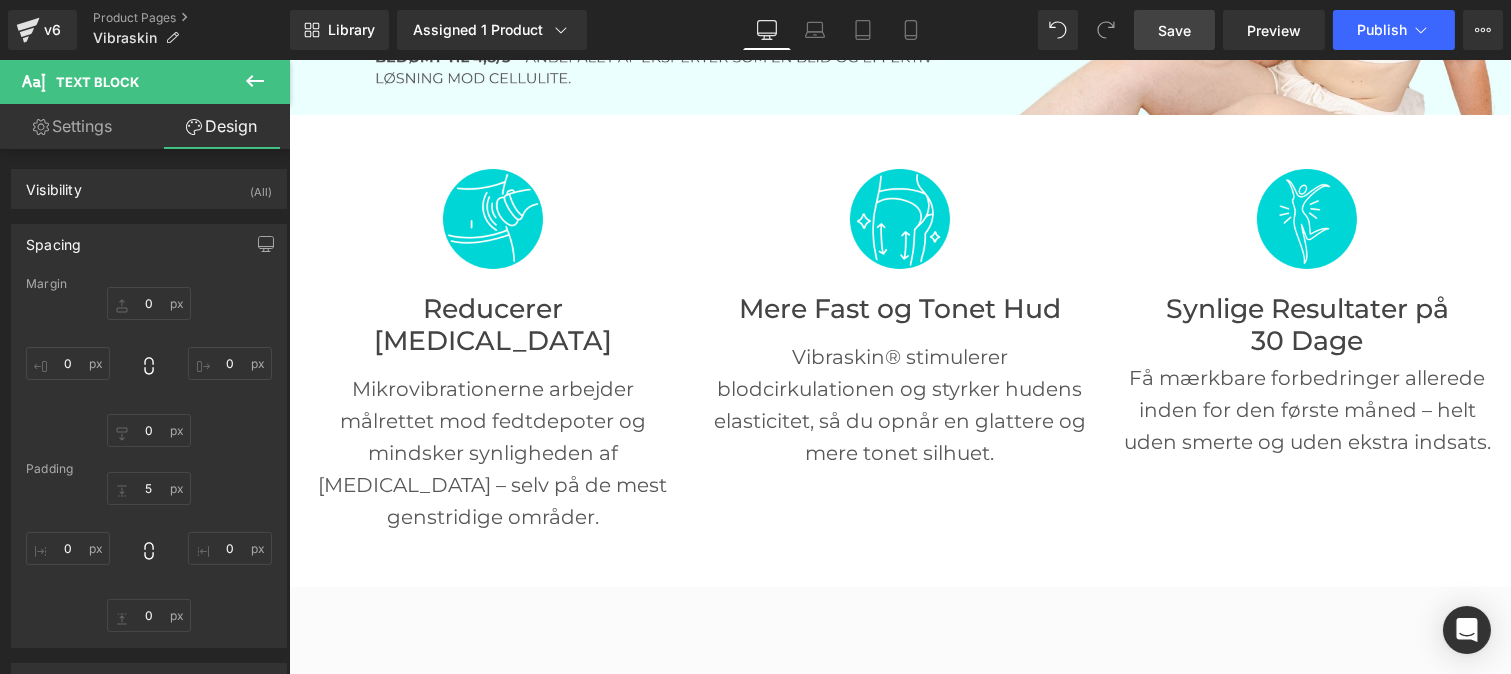 click on "Save" at bounding box center (1174, 30) 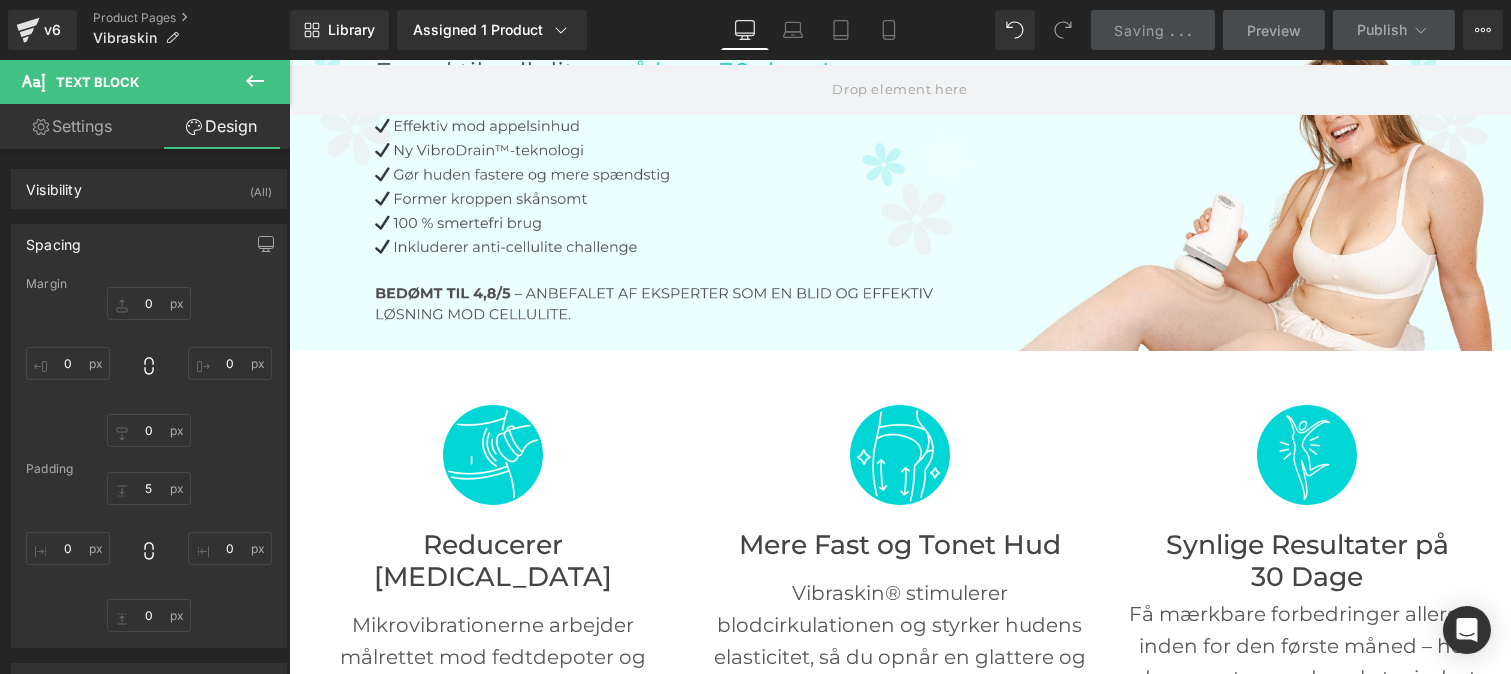 scroll, scrollTop: 0, scrollLeft: 0, axis: both 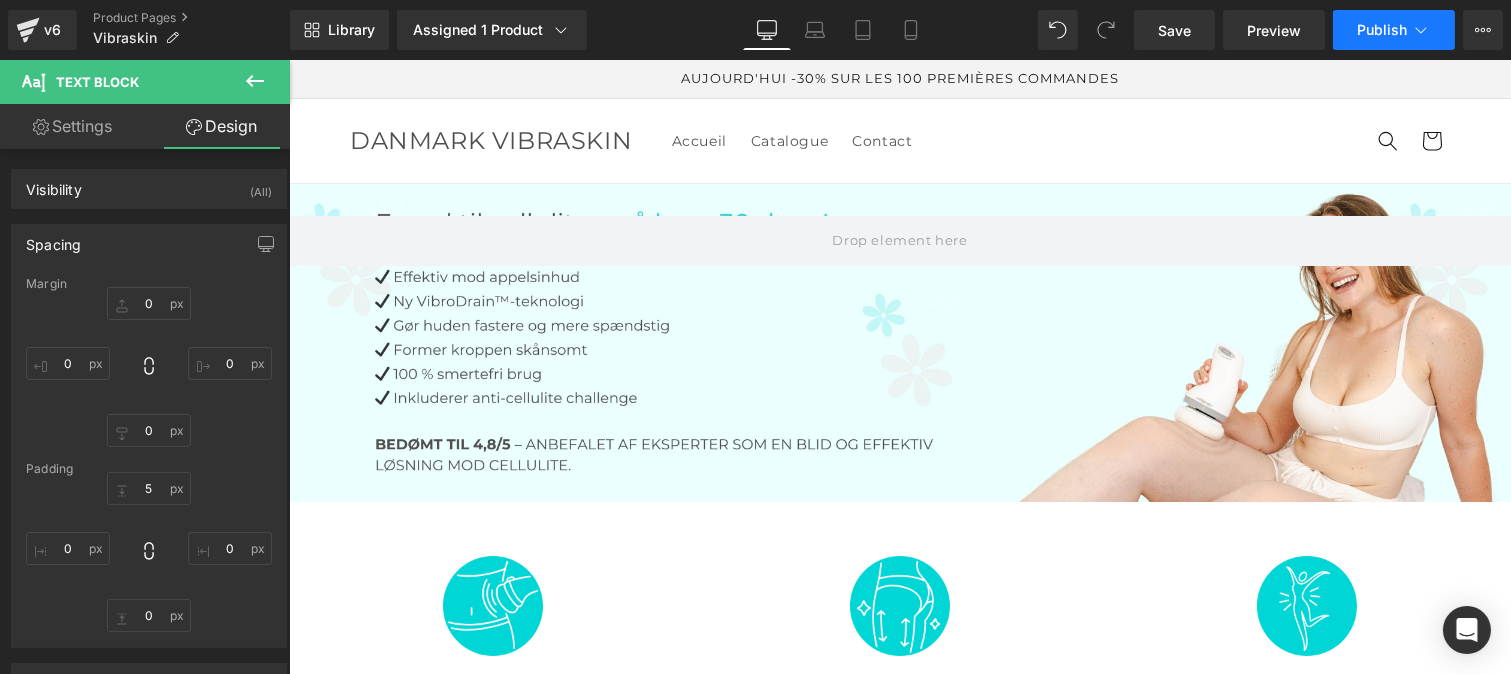 click on "Publish" at bounding box center (1382, 30) 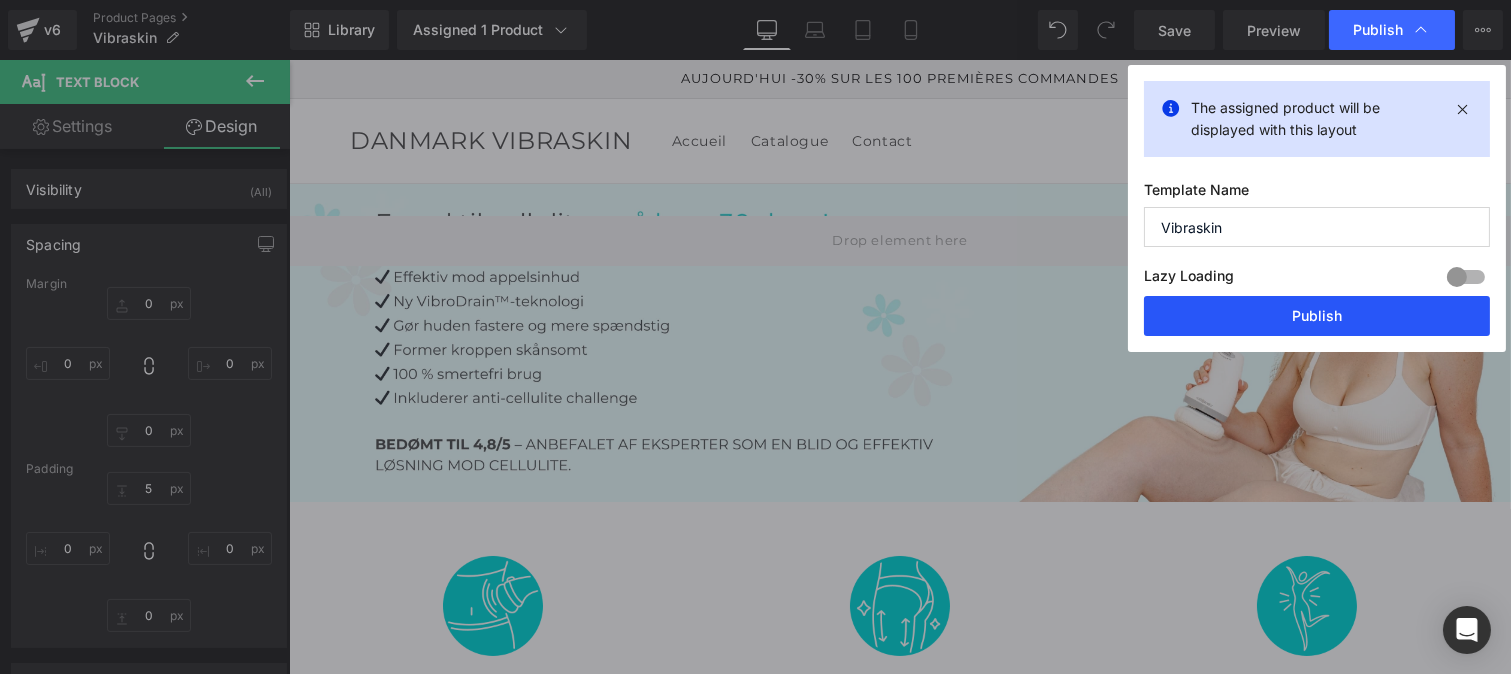 click on "Publish" at bounding box center [1317, 316] 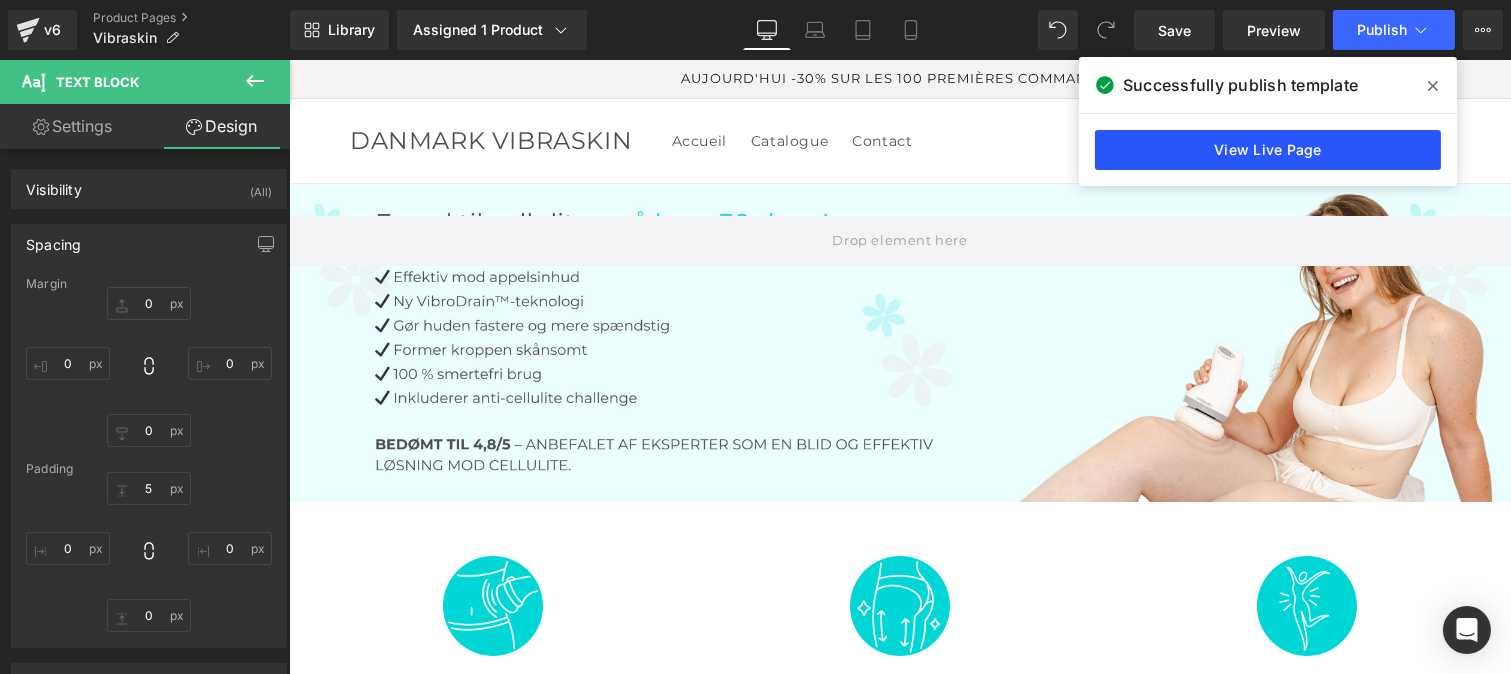 click on "View Live Page" at bounding box center (1268, 150) 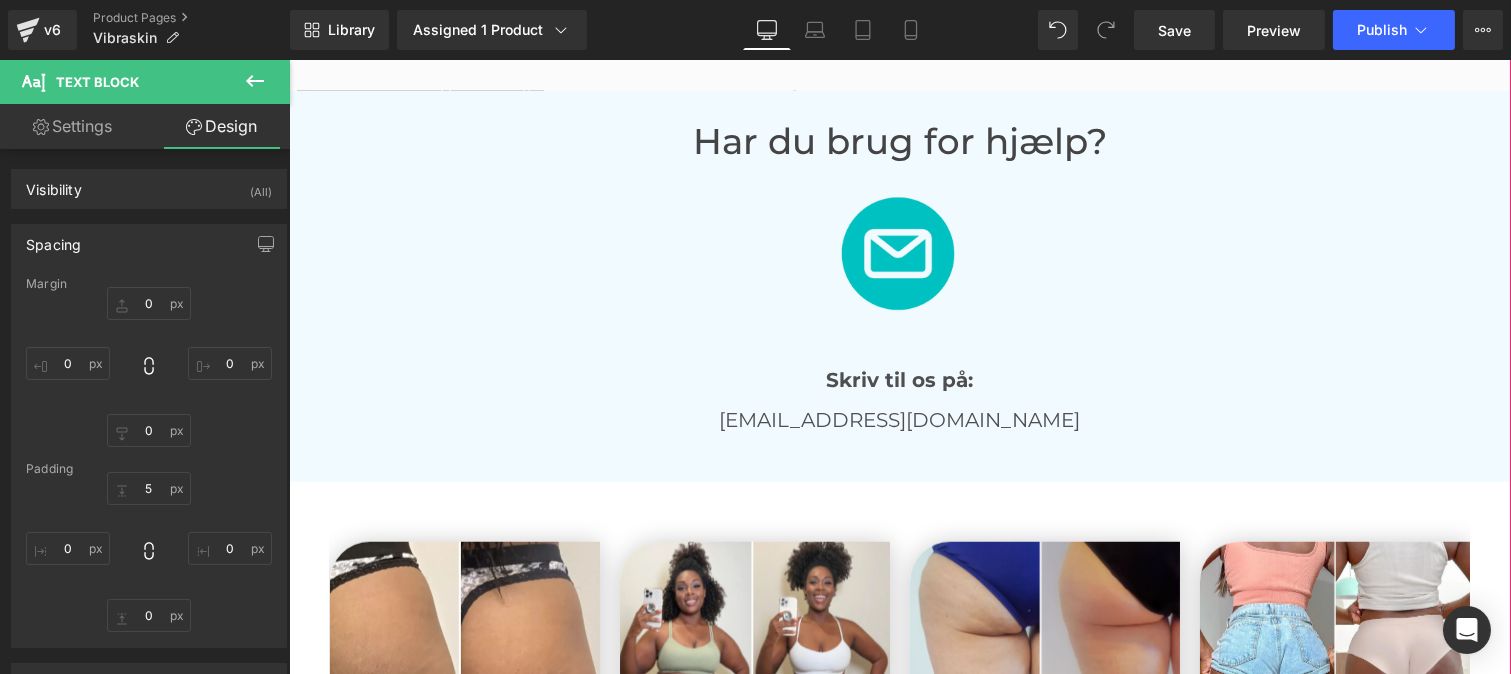 scroll, scrollTop: 3622, scrollLeft: 0, axis: vertical 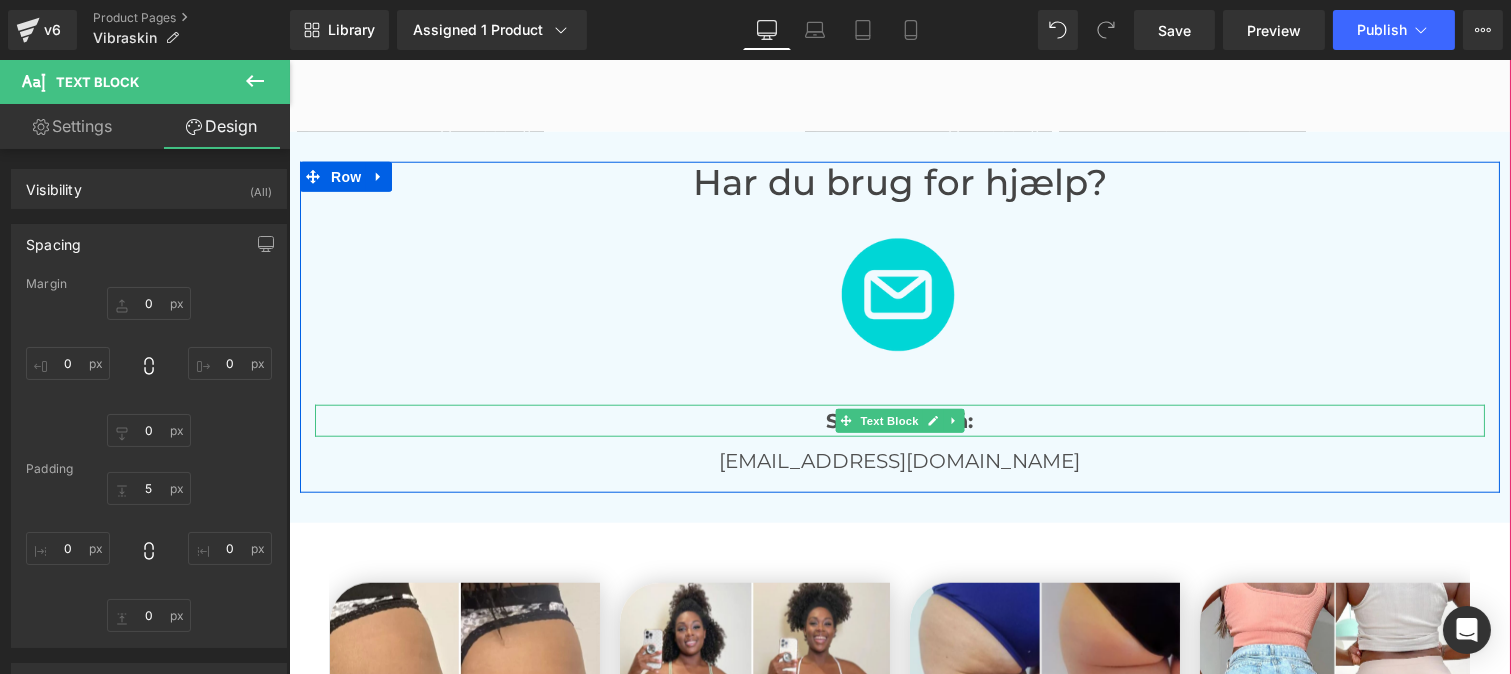 click on "Skriv til os på:" at bounding box center (899, 421) 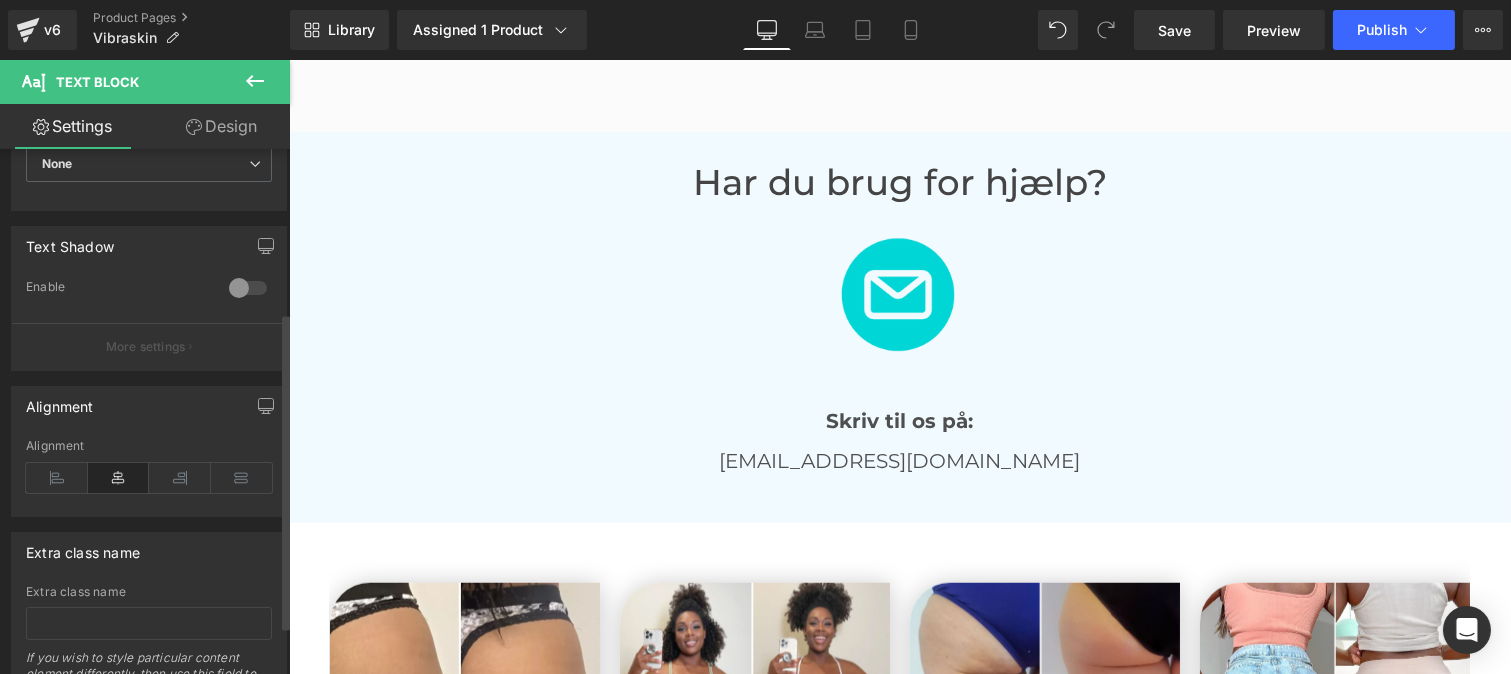 scroll, scrollTop: 382, scrollLeft: 0, axis: vertical 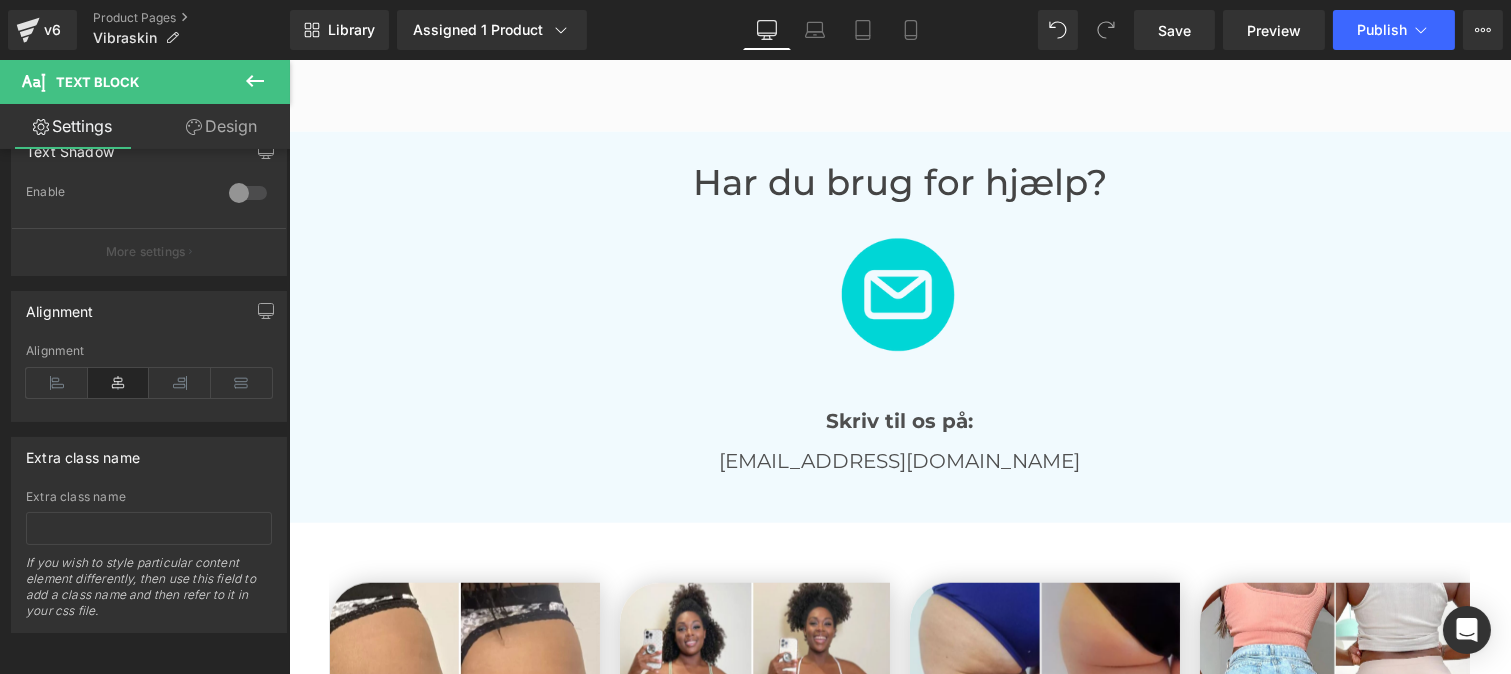 click on "Design" at bounding box center [221, 126] 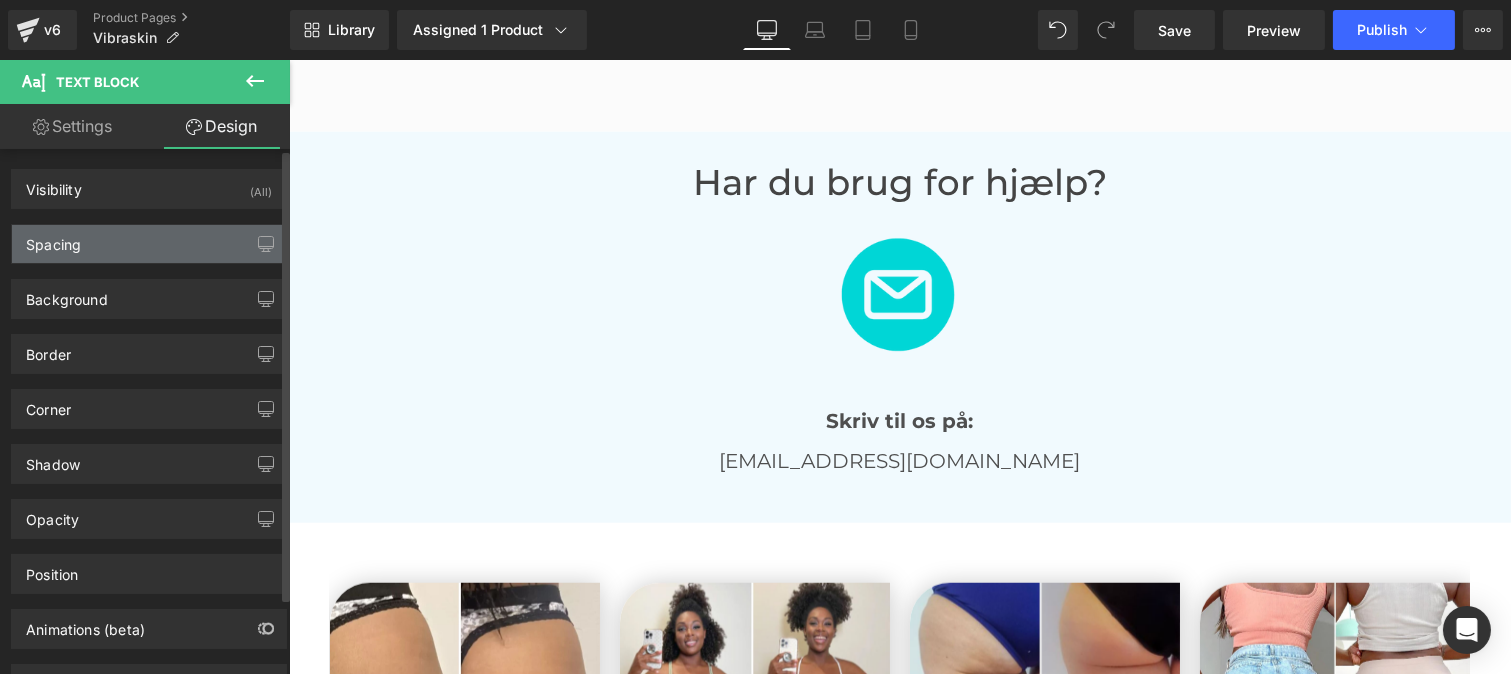 click on "Spacing" at bounding box center [149, 244] 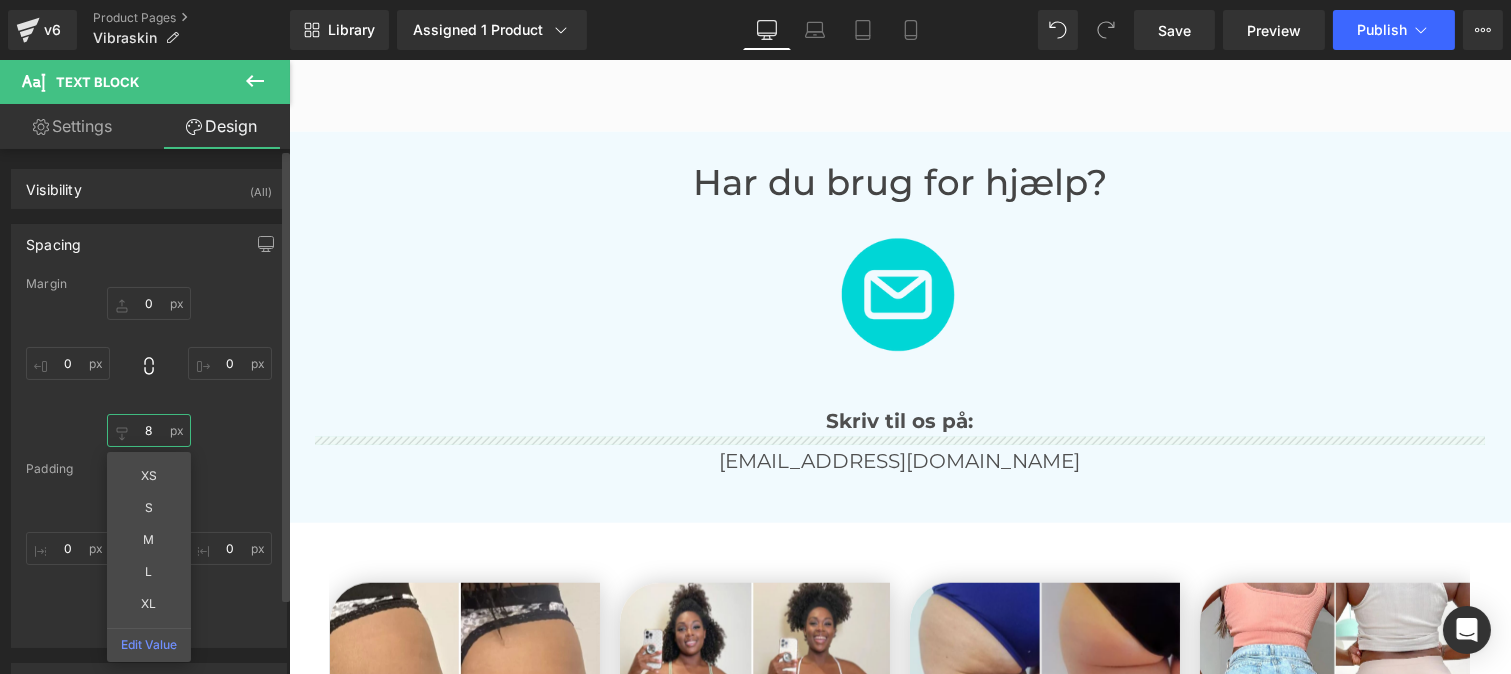 click at bounding box center (149, 430) 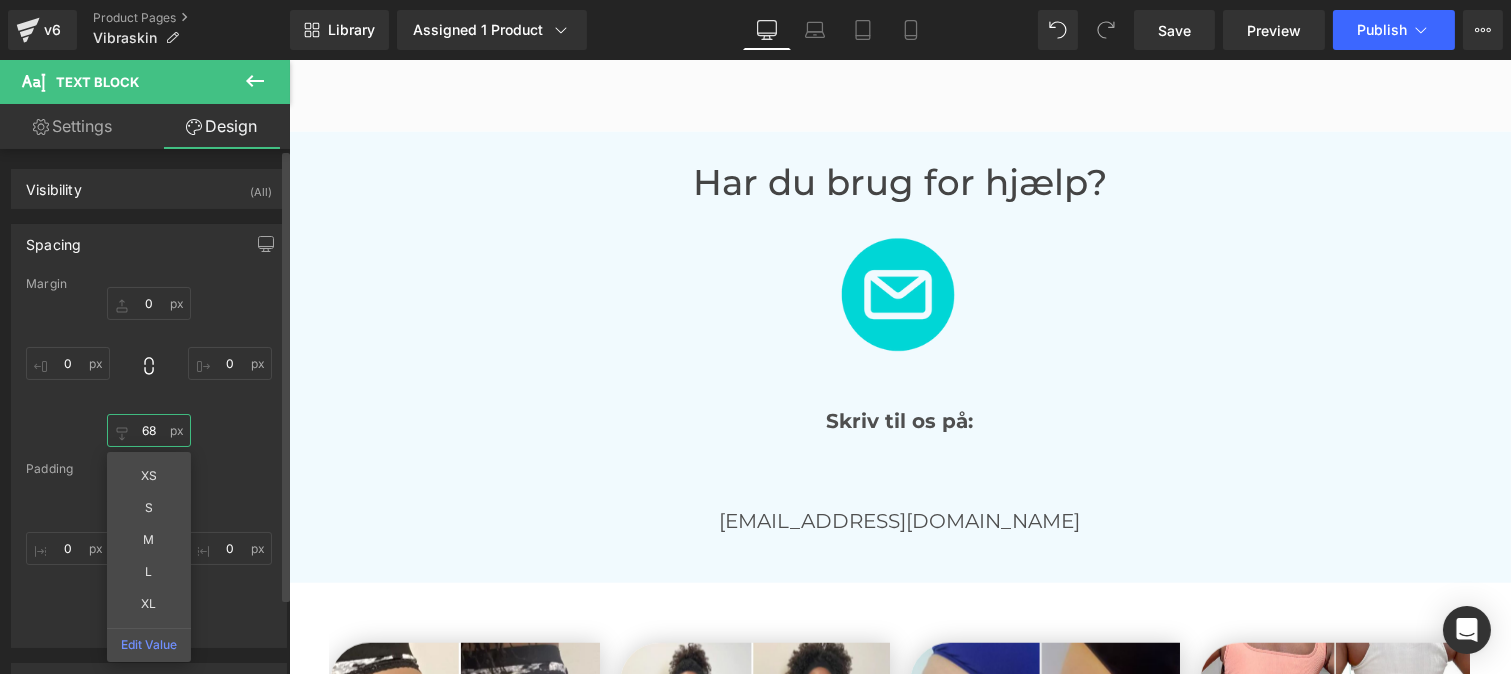 type on "6" 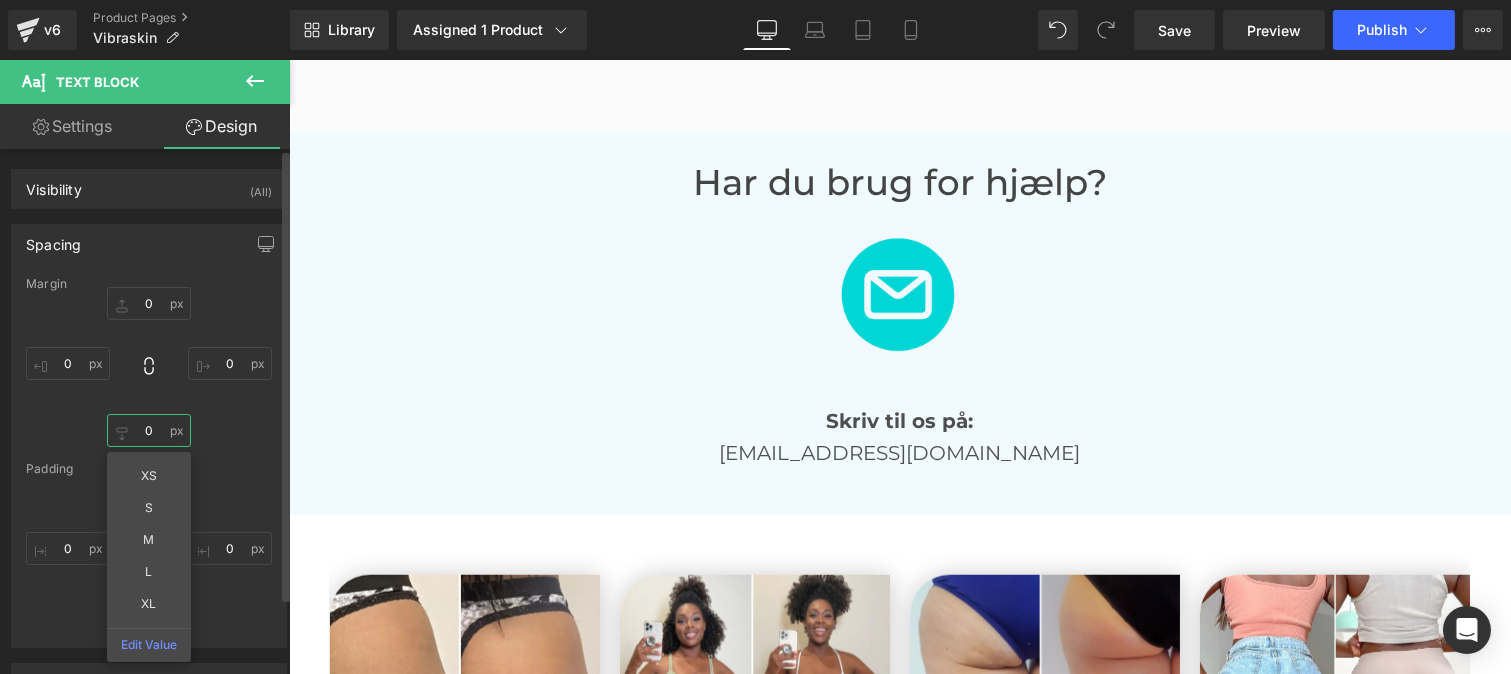 type on "8" 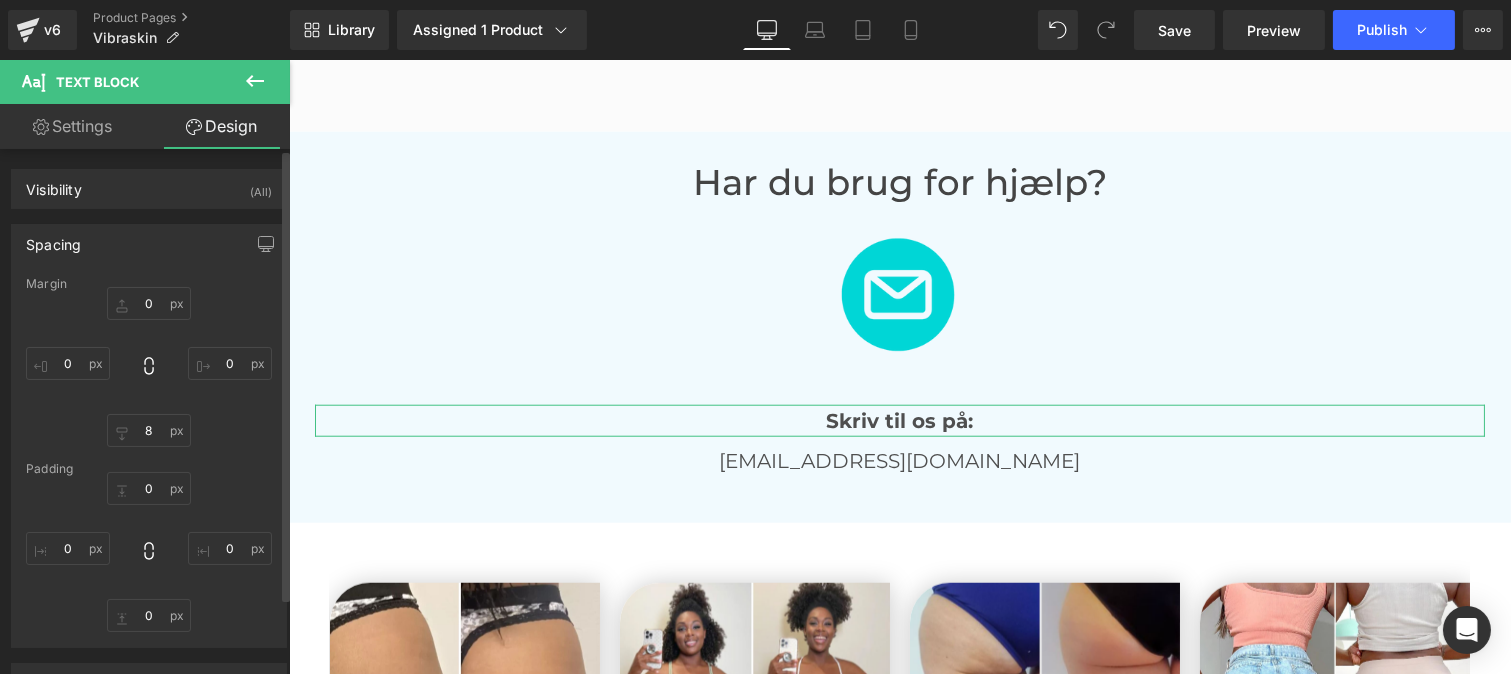 click on "8" at bounding box center [149, 367] 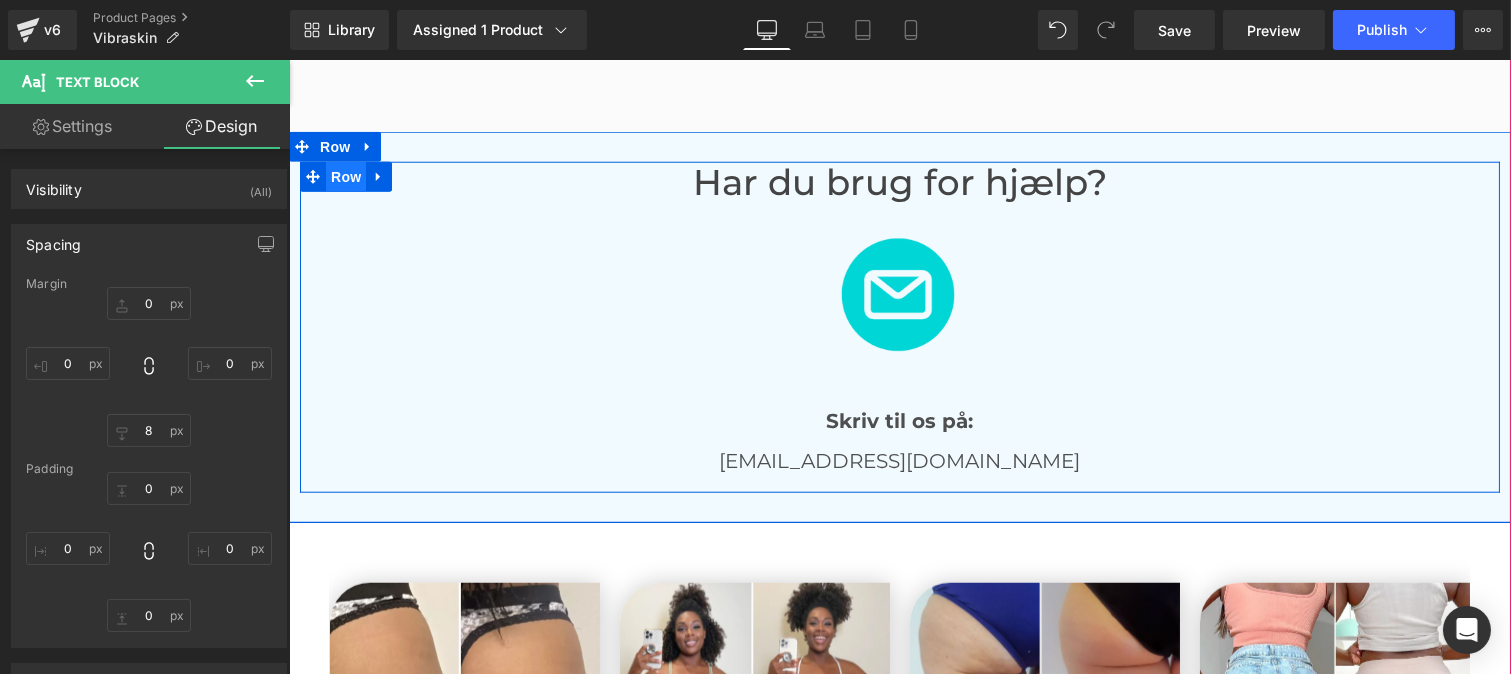 click on "Row" at bounding box center [345, 177] 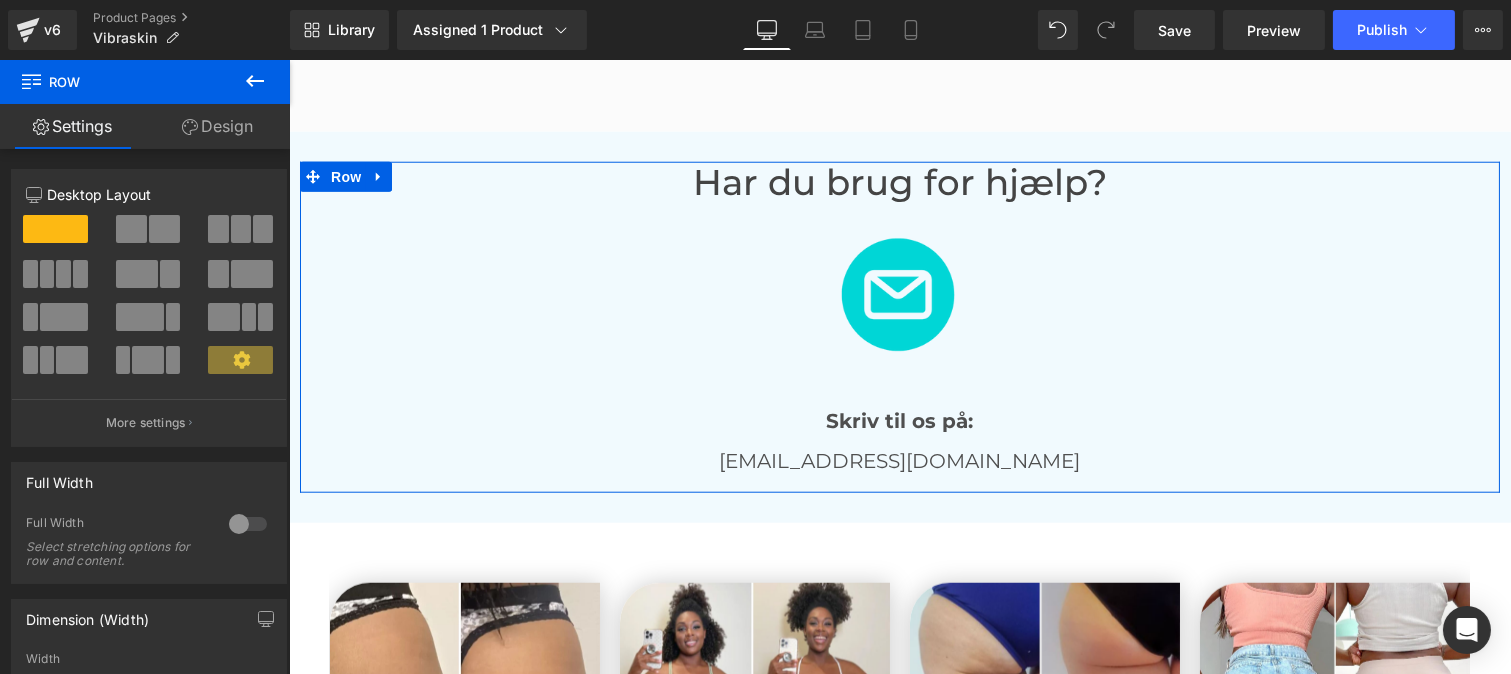 click on "Design" at bounding box center [217, 126] 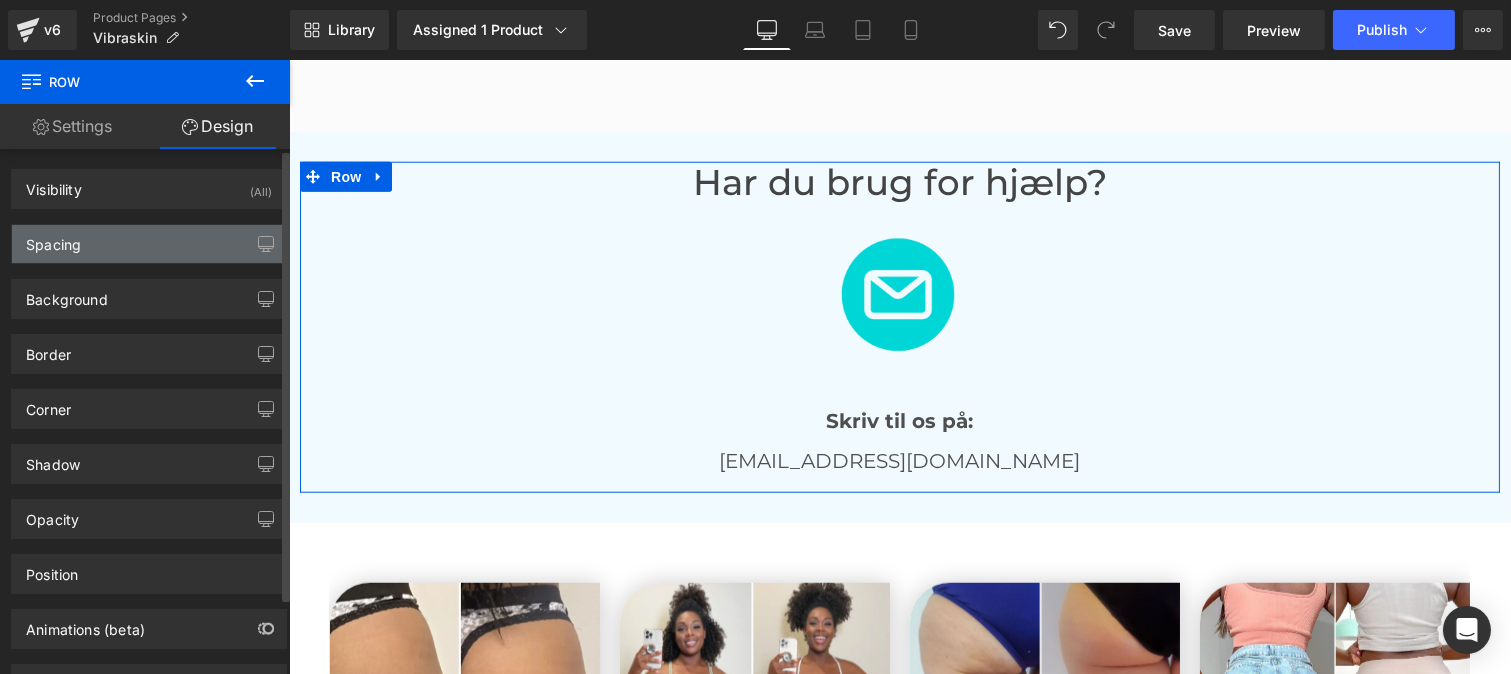 click on "Spacing" at bounding box center [149, 244] 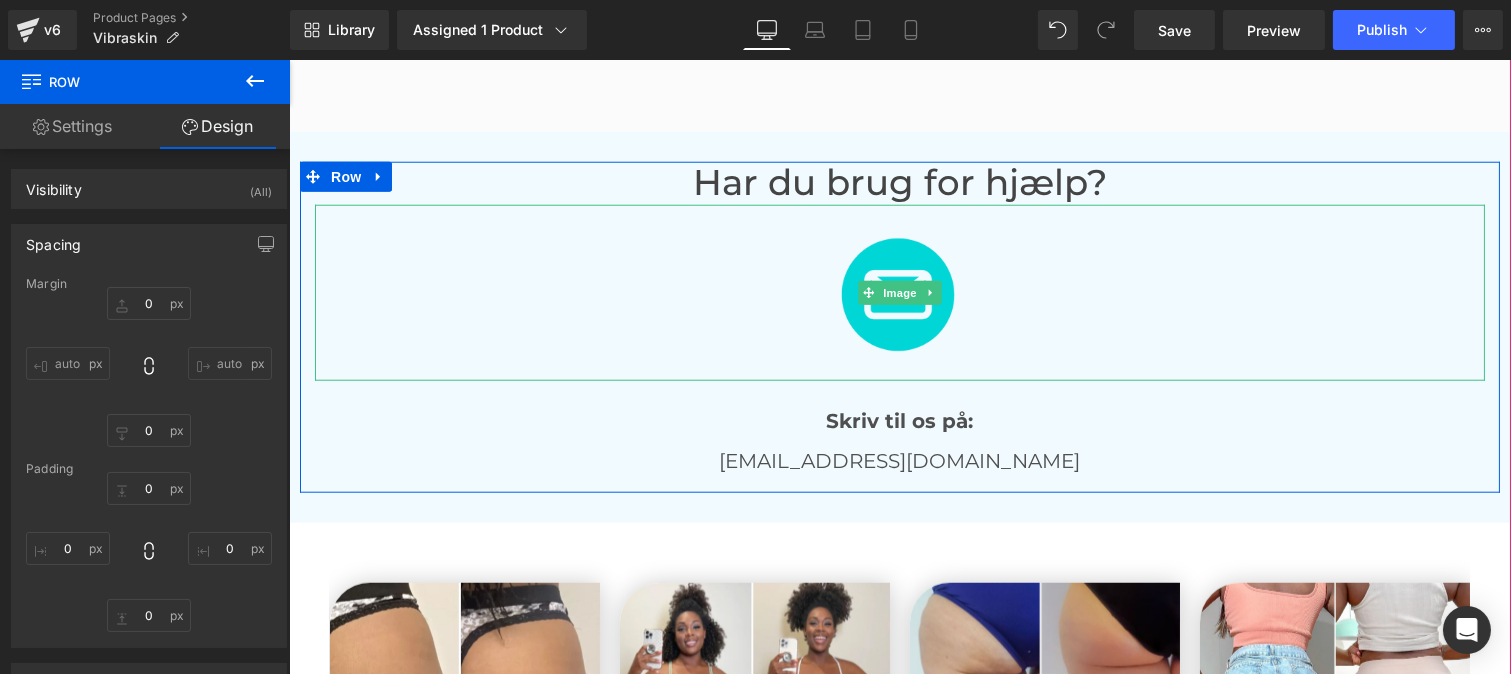 click at bounding box center (899, 293) 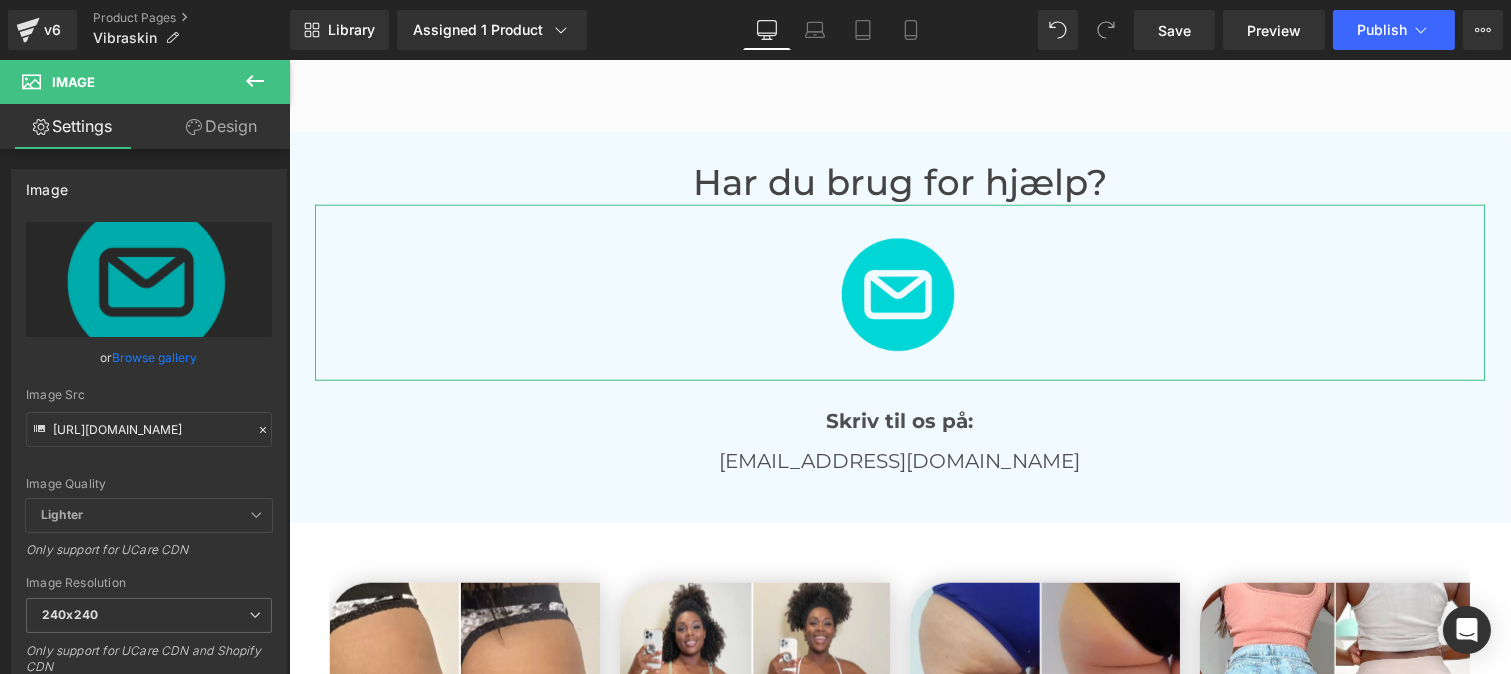 click on "Design" at bounding box center (221, 126) 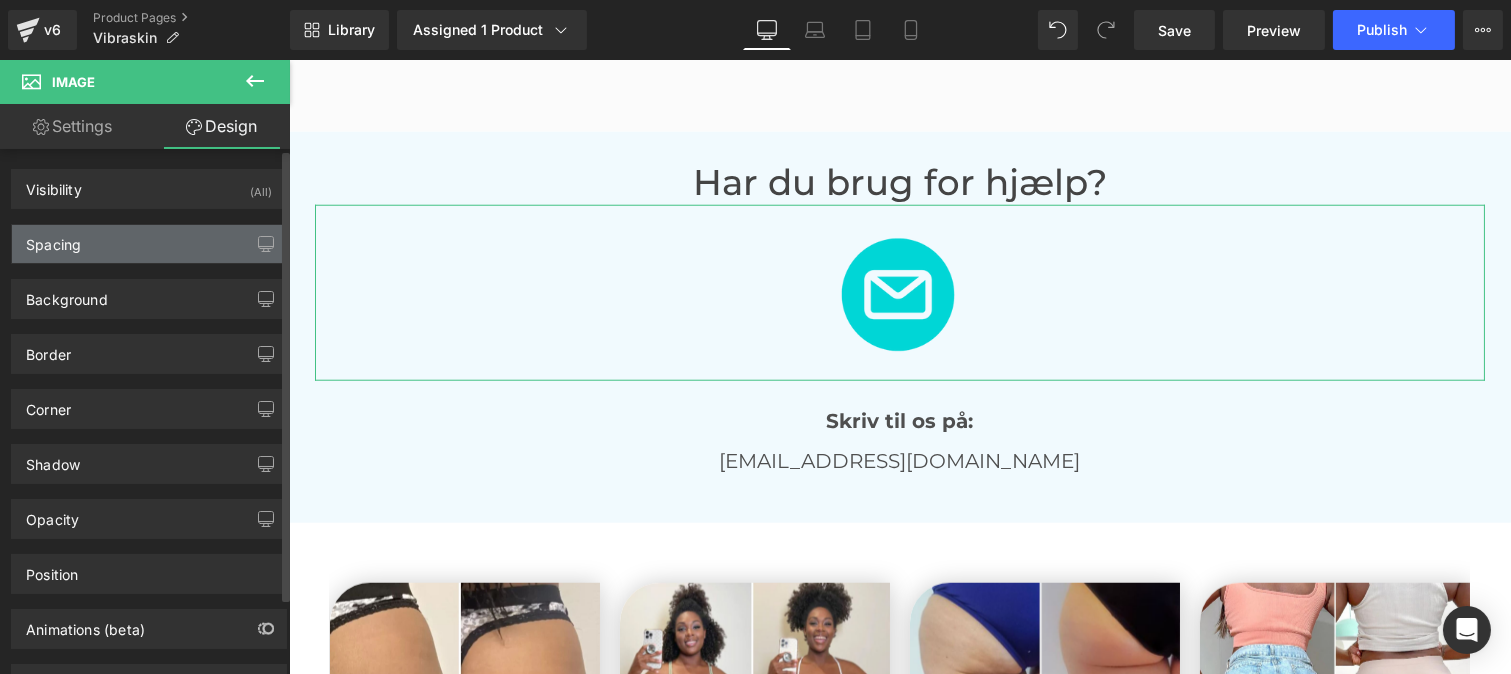 click on "Spacing" at bounding box center [149, 244] 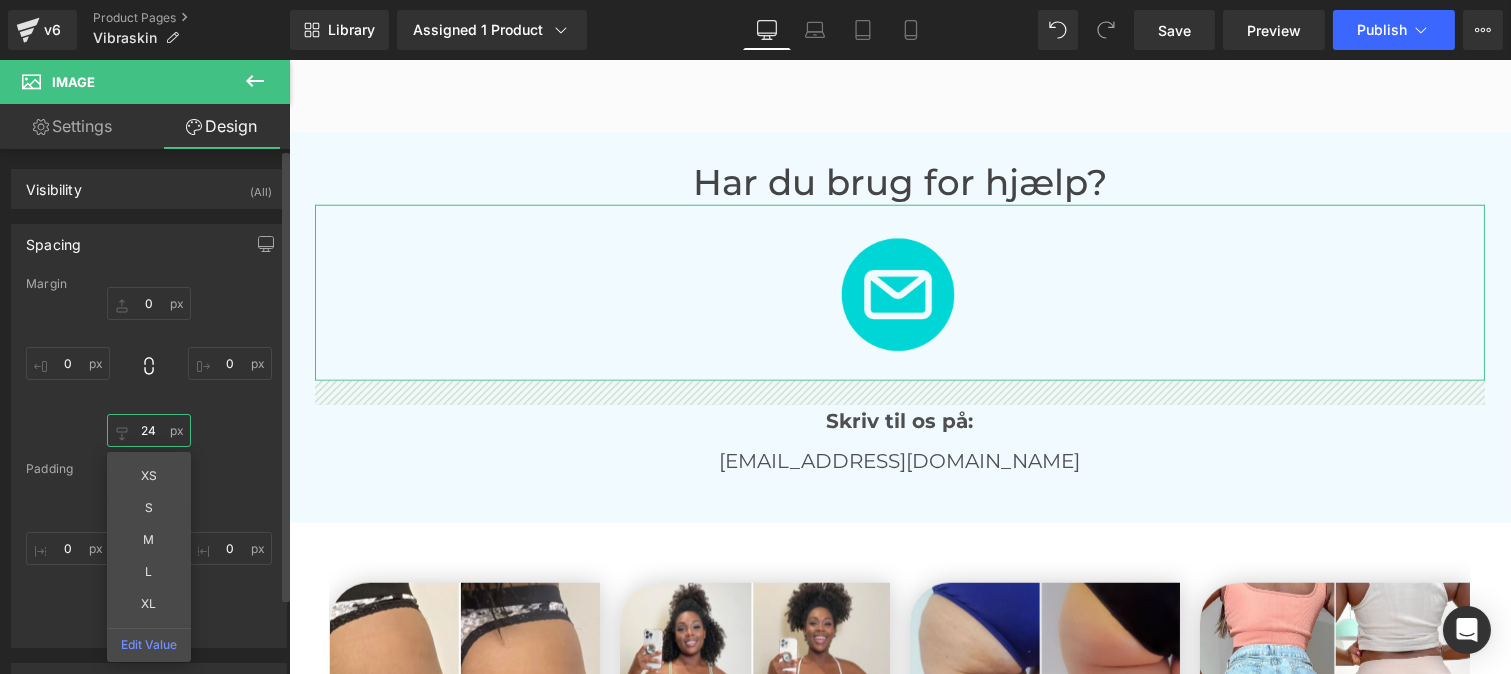click at bounding box center [149, 430] 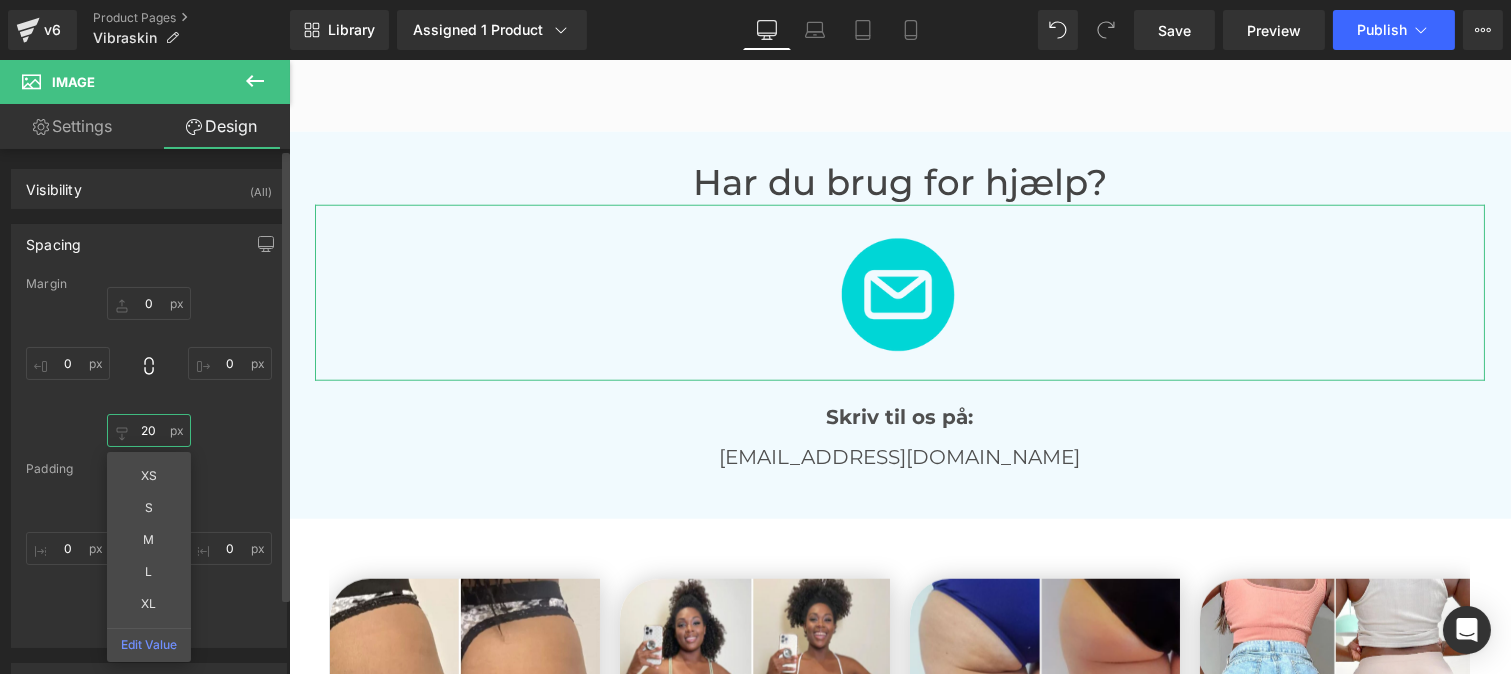 type on "2" 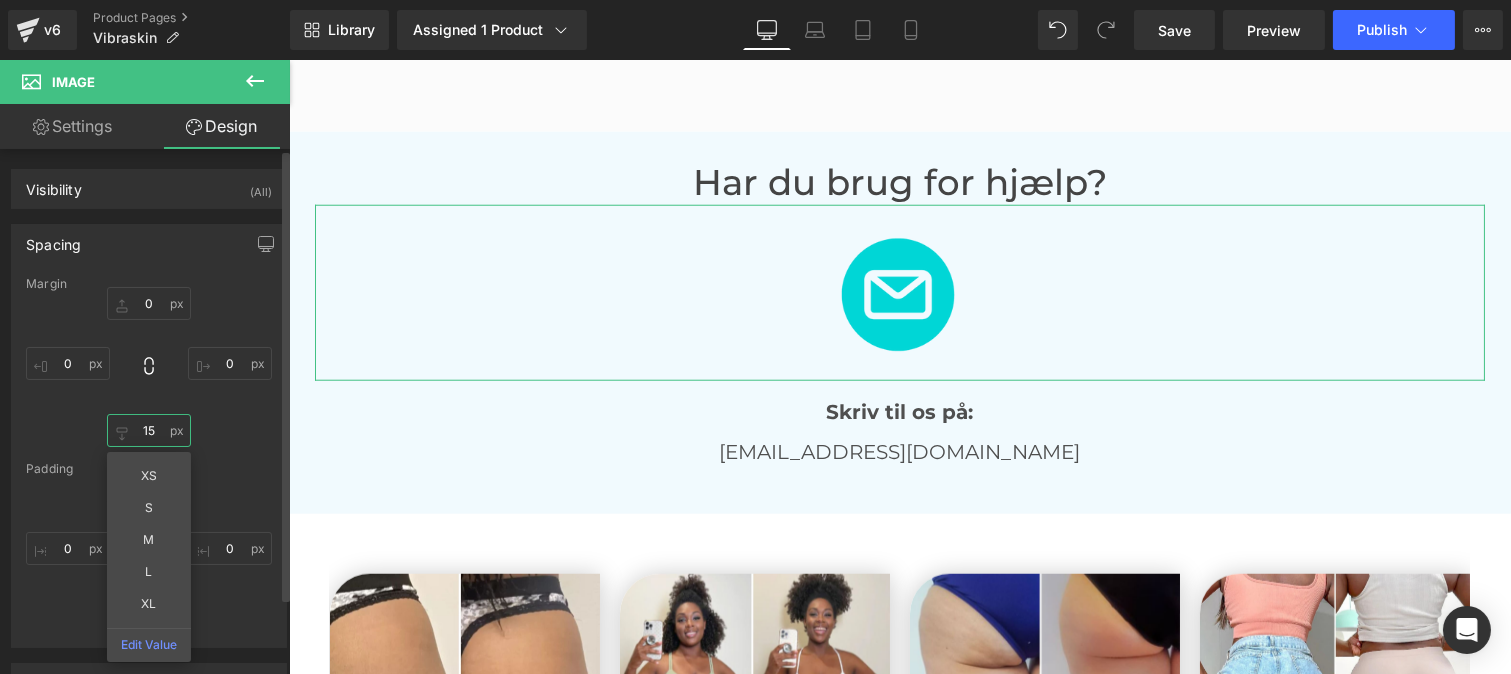 type on "1" 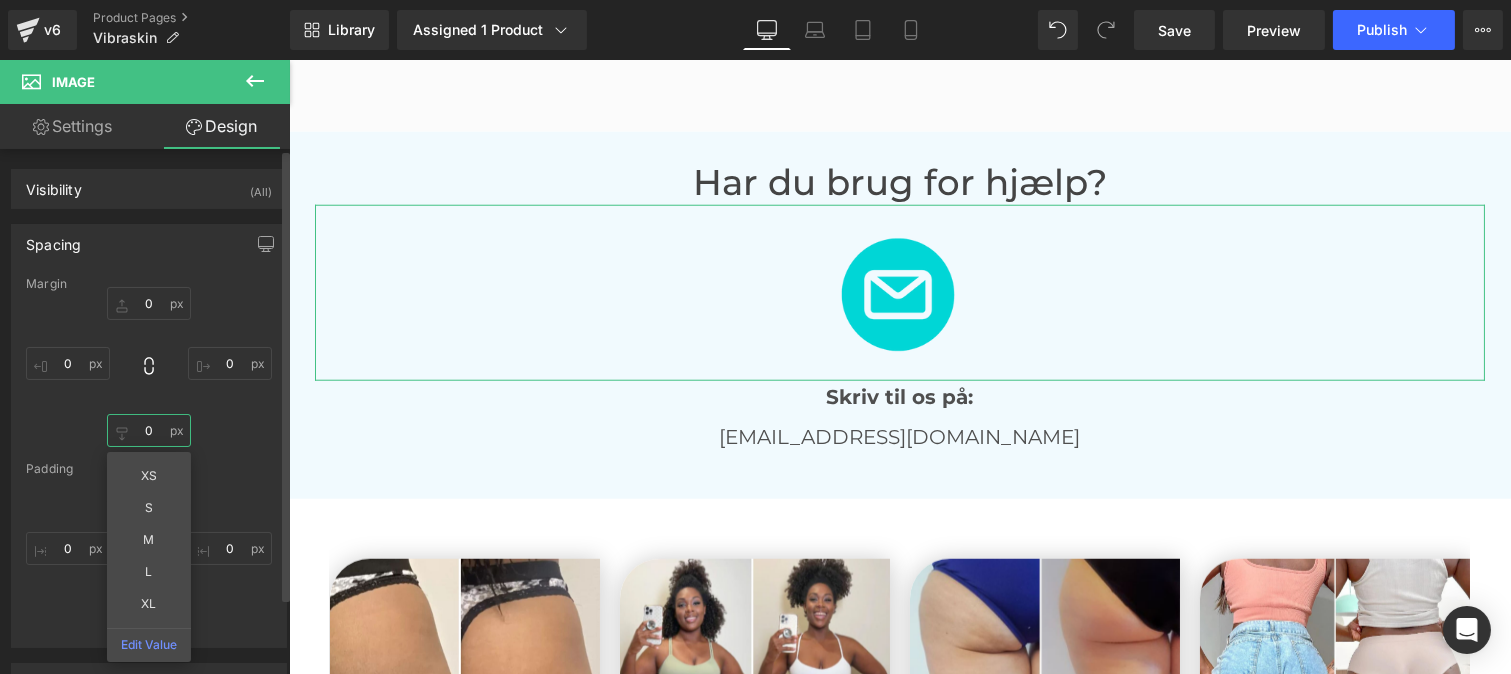 type 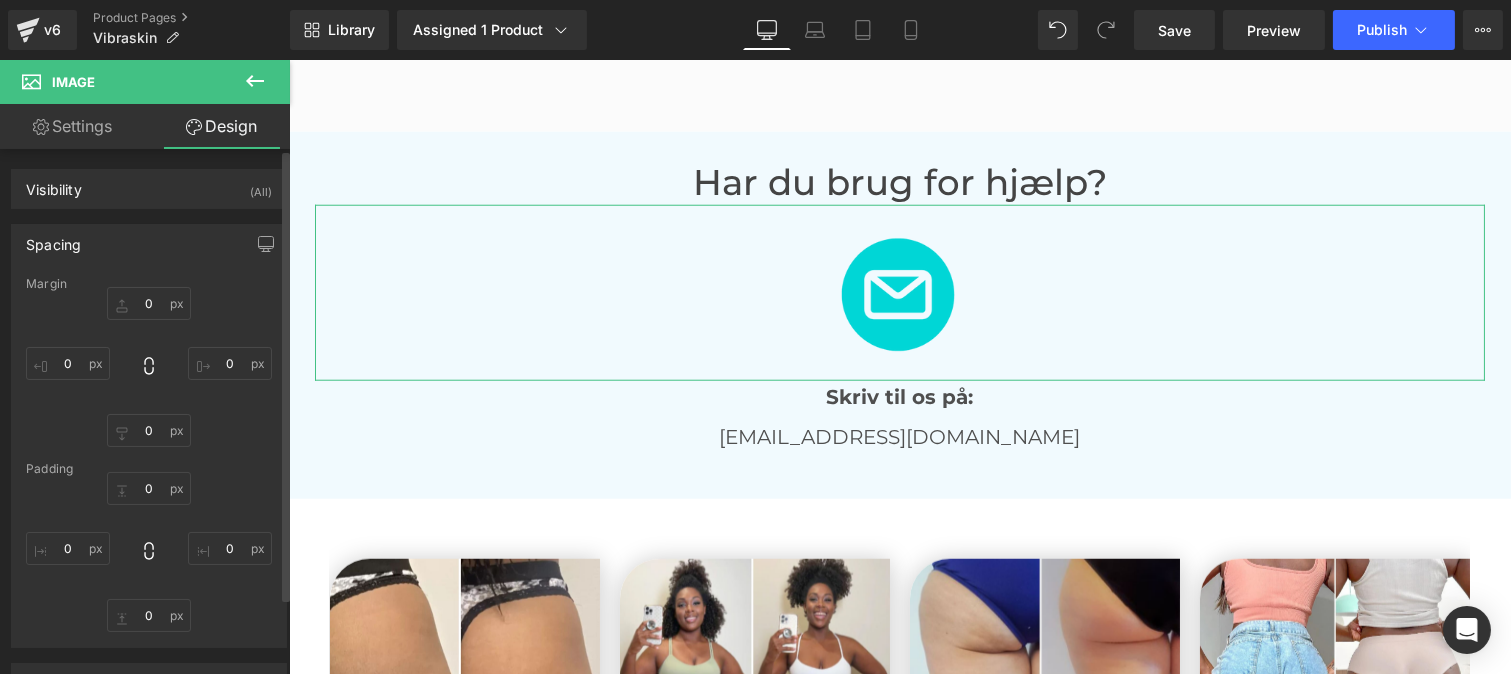 click on "Margin
[GEOGRAPHIC_DATA]" at bounding box center (149, 462) 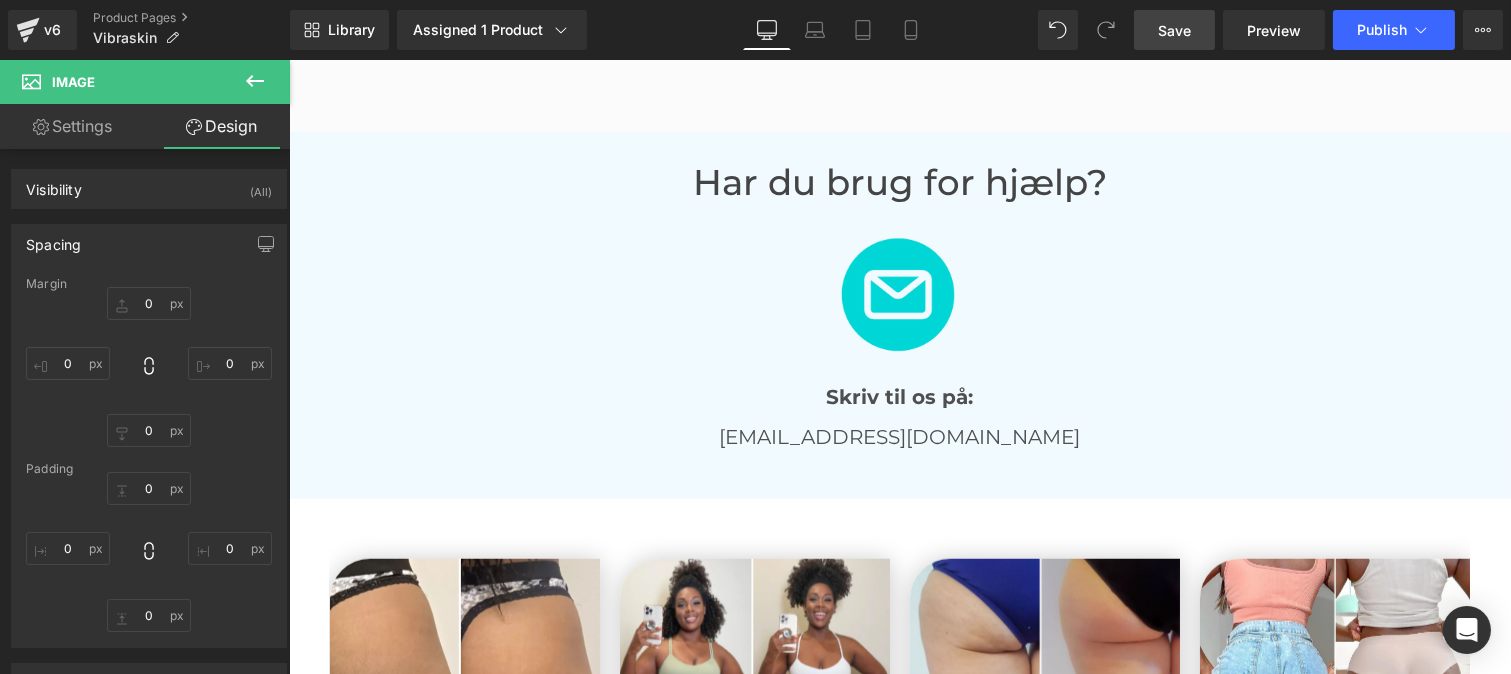 click on "Save" at bounding box center [1174, 30] 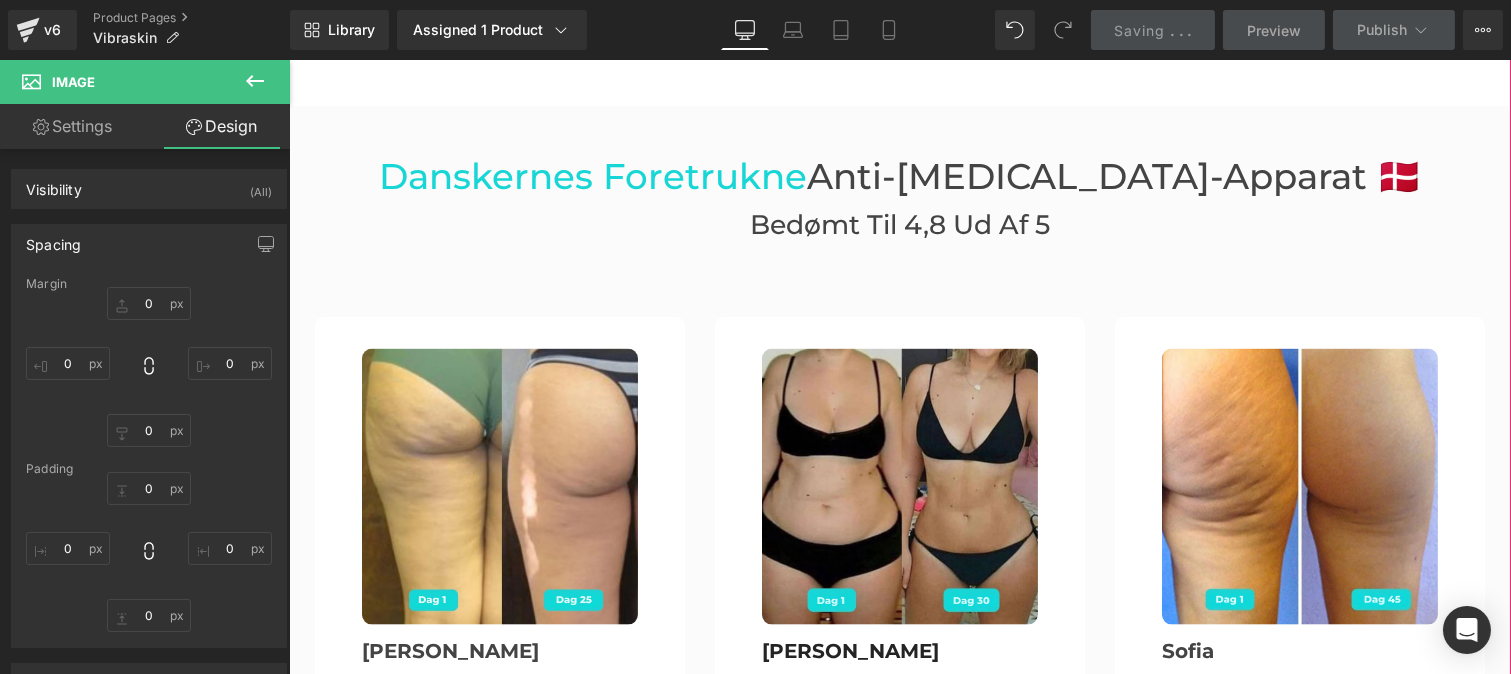scroll, scrollTop: 4934, scrollLeft: 0, axis: vertical 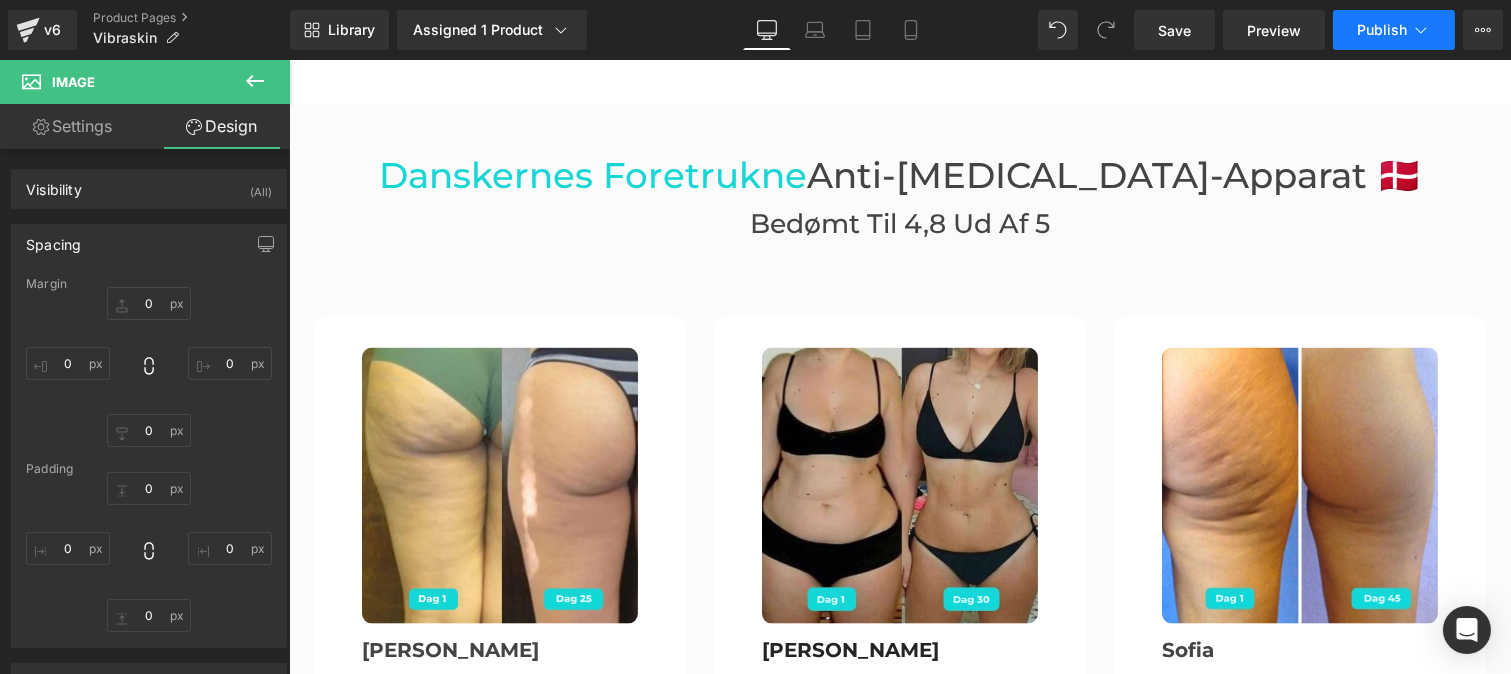 click on "Publish" at bounding box center [1382, 30] 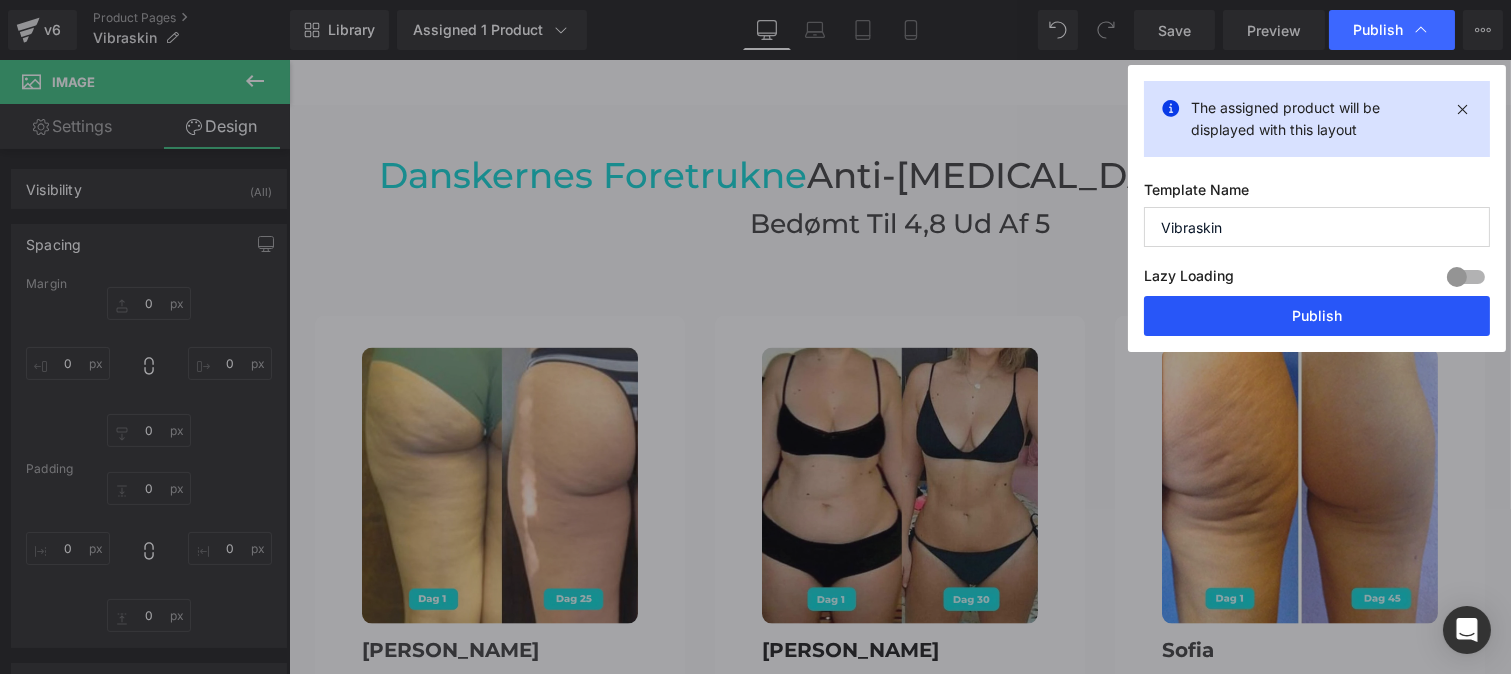 click on "Publish" at bounding box center [1317, 316] 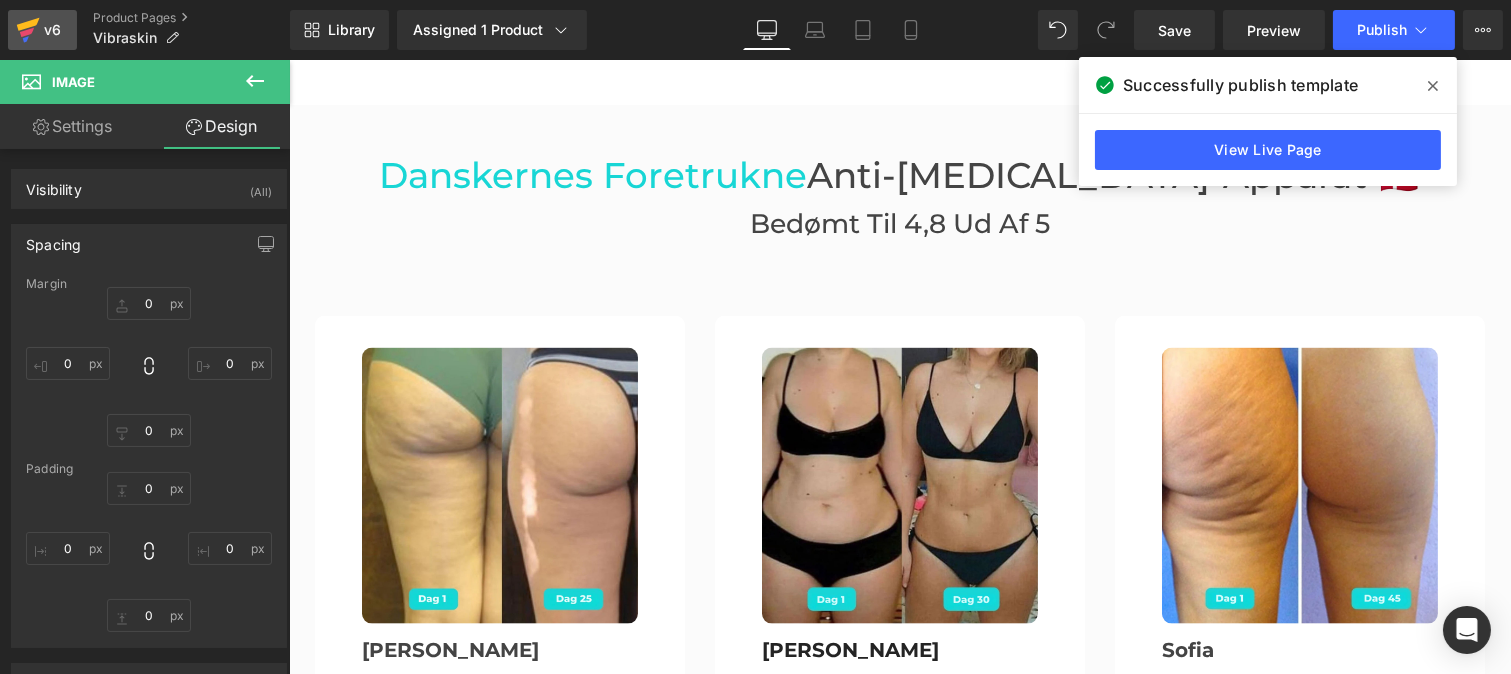 click on "v6" at bounding box center [52, 30] 